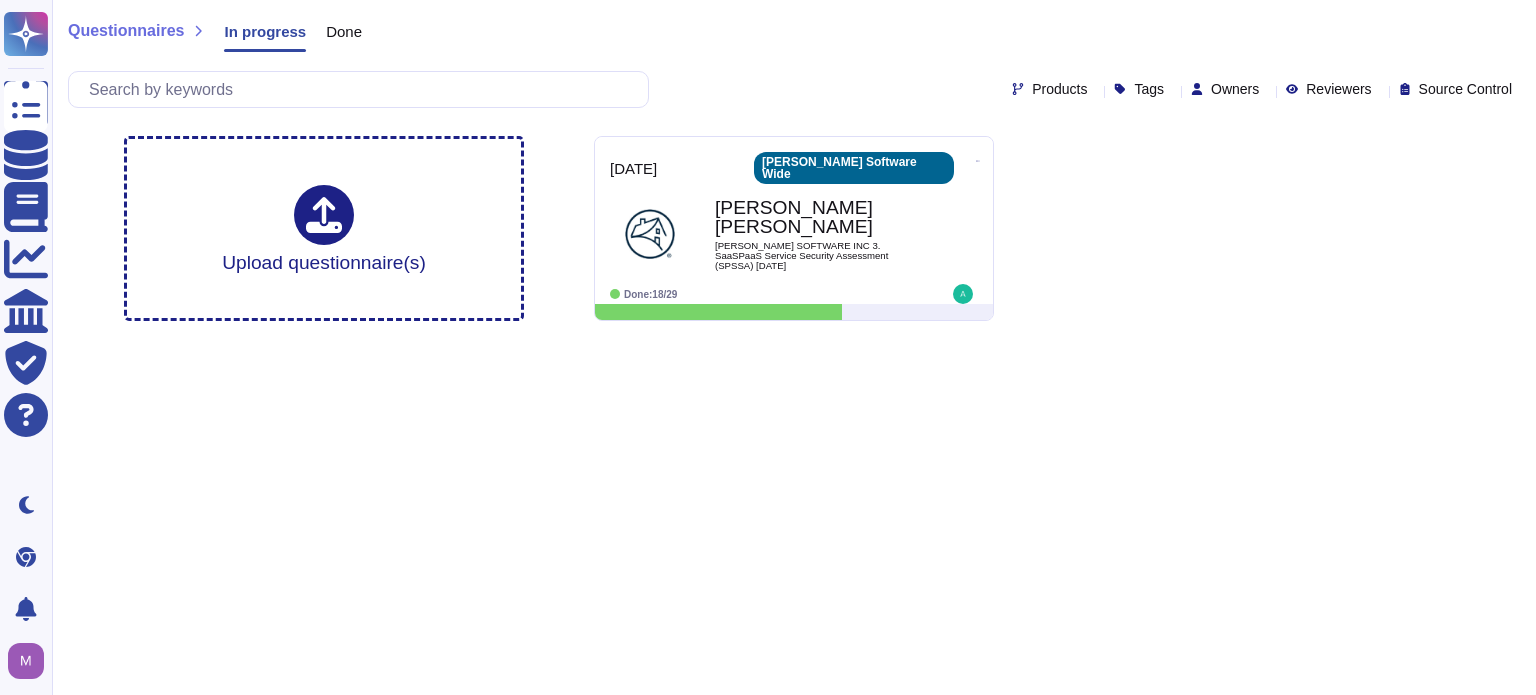 scroll, scrollTop: 0, scrollLeft: 0, axis: both 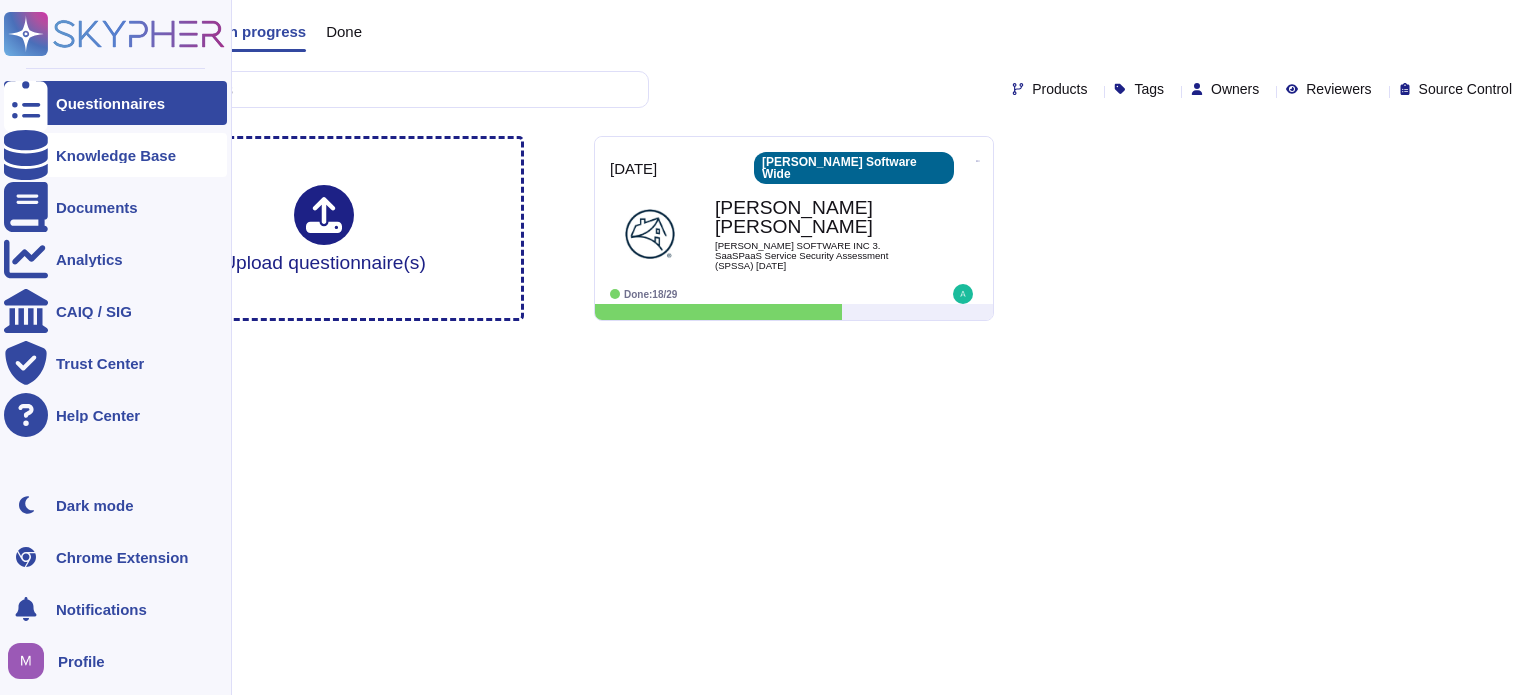 click on "Knowledge Base" at bounding box center [115, 155] 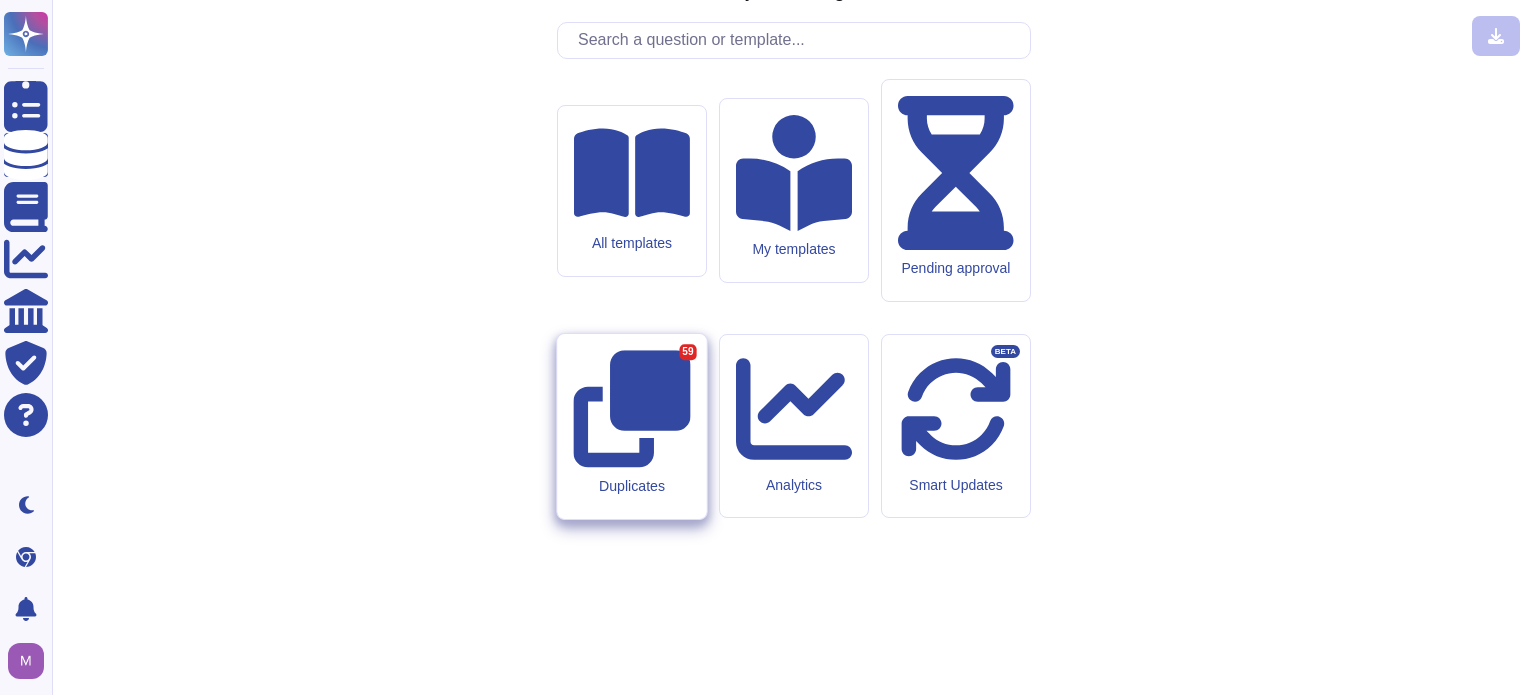 click 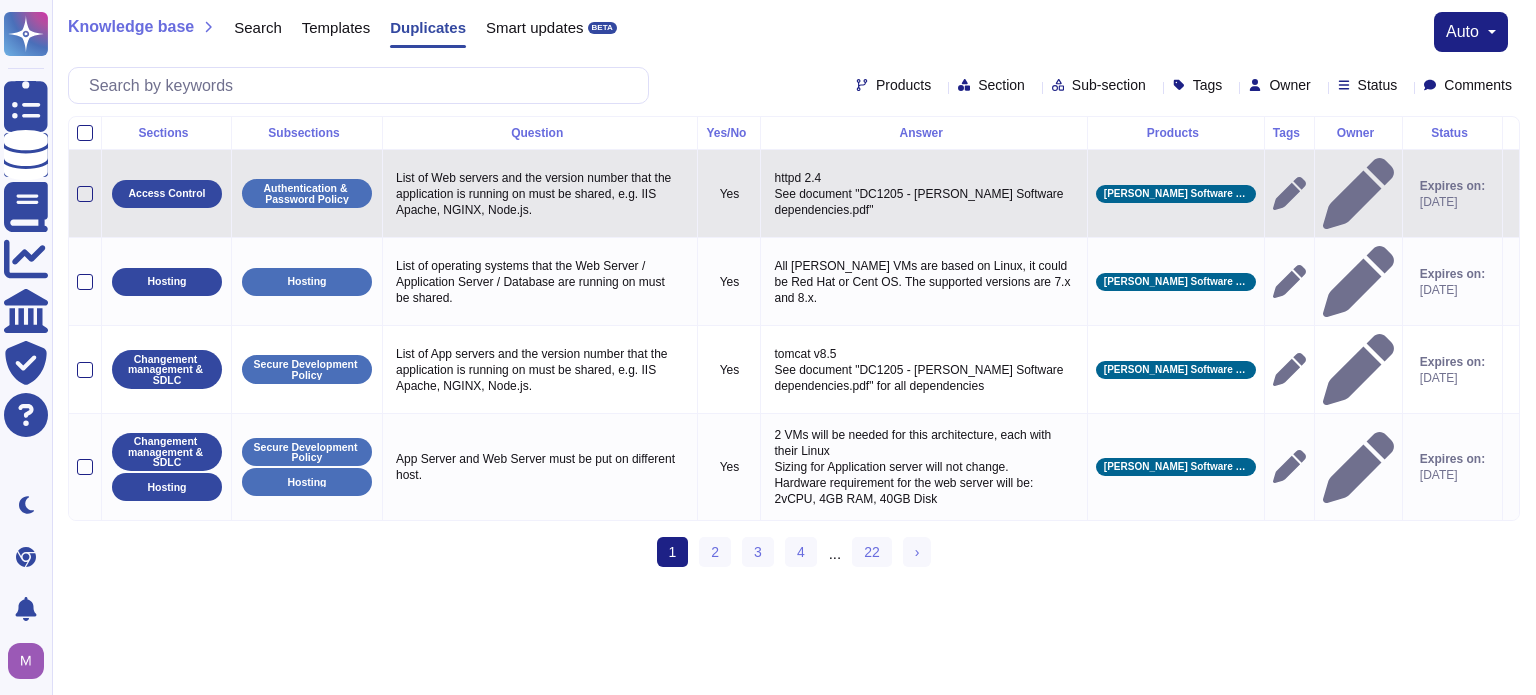 scroll, scrollTop: 0, scrollLeft: 0, axis: both 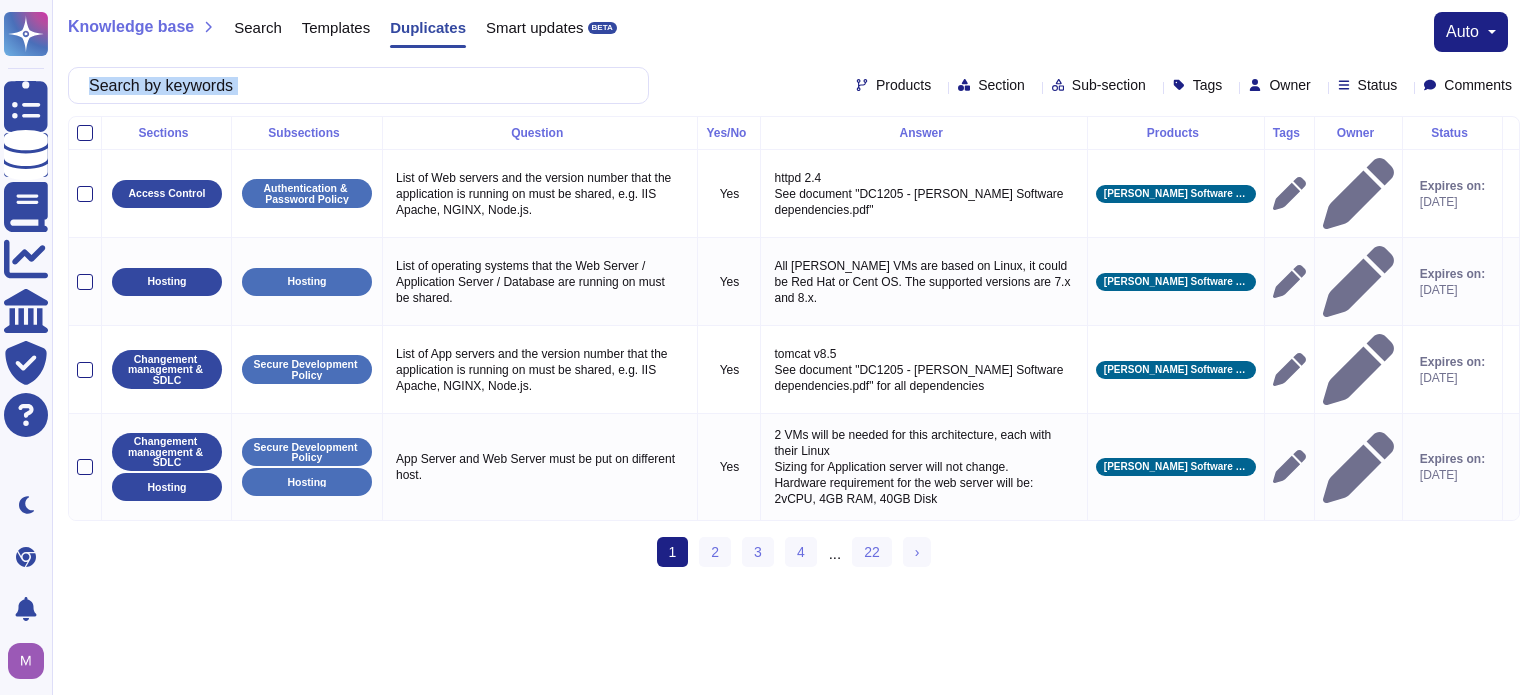 drag, startPoint x: 728, startPoint y: 56, endPoint x: 510, endPoint y: 46, distance: 218.22923 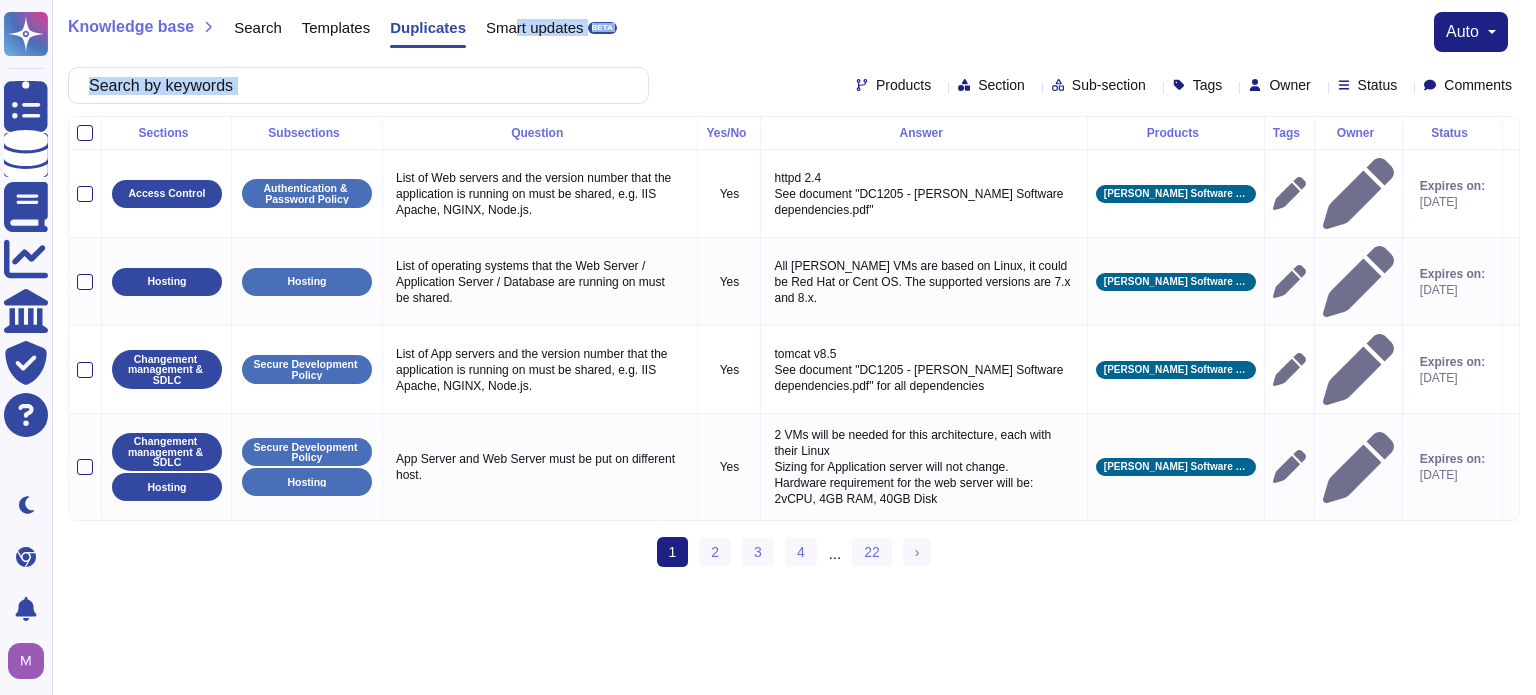 click on "Knowledge base Search Templates Duplicates Smart updates BETA auto" at bounding box center (794, 32) 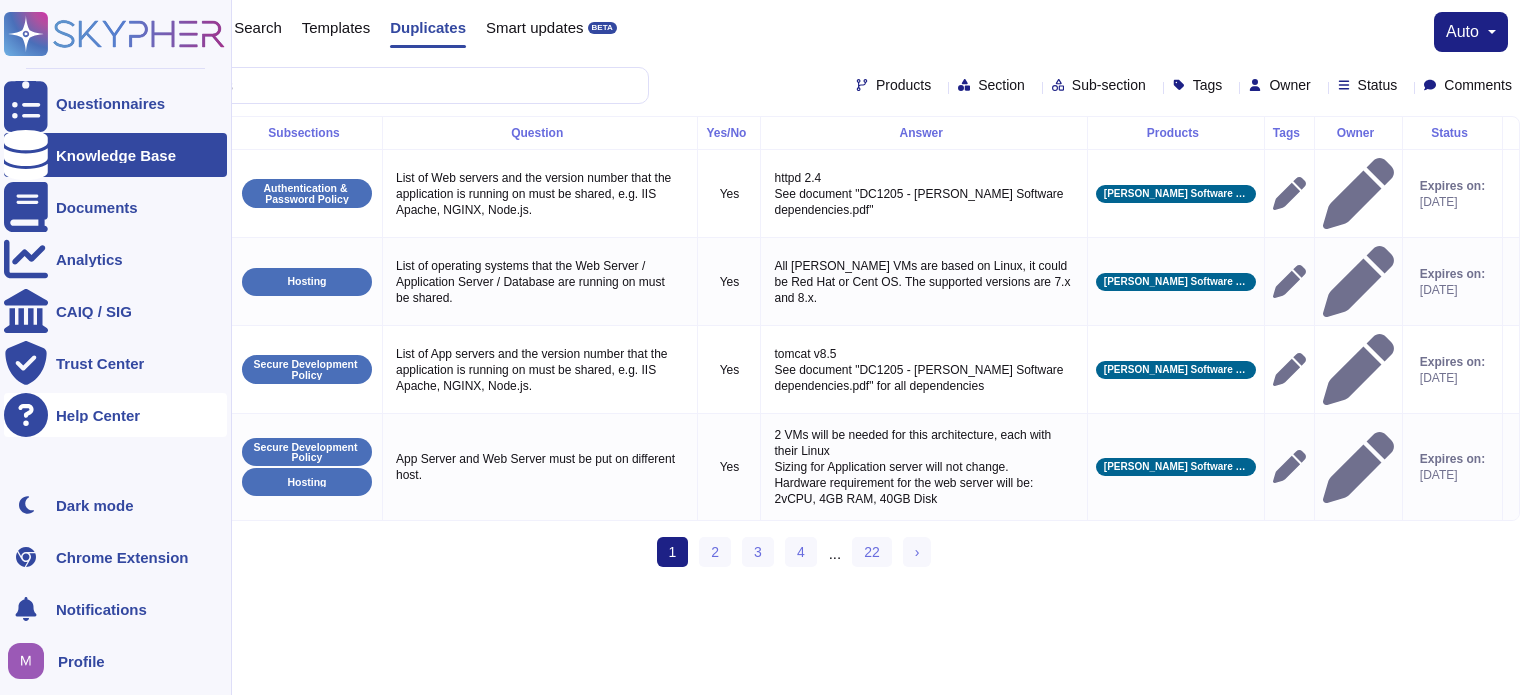 click on "Help Center" at bounding box center [115, 415] 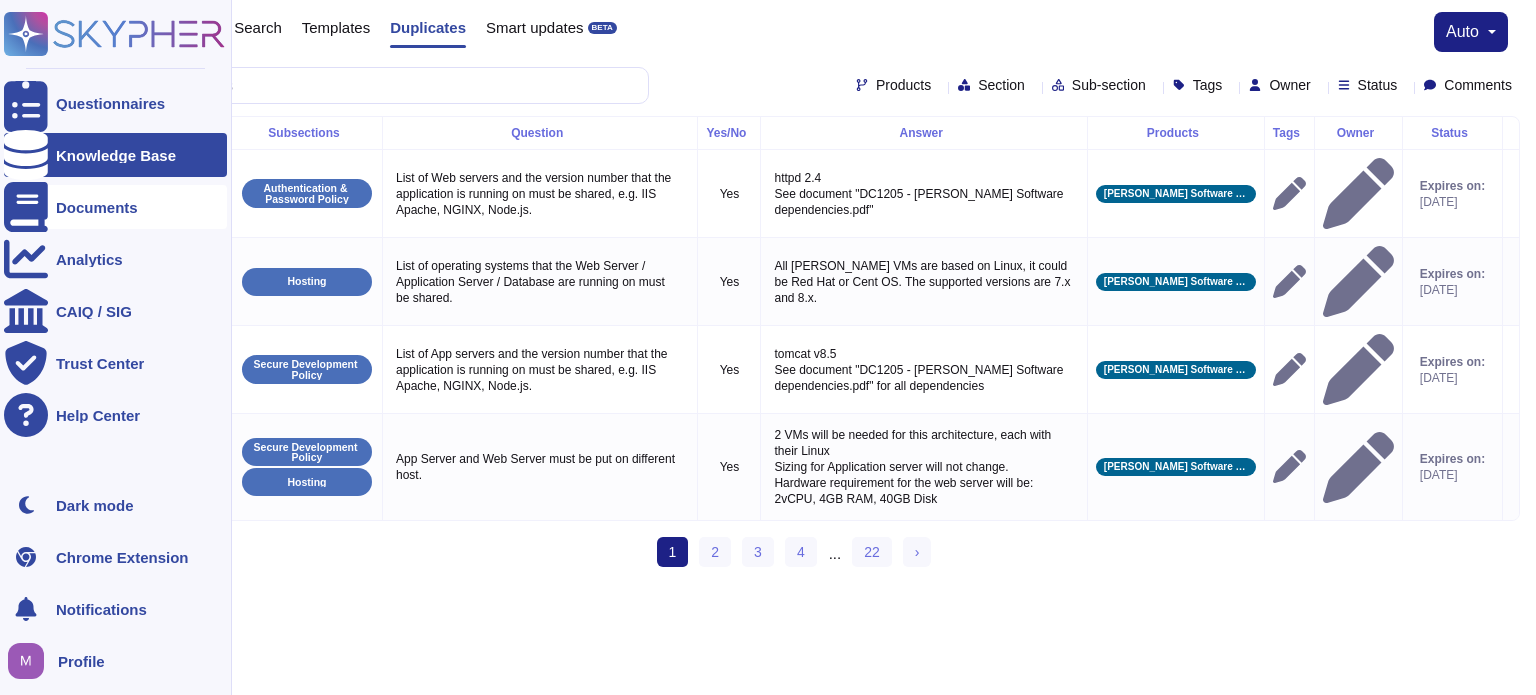 click 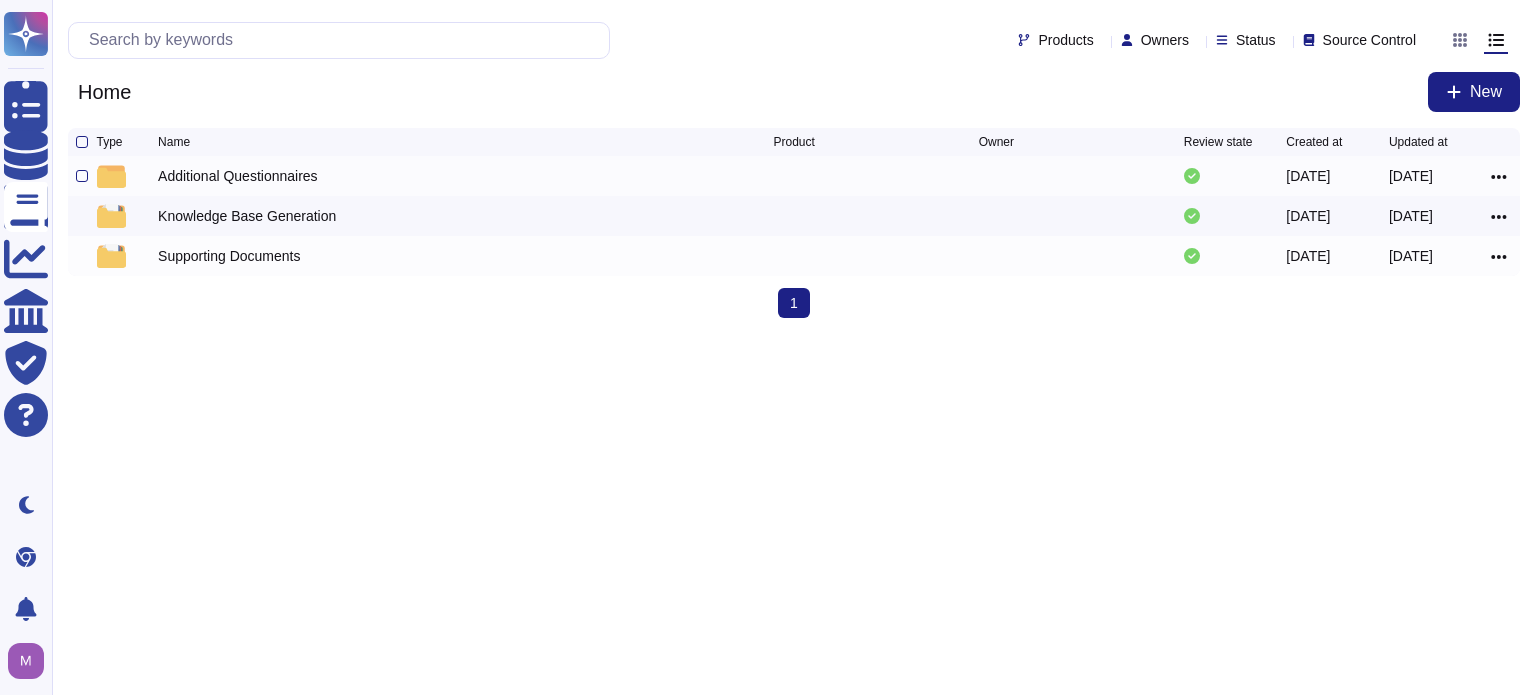 scroll, scrollTop: 0, scrollLeft: 0, axis: both 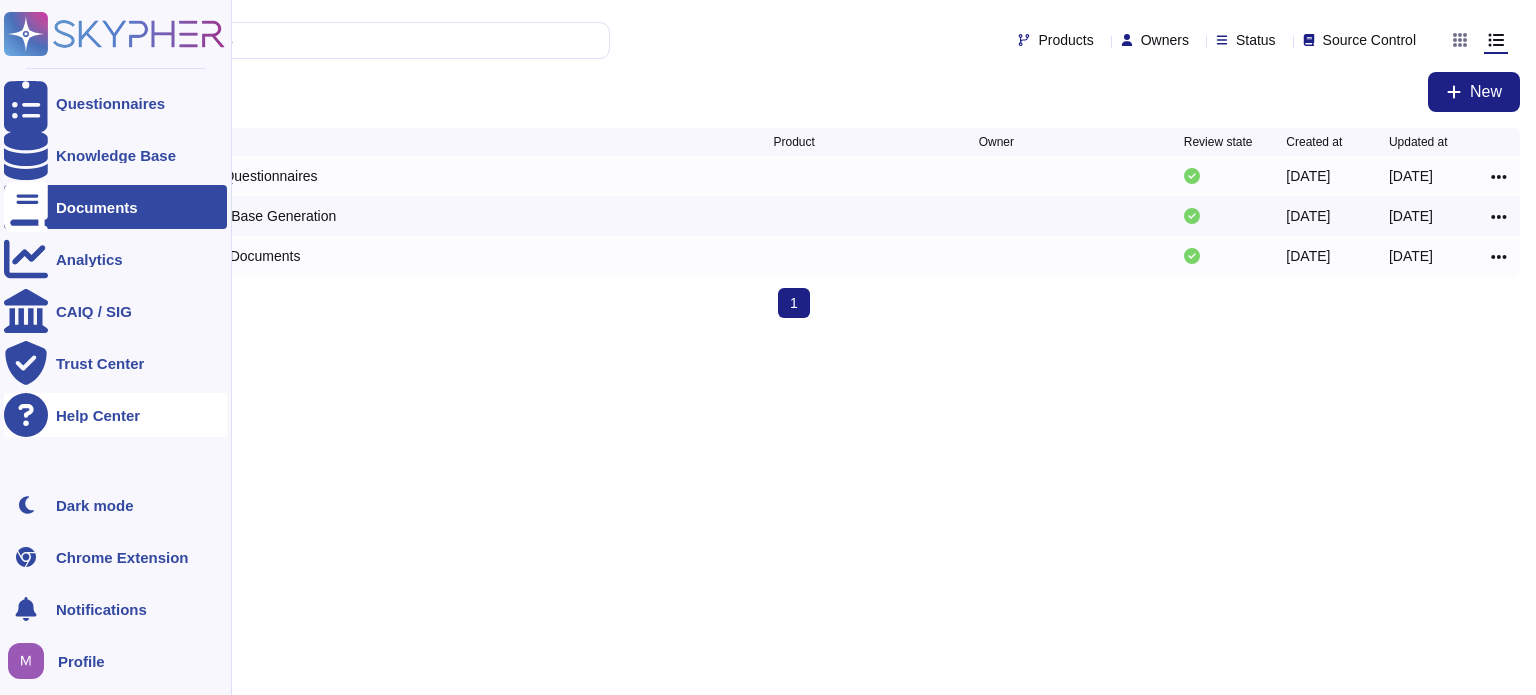 click on "Help Center" at bounding box center [98, 415] 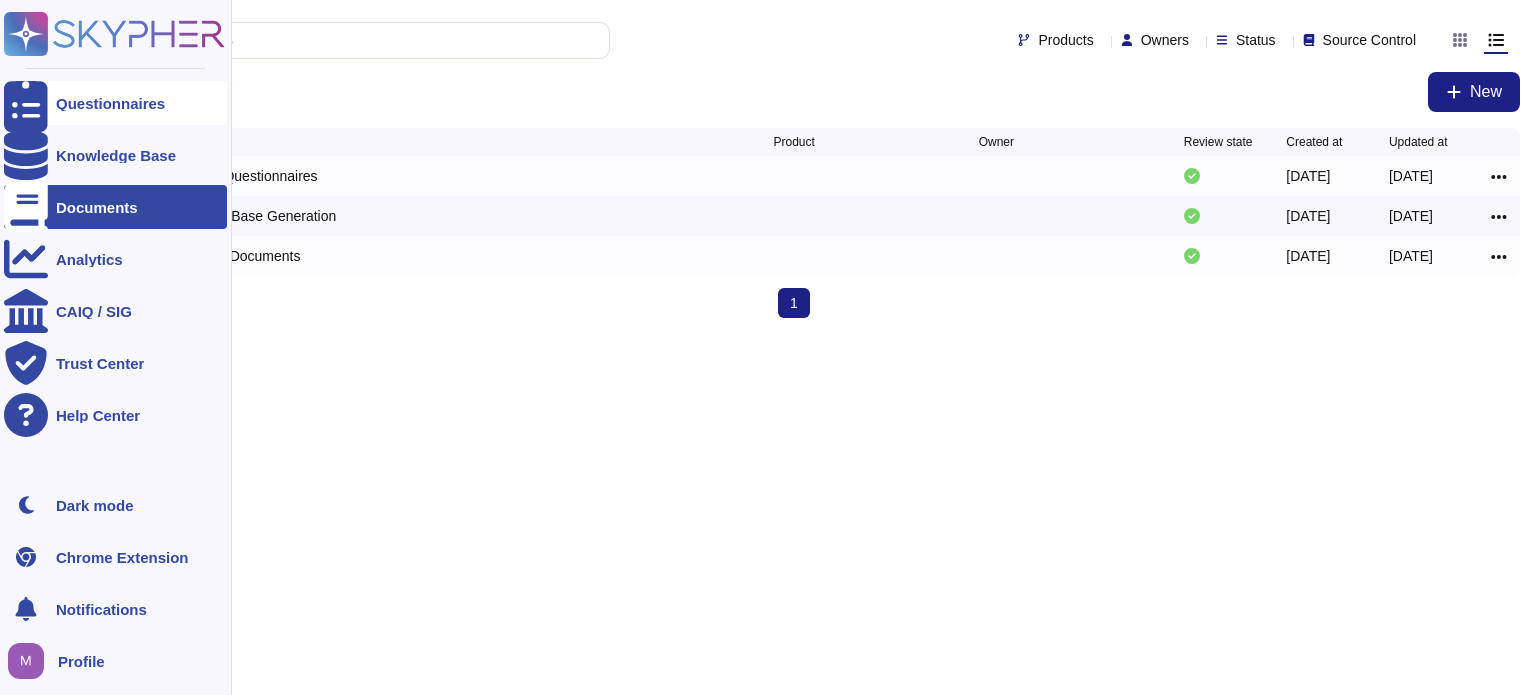 click on "Questionnaires" at bounding box center (110, 103) 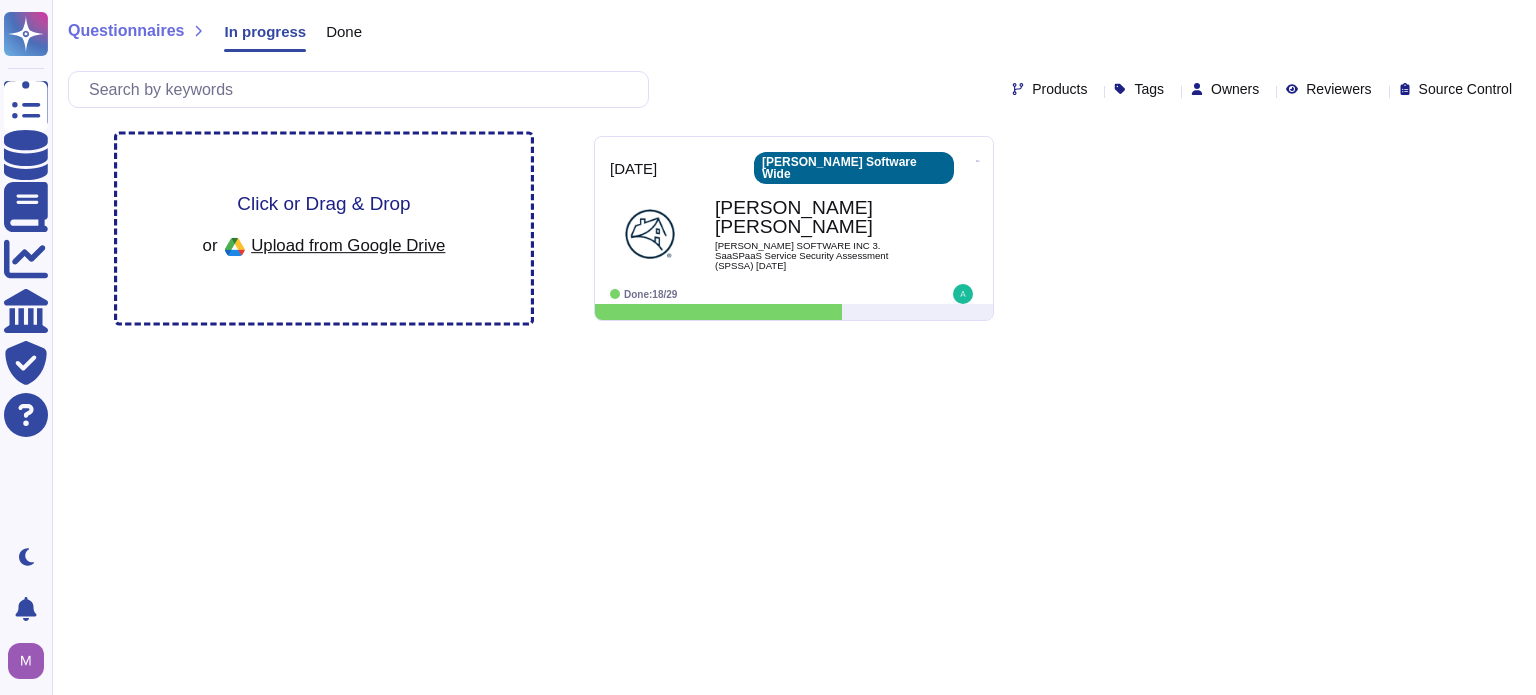 scroll, scrollTop: 0, scrollLeft: 0, axis: both 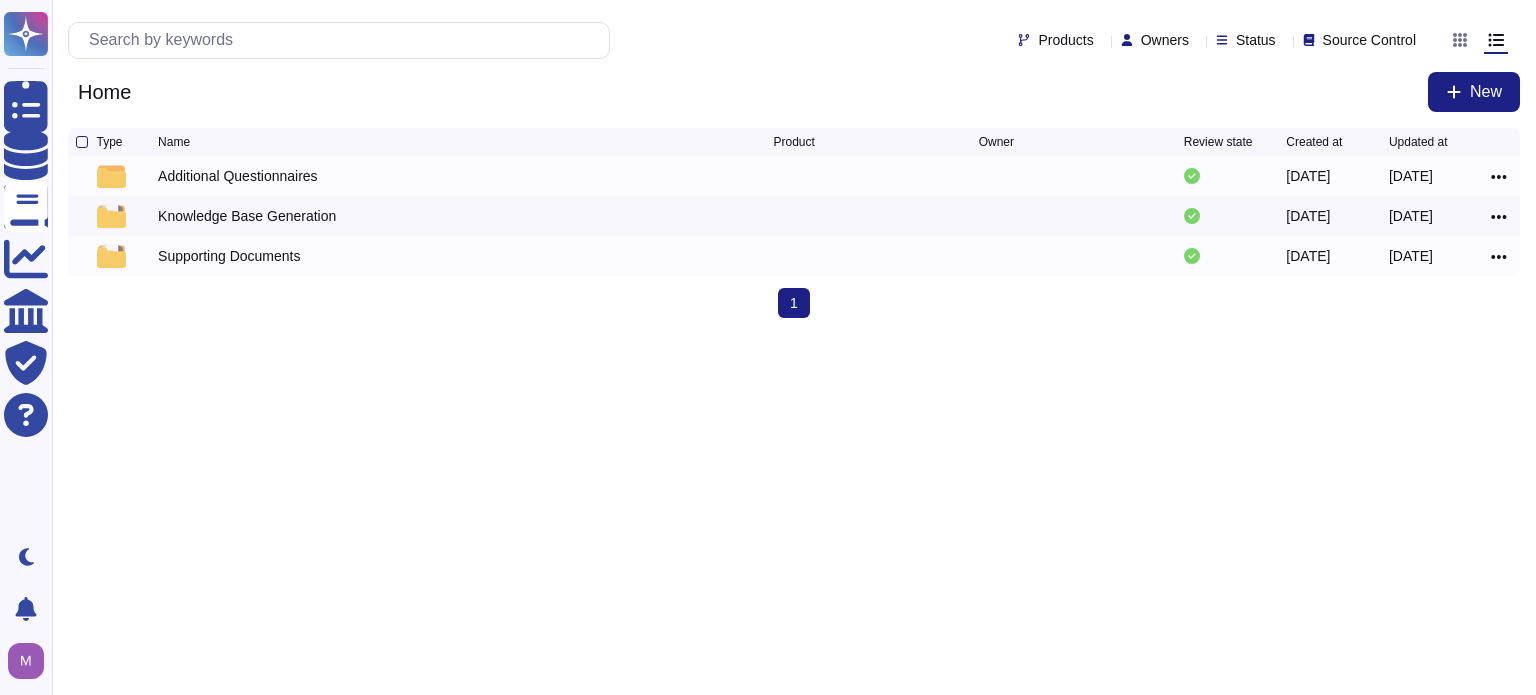 click on "Questionnaires Knowledge Base Documents Analytics CAIQ / SIG Trust Center Help Center Dark mode Notifications Profile Products Owners Status Source Control Home New Type Name Product Owner Review state Created at Updated at Additional Questionnaires [DATE] [DATE] Knowledge Base Generation [DATE] [DATE] Supporting Documents [DATE] [DATE] 1 (current)" at bounding box center (768, 167) 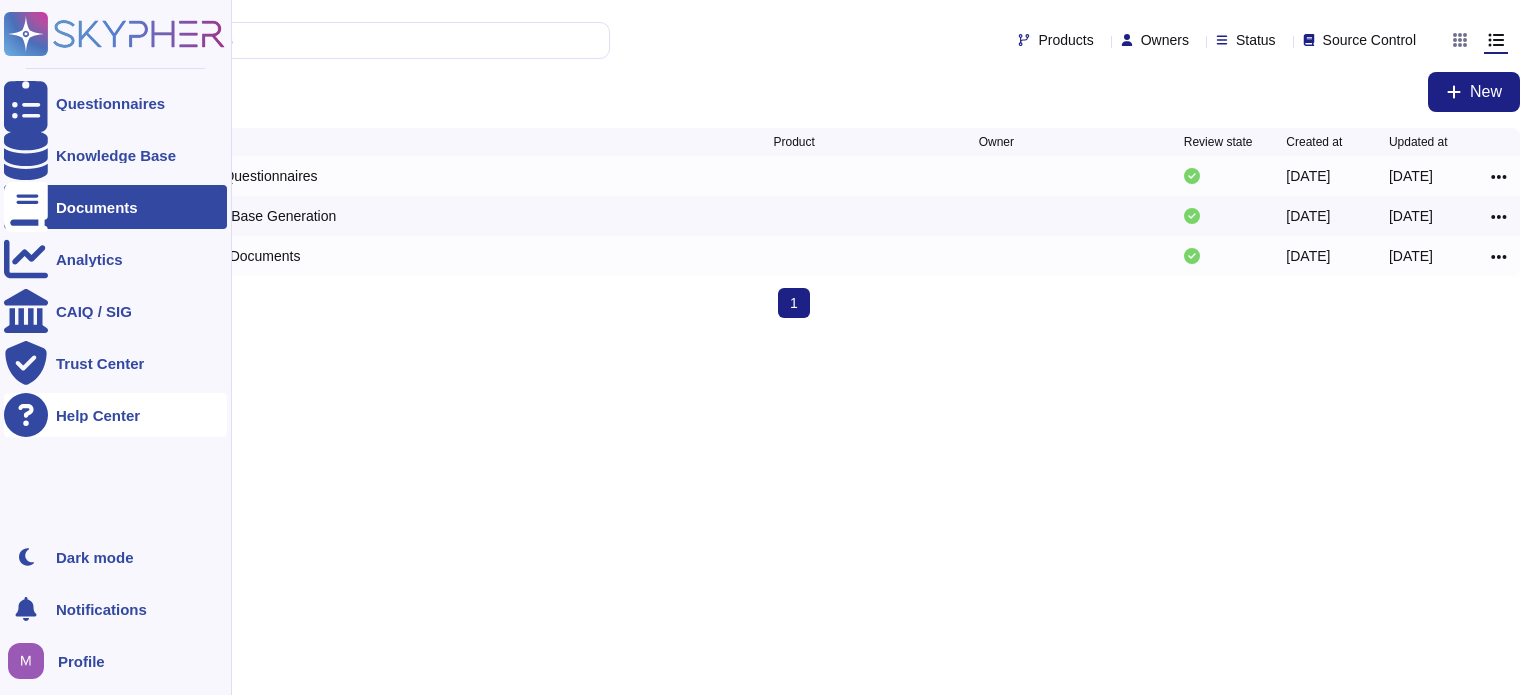 click on "Help Center" at bounding box center (115, 415) 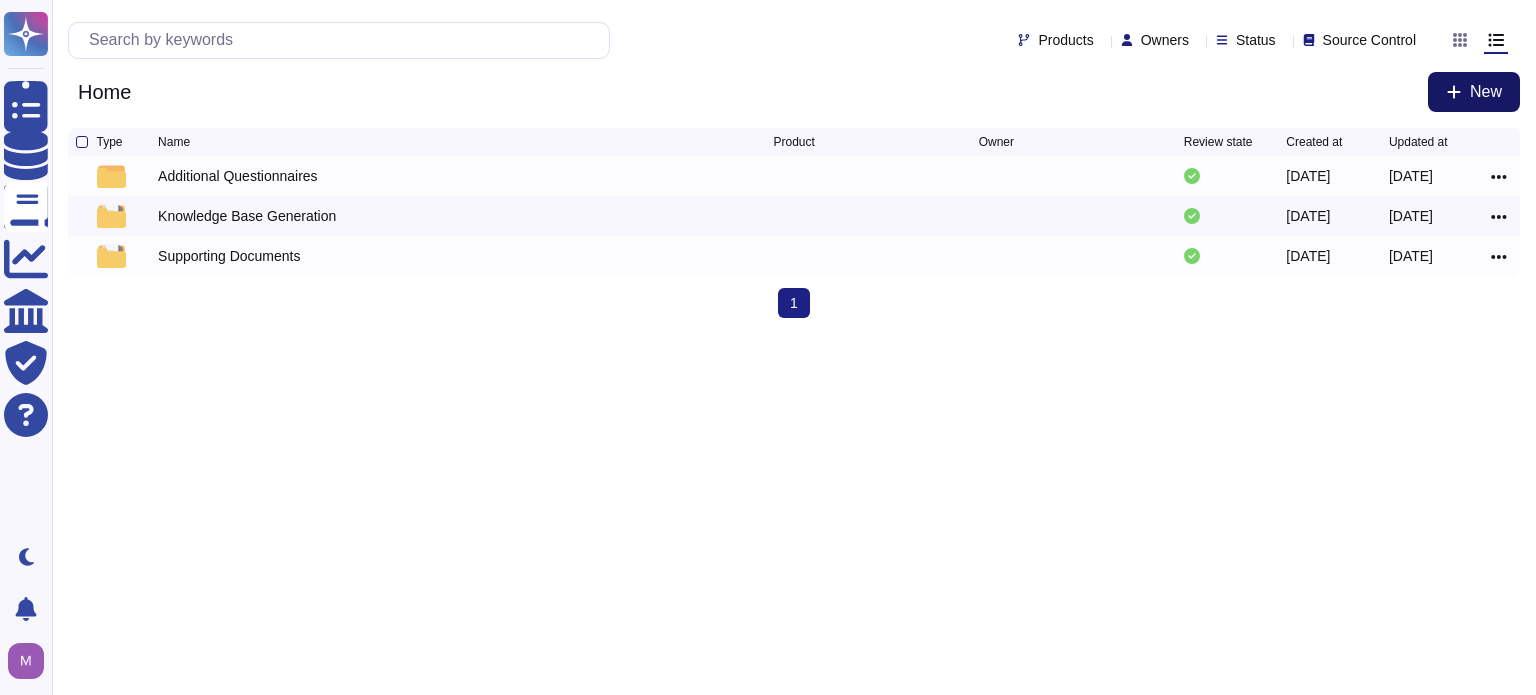 click on "New" at bounding box center [1474, 92] 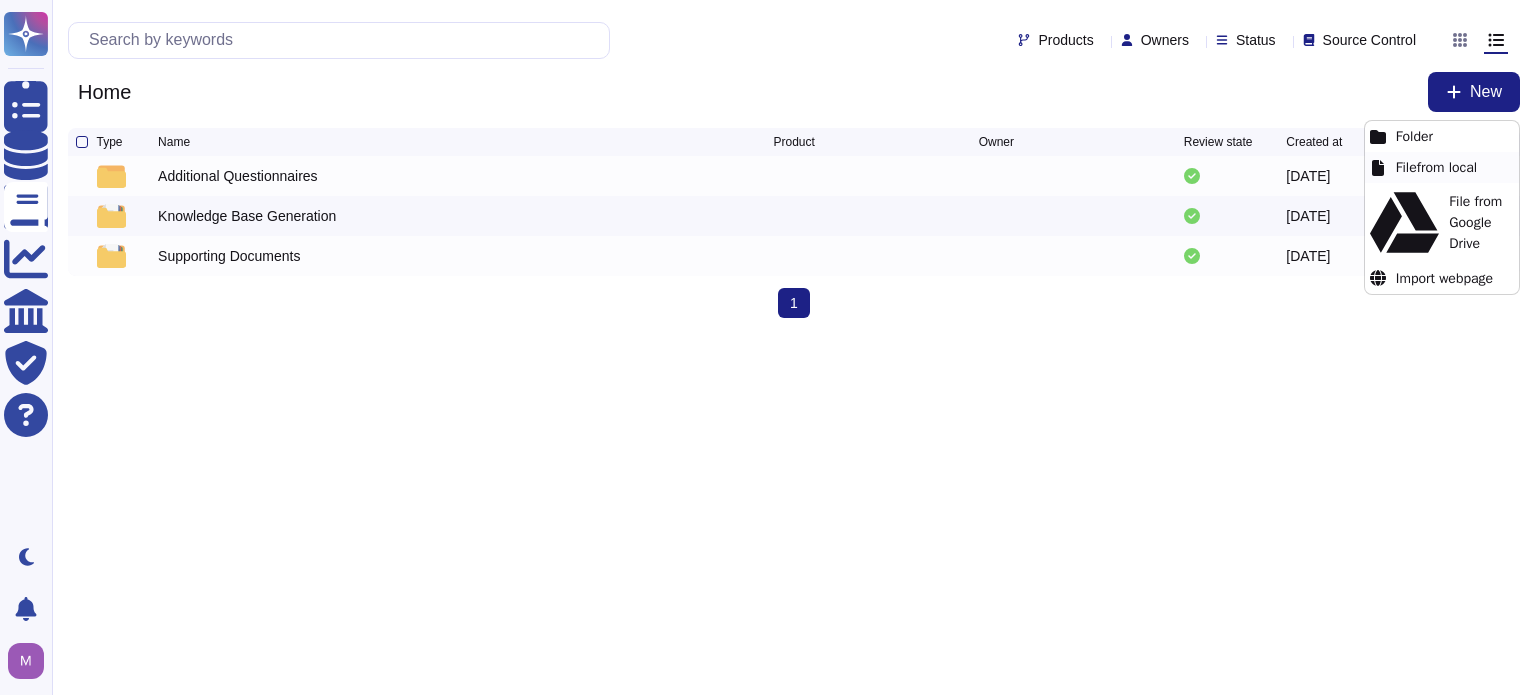 click on "File  from local" at bounding box center (1442, 167) 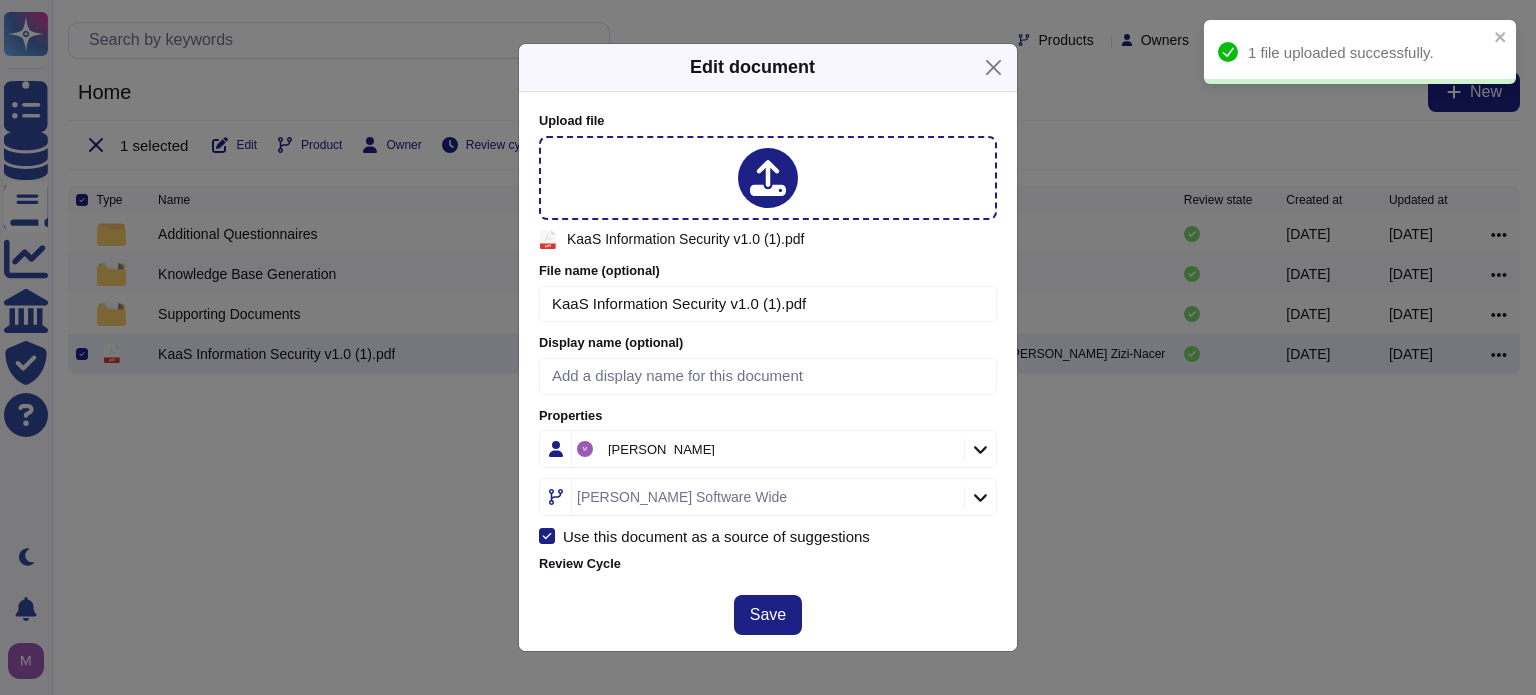 click on "[PERSON_NAME] Software Wide" at bounding box center (682, 497) 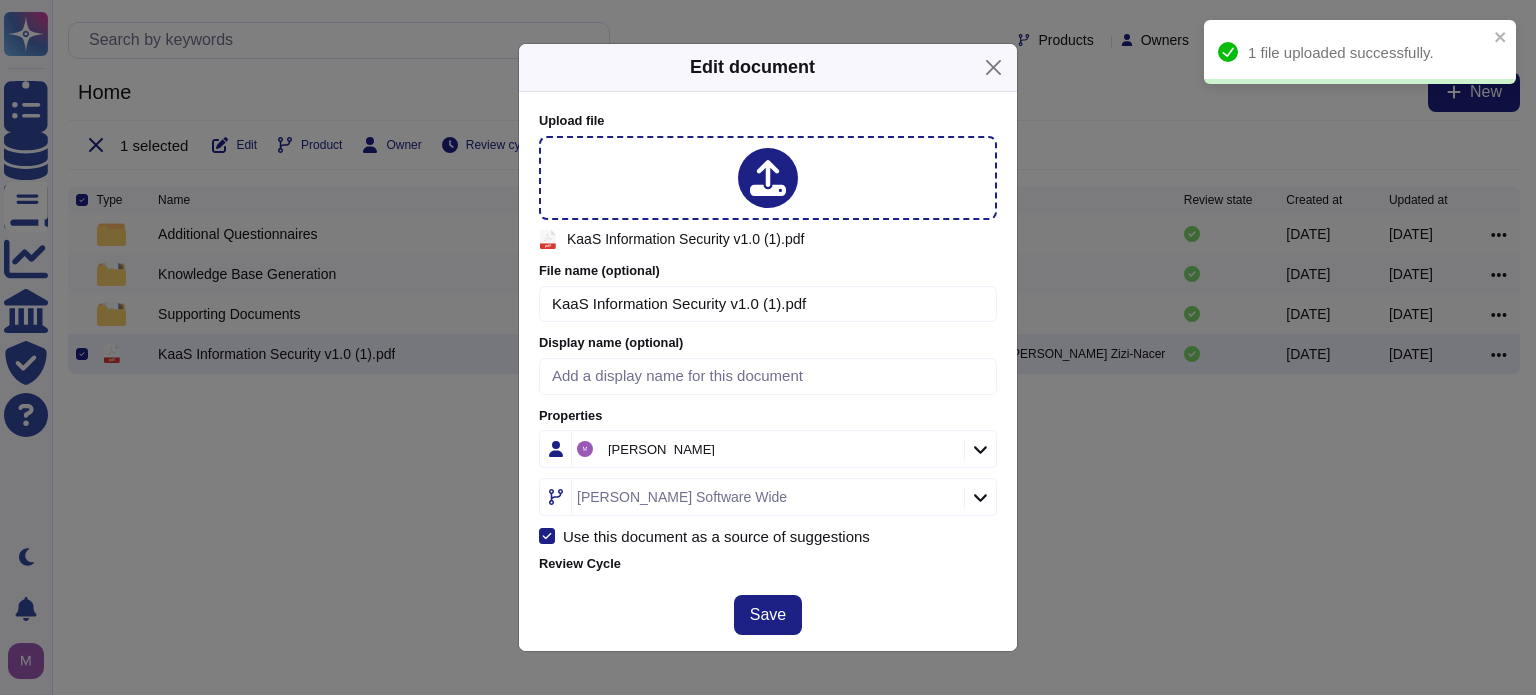click on "Upload file pdf KaaS Information Security v1.0 (1).pdf File name (optional) KaaS Information Security v1.0 (1).pdf Display name (optional) Properties [PERSON_NAME]-[PERSON_NAME] Software Wide Use this document as a source of suggestions Review Cycle Every year From [DATE] Next expiration date: [DATE] Shareable Allow this document to be attached to questions or questionnaires" at bounding box center [768, 335] 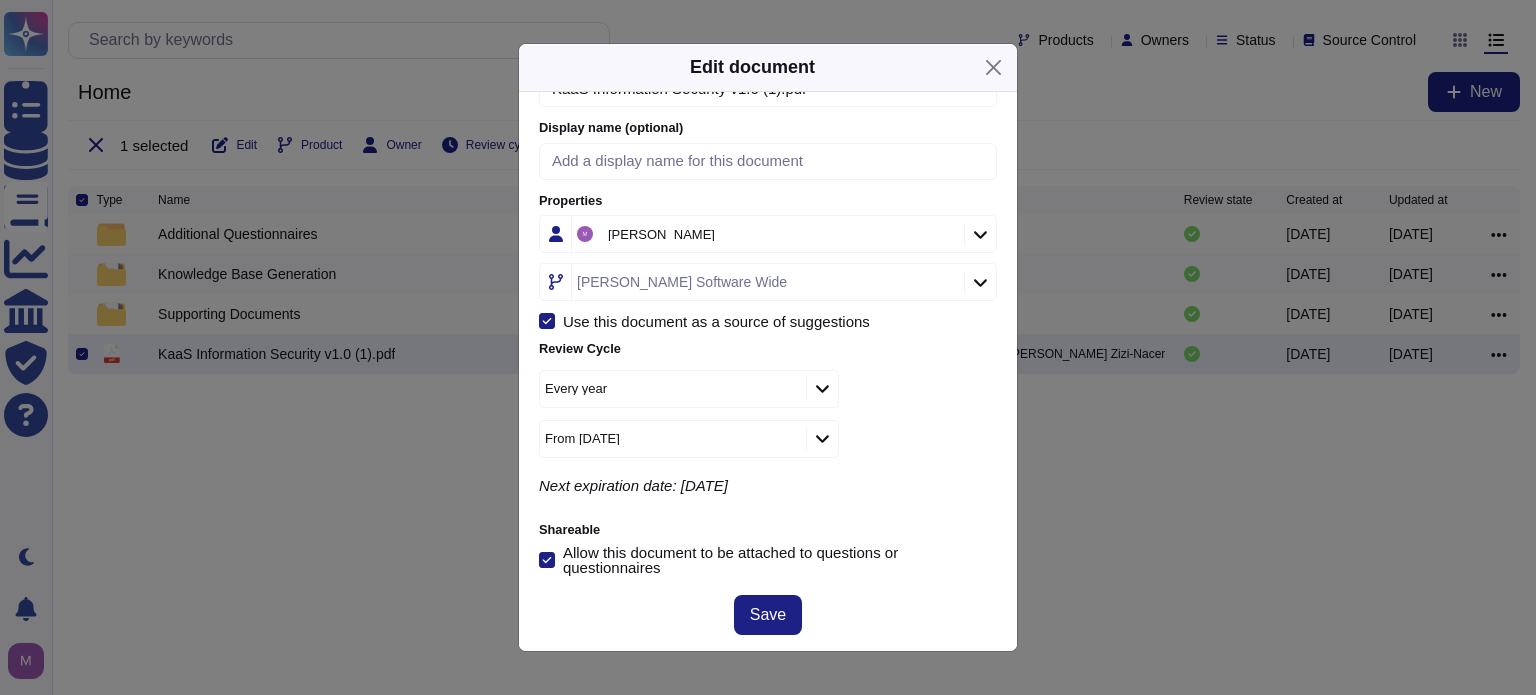 scroll, scrollTop: 222, scrollLeft: 0, axis: vertical 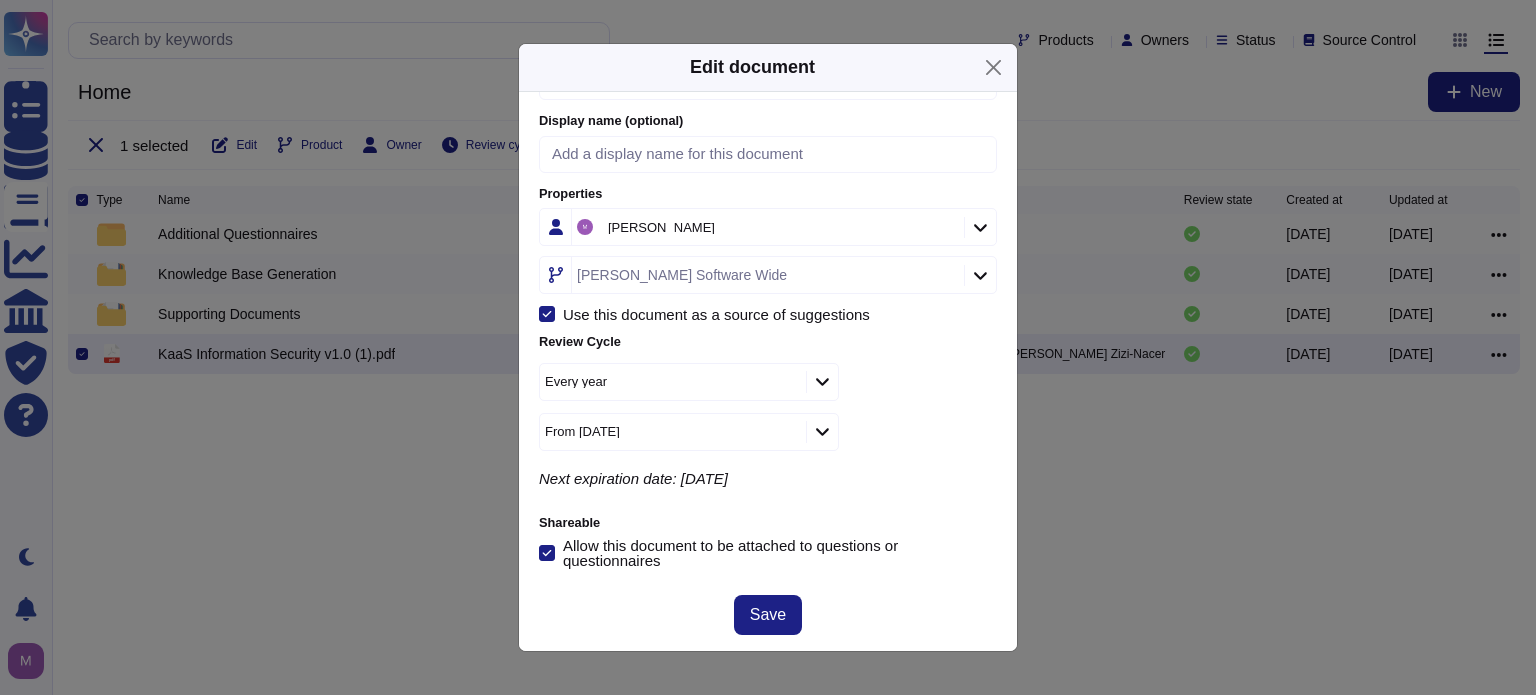 click on "Upload file pdf KaaS Information Security v1.0 (1).pdf File name (optional) KaaS Information Security v1.0 (1).pdf Display name (optional) Properties [PERSON_NAME]-[PERSON_NAME] Software Wide Use this document as a source of suggestions Review Cycle Every year From [DATE] Next expiration date: [DATE] Shareable Allow this document to be attached to questions or questionnaires" at bounding box center [768, 335] 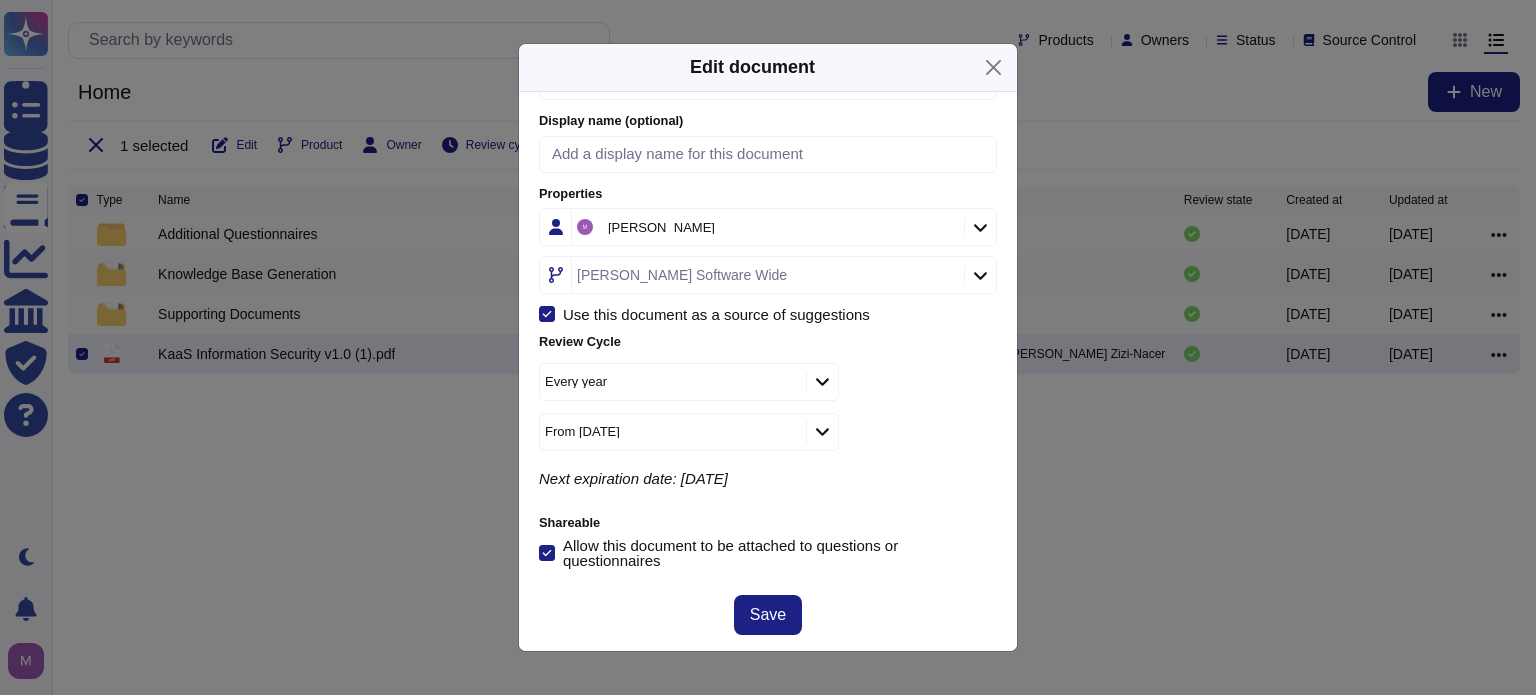 click on "Every year" at bounding box center (670, 382) 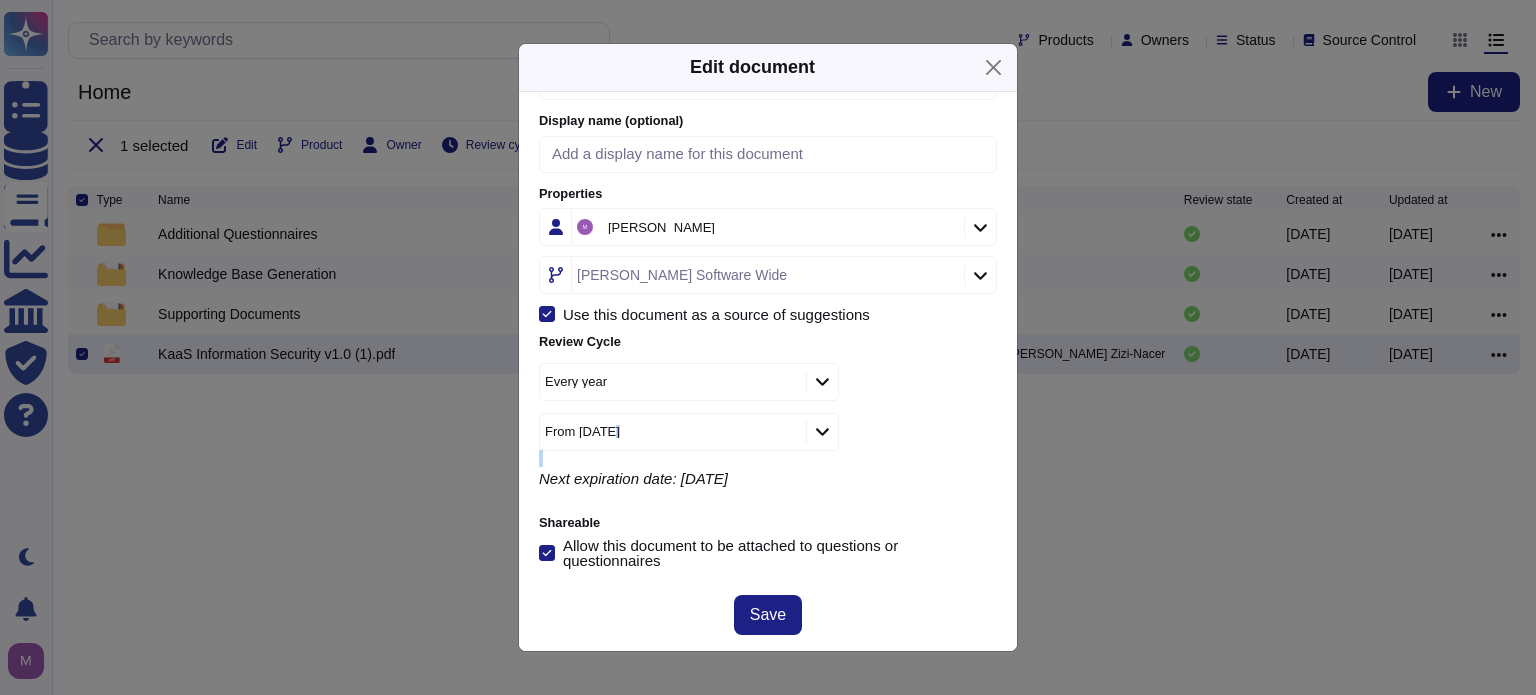click on "From [DATE]" at bounding box center (768, 432) 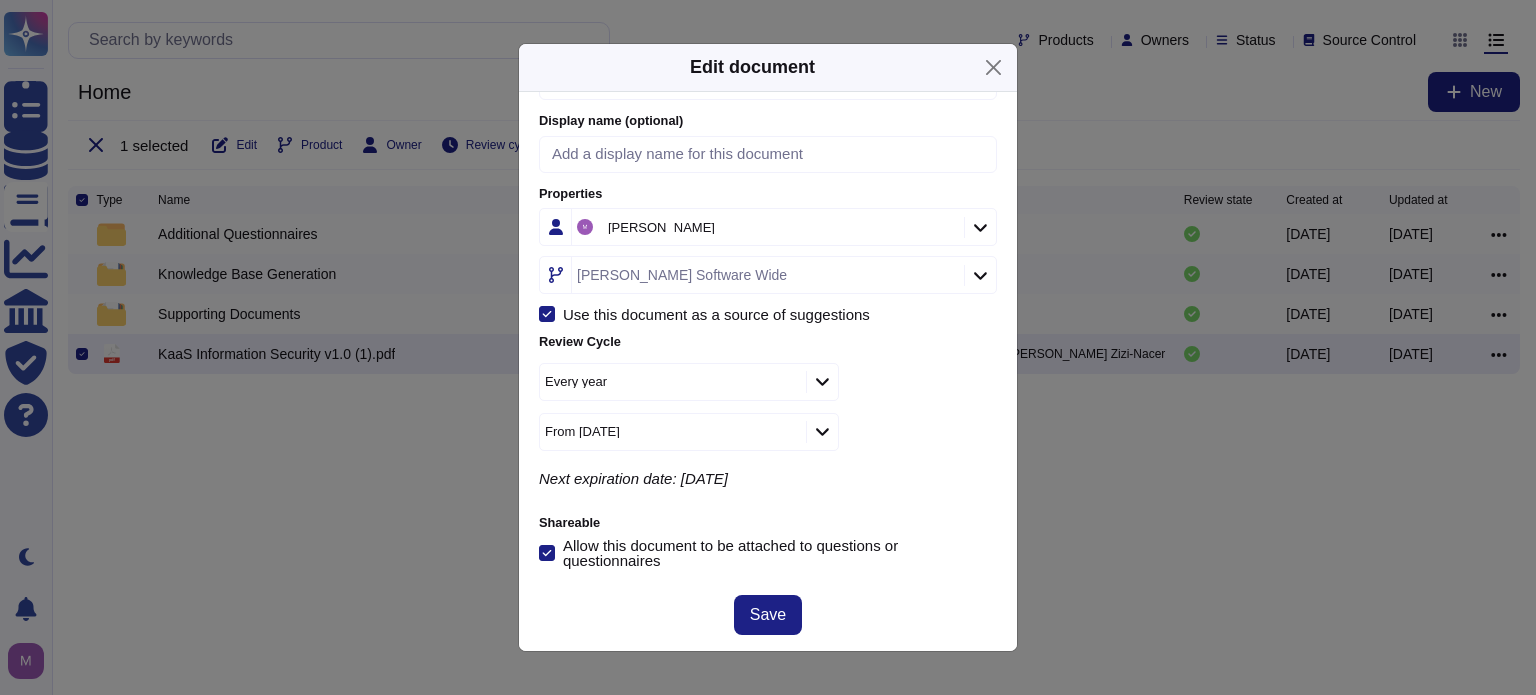 click on "From [DATE]" at bounding box center [670, 432] 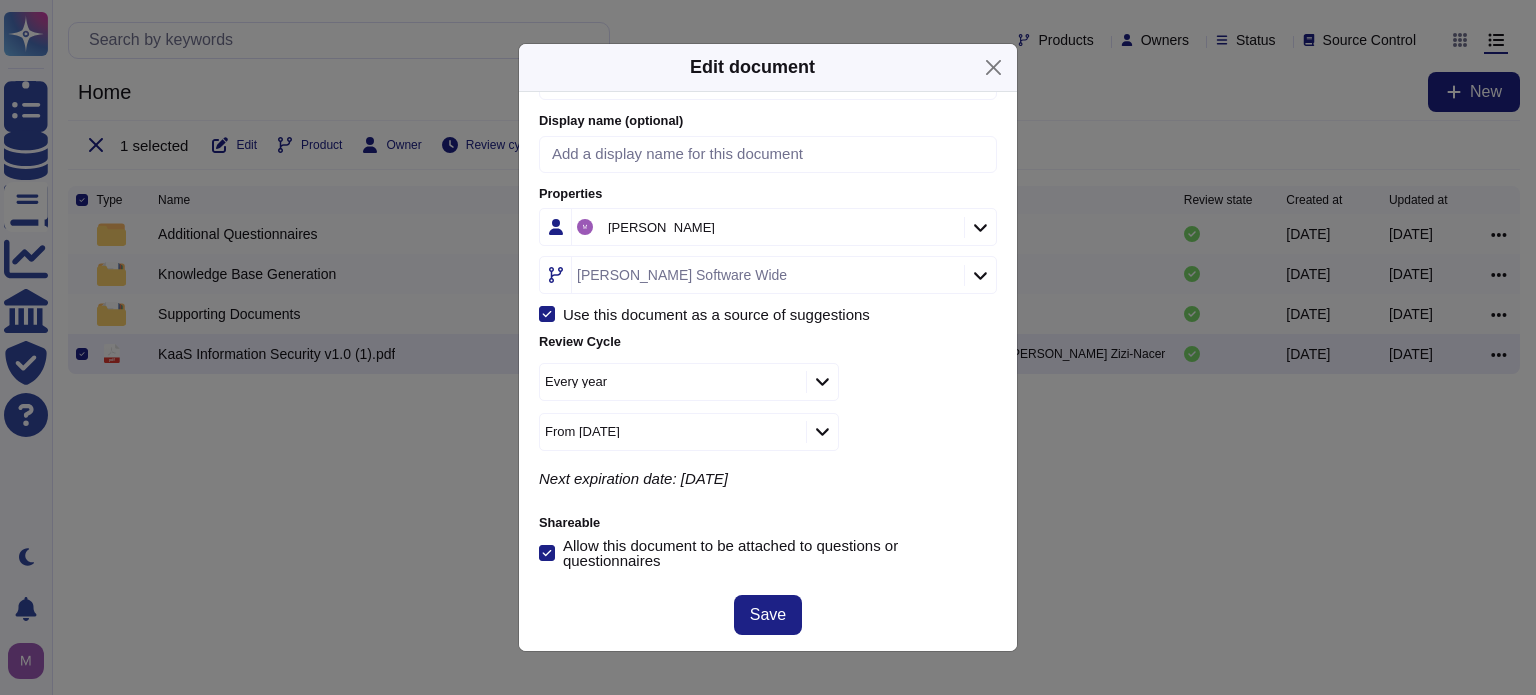 click on "From [DATE]" at bounding box center (768, 432) 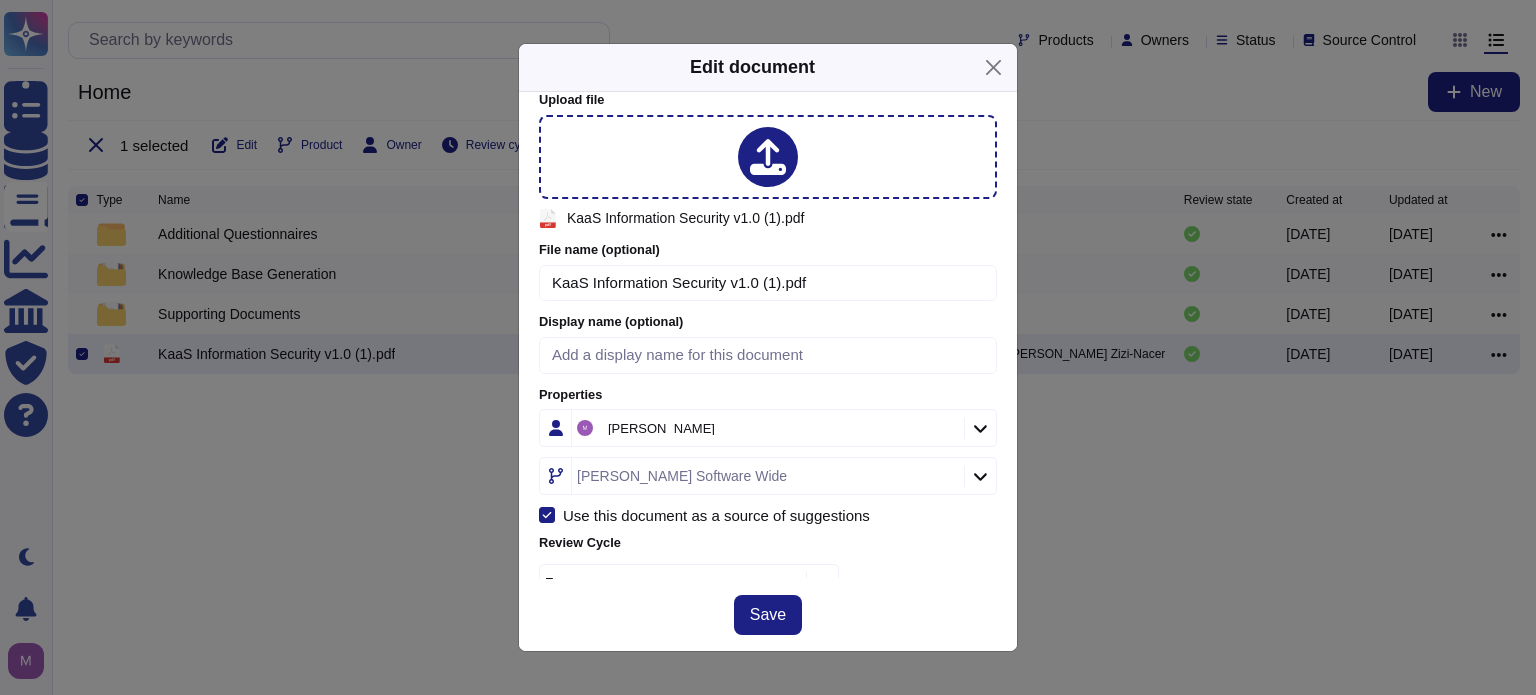 scroll, scrollTop: 0, scrollLeft: 0, axis: both 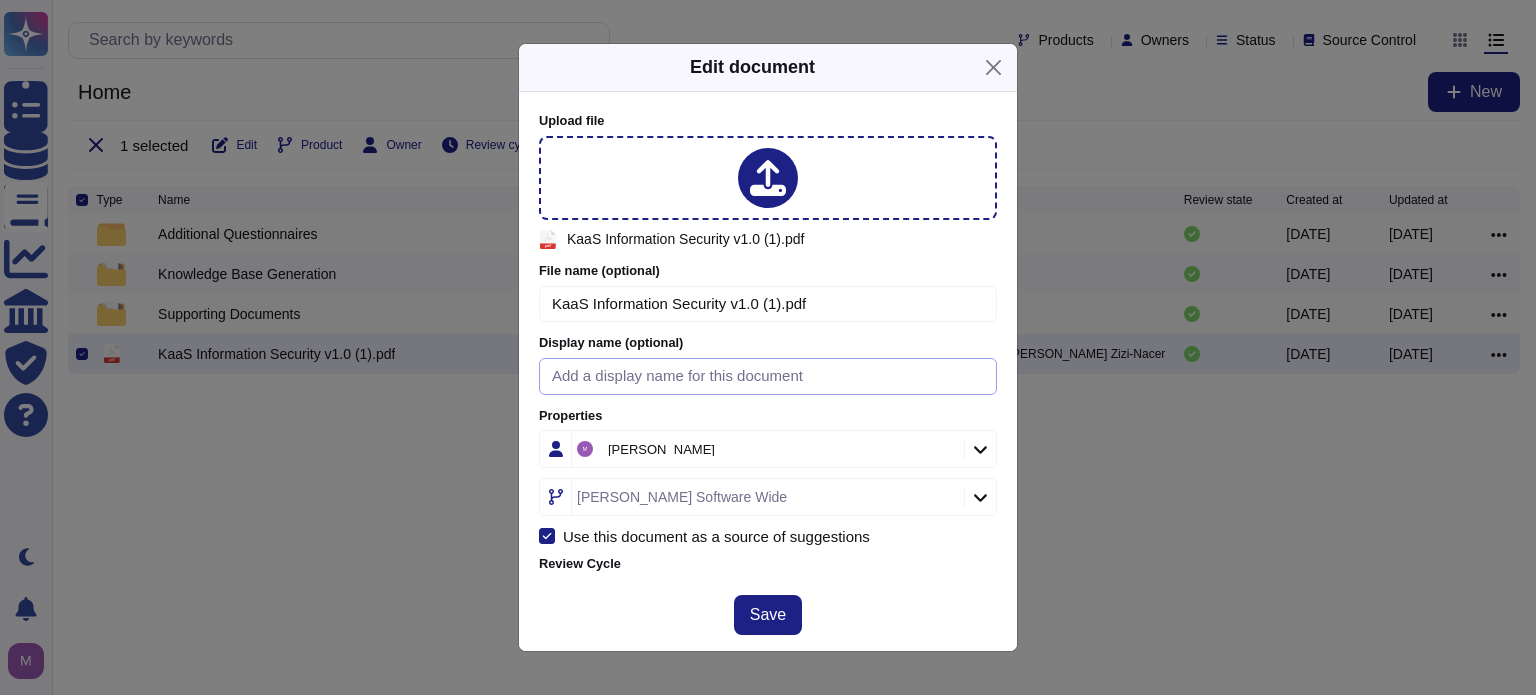 click at bounding box center (768, 376) 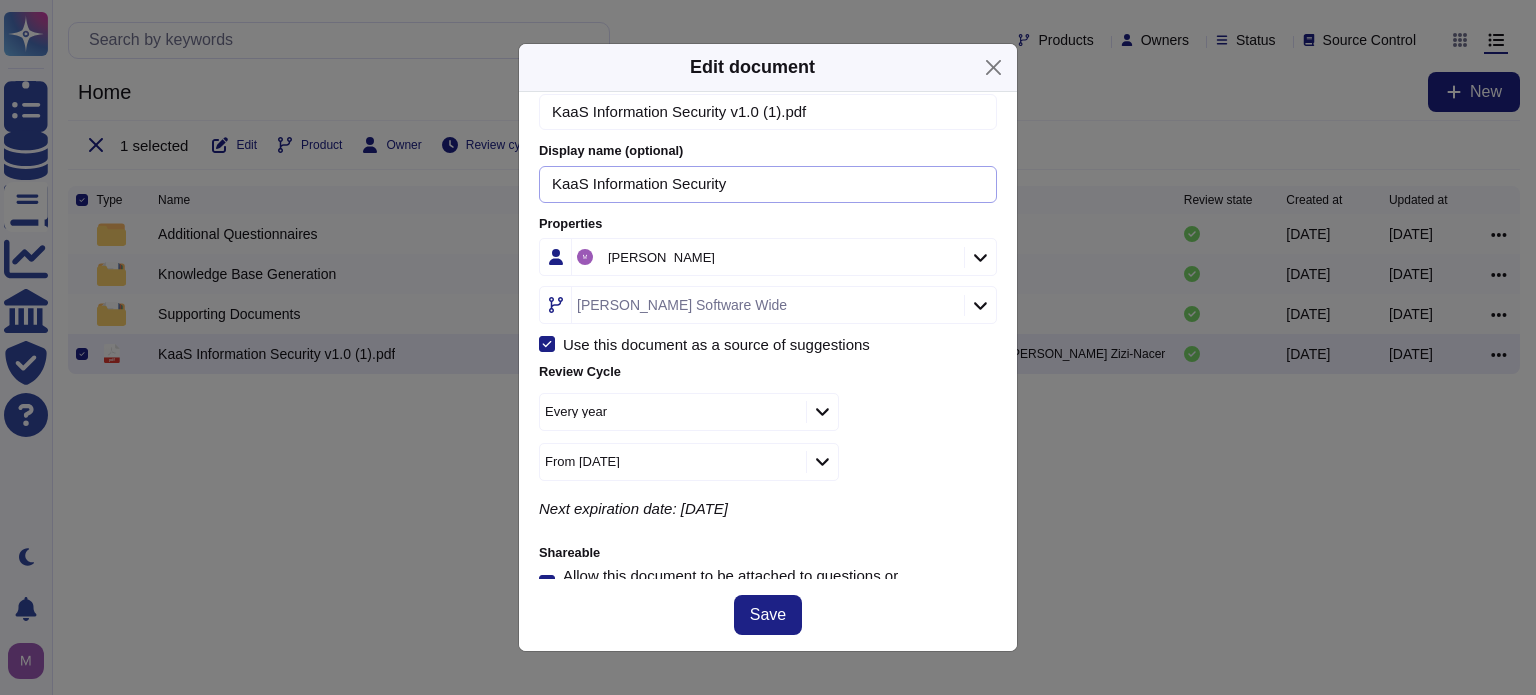 scroll, scrollTop: 222, scrollLeft: 0, axis: vertical 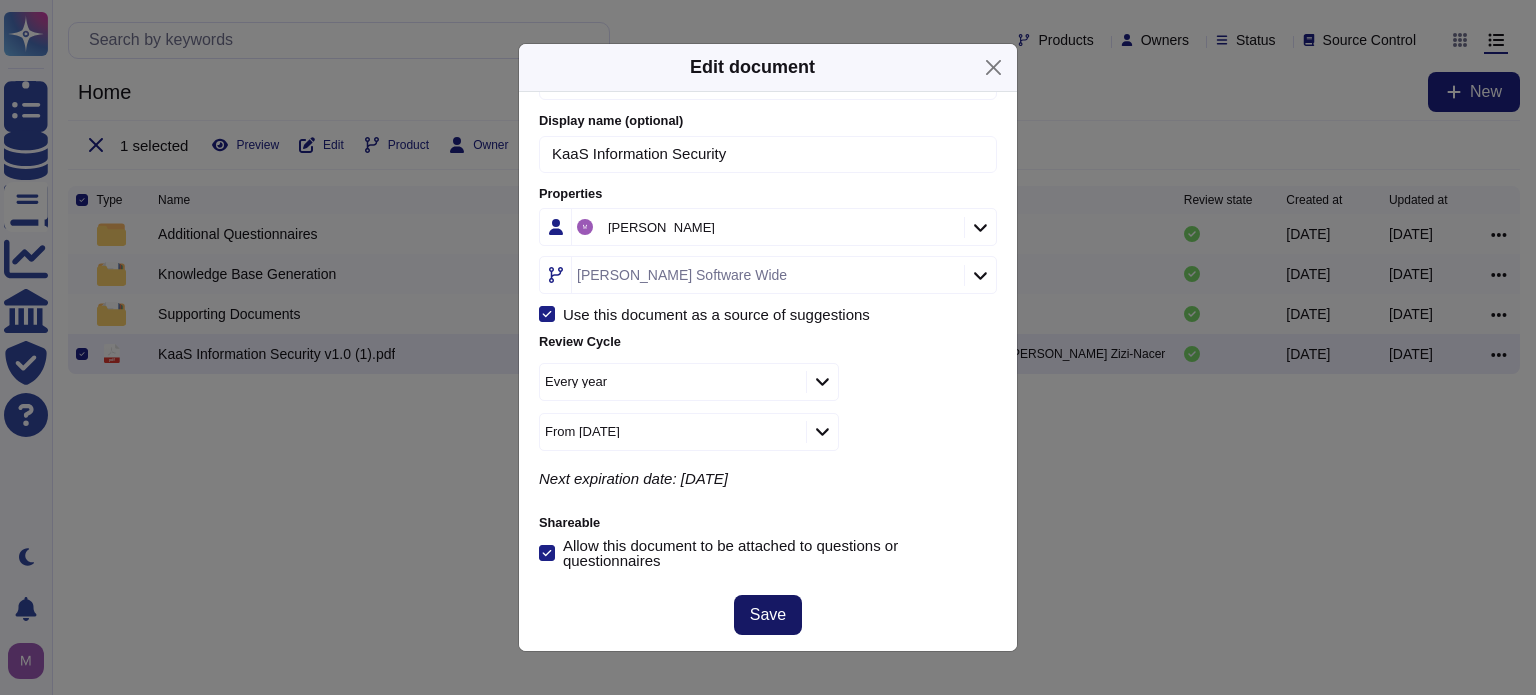 type on "KaaS Information Security" 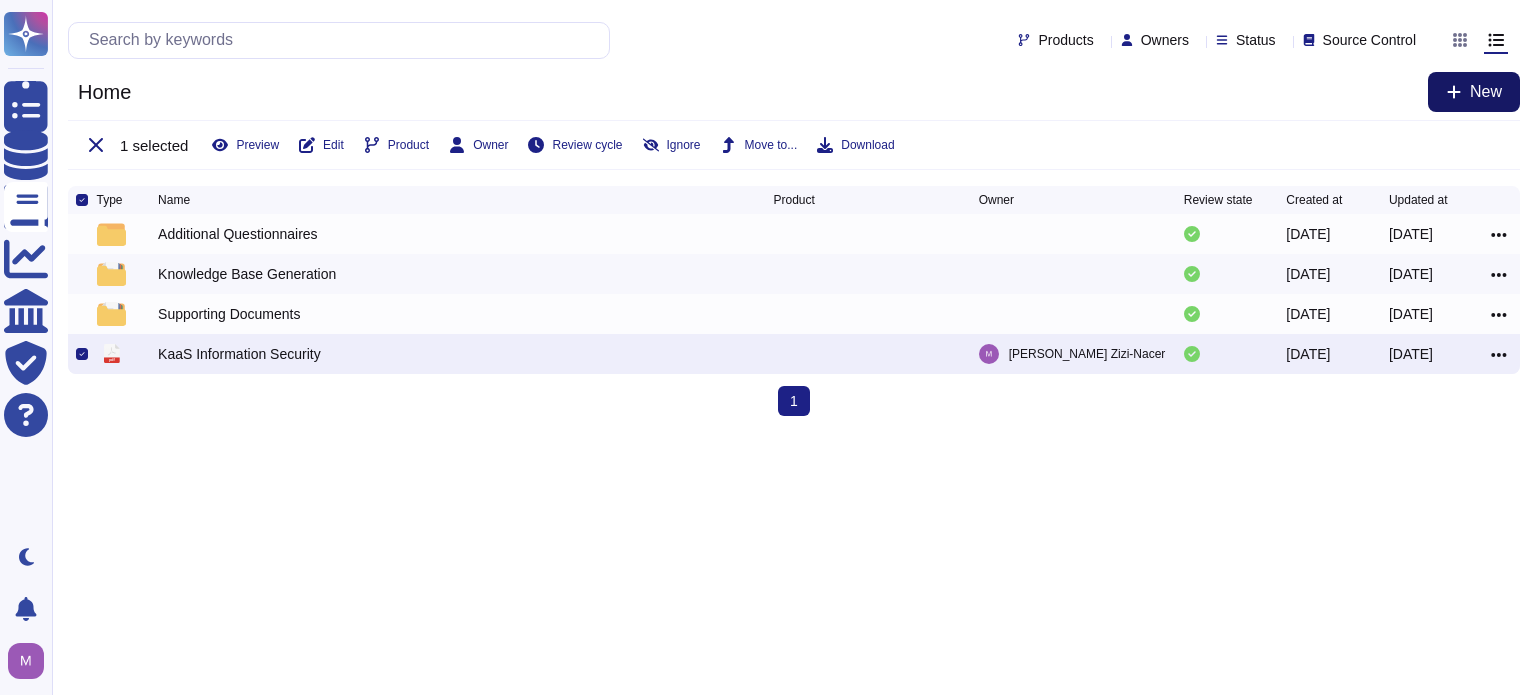 click on "New" at bounding box center [1486, 92] 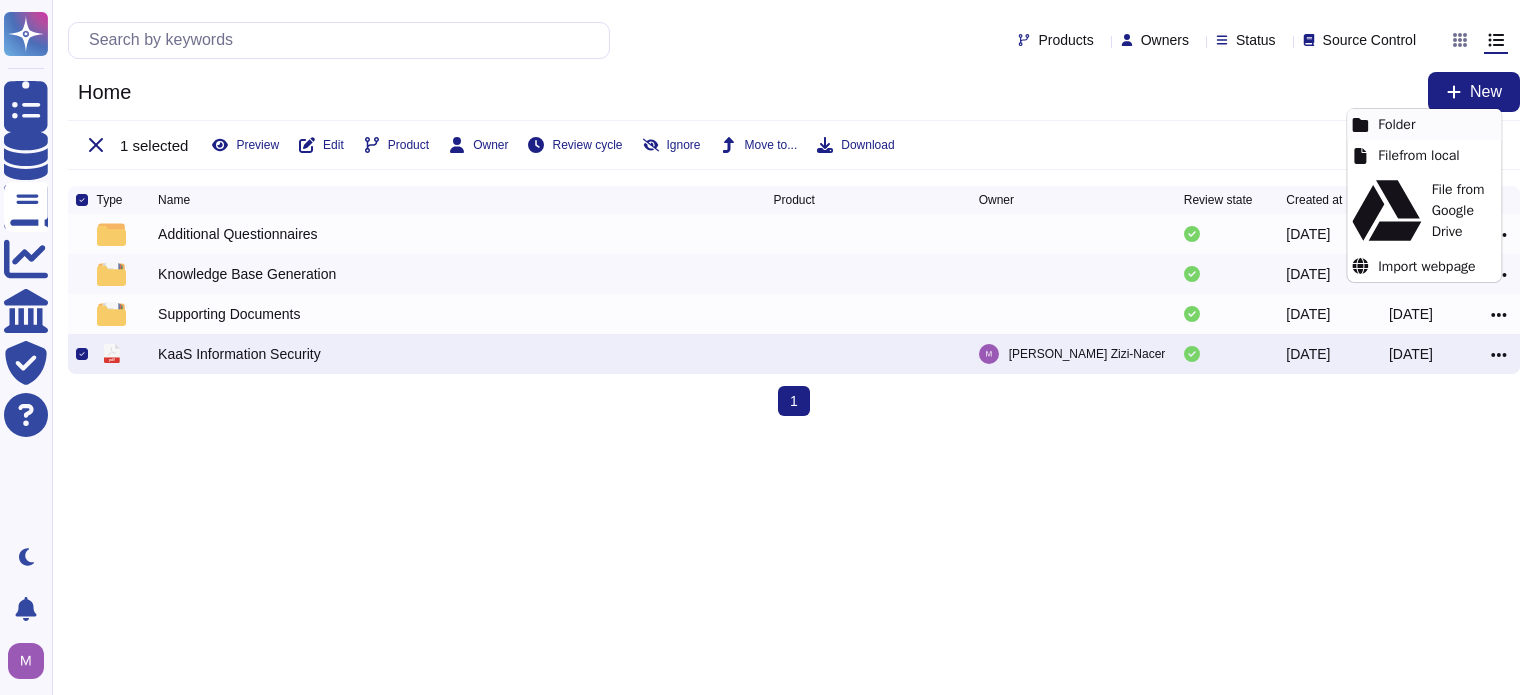 click on "Folder" at bounding box center (1424, 124) 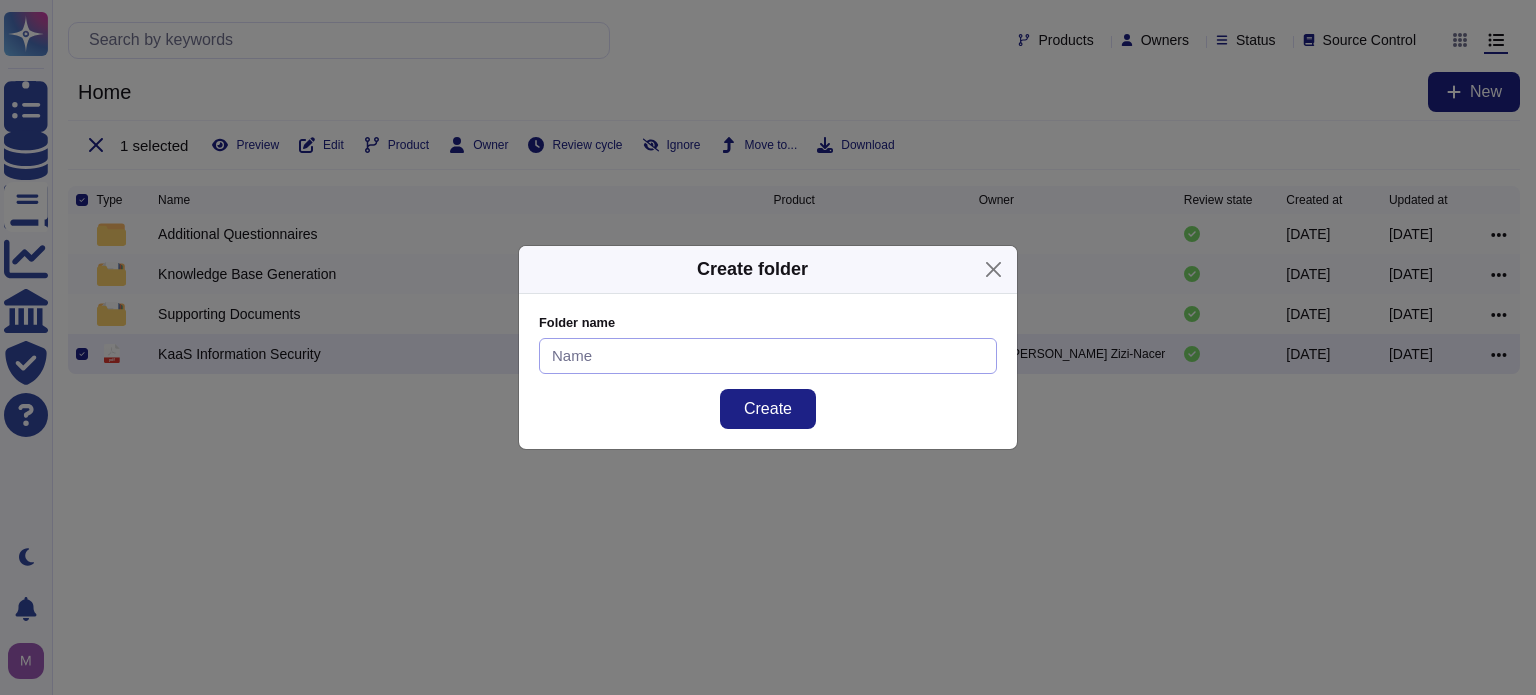 click at bounding box center [768, 356] 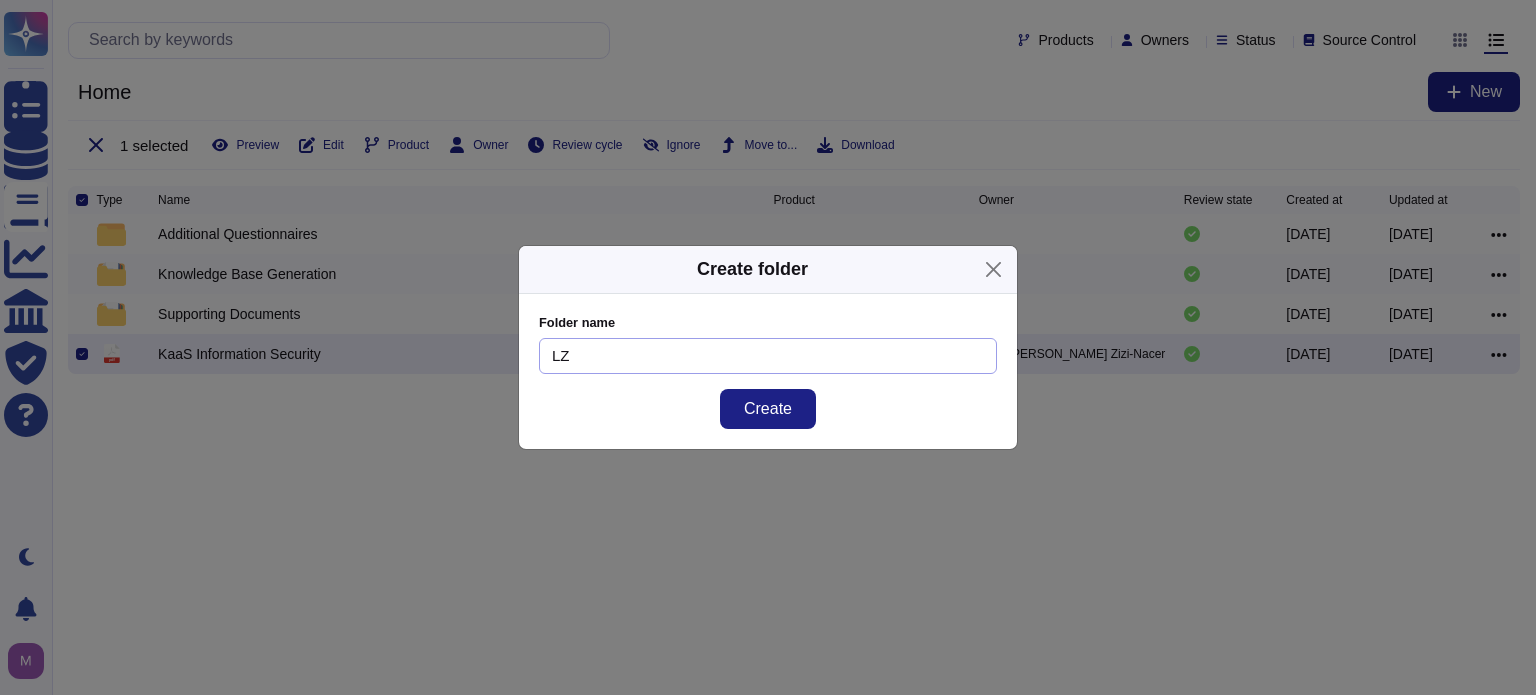 type on "L" 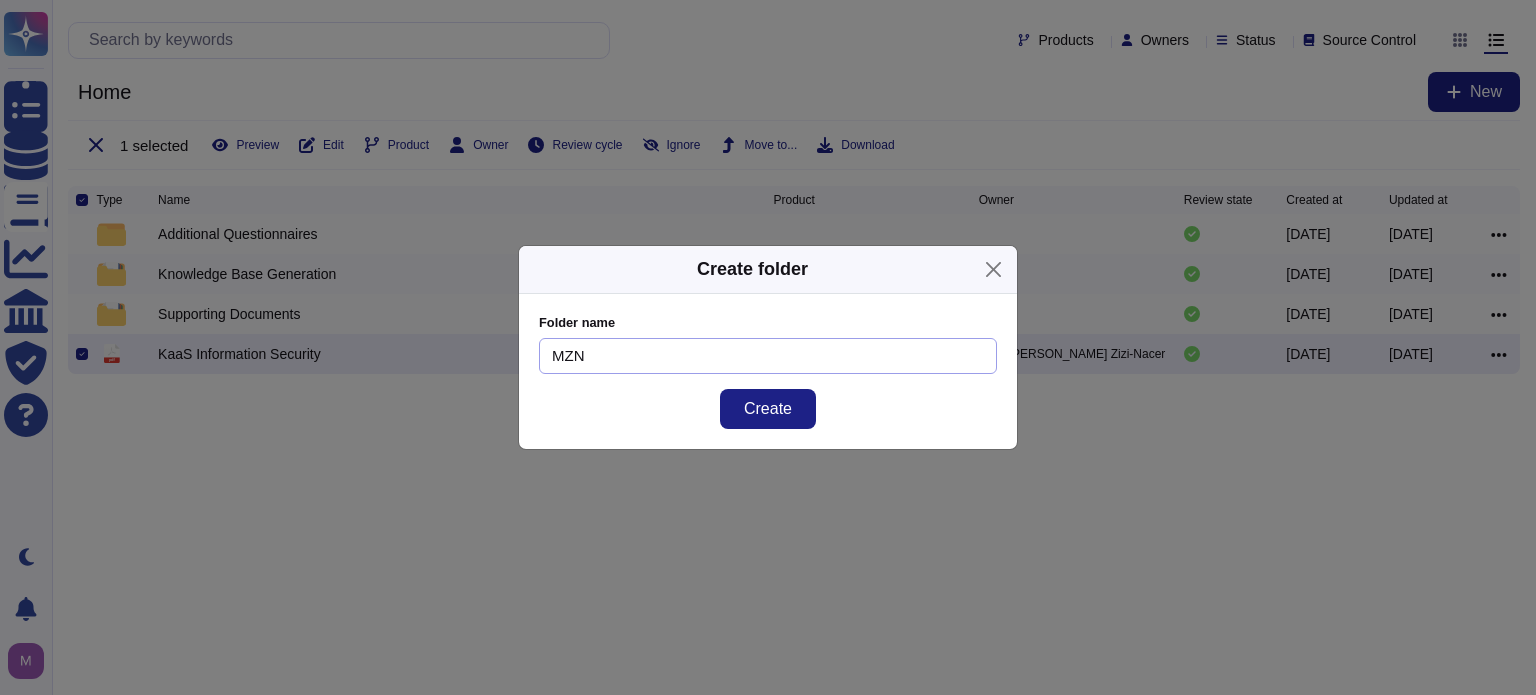 click on "Create" at bounding box center (768, 409) 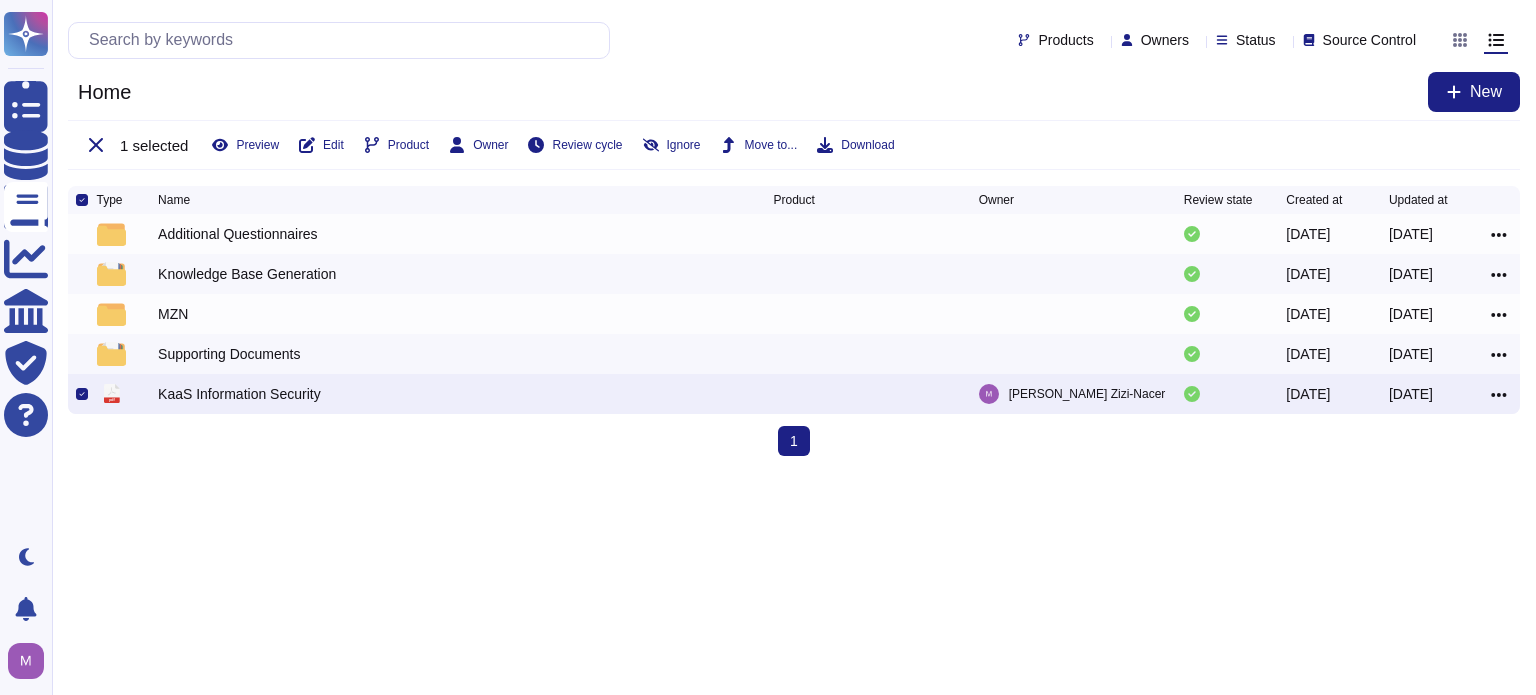 click on "KaaS Information Security" at bounding box center (239, 394) 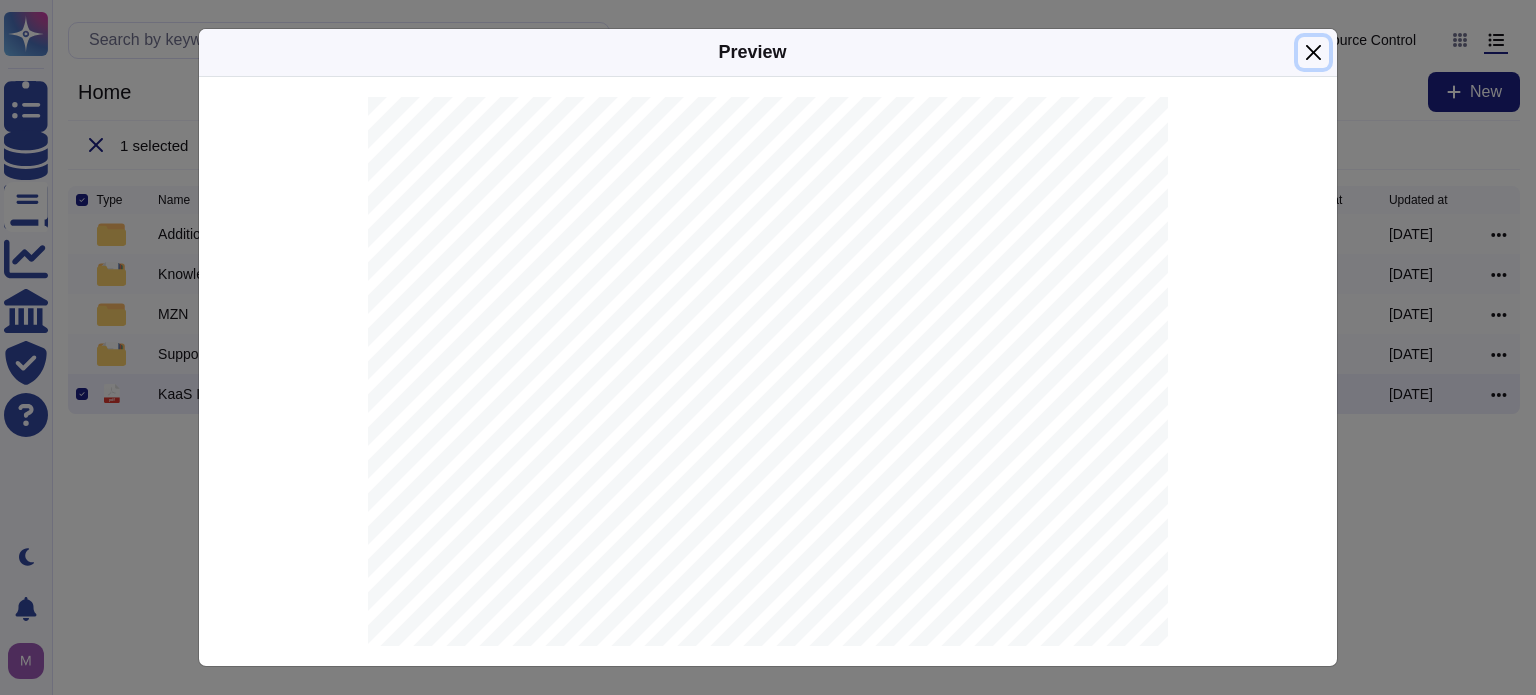 click at bounding box center (1313, 52) 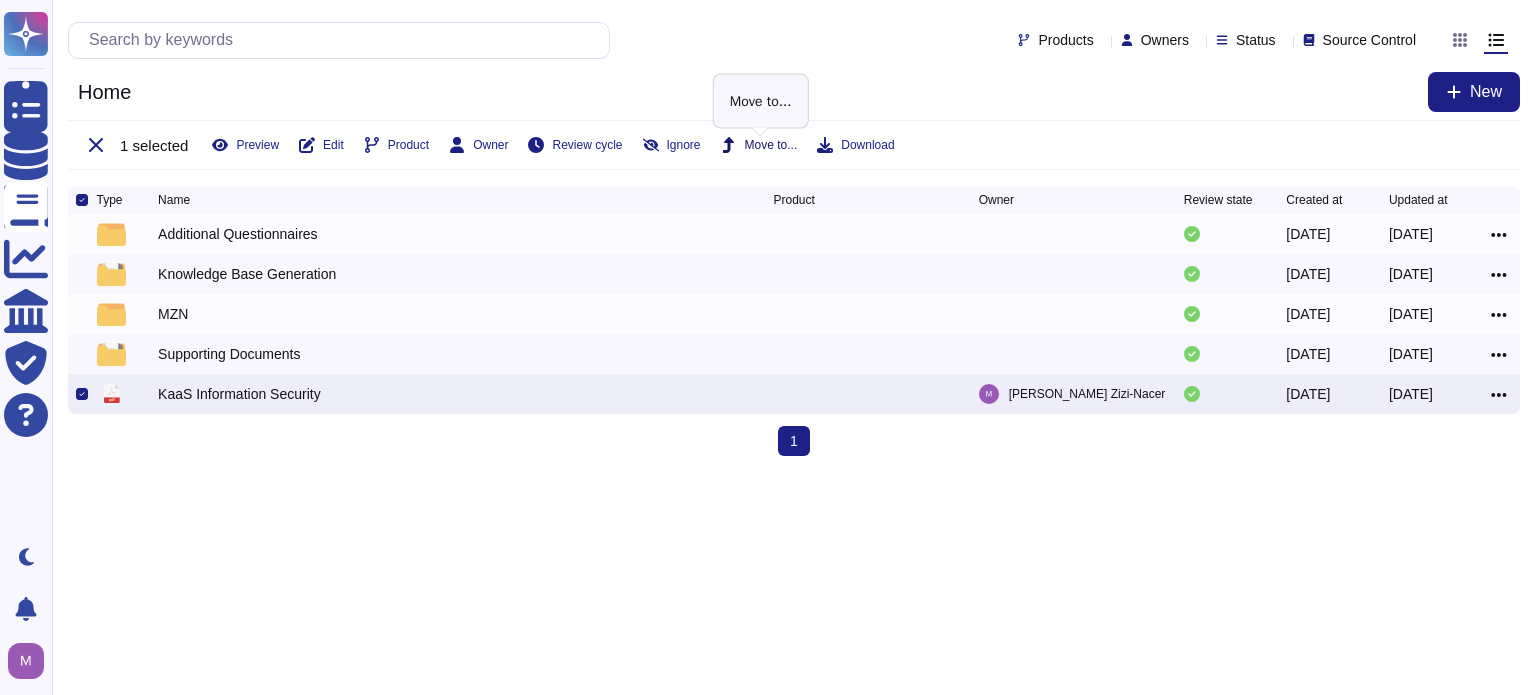 click 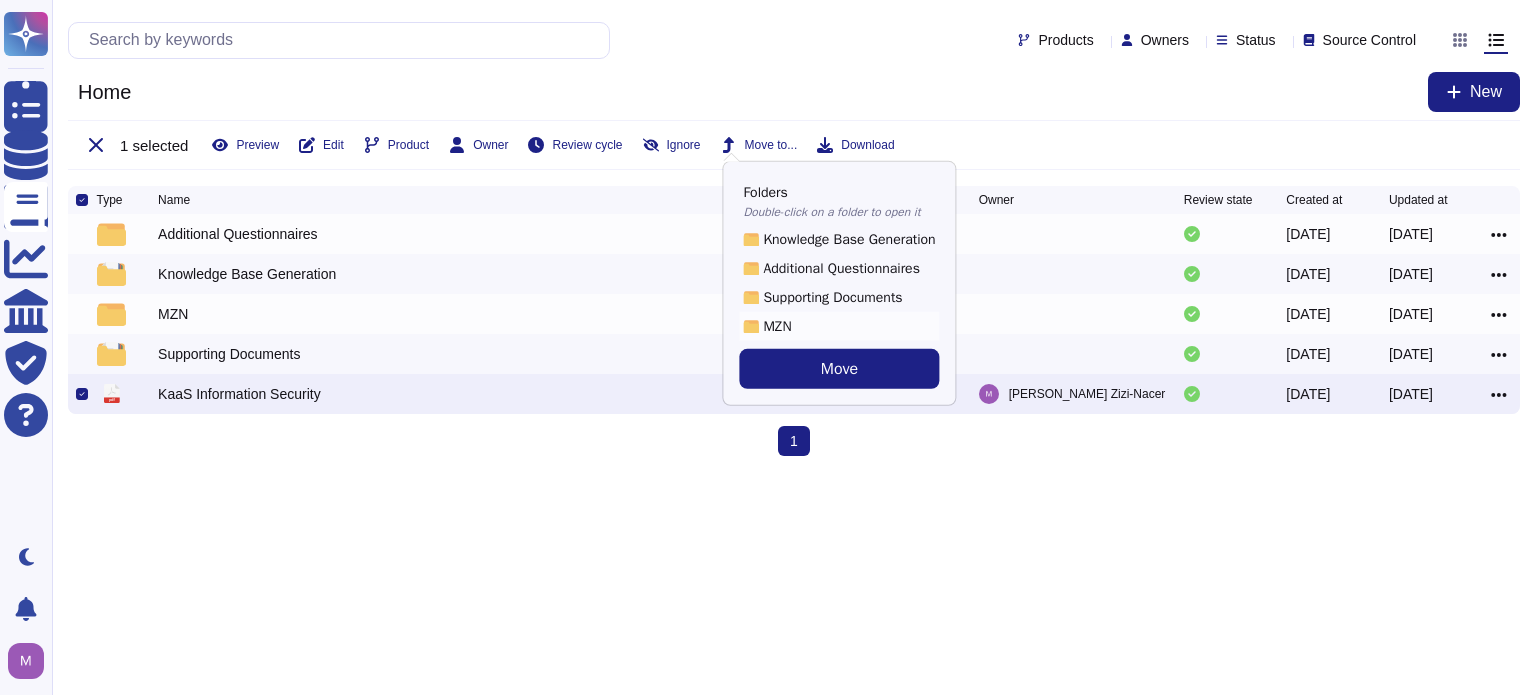 click on "MZN" at bounding box center [839, 326] 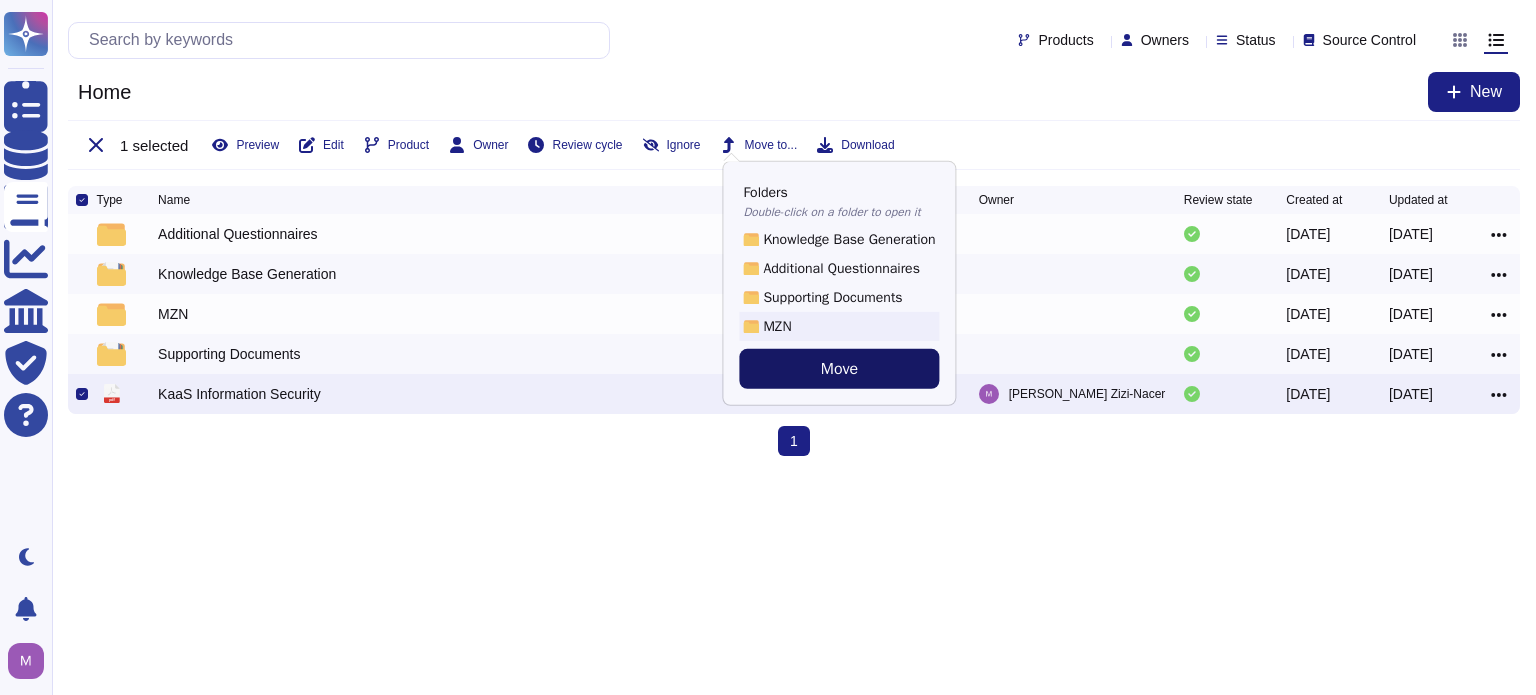 click on "Move" at bounding box center (839, 369) 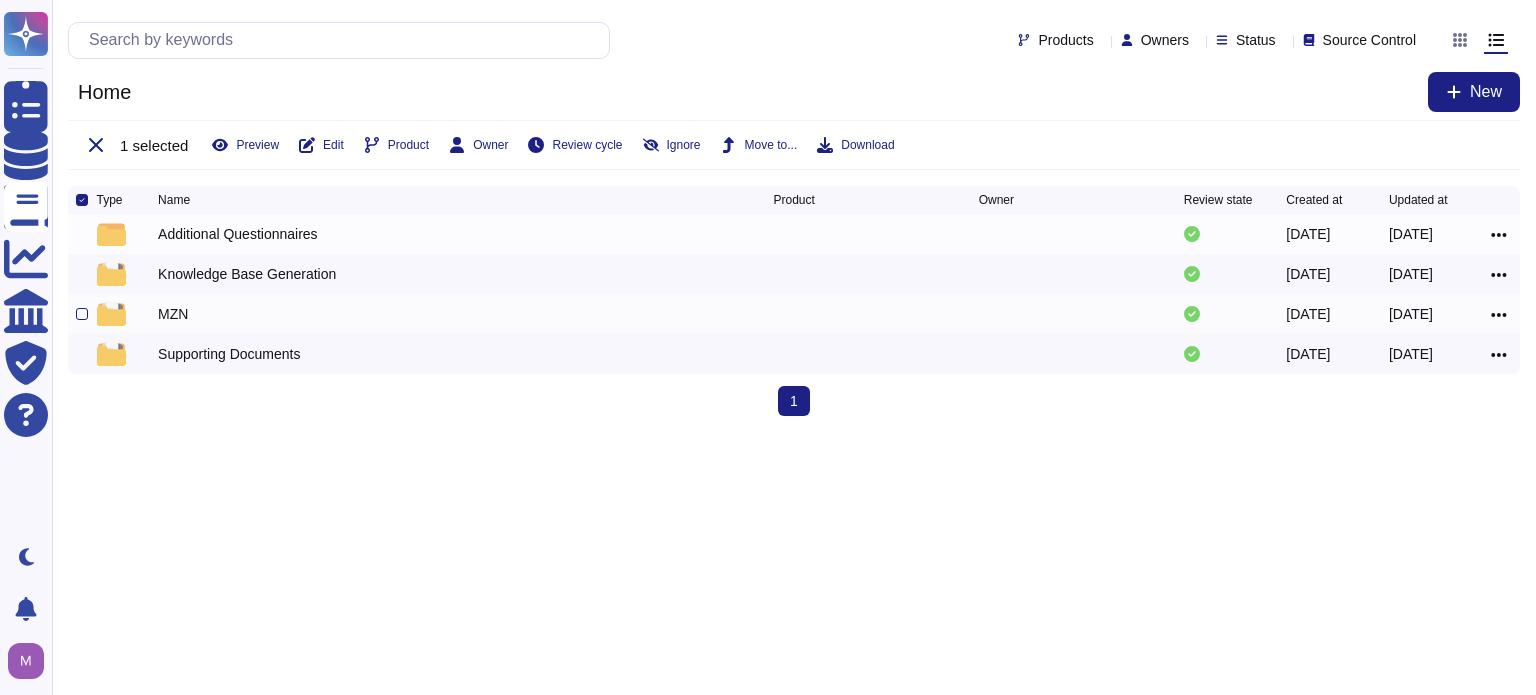 click at bounding box center (111, 314) 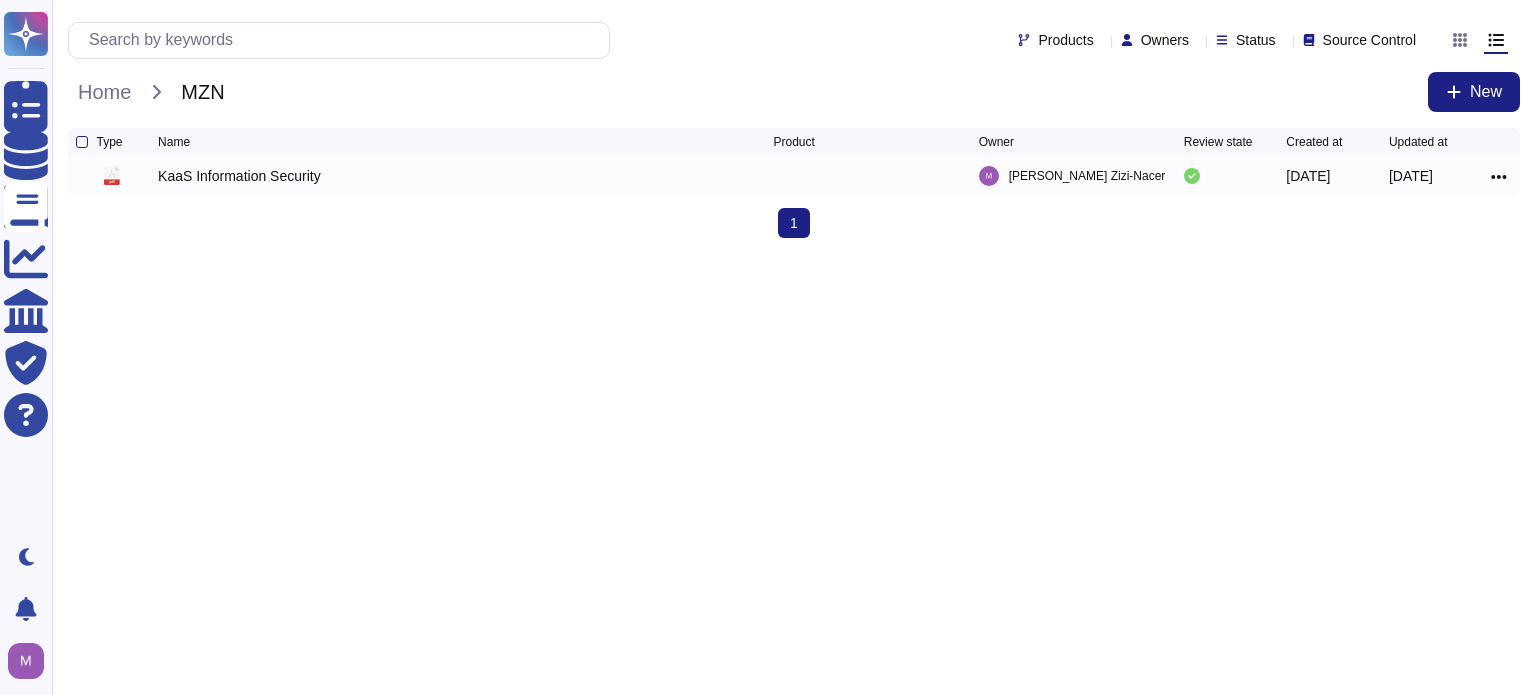 click on "Questionnaires Knowledge Base Documents Analytics CAIQ / SIG Trust Center Help Center Dark mode Notifications Profile Products Owners Status Source Control Home MZN New Type Name Product Owner Review state Created at Updated at pdf KaaS Information Security [PERSON_NAME]-Nacer [DATE] [DATE] 1 (current)" at bounding box center (768, 127) 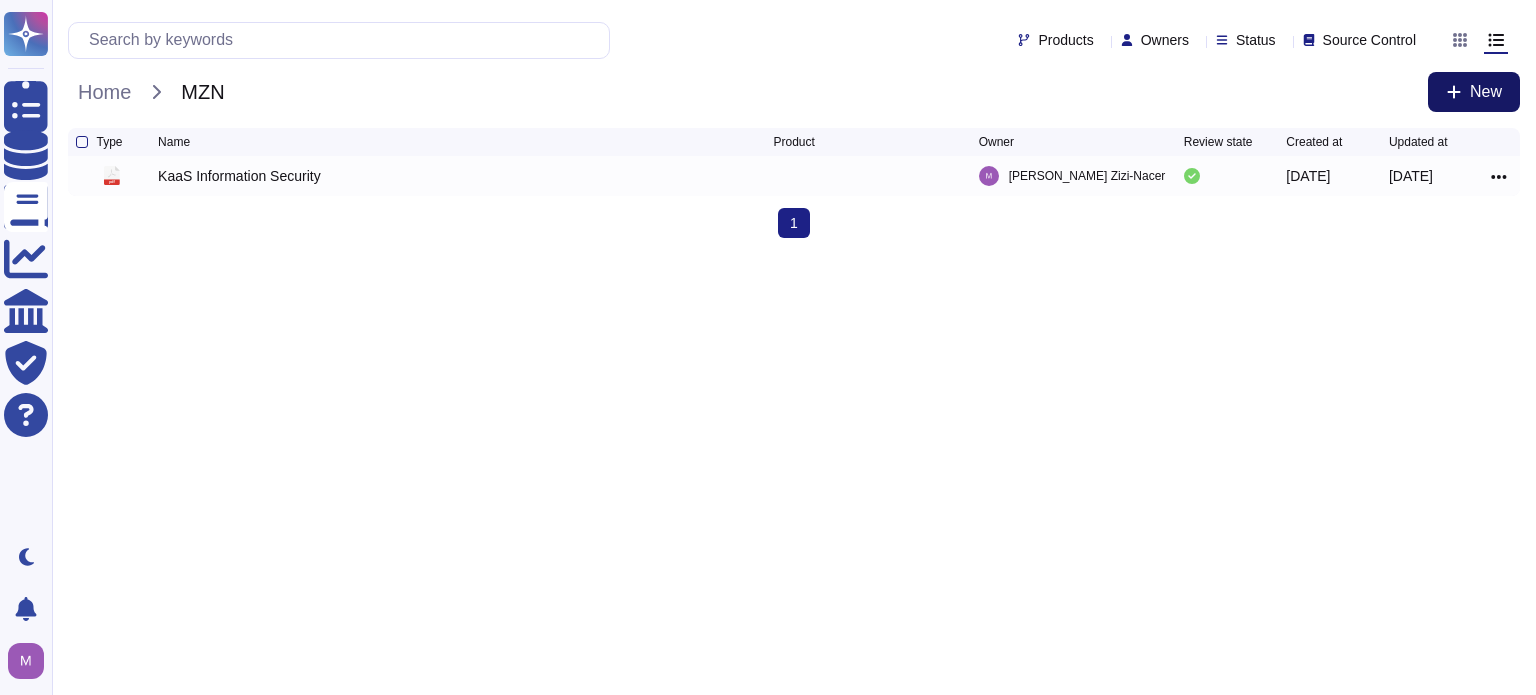 click on "New" at bounding box center [1486, 92] 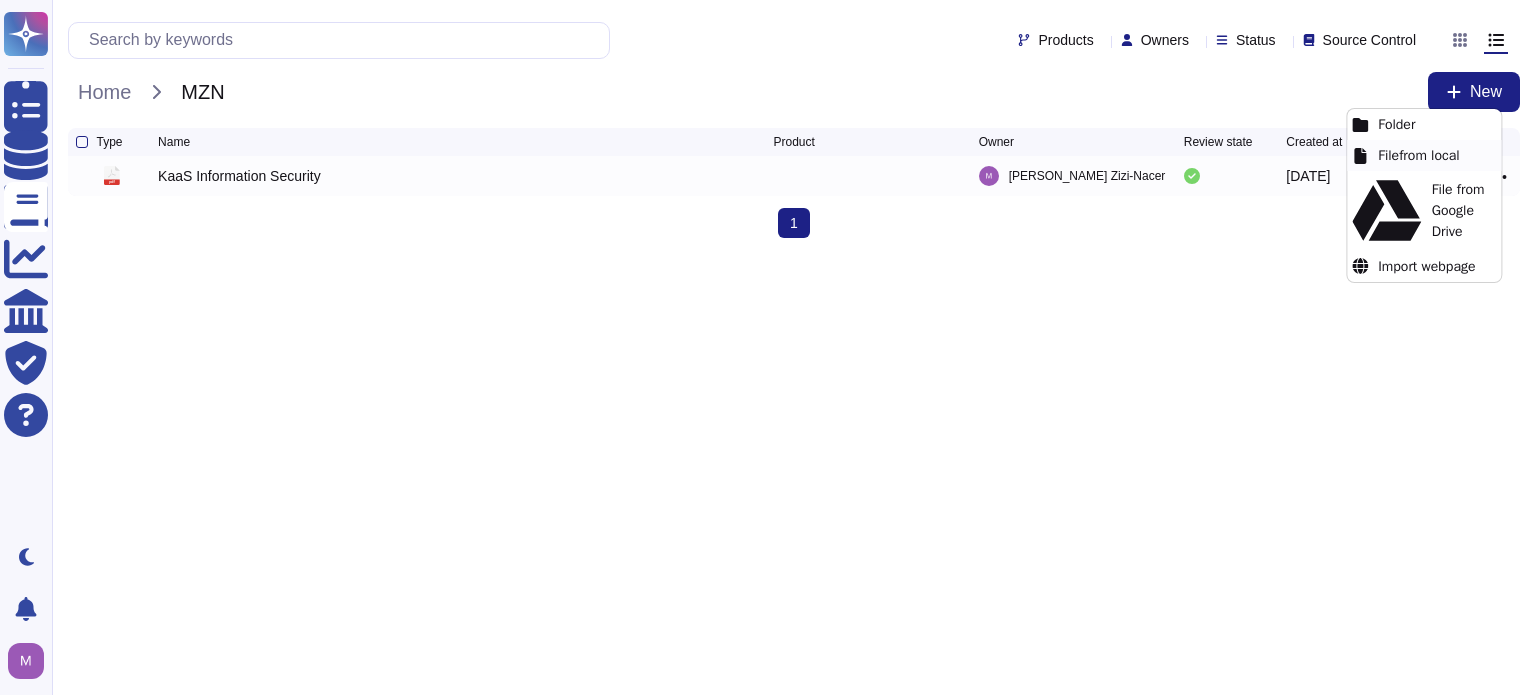 click on "File  from local" at bounding box center (1424, 155) 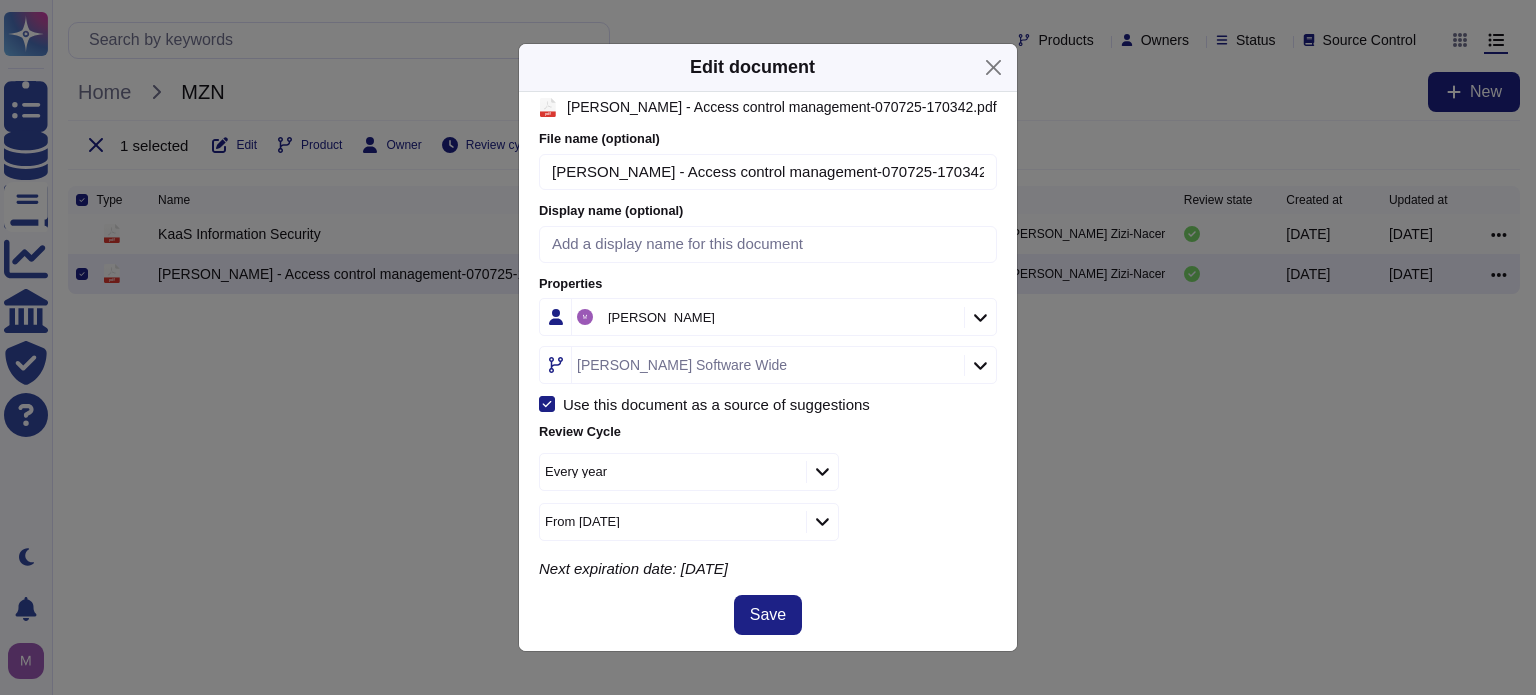 scroll, scrollTop: 222, scrollLeft: 0, axis: vertical 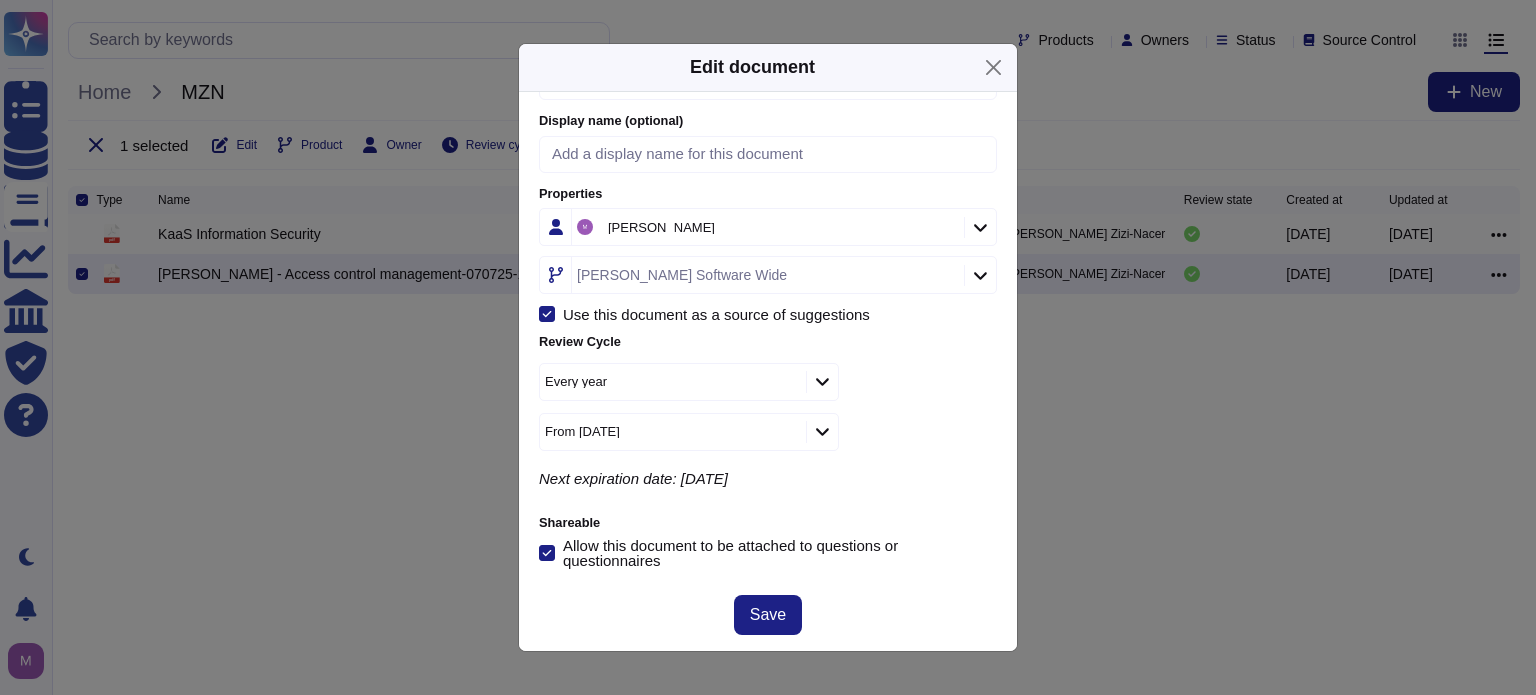 click at bounding box center [547, 553] 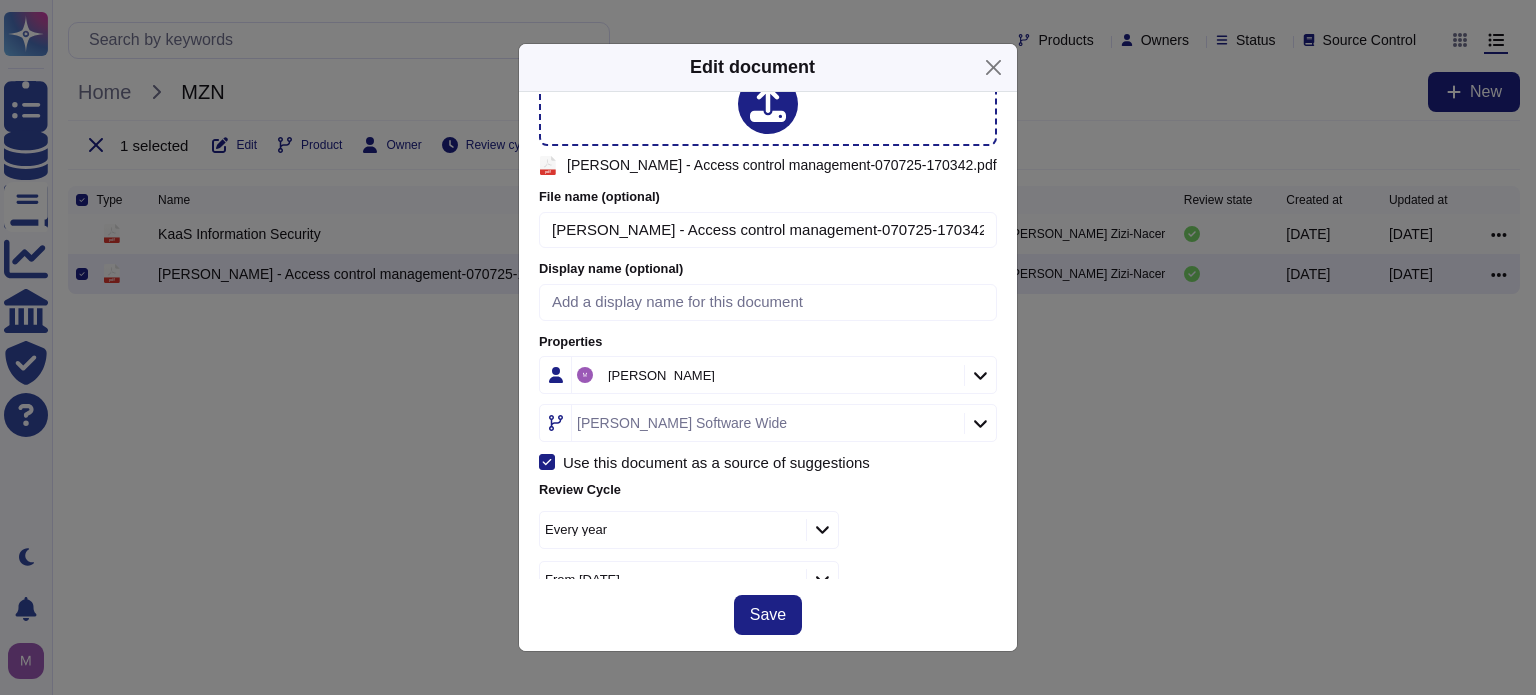 scroll, scrollTop: 0, scrollLeft: 0, axis: both 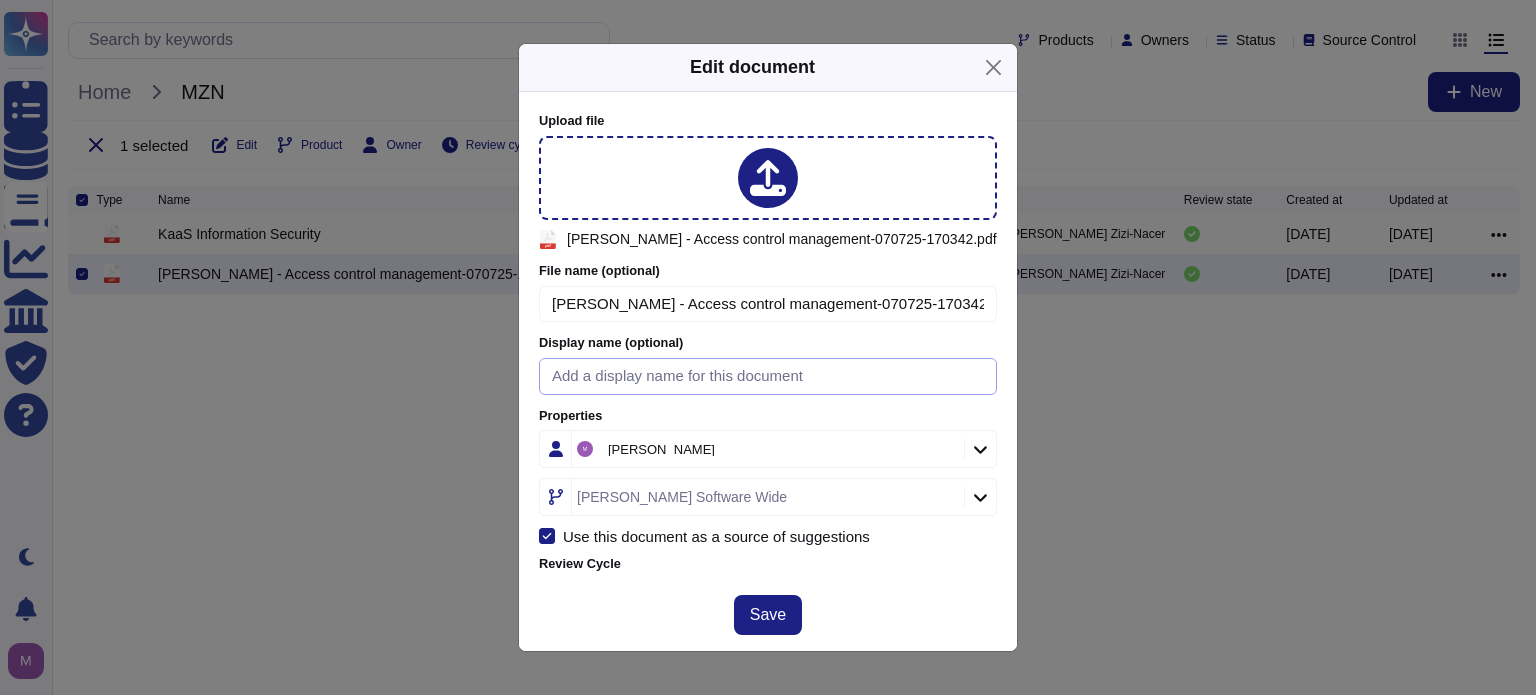 click at bounding box center [768, 376] 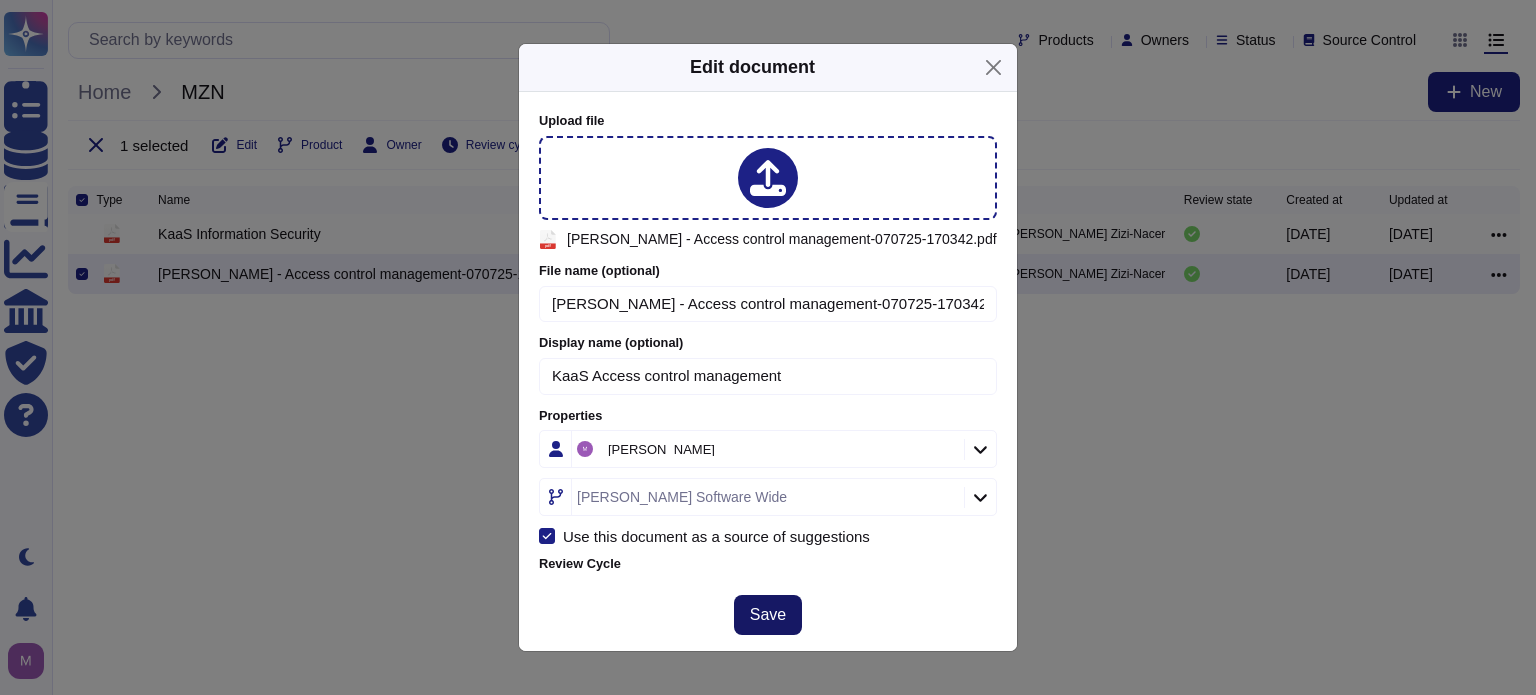 type on "KaaS Access control management" 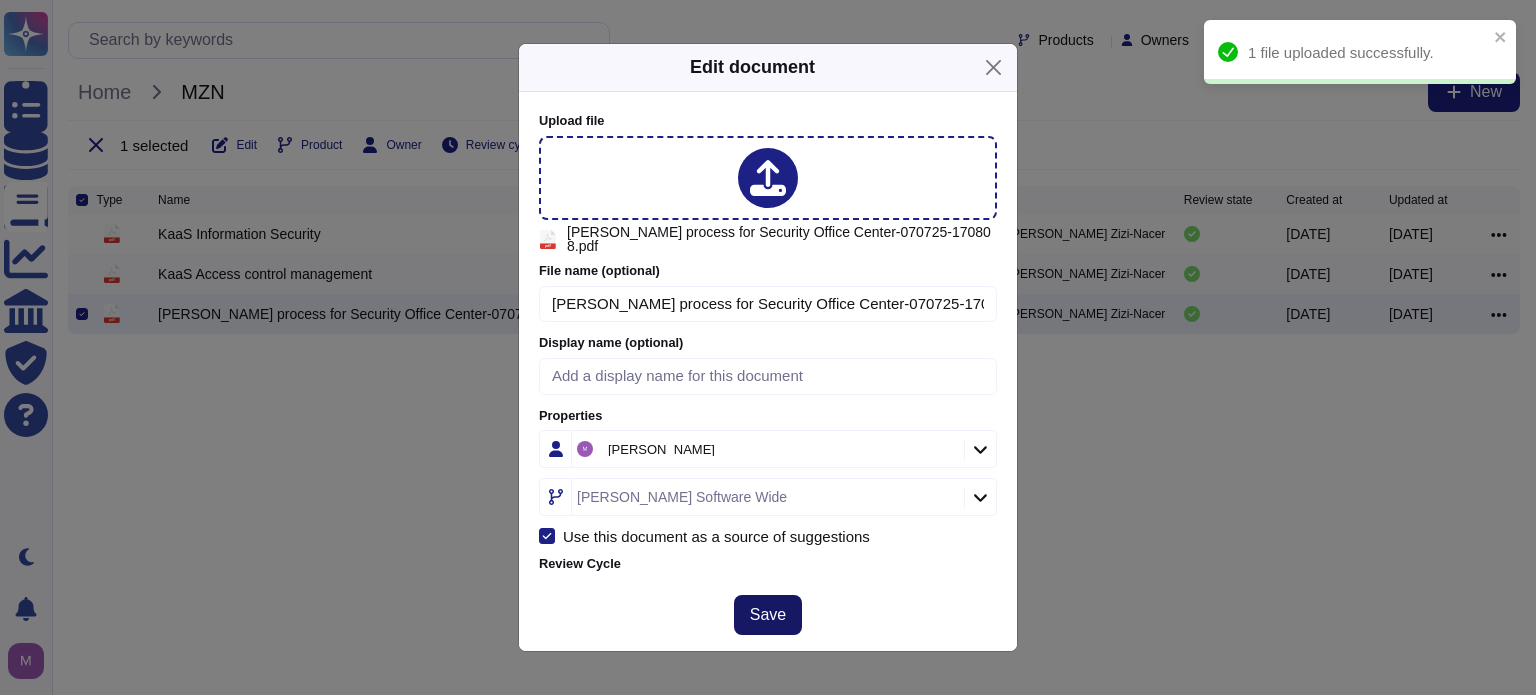 click on "Save" at bounding box center (768, 615) 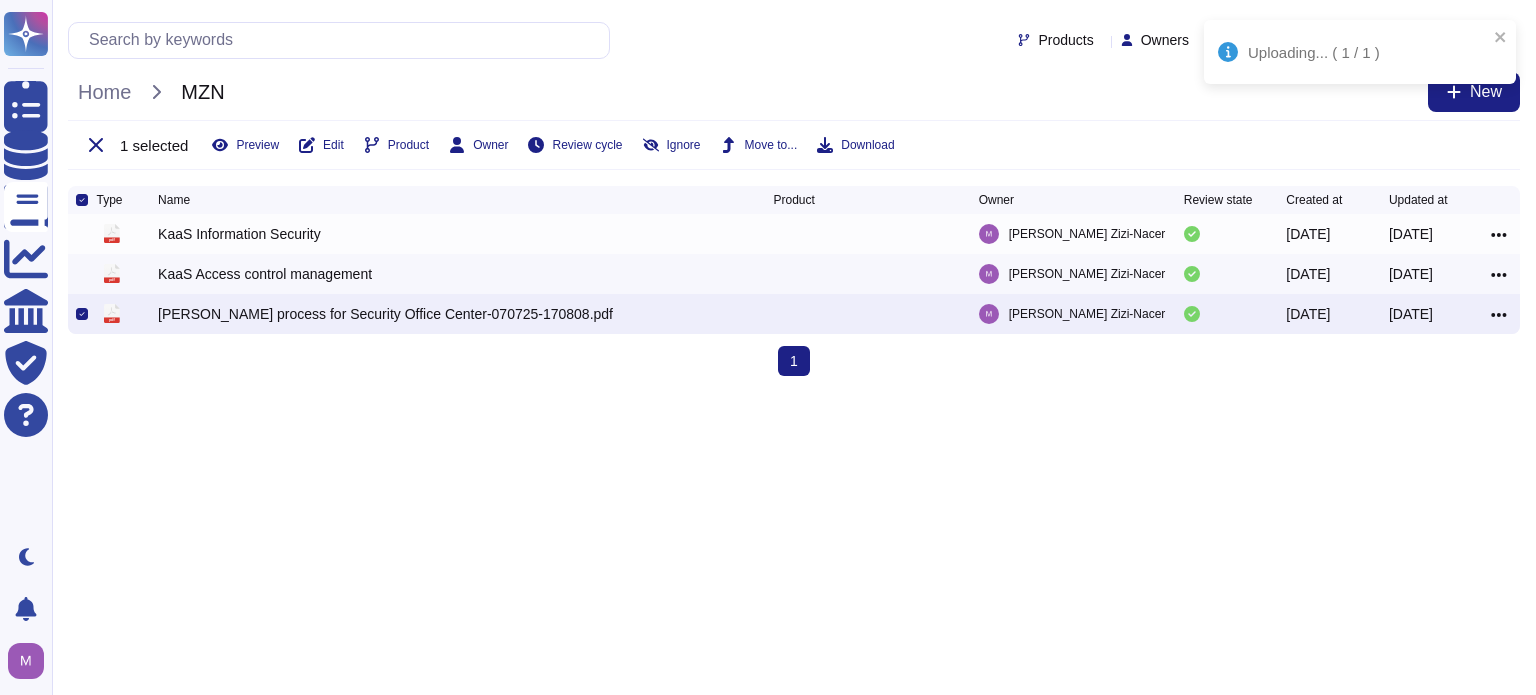 click on "Uploading... ( 1 / 1 )  Questionnaires Knowledge Base Documents Analytics CAIQ / SIG Trust Center Help Center Dark mode Notifications Profile Products Owners Status Source Control Home MZN New 1   selected Preview Edit Product Owner Review cycle Ignore Move to... Download Type Name Product Owner Review state Created at Updated at pdf KaaS Information Security [PERSON_NAME]-Nacer [DATE] [DATE] pdf KaaS Access control management [PERSON_NAME]-Nacer [DATE] [DATE] pdf [PERSON_NAME] process for Security Office Center-070725-170808.pdf [PERSON_NAME]-Nacer [DATE] [DATE] 1 (current)" at bounding box center (768, 196) 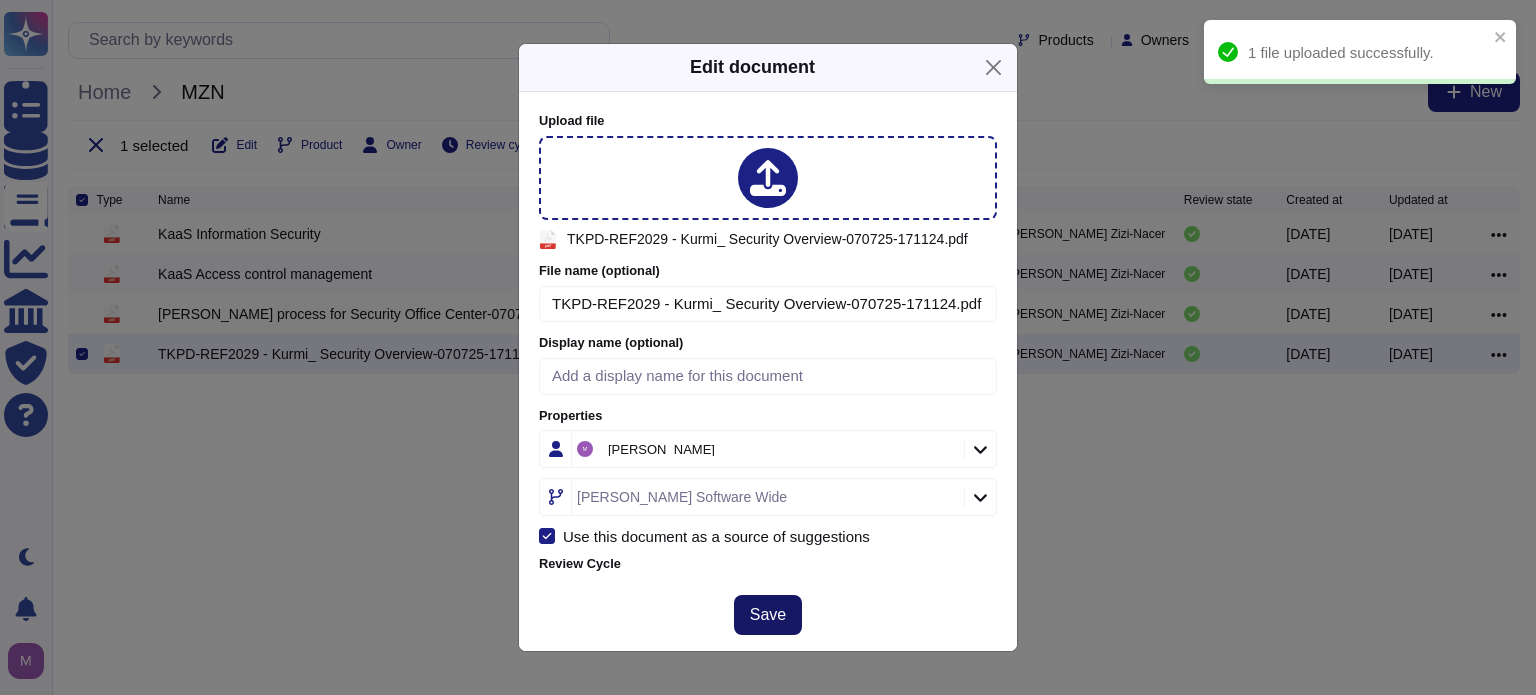 click on "Save" at bounding box center (768, 615) 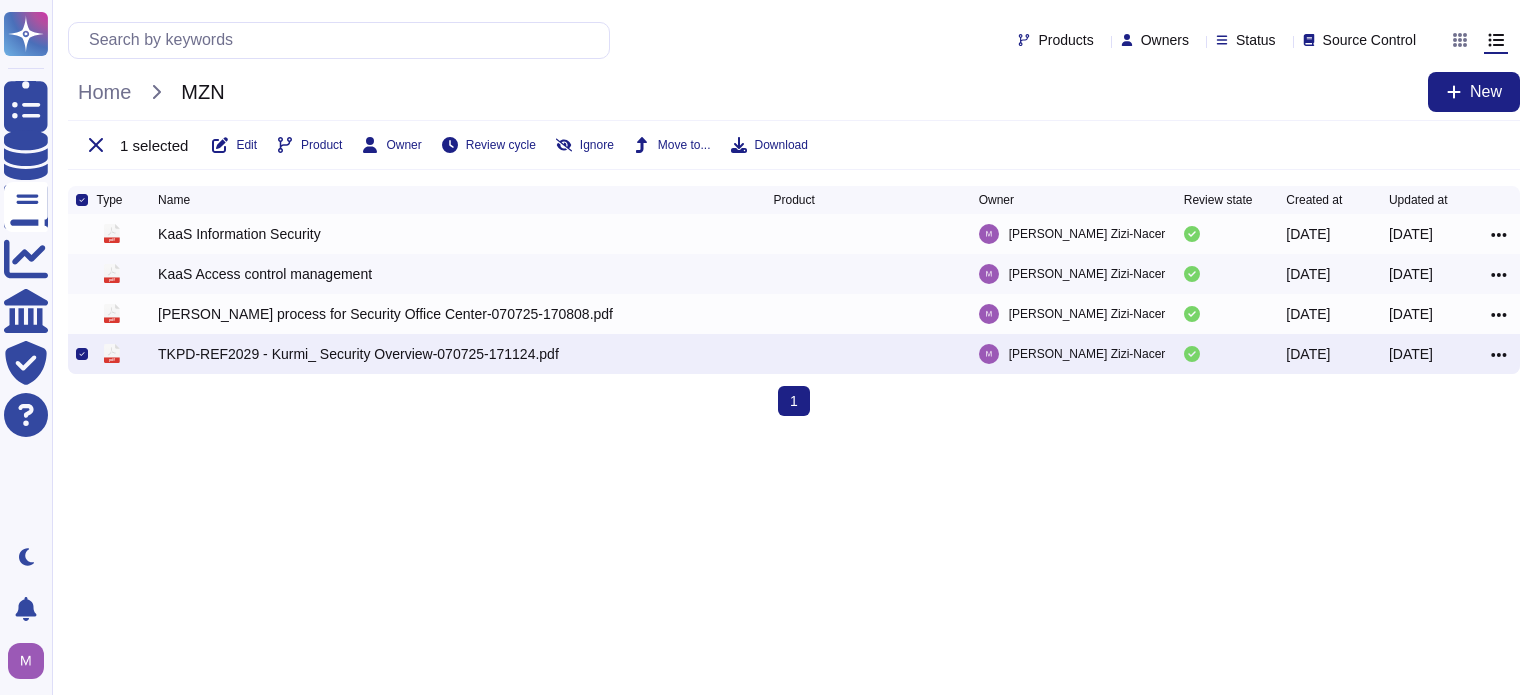 drag, startPoint x: 336, startPoint y: 363, endPoint x: 820, endPoint y: 531, distance: 512.328 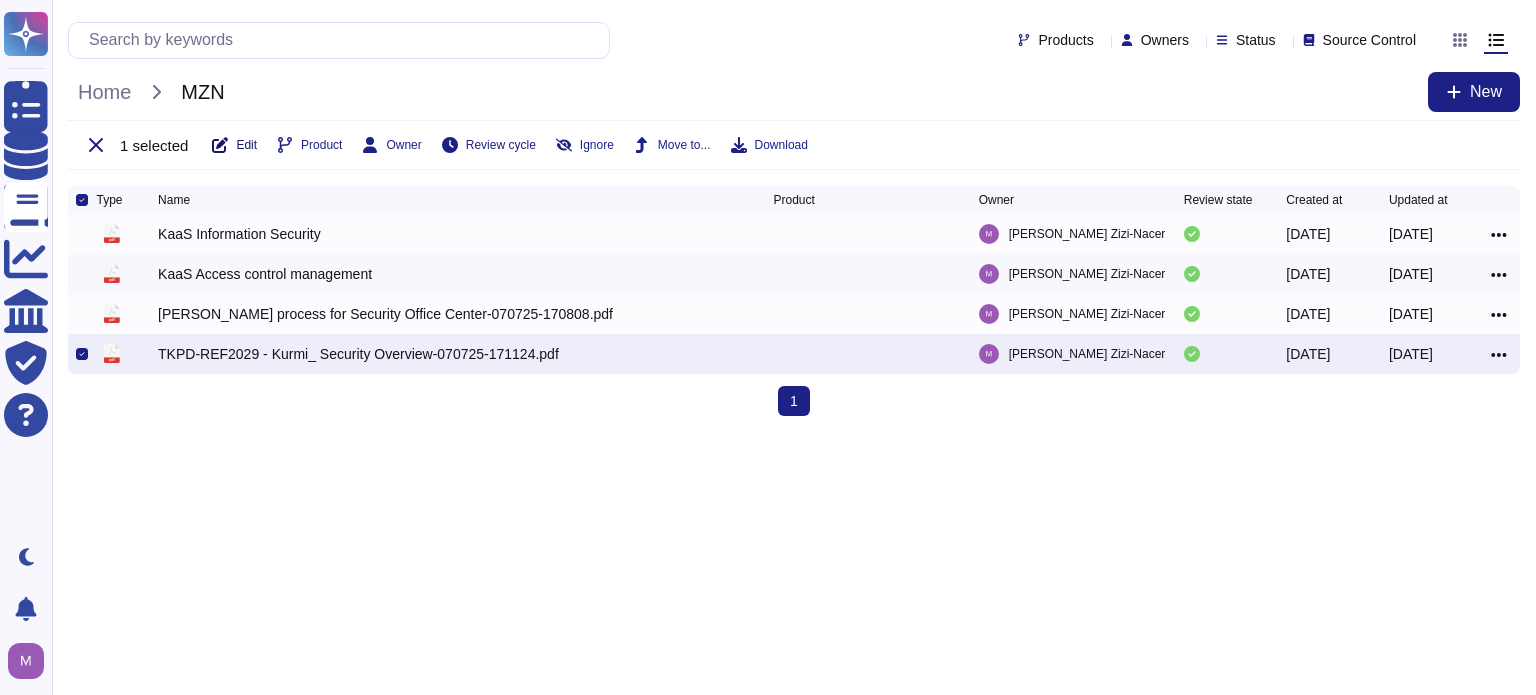 click on "Edit" at bounding box center (246, 145) 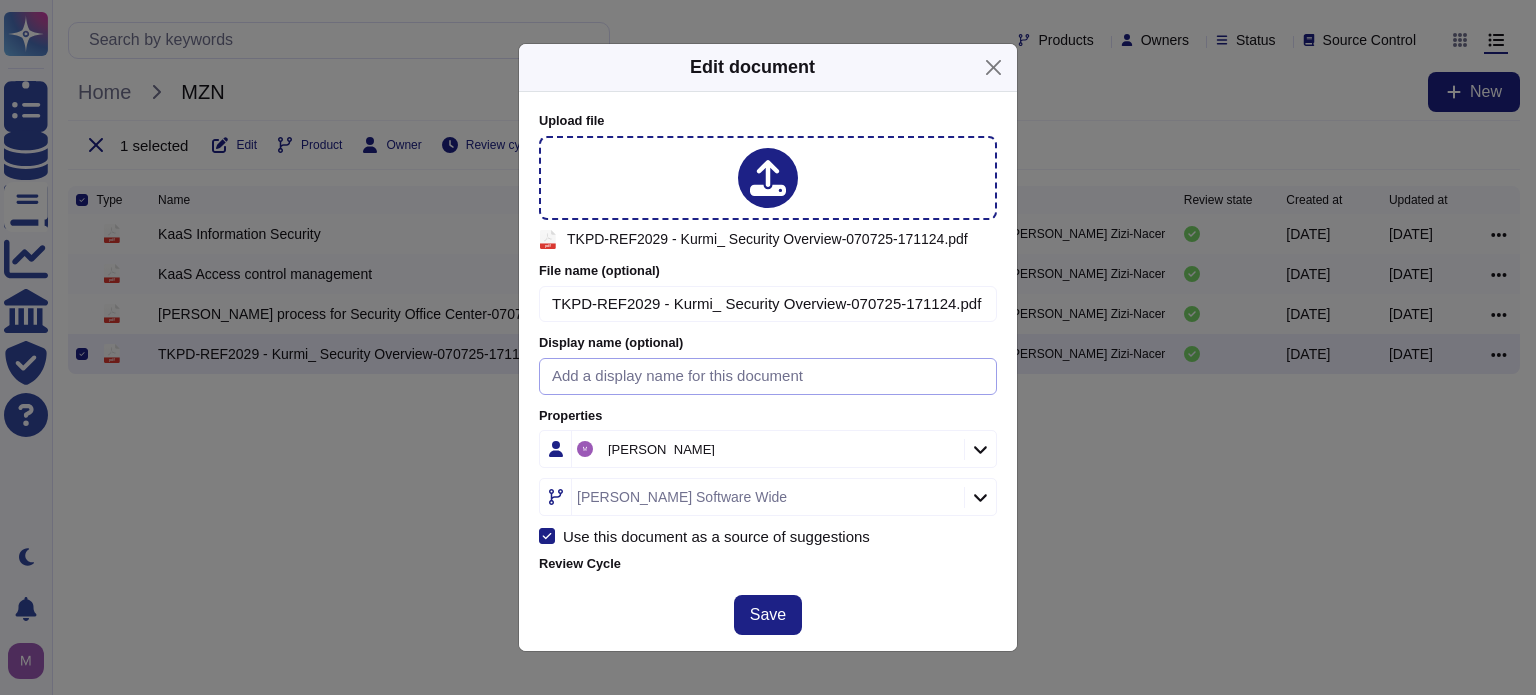 click at bounding box center [768, 376] 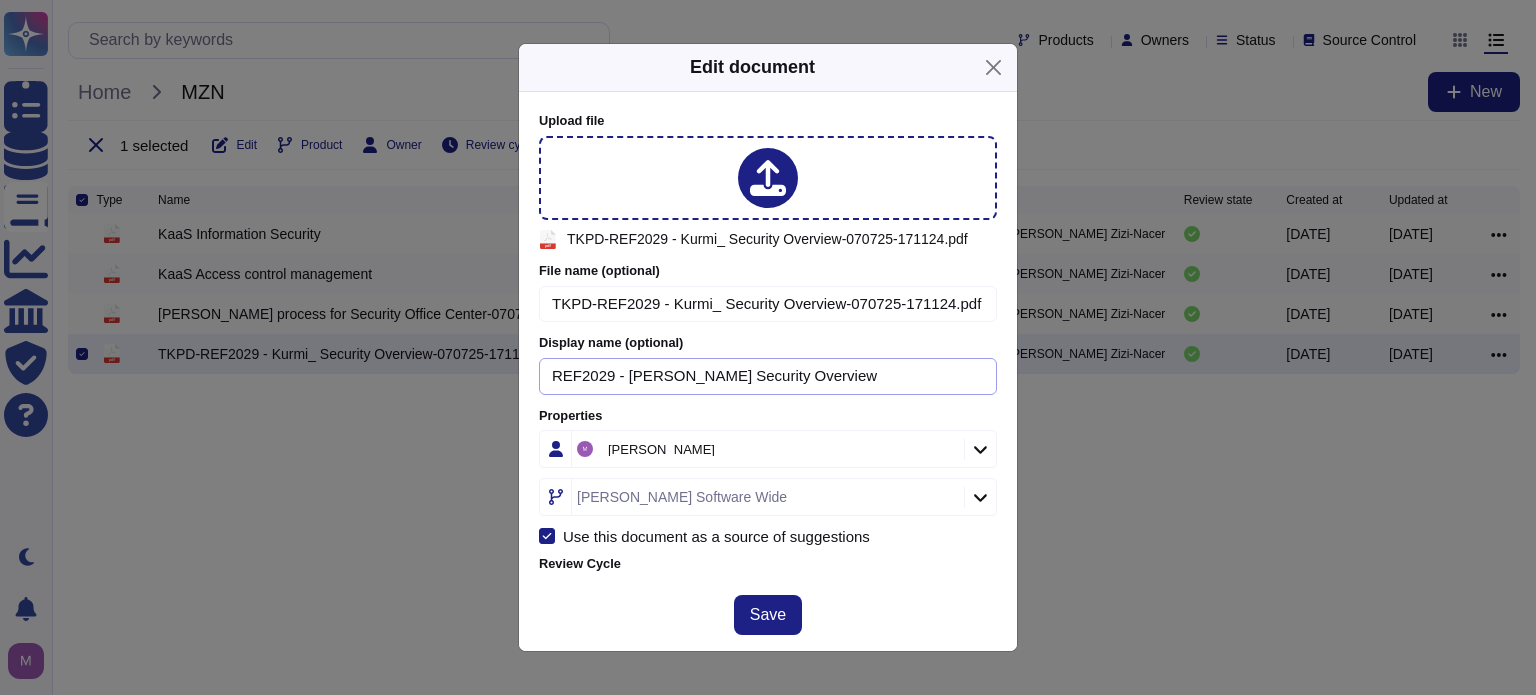 type on "REF2029 - [PERSON_NAME] Security Overview" 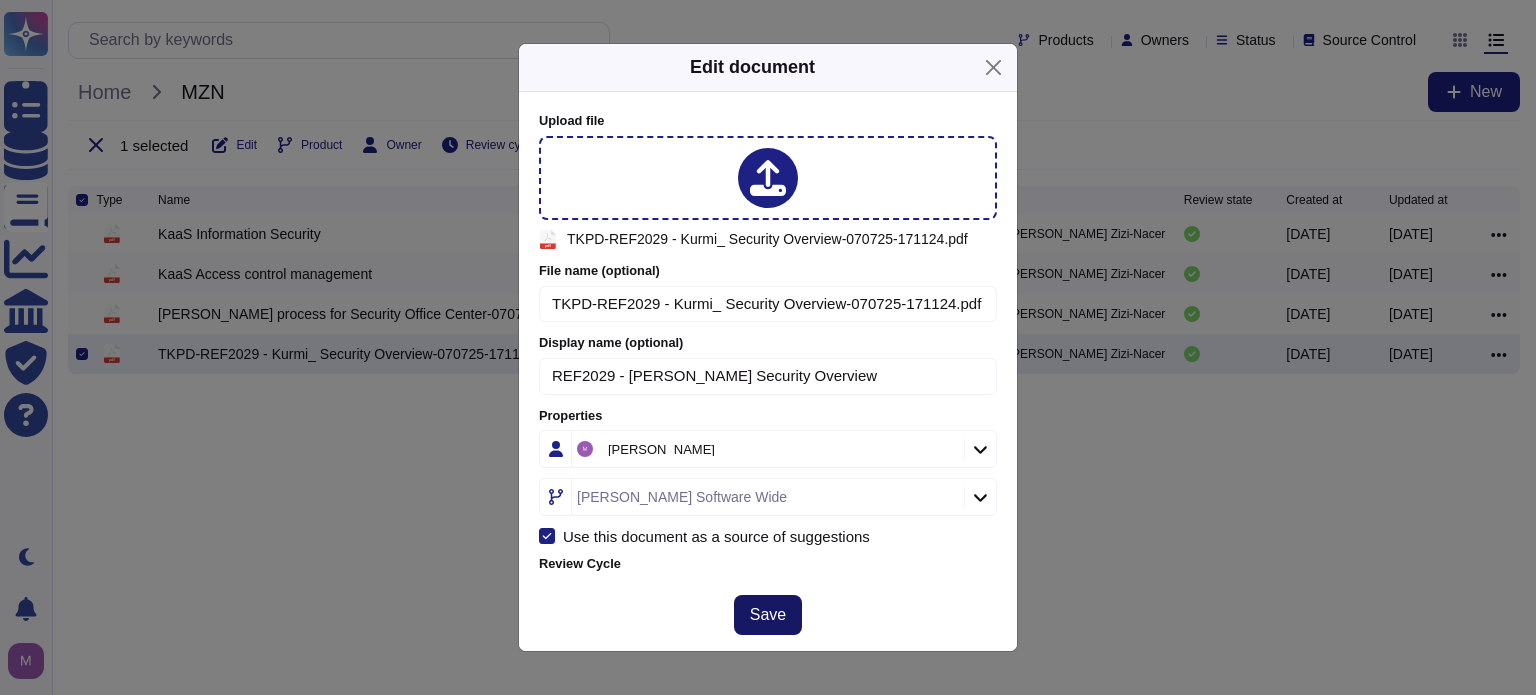 click on "Save" at bounding box center [768, 615] 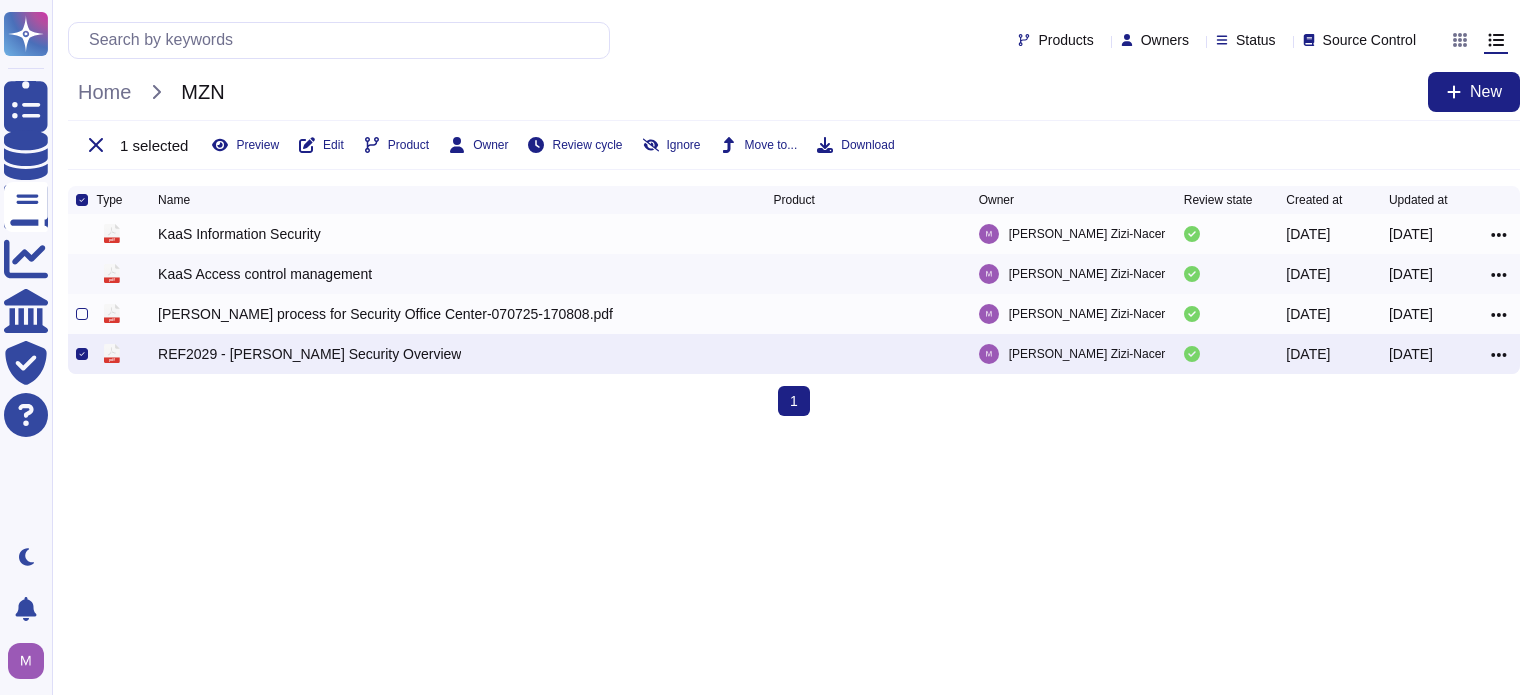 click on "[PERSON_NAME] process for Security Office Center-070725-170808.pdf" at bounding box center [465, 314] 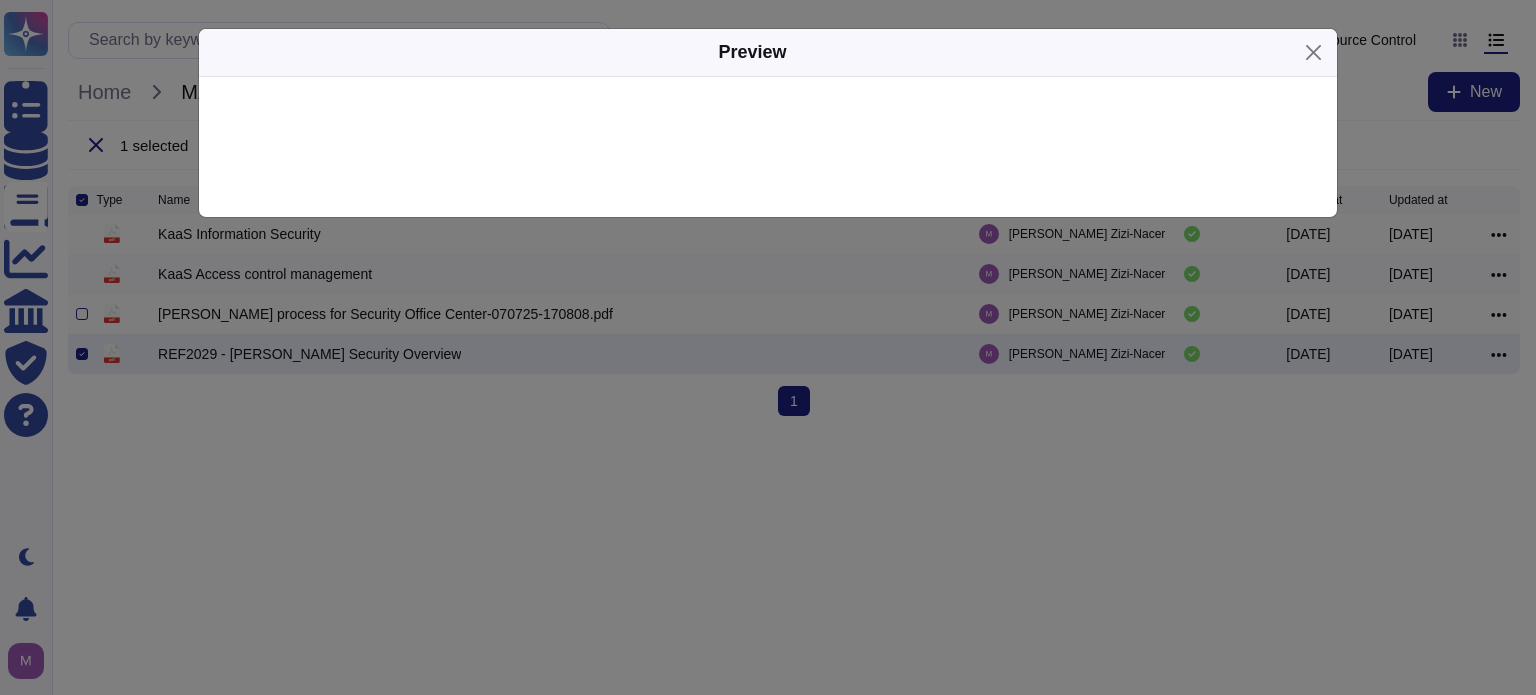 click on "Preview" at bounding box center [768, 347] 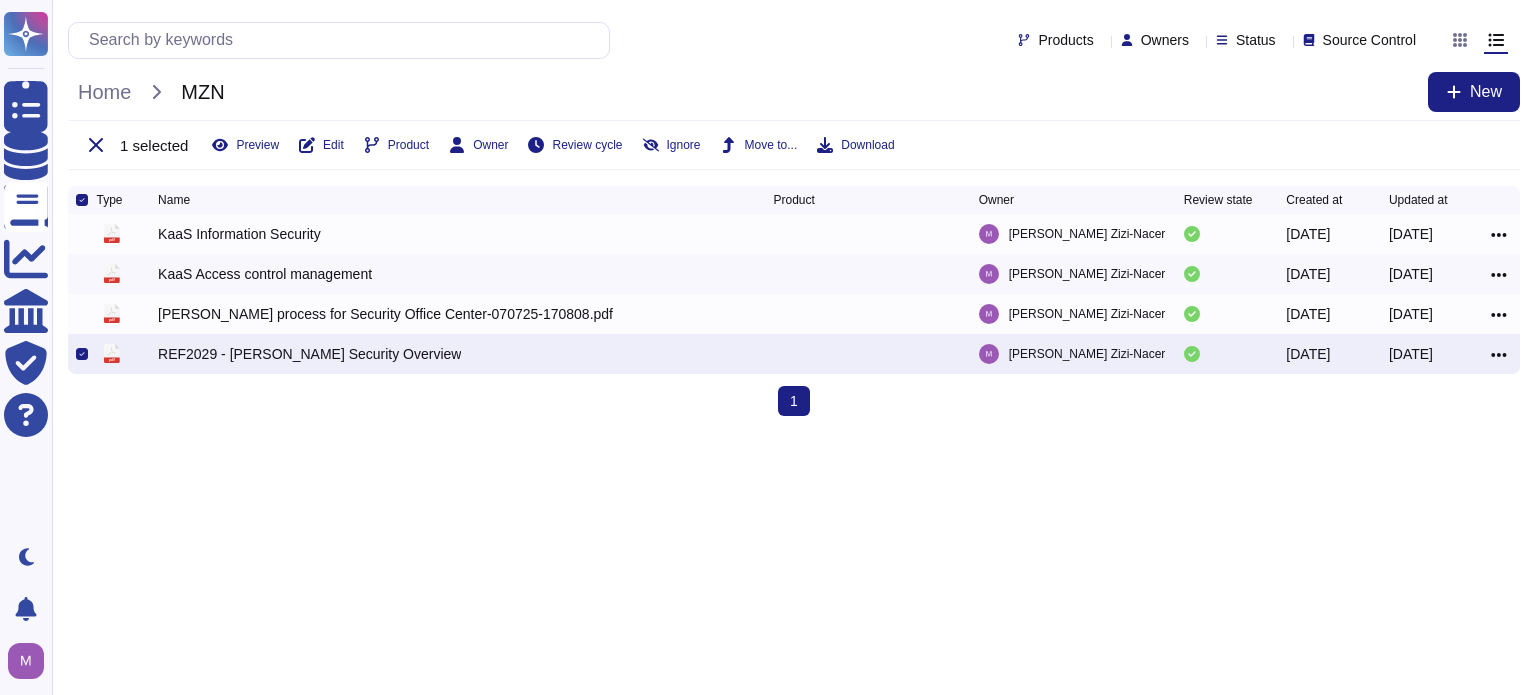 click at bounding box center (82, 354) 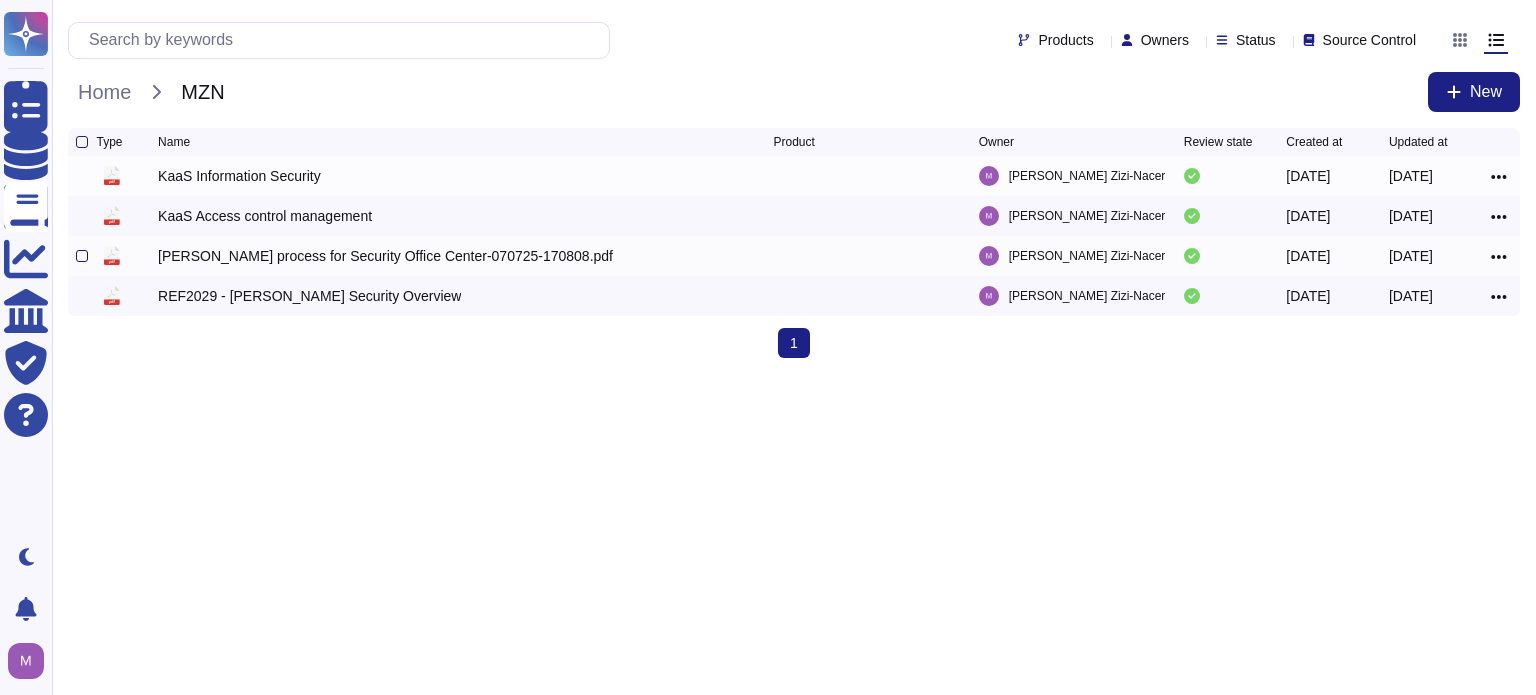 click at bounding box center (82, 256) 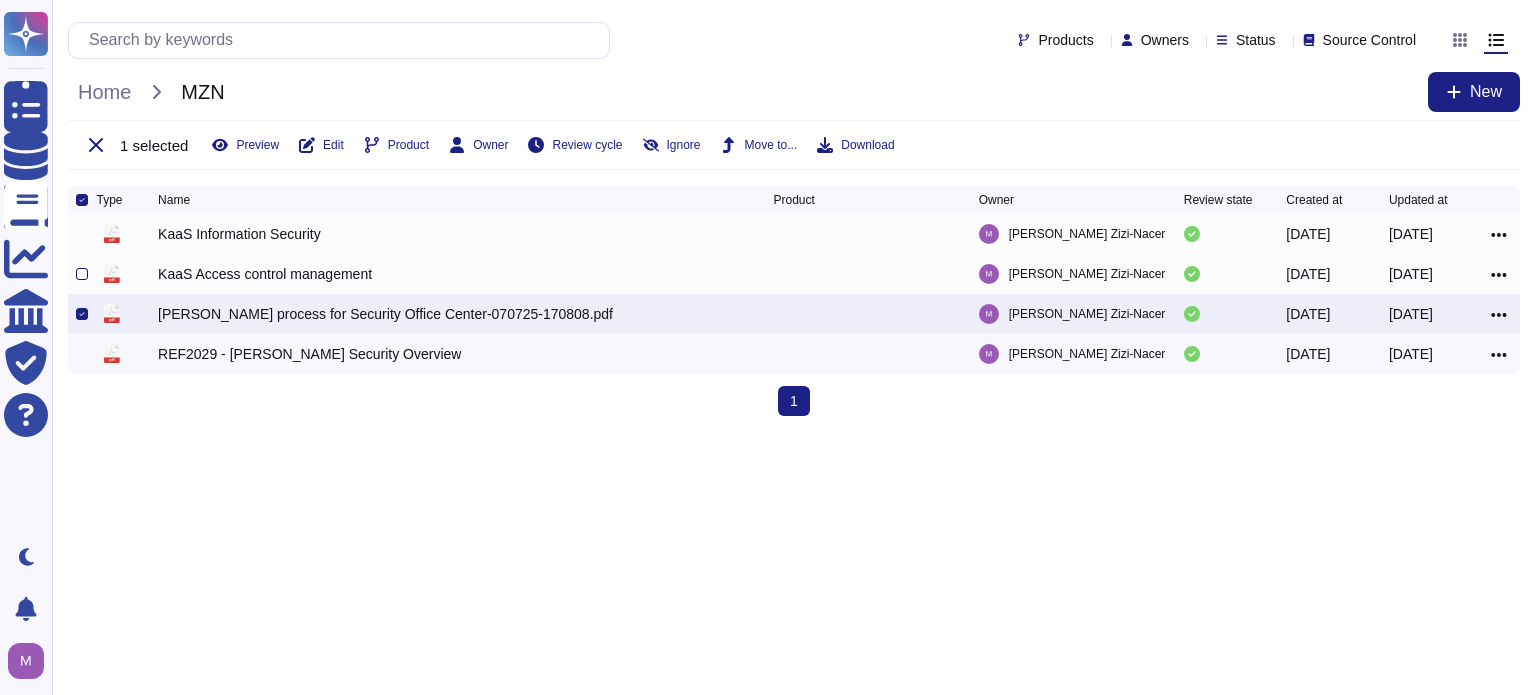 click at bounding box center [82, 274] 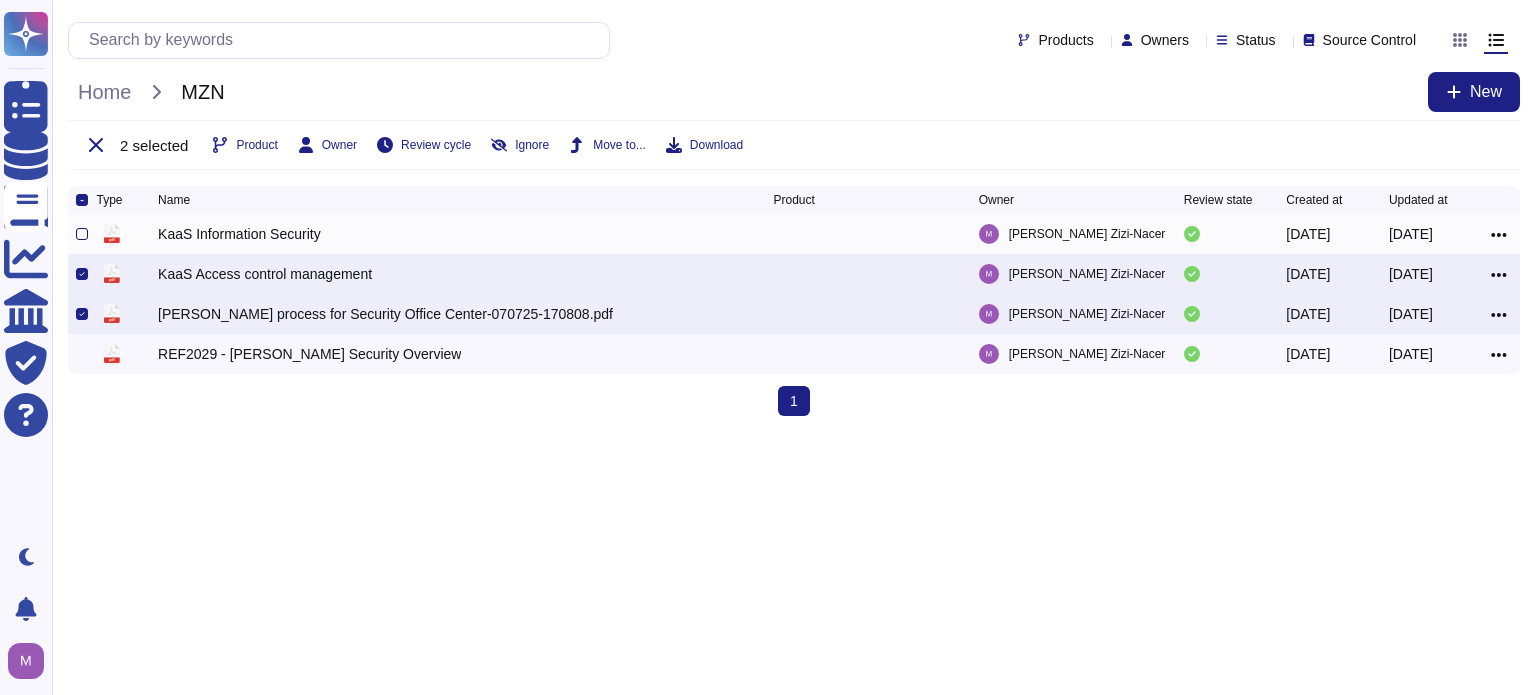 click at bounding box center (82, 234) 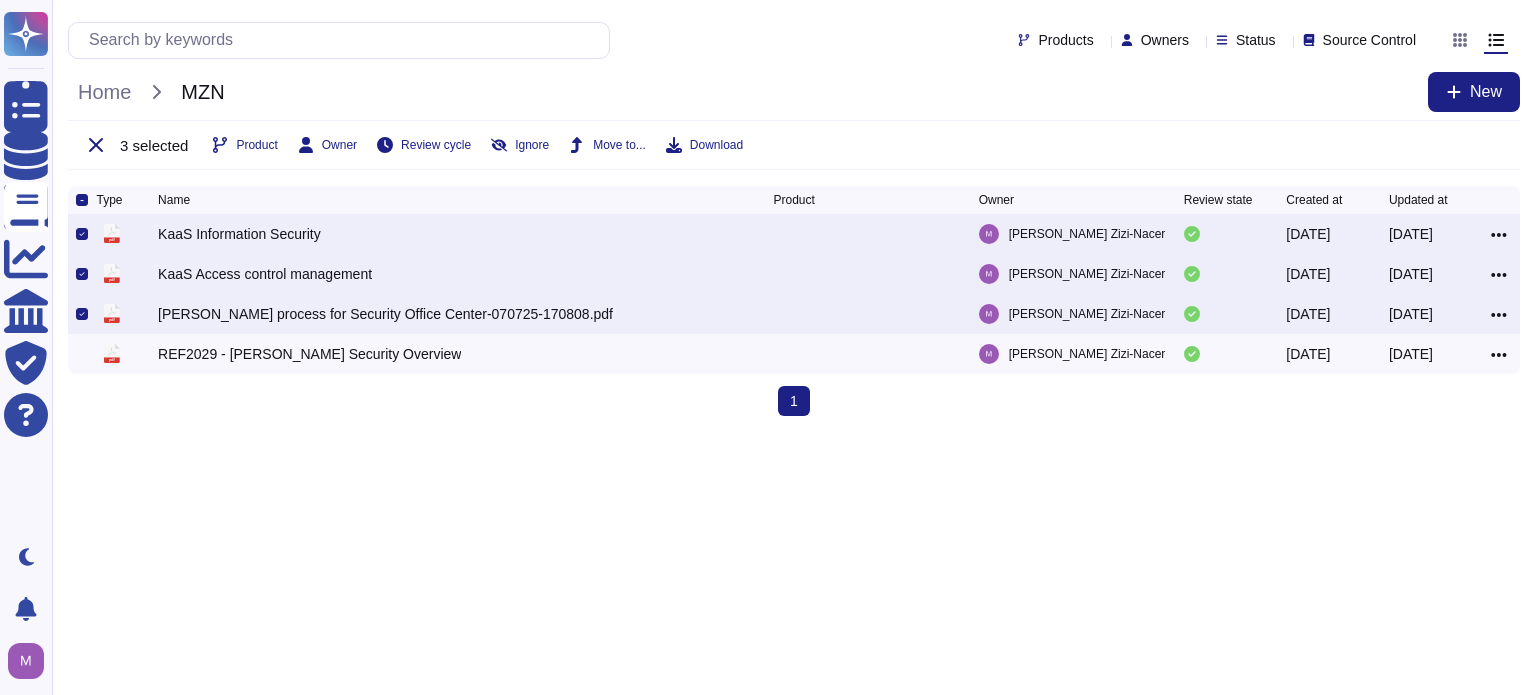 click on "Questionnaires Knowledge Base Documents Analytics CAIQ / SIG Trust Center Help Center Dark mode Notifications Profile Products Owners Status Source Control Home MZN New 3   selected Product Owner Review cycle Ignore Move to... Download - Type Name Product Owner Review state Created at Updated at pdf KaaS Information Security [PERSON_NAME]-Nacer [DATE] [DATE] pdf KaaS Access control management [PERSON_NAME] [DATE] [DATE] pdf [PERSON_NAME] process for Security Office Center-070725-170808.pdf [PERSON_NAME]-Nacer [DATE] [DATE] pdf REF2029 - [PERSON_NAME] Security Overview [PERSON_NAME]-Nacer [DATE] [DATE] 1 (current)" at bounding box center (768, 216) 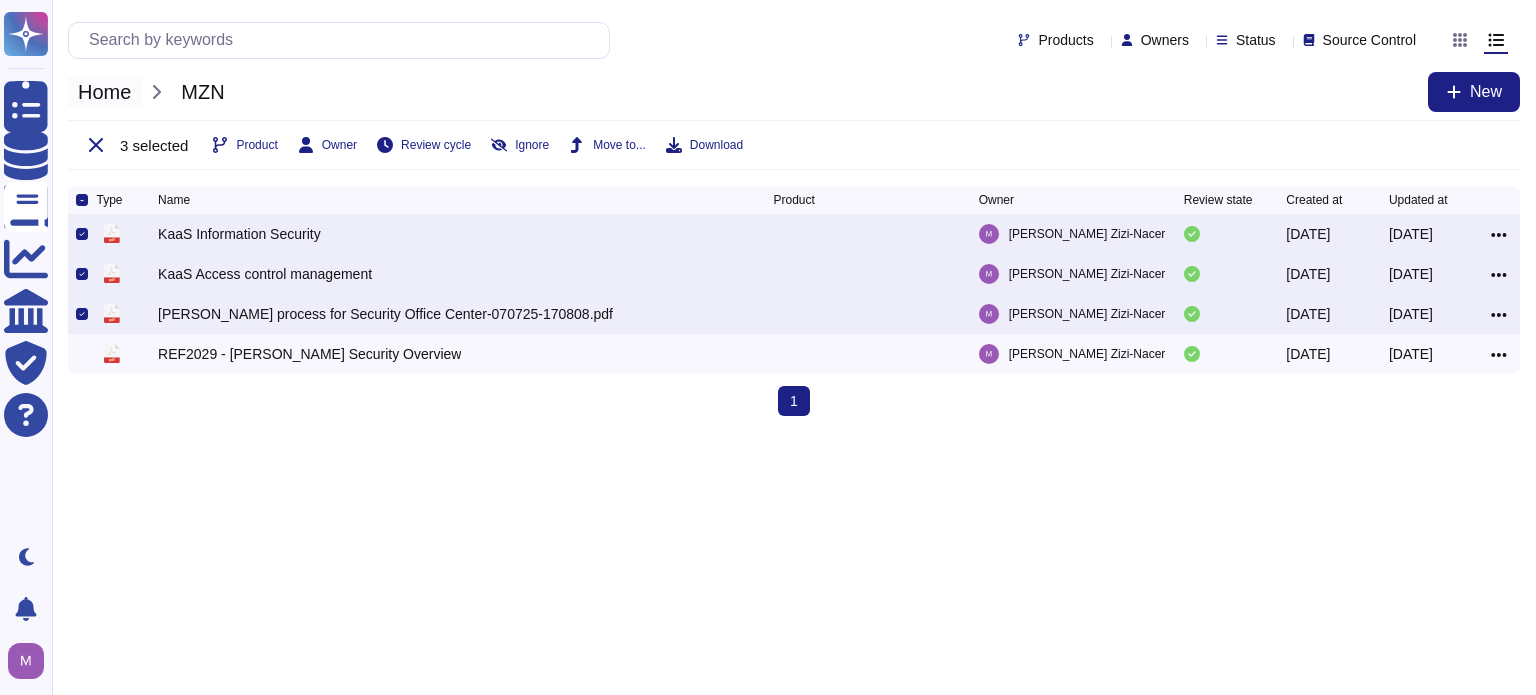 click on "Home" at bounding box center [104, 92] 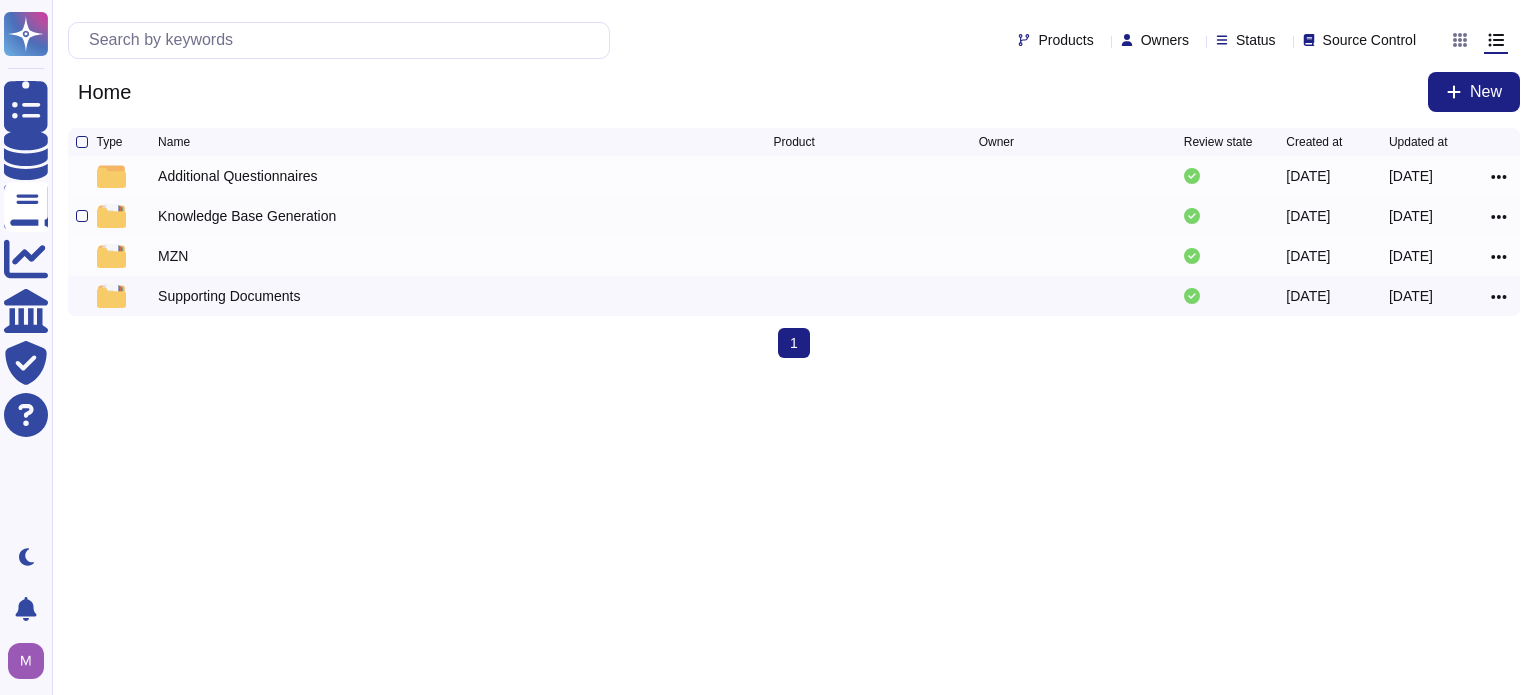 click on "Knowledge Base Generation" at bounding box center [247, 216] 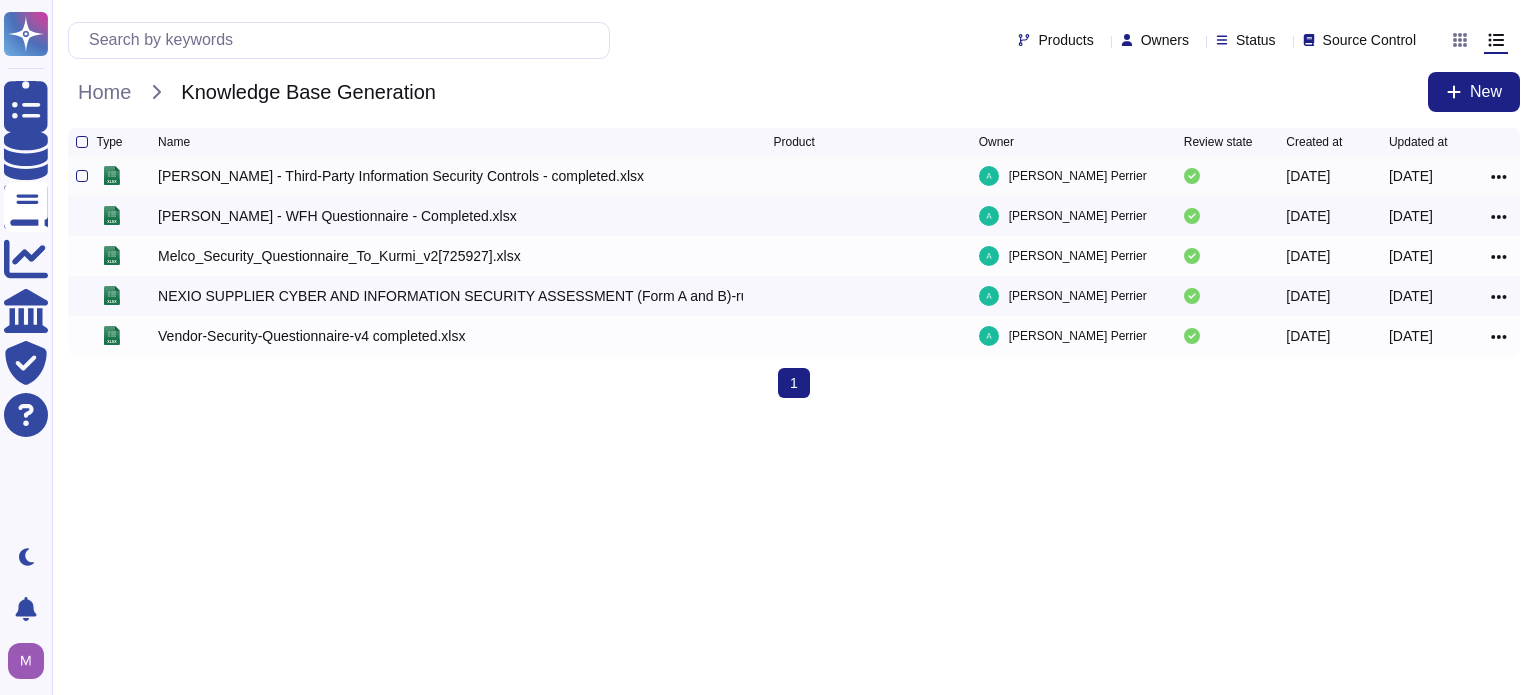scroll, scrollTop: 0, scrollLeft: 0, axis: both 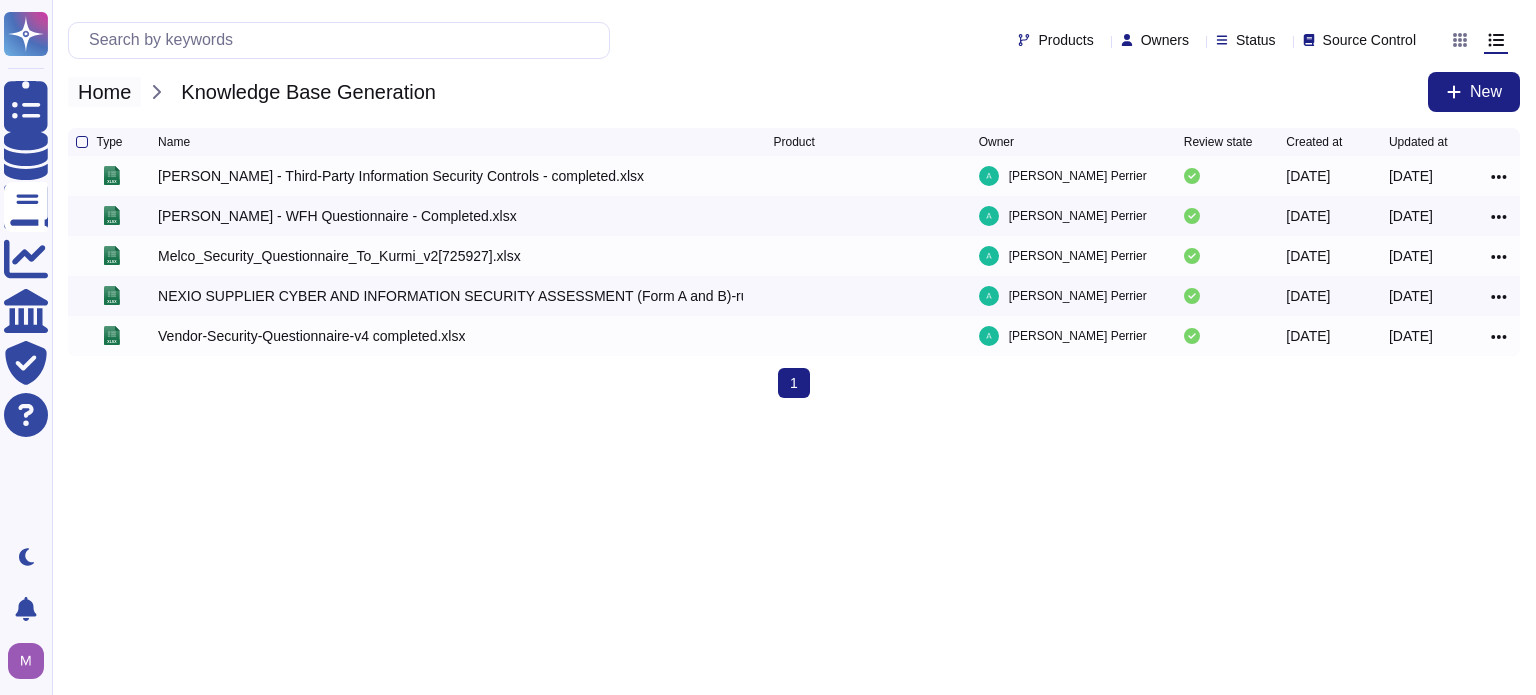 click on "Home" at bounding box center [104, 92] 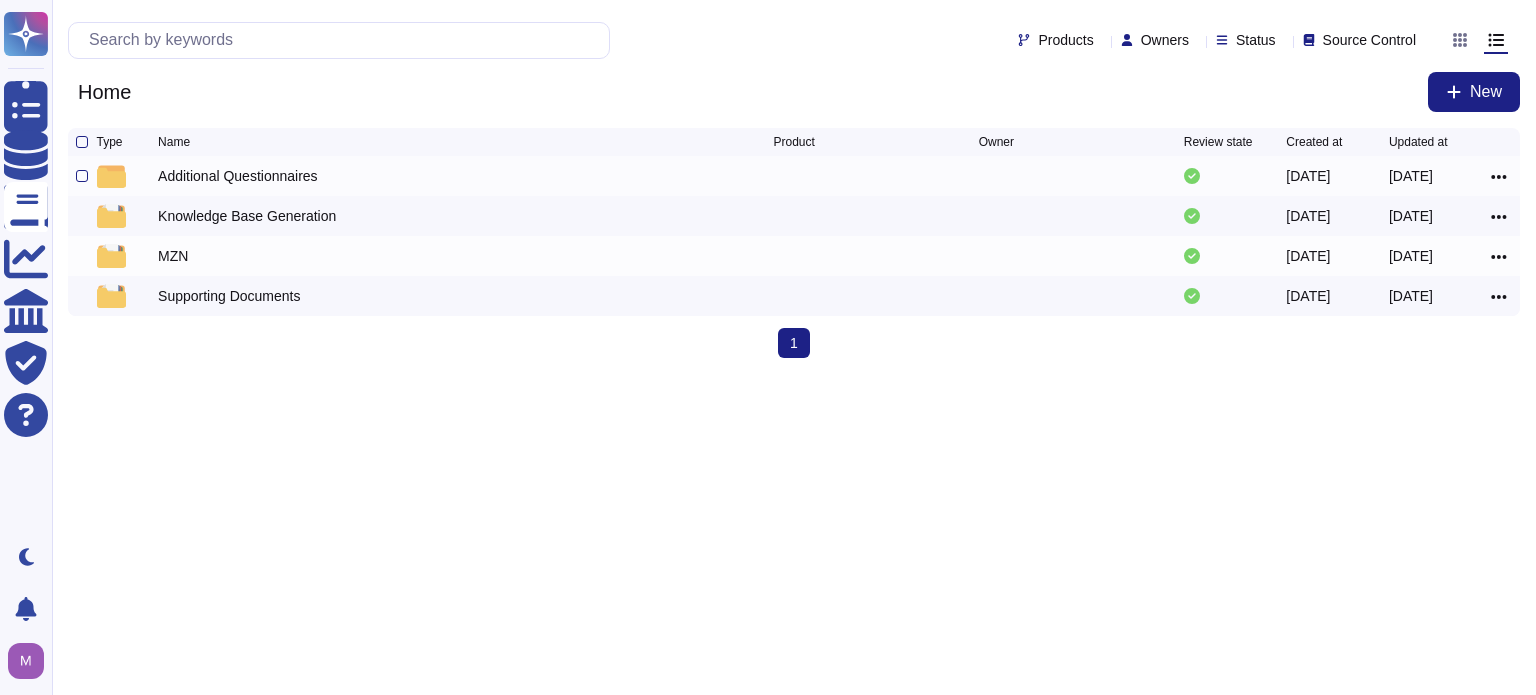 scroll, scrollTop: 0, scrollLeft: 0, axis: both 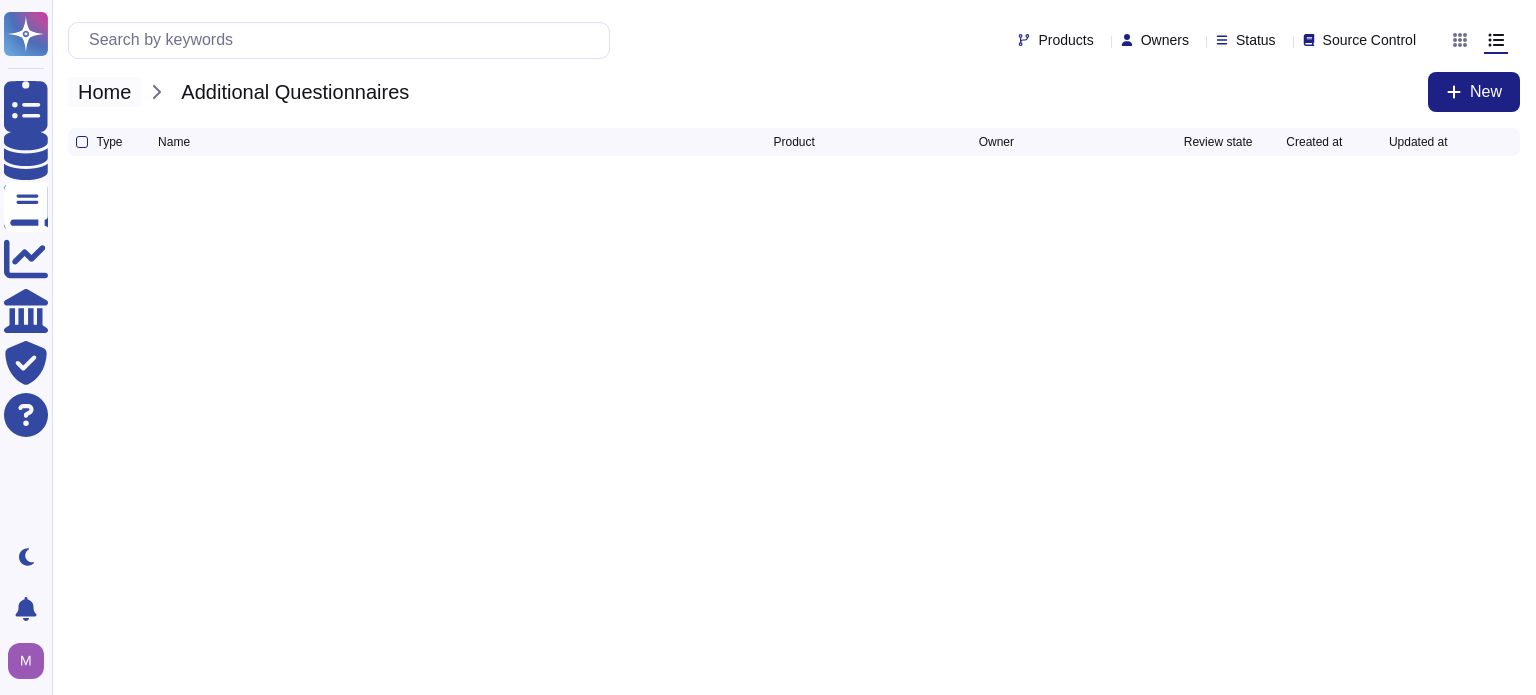 click on "Home" at bounding box center [104, 92] 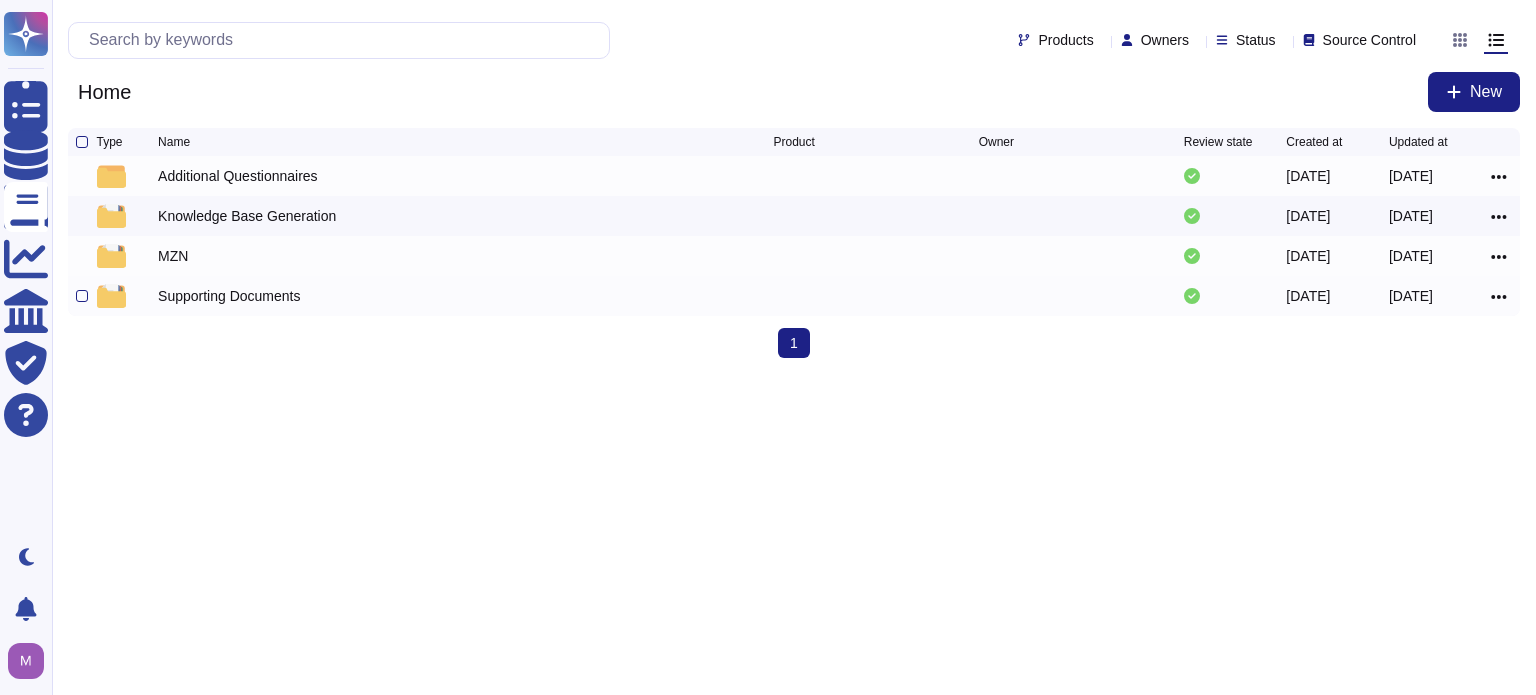 scroll, scrollTop: 0, scrollLeft: 0, axis: both 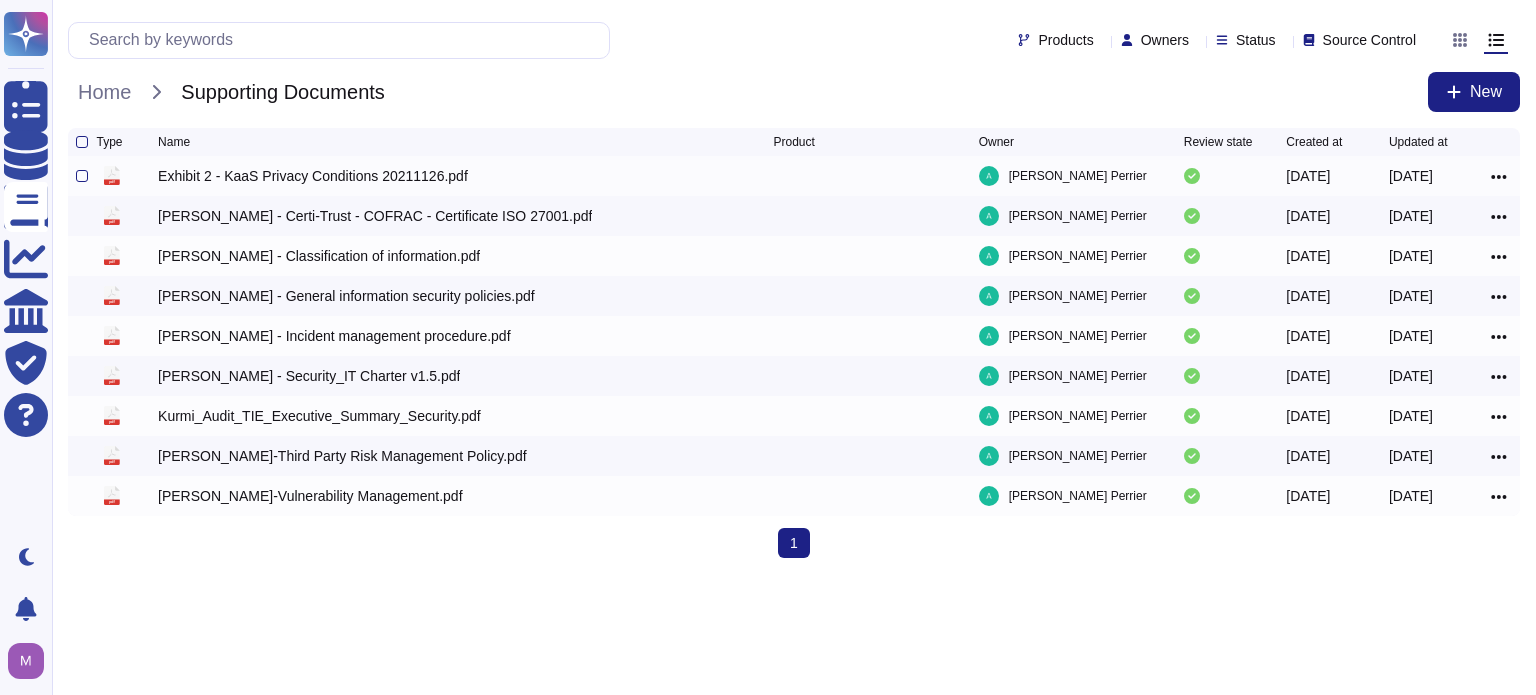 click on "Exhibit 2 - KaaS Privacy Conditions 20211126.pdf" at bounding box center [313, 176] 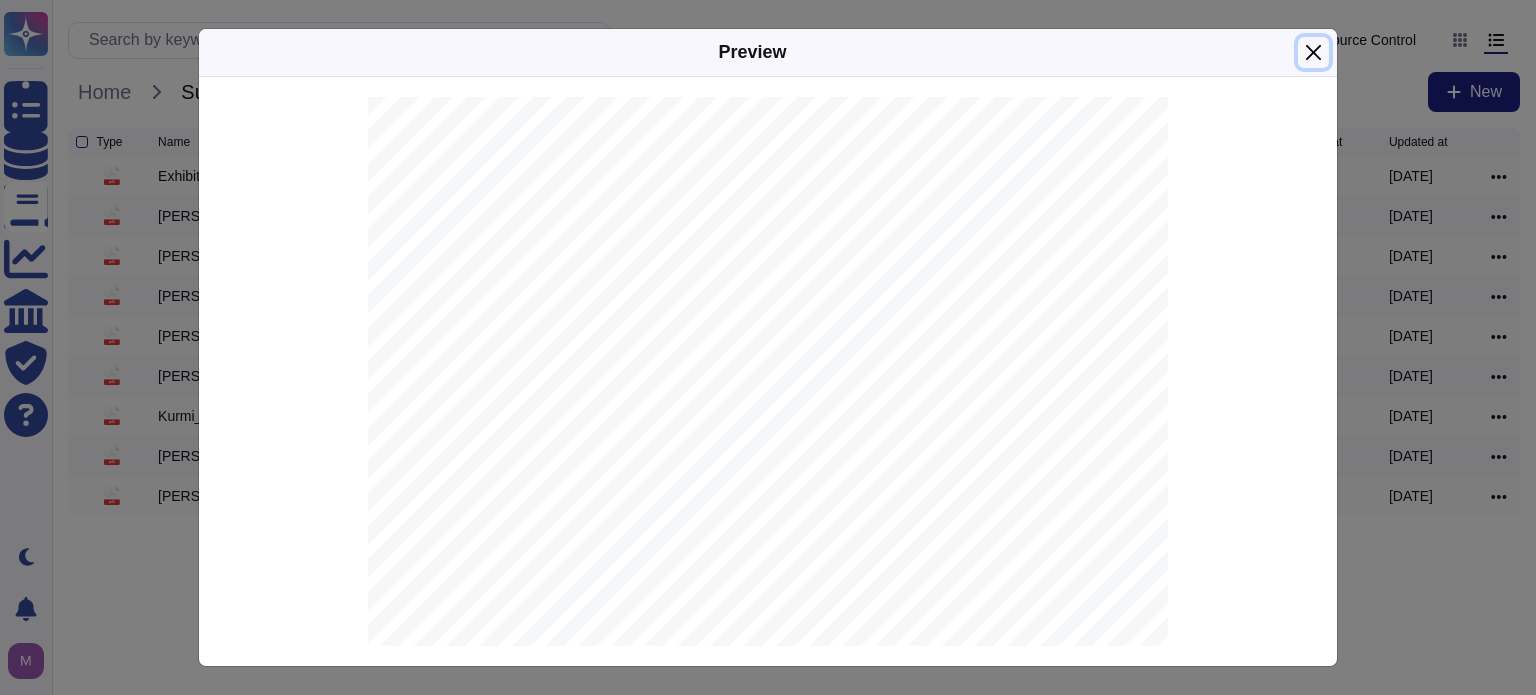 click at bounding box center [1313, 52] 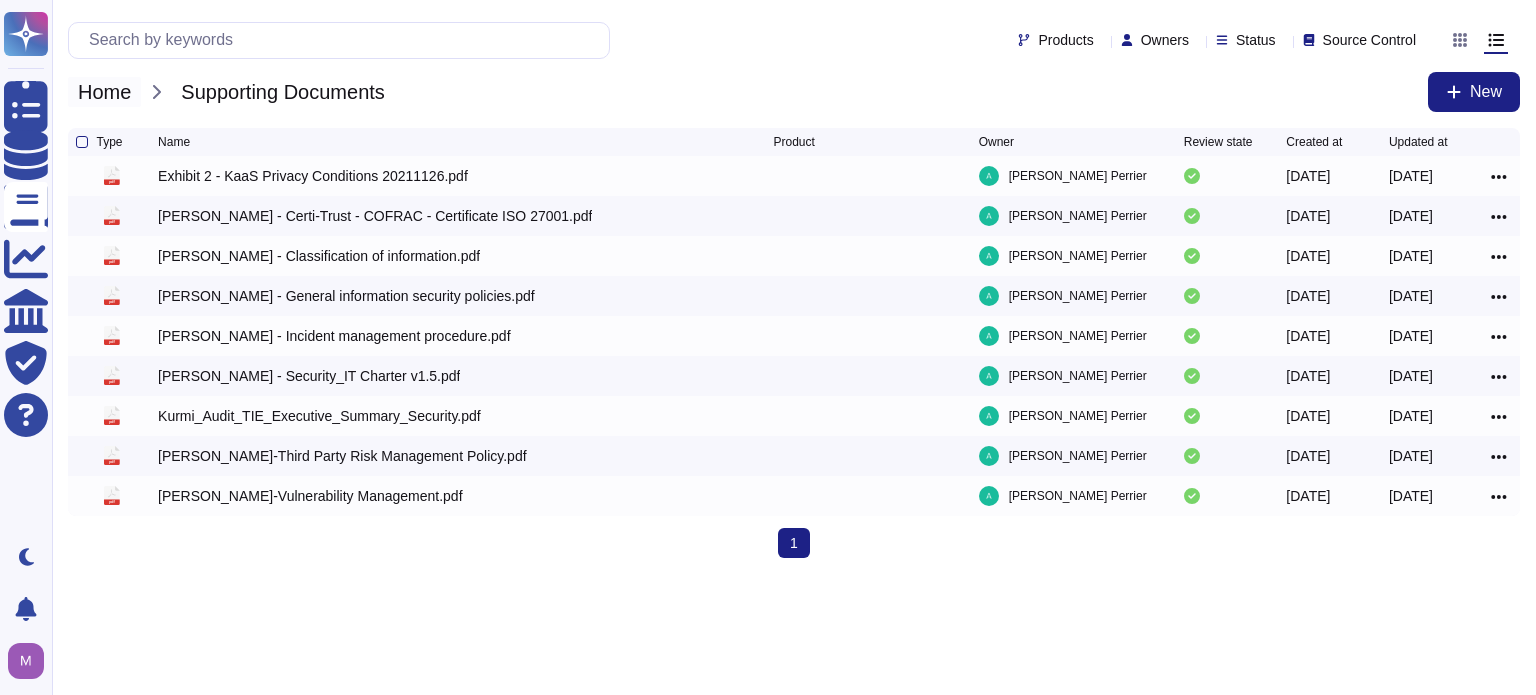 click on "Home" at bounding box center (104, 92) 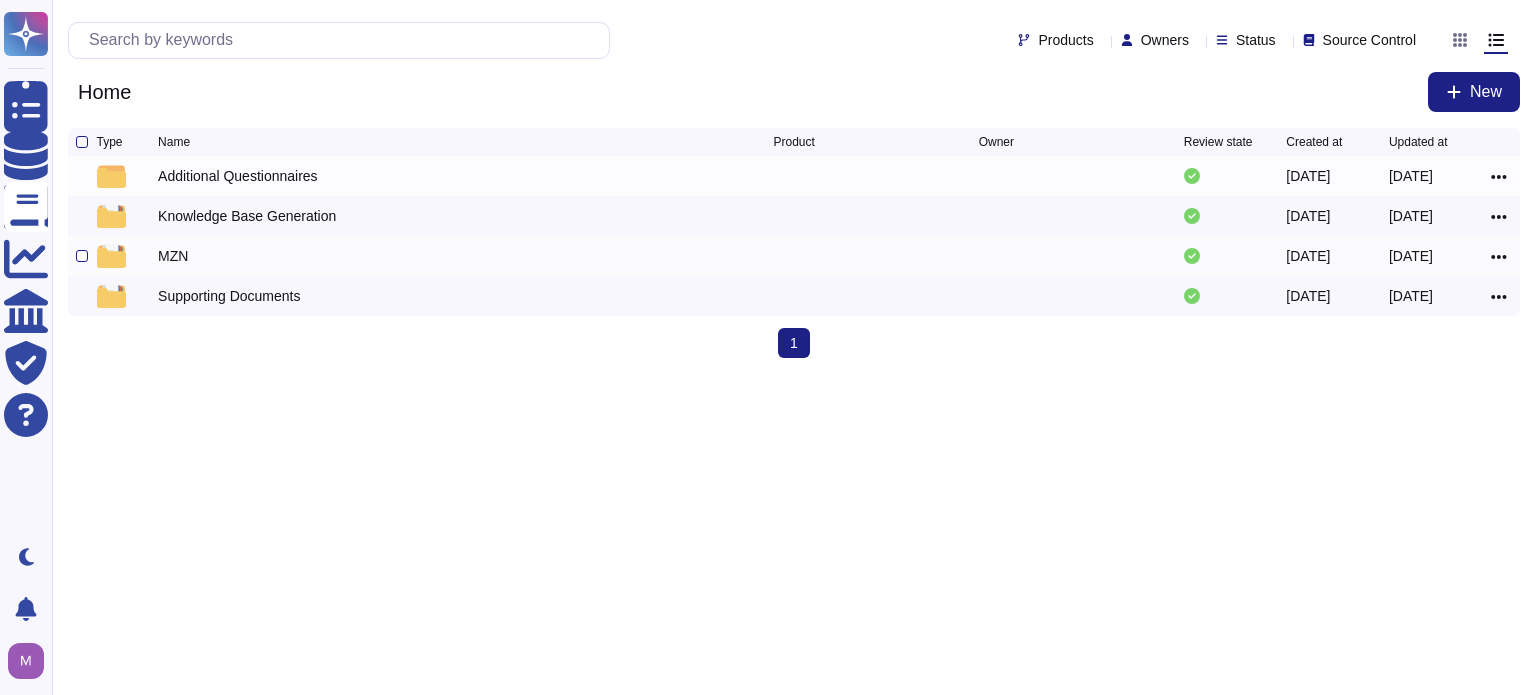 scroll, scrollTop: 0, scrollLeft: 0, axis: both 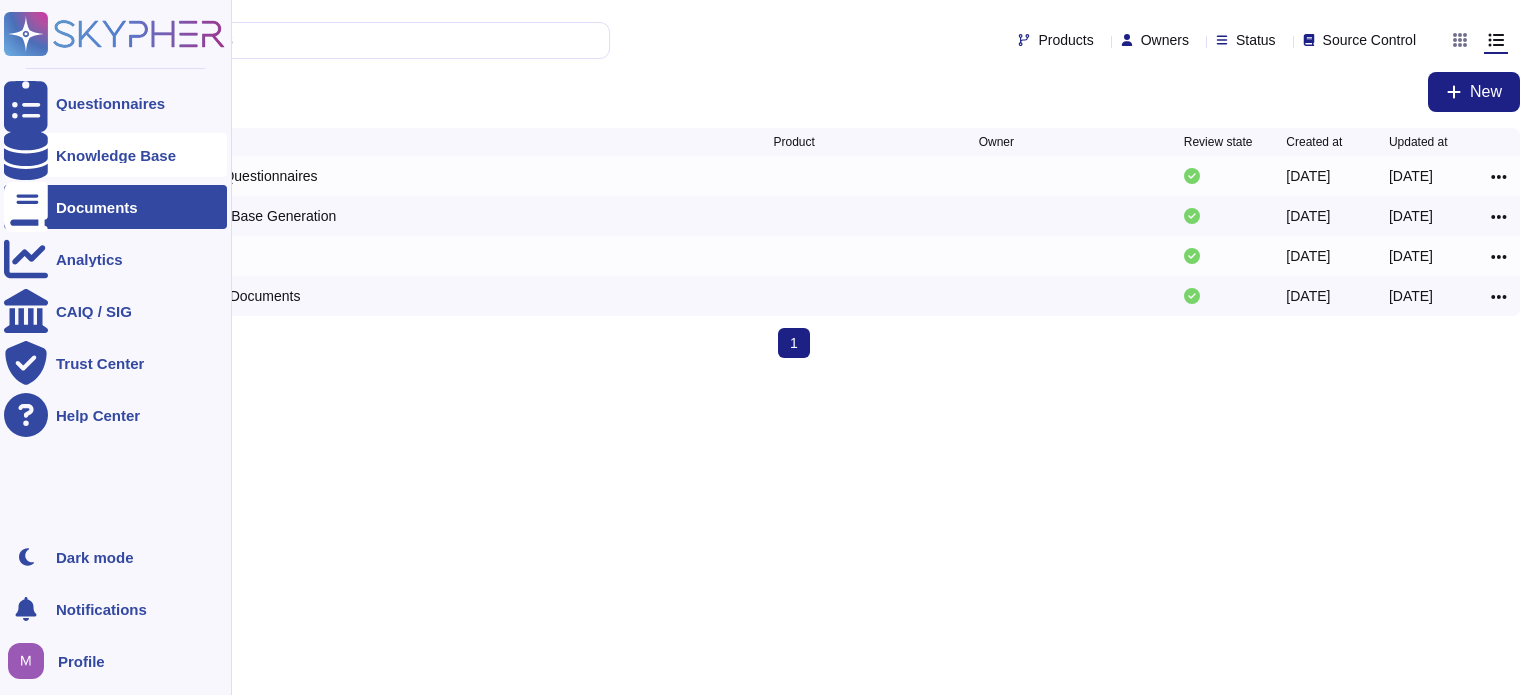 click on "Knowledge Base" at bounding box center (116, 155) 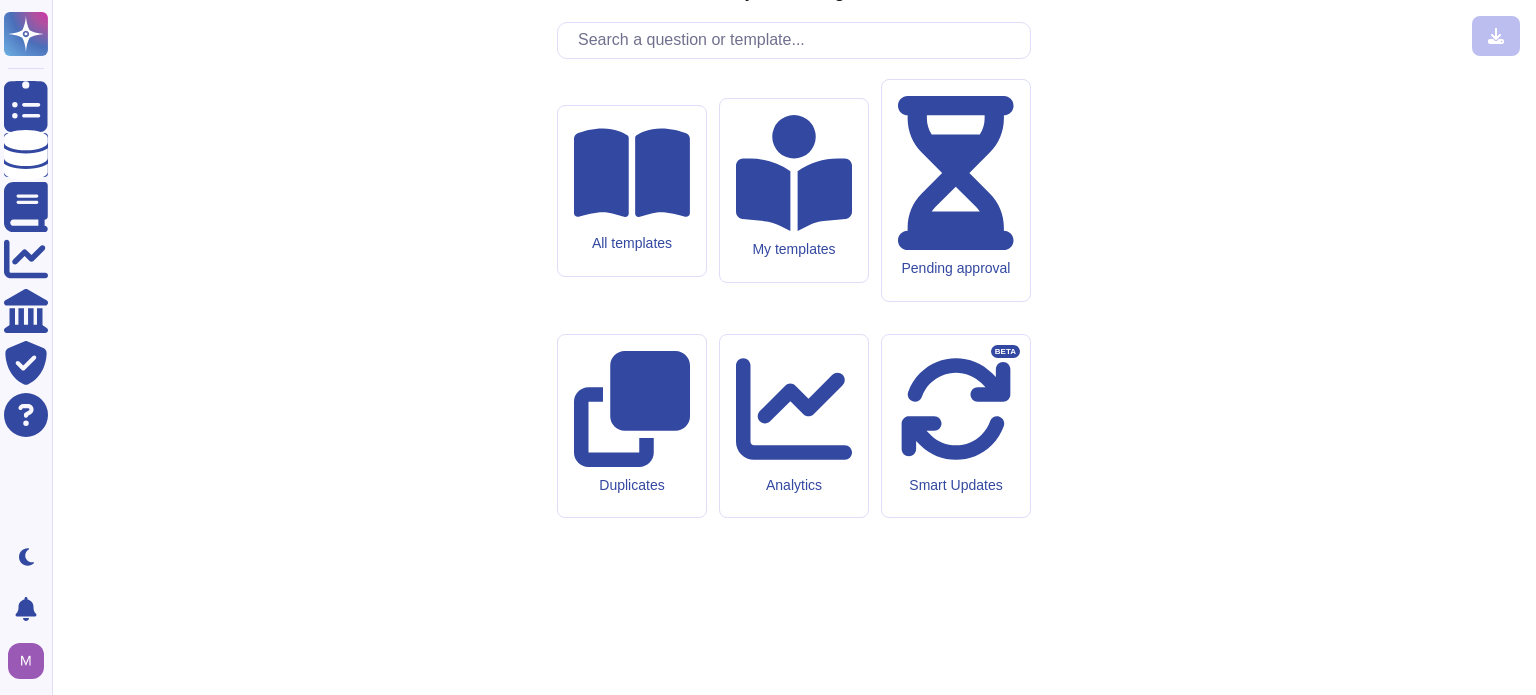 scroll, scrollTop: 0, scrollLeft: 0, axis: both 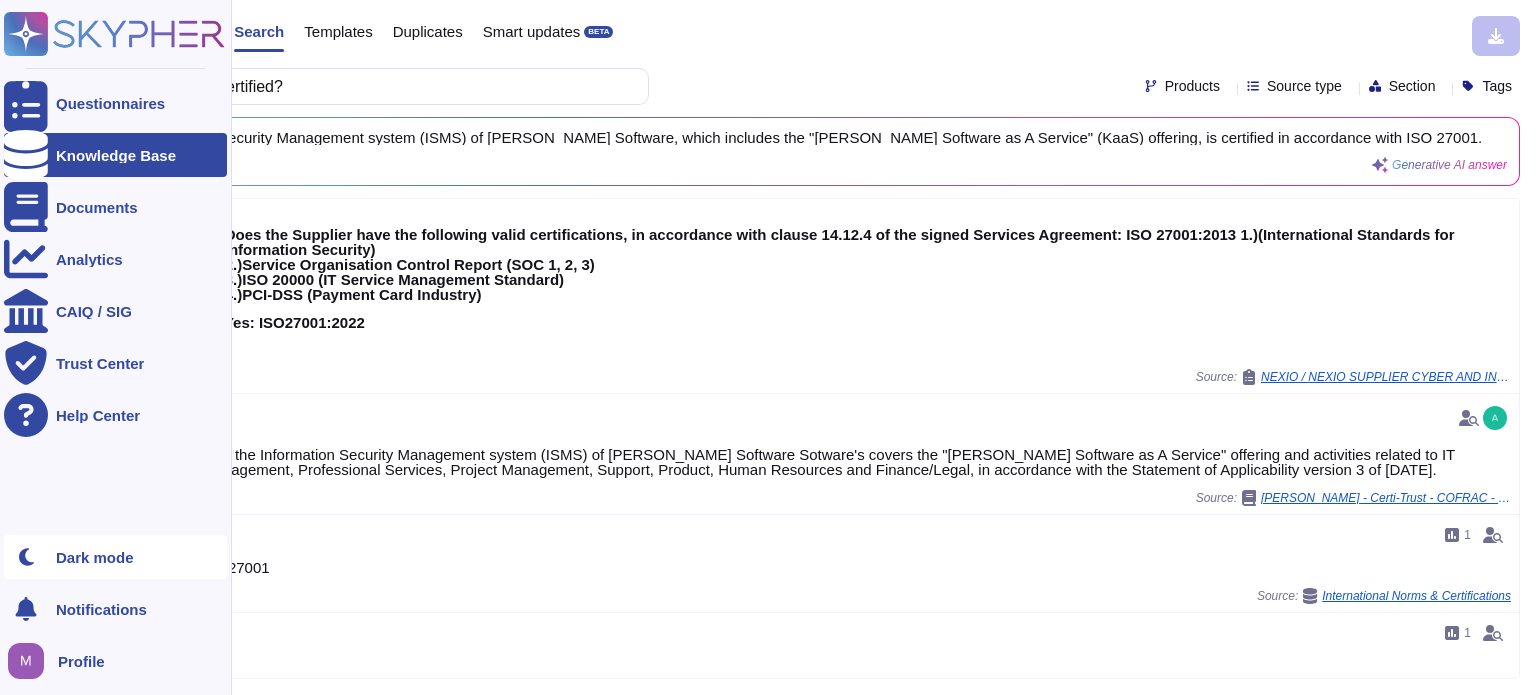 click at bounding box center (26, 557) 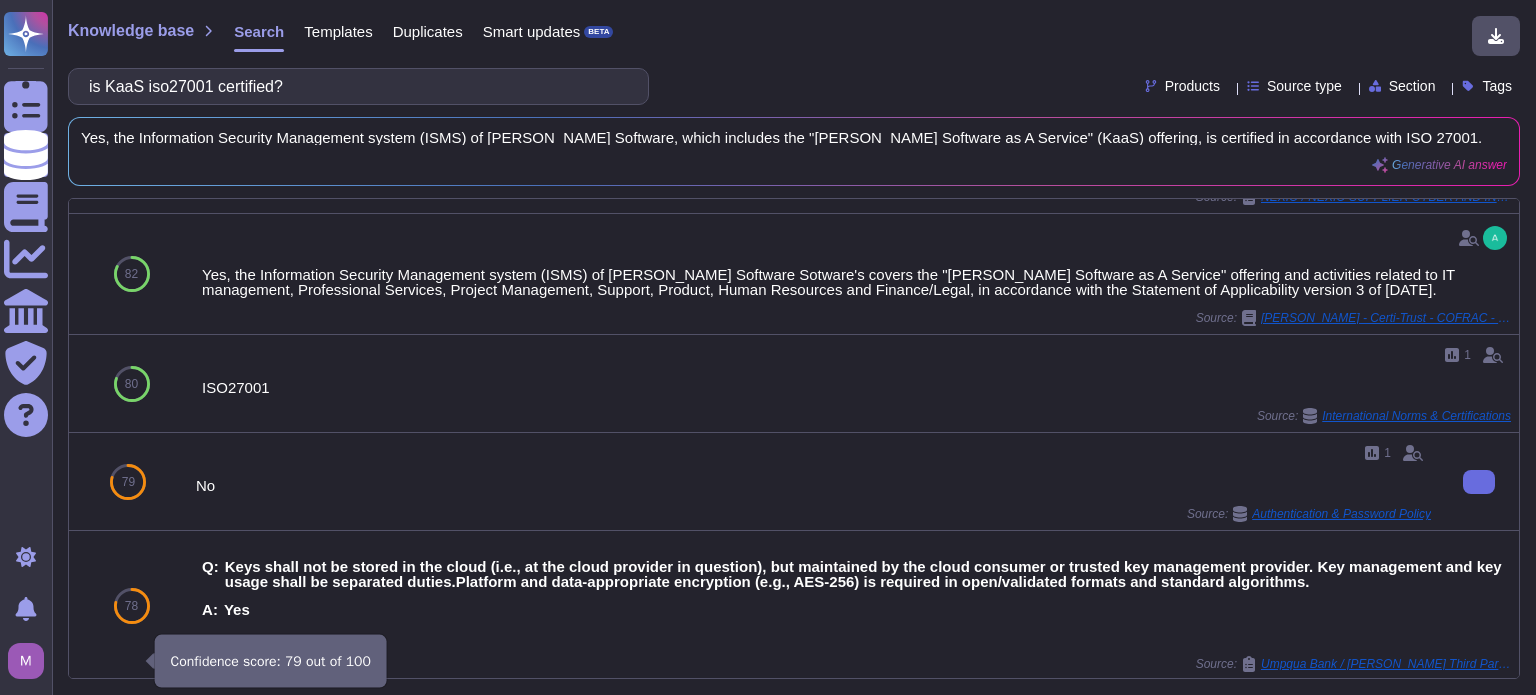 scroll, scrollTop: 0, scrollLeft: 0, axis: both 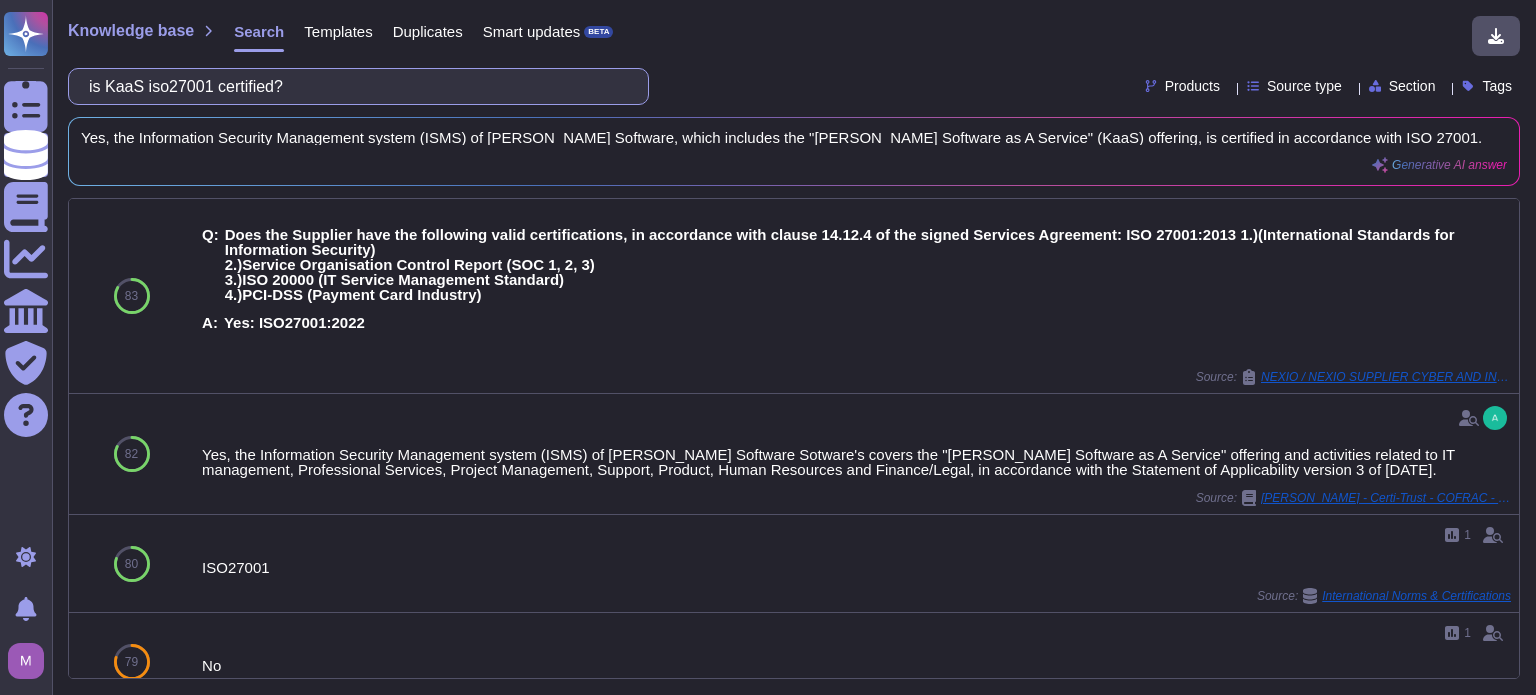 drag, startPoint x: 329, startPoint y: 91, endPoint x: 56, endPoint y: 97, distance: 273.06592 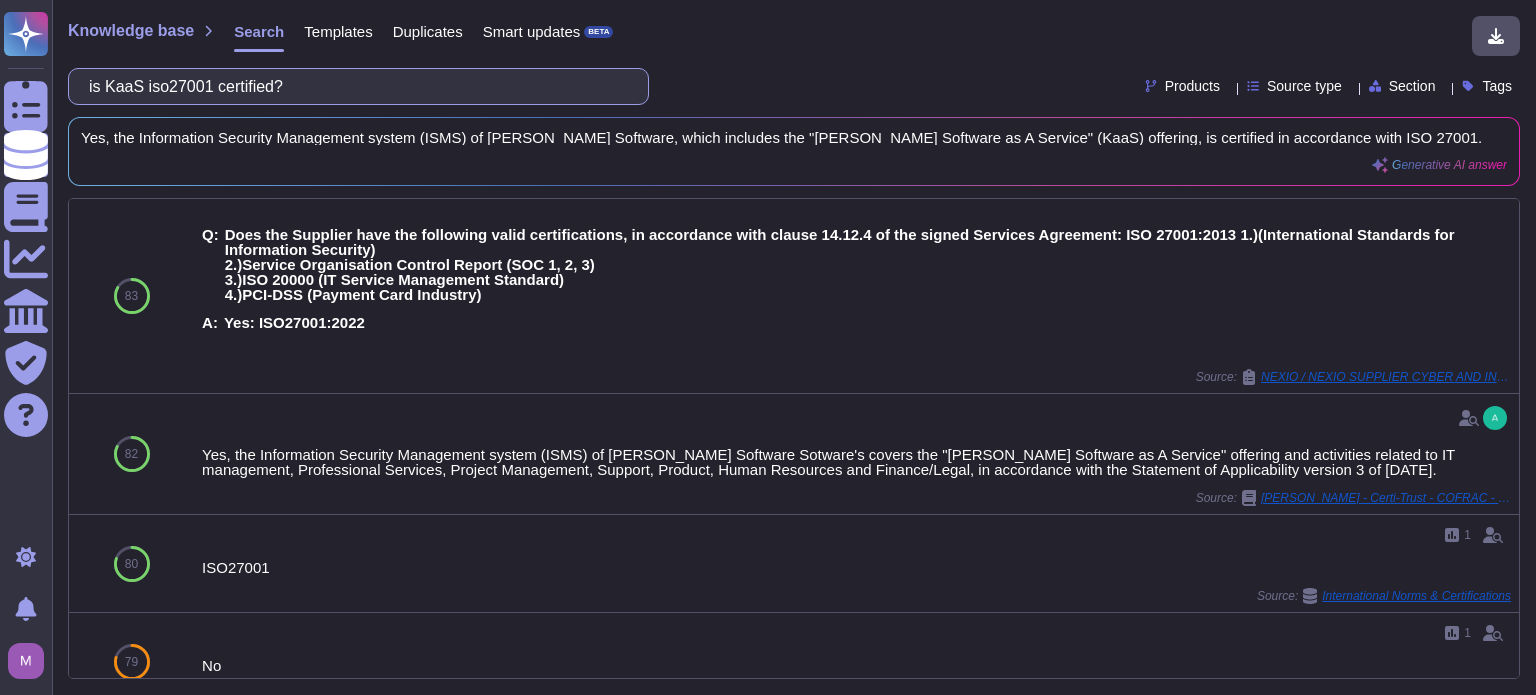 click on "is KaaS iso27001 certified?" at bounding box center [353, 86] 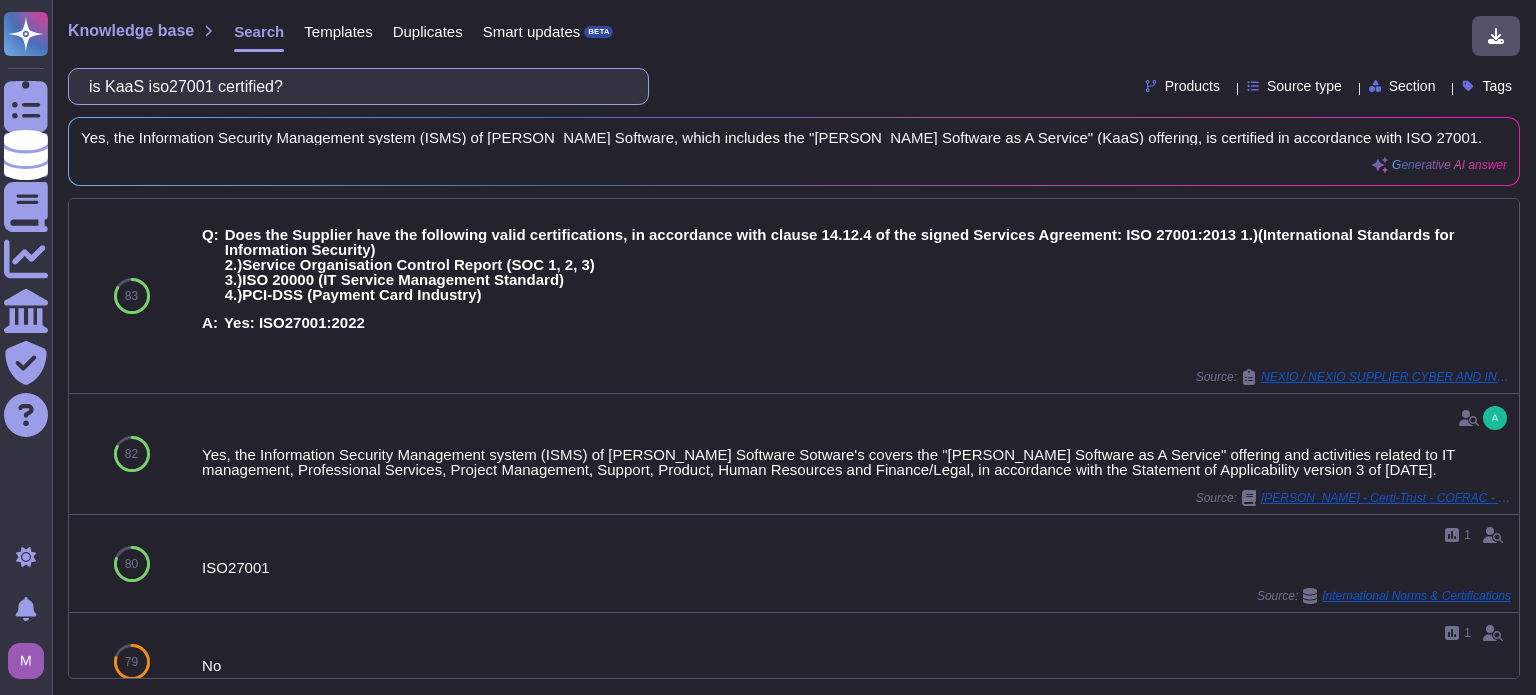 click on "is KaaS iso27001 certified?" at bounding box center [353, 86] 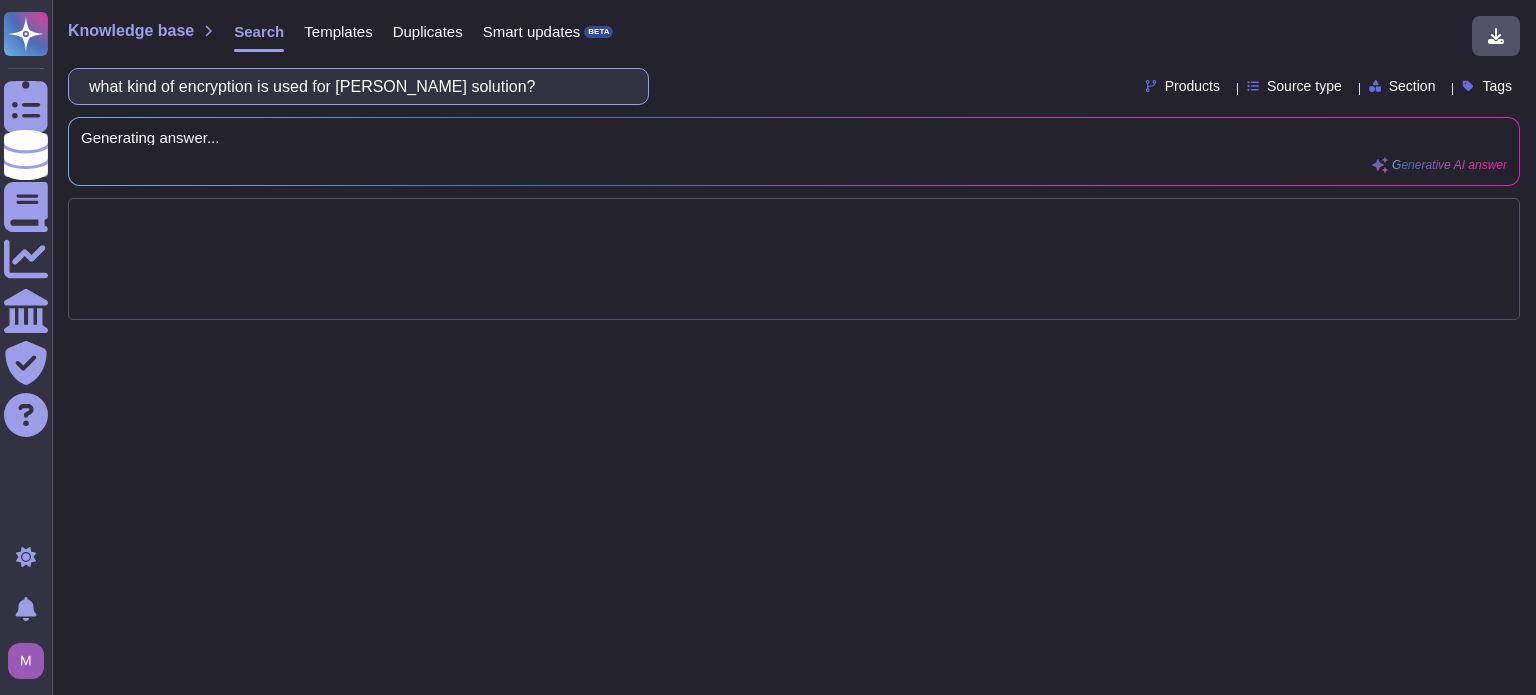 type on "what kind of encryption is used for [PERSON_NAME] solution?" 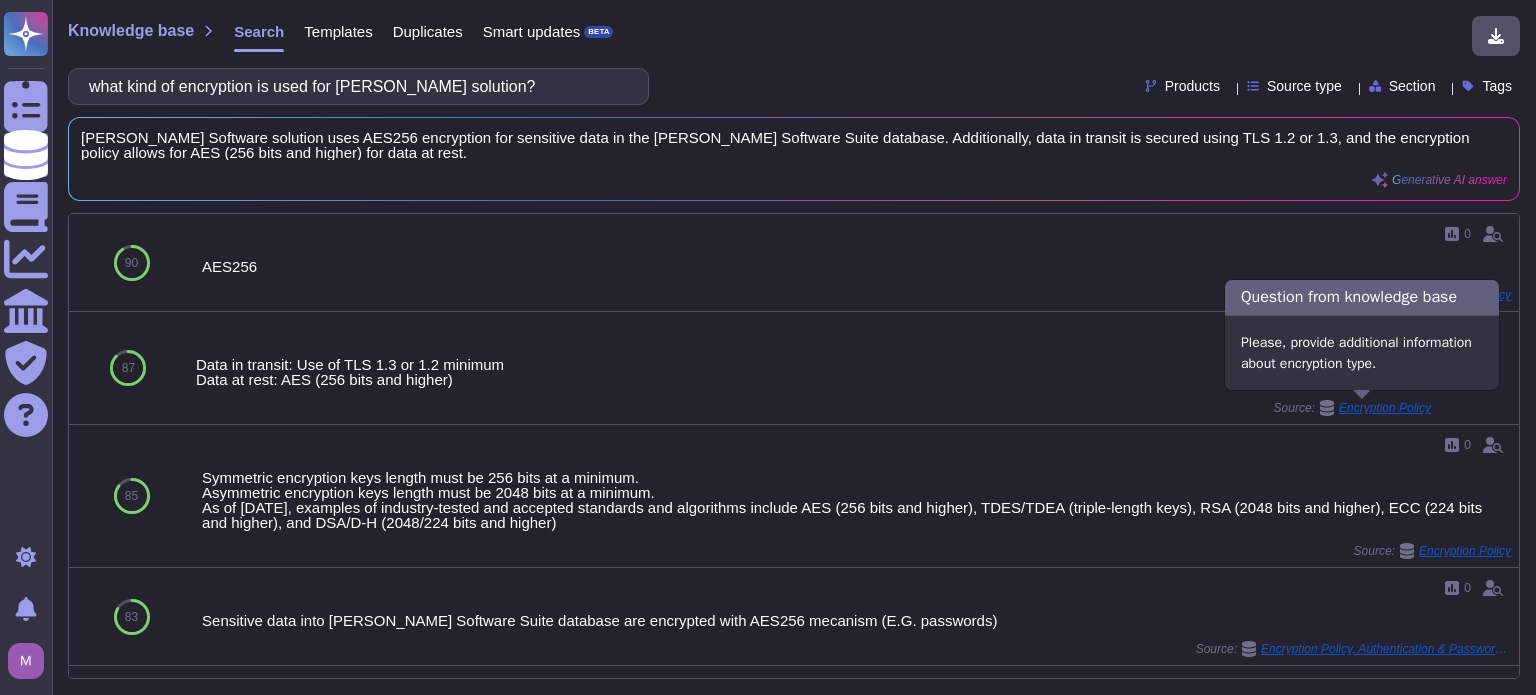 click on "Encryption Policy" at bounding box center (1385, 408) 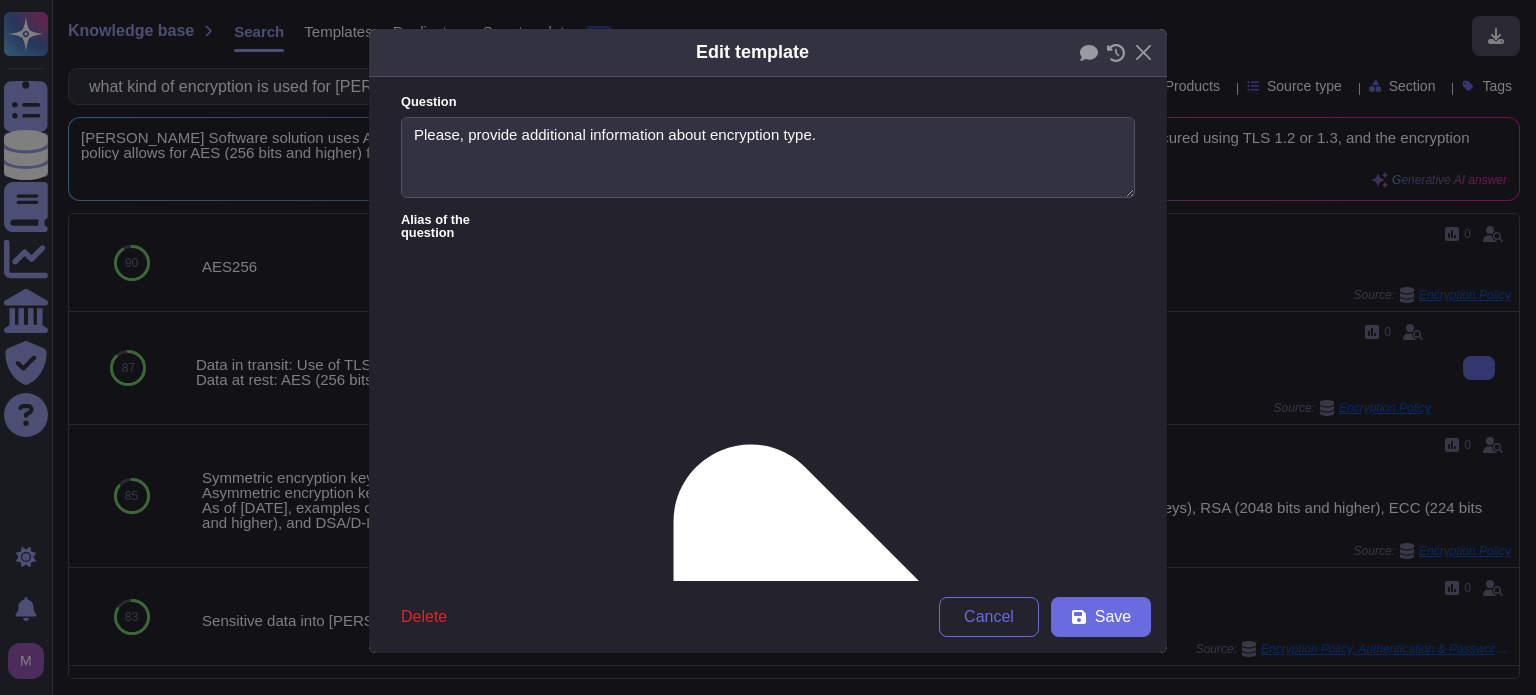type on "Please, provide additional information about encryption type." 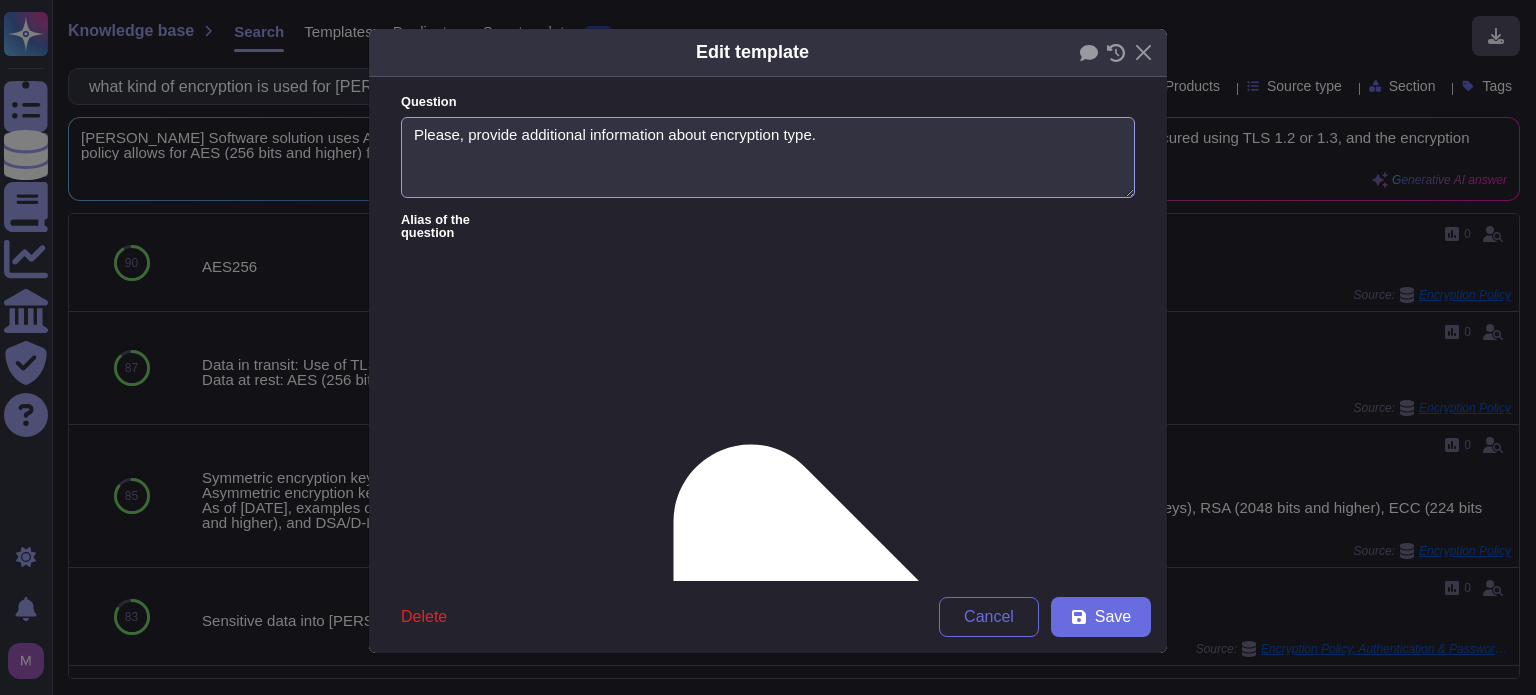 click on "Please, provide additional information about encryption type." at bounding box center (768, 158) 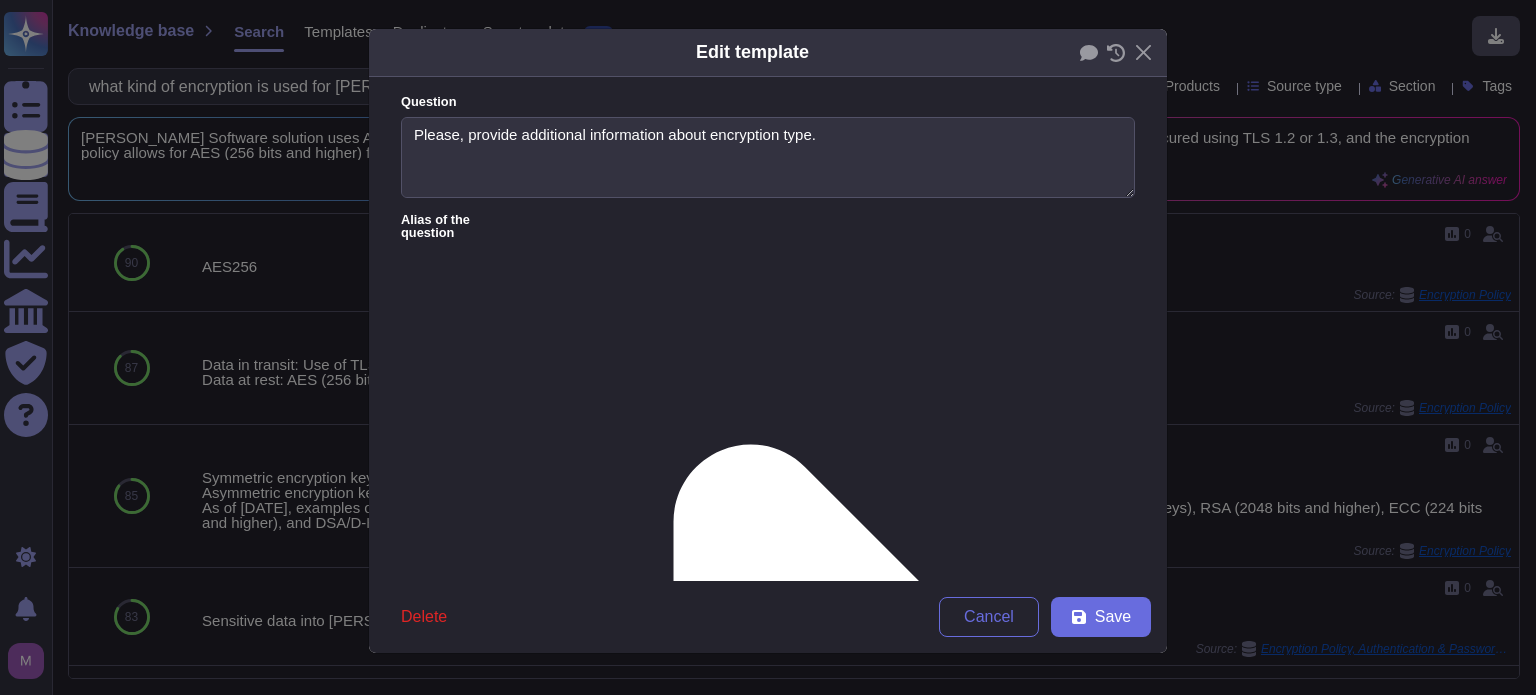 click on "Question Please, provide additional information about encryption type. Alias of the question Answer Data in transit: Use of TLS 1.3 or 1.2 minimum
Data at rest: AES (256 bits and higher) Yes/No Yes No N/A More Yes/No options Properties Tags Owner [PERSON_NAME] Software Wide Encryption Encryption Policy Review Cycle Every year From custom date [DATE] Next expiration date: [DATE] Linked documents Attach document" at bounding box center [768, 329] 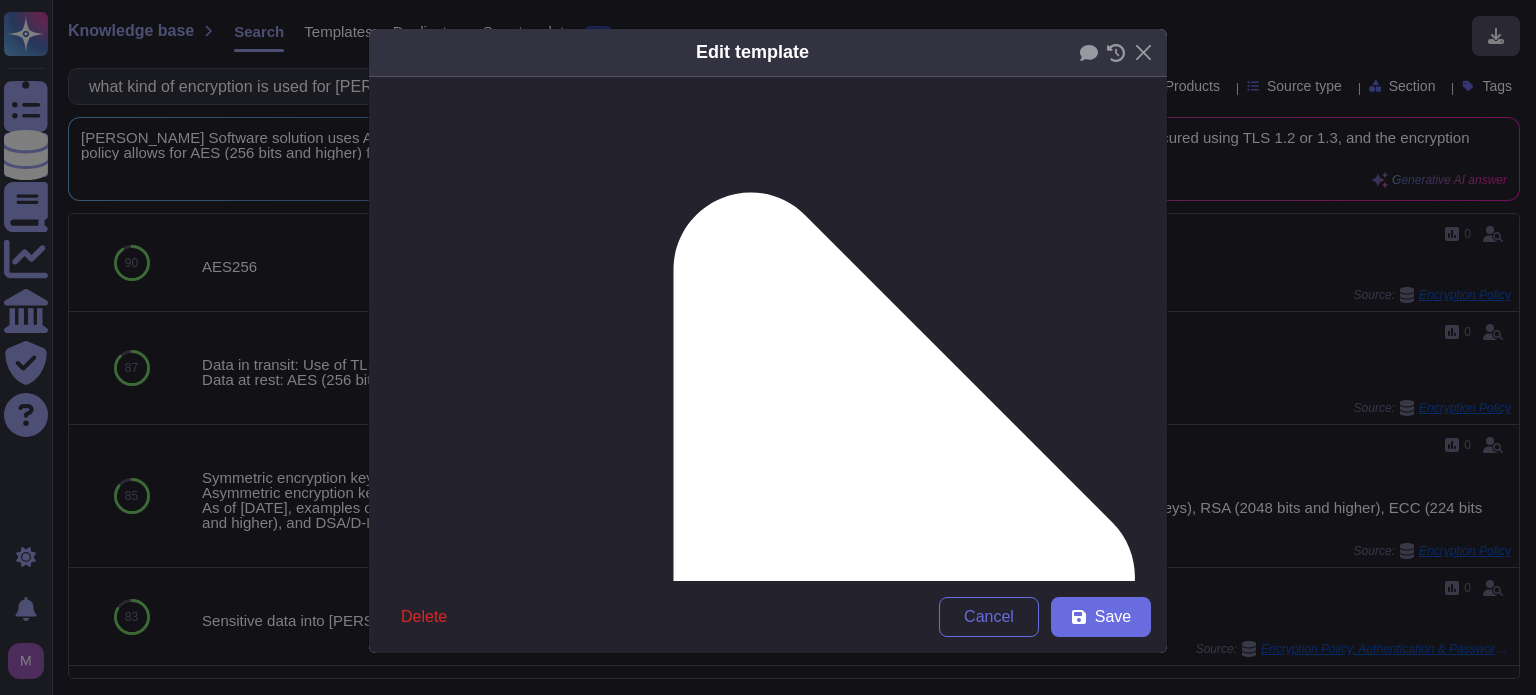 scroll, scrollTop: 254, scrollLeft: 0, axis: vertical 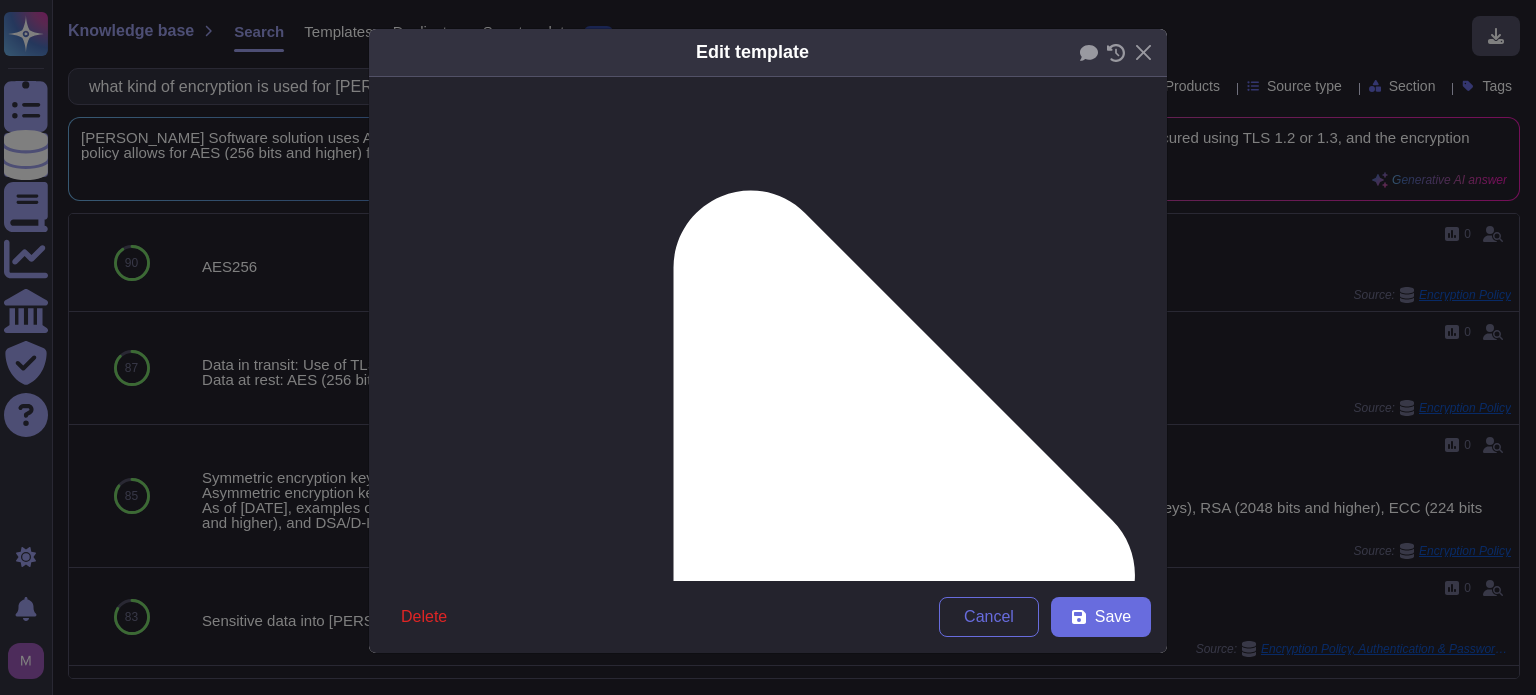 click 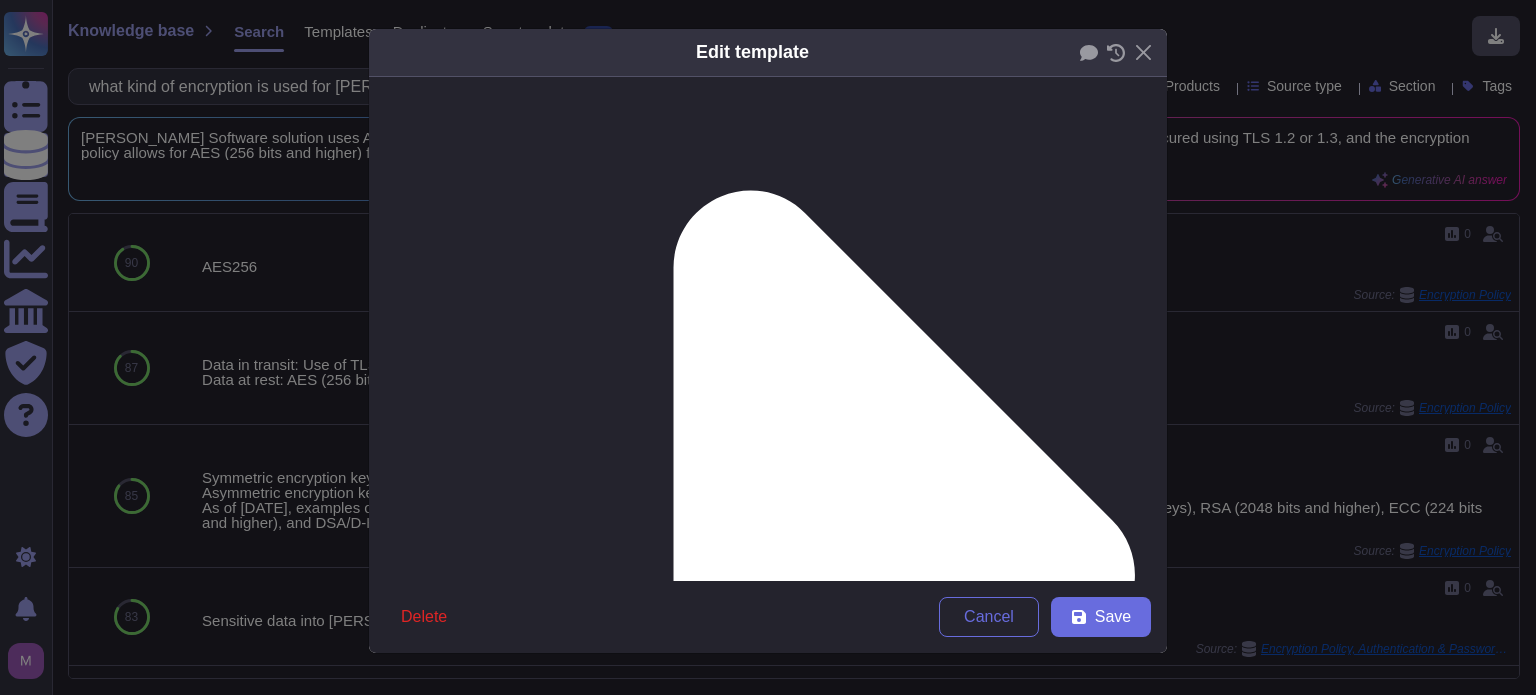 click on "Encryption" at bounding box center (469, 2787) 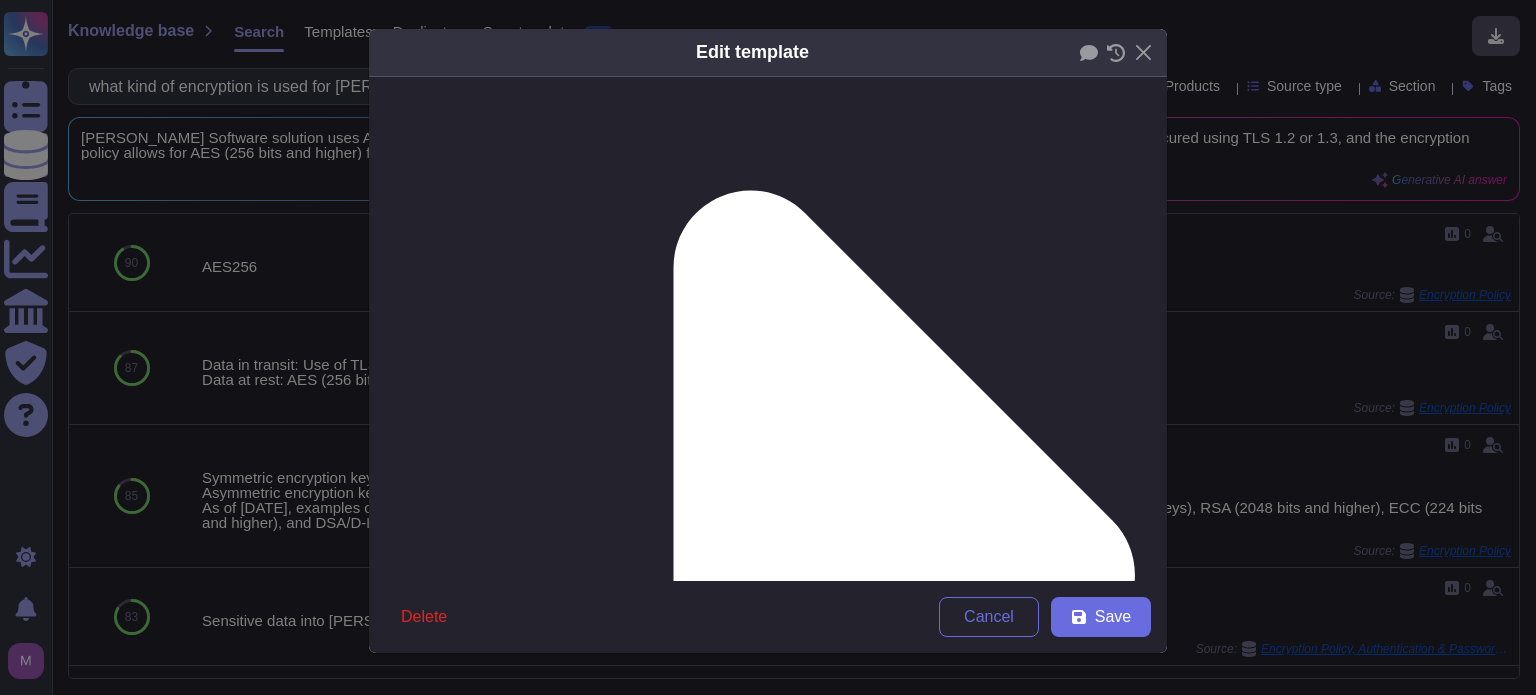 click on "Every year" at bounding box center [770, 2876] 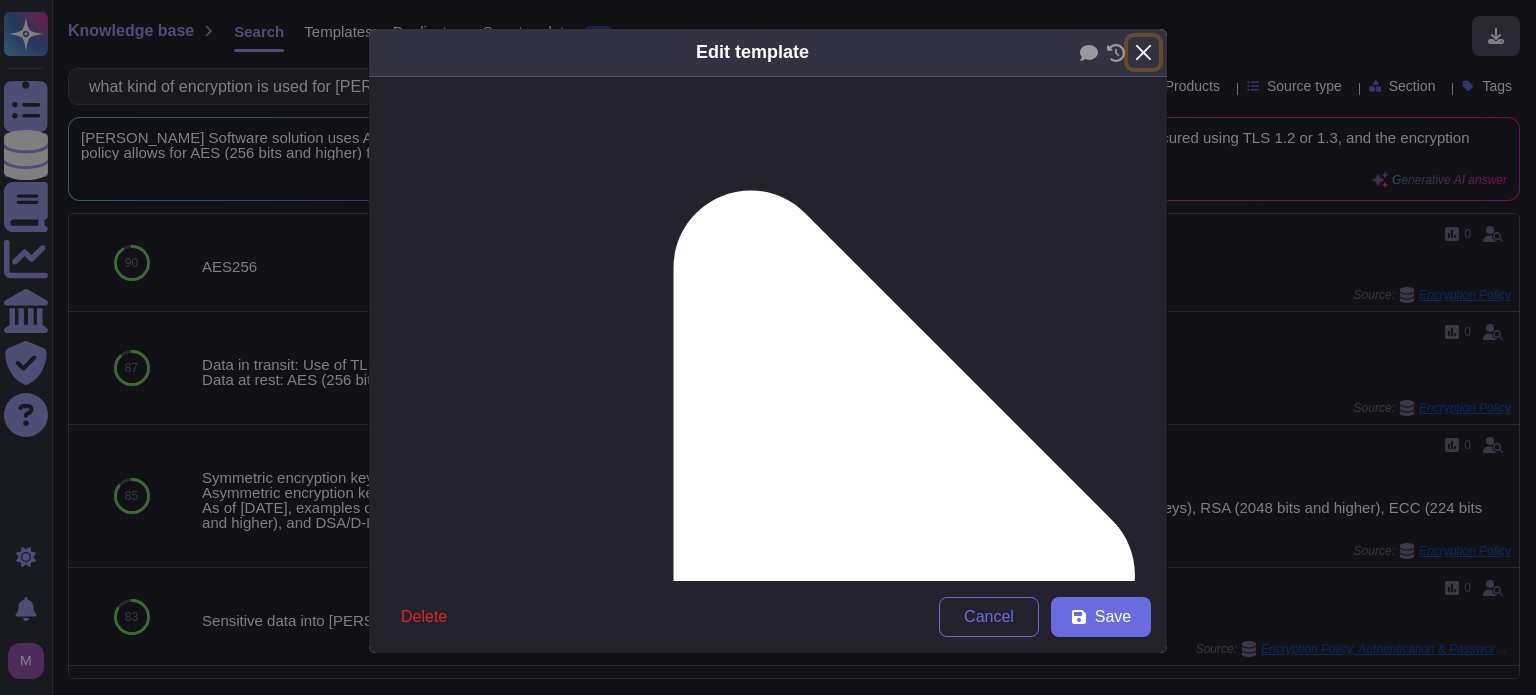 click at bounding box center (1143, 52) 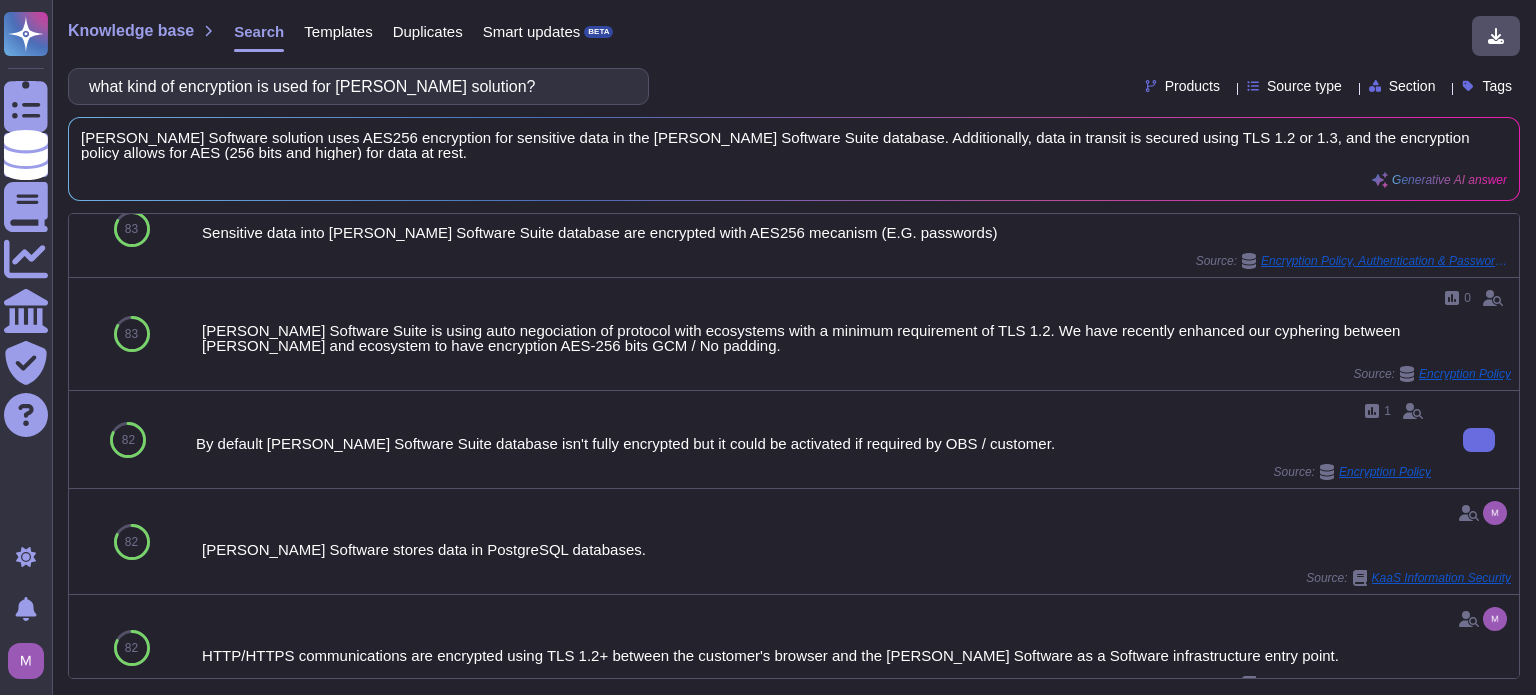 scroll, scrollTop: 0, scrollLeft: 0, axis: both 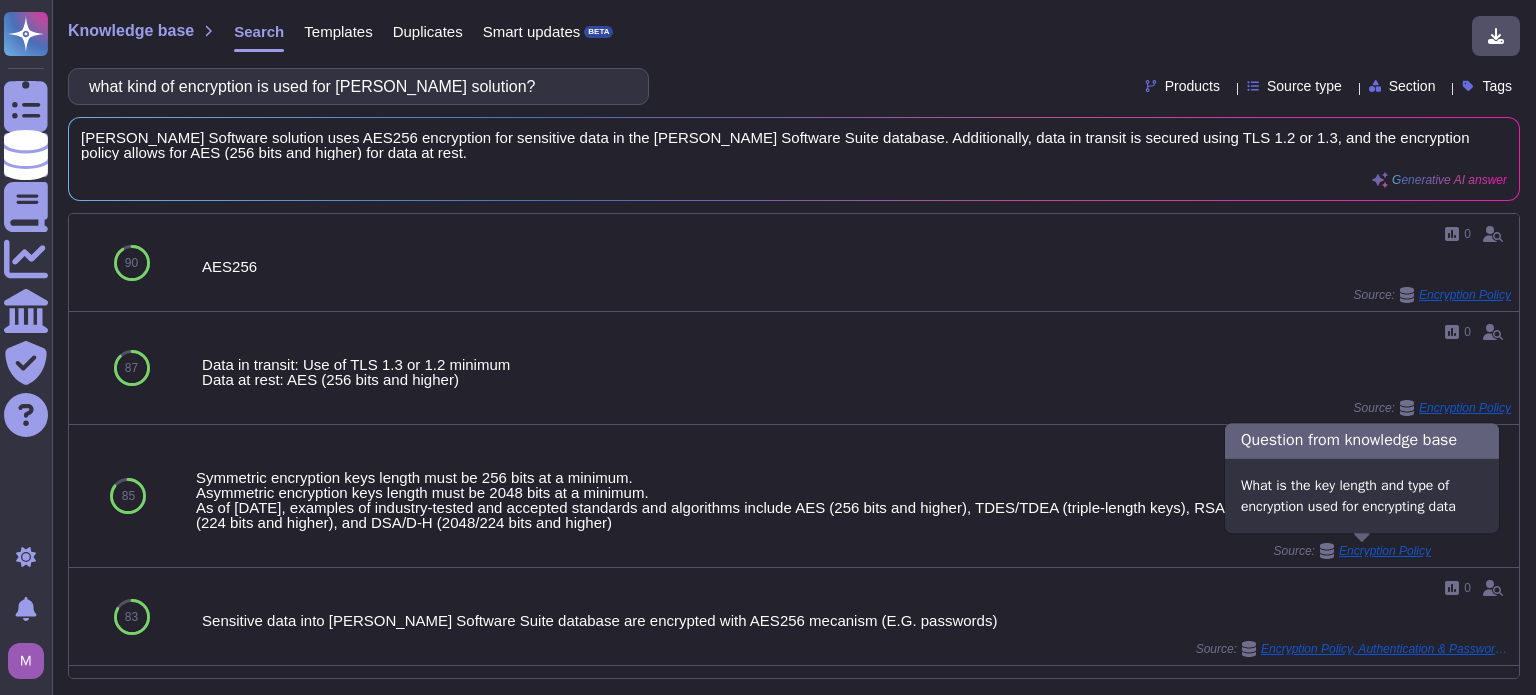 click on "Encryption Policy" at bounding box center [1385, 551] 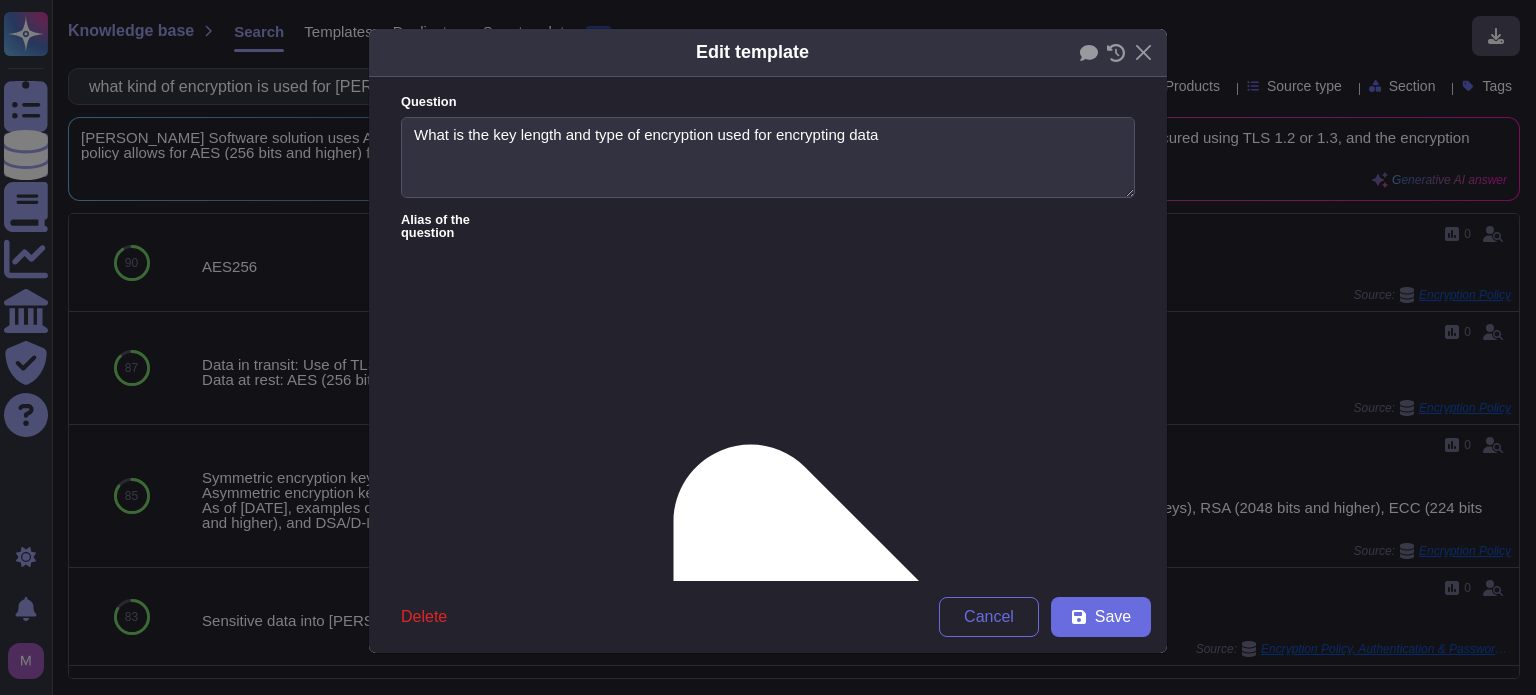 type on "What is the key length and type of encryption used for encrypting data" 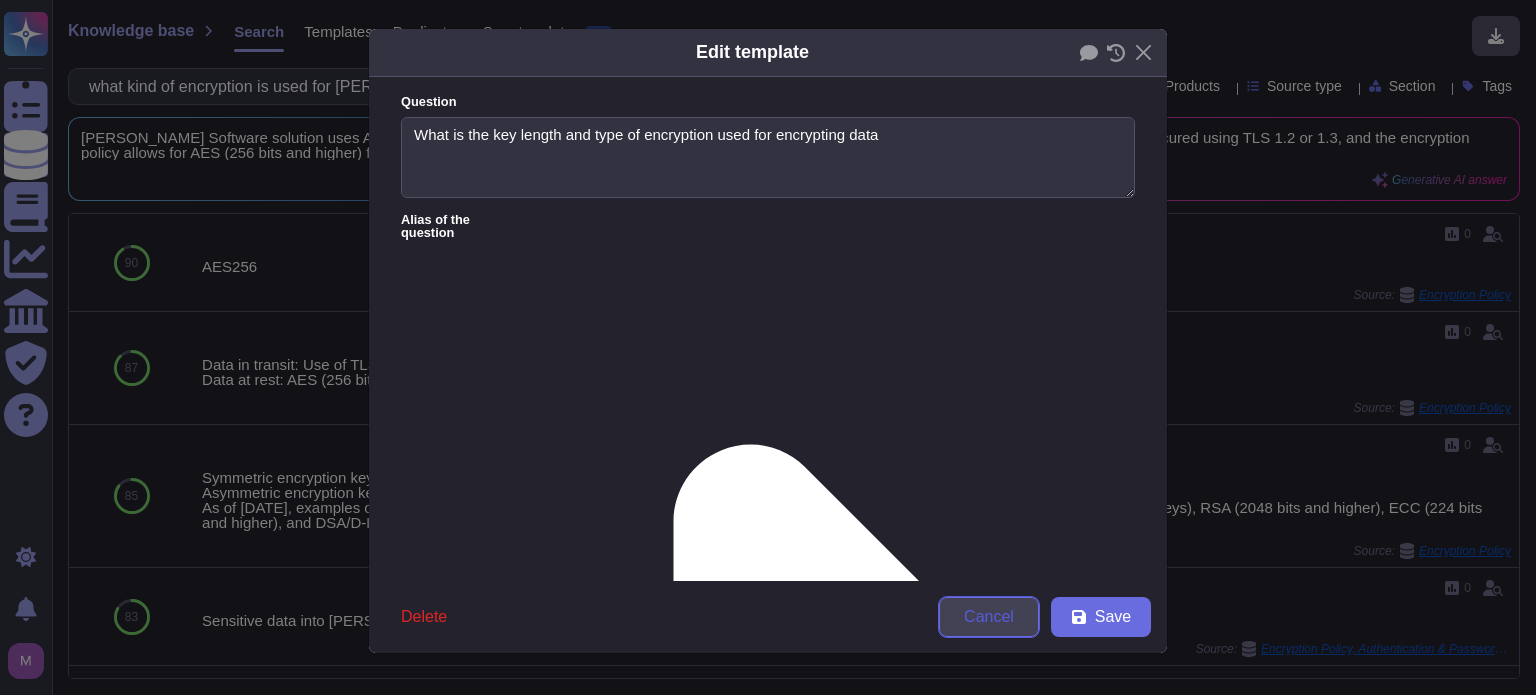 click on "Cancel" at bounding box center [989, 617] 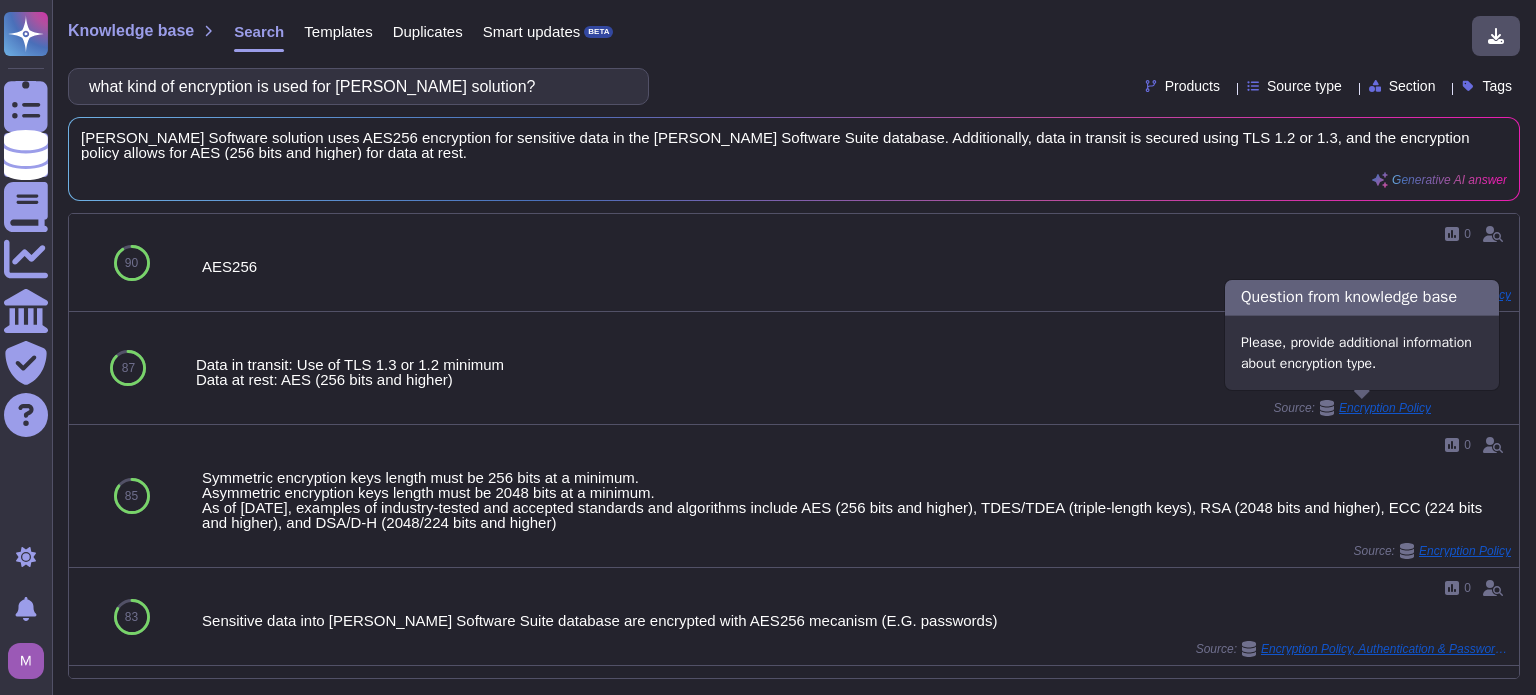 click on "Encryption Policy" at bounding box center [1385, 408] 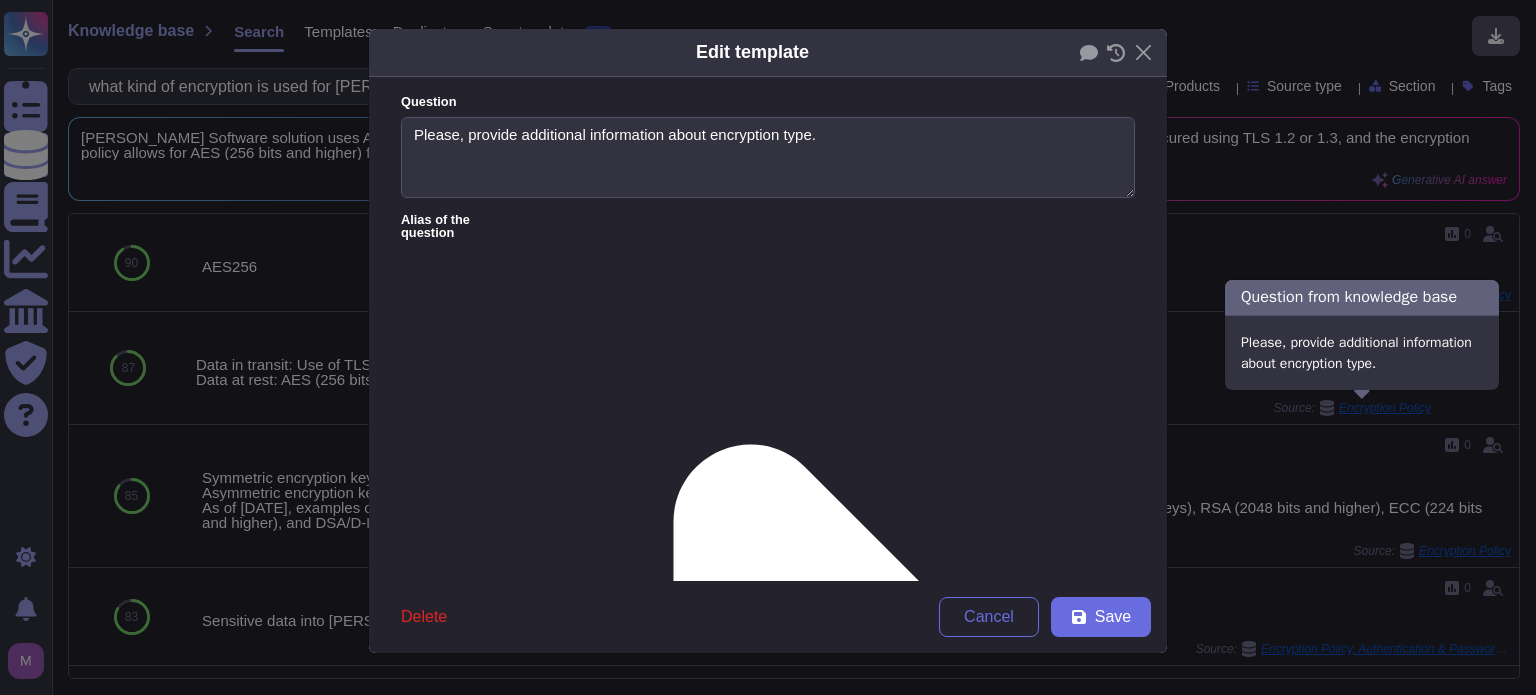 type on "Please, provide additional information about encryption type." 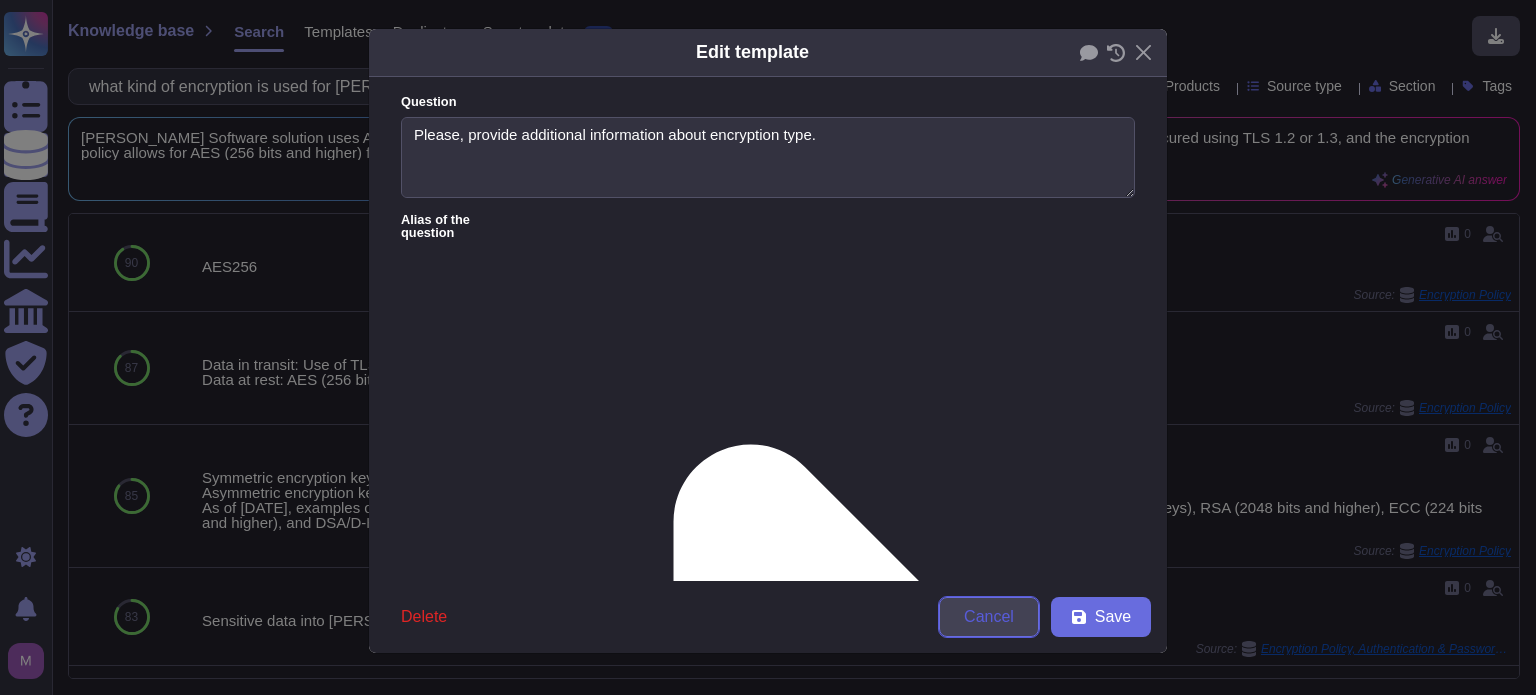 click on "Cancel" at bounding box center [989, 617] 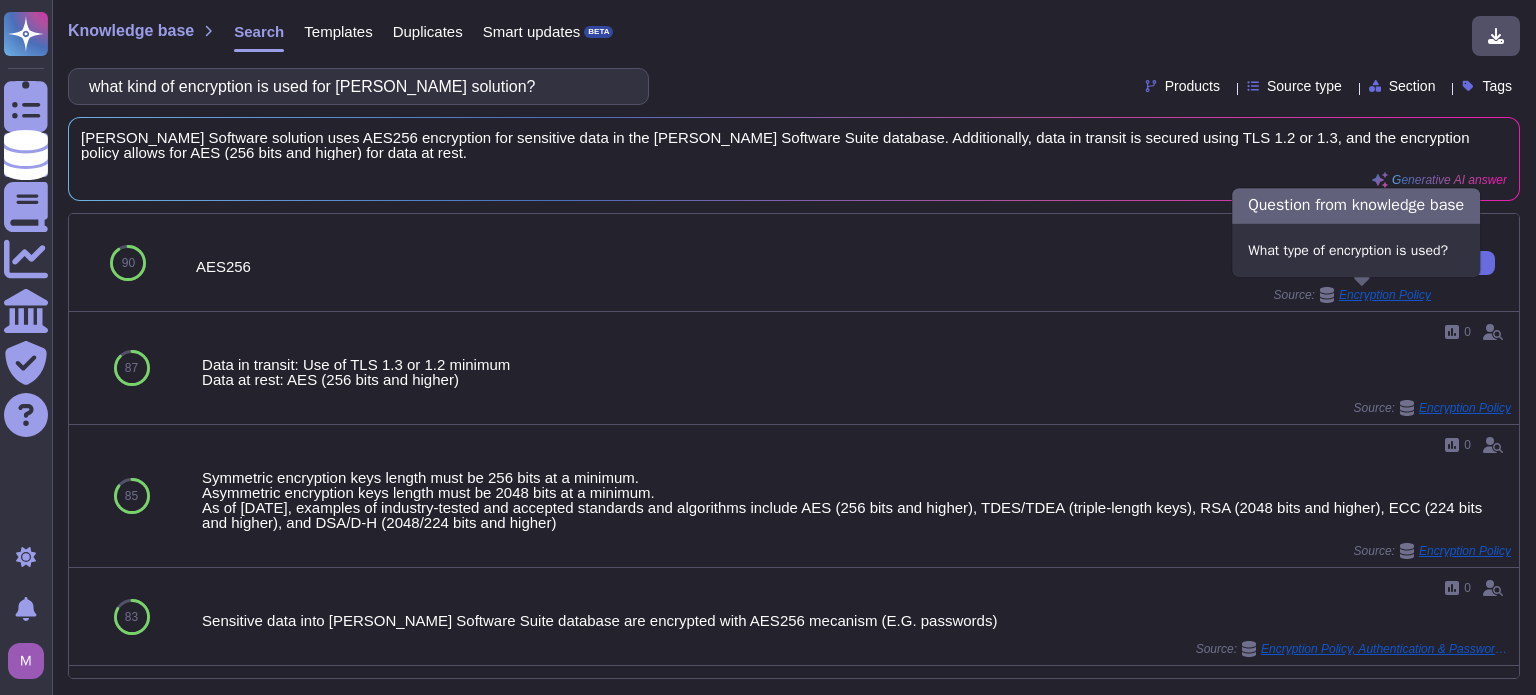 click on "Encryption Policy" at bounding box center [1385, 295] 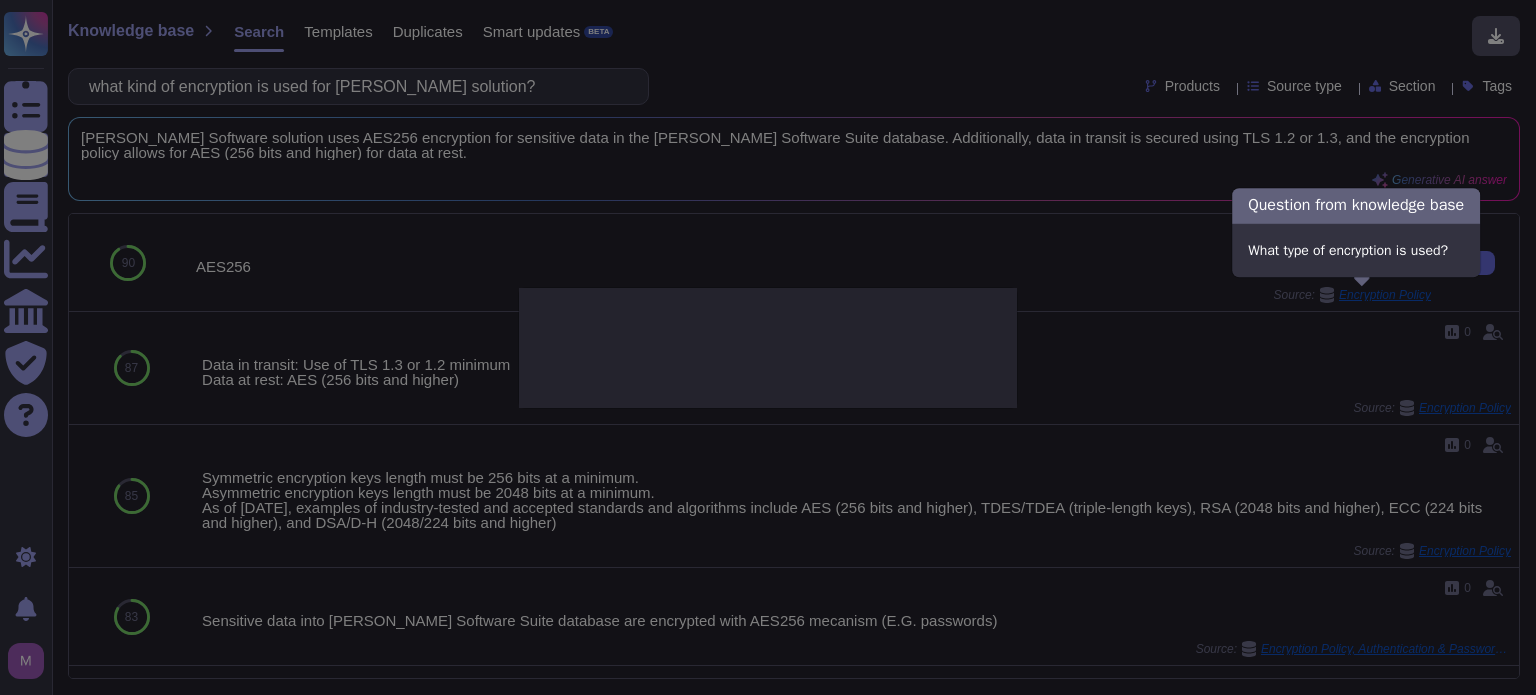 type on "What type of encryption is used?" 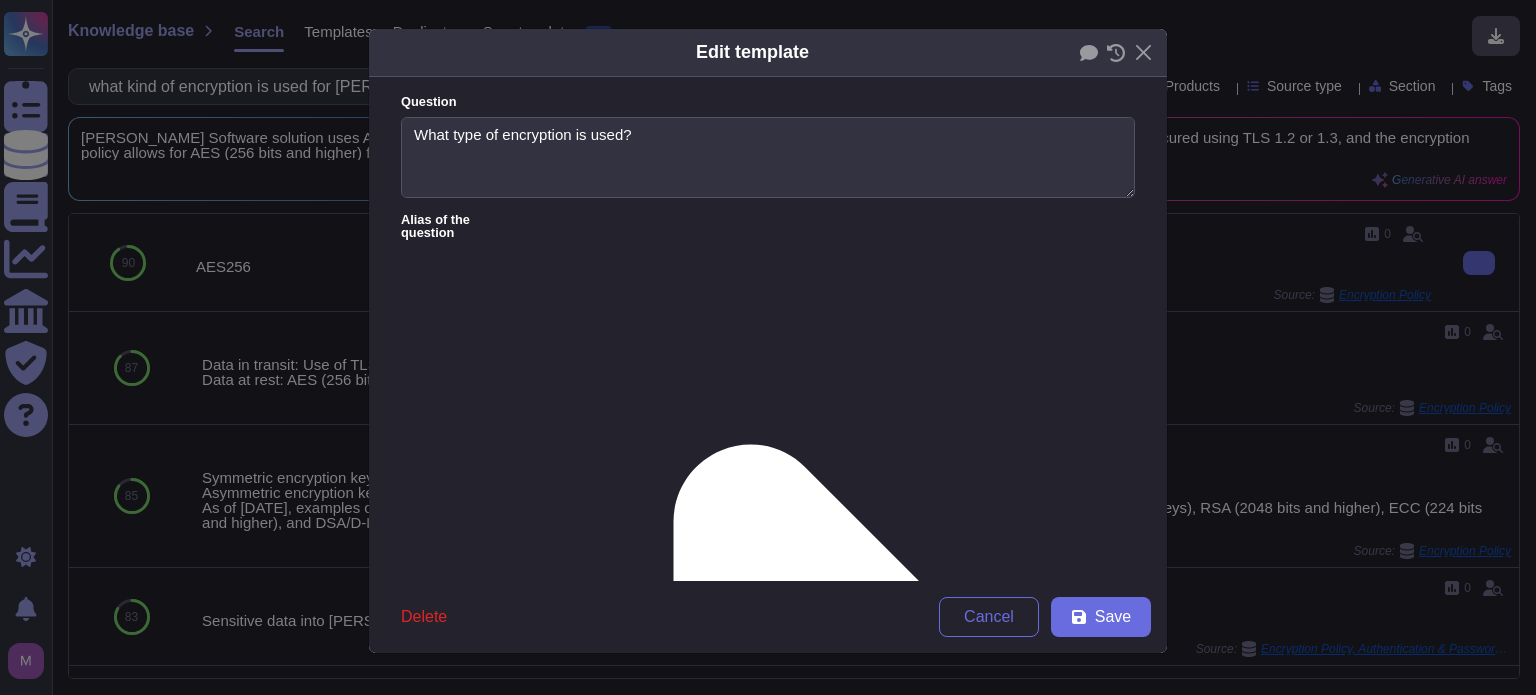 type on "What type of encryption is used?" 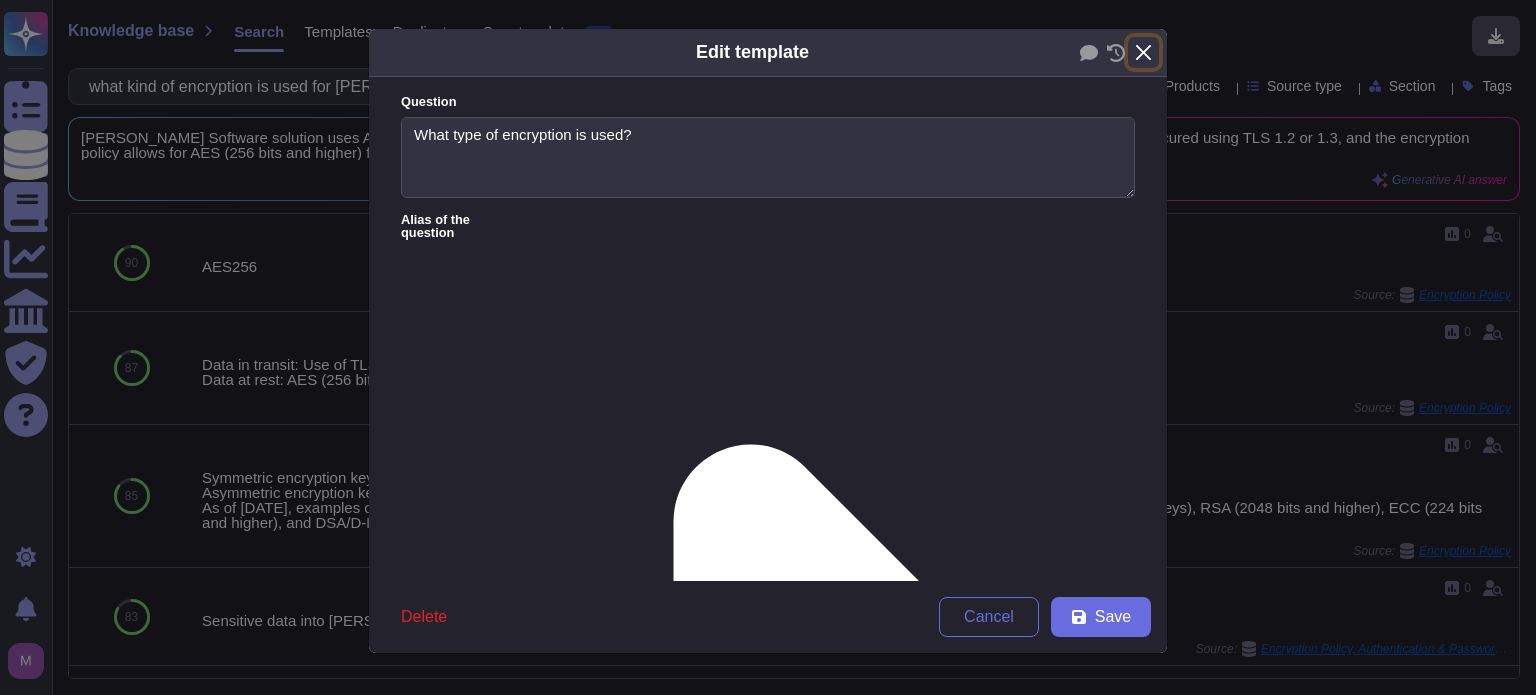 click at bounding box center [1143, 52] 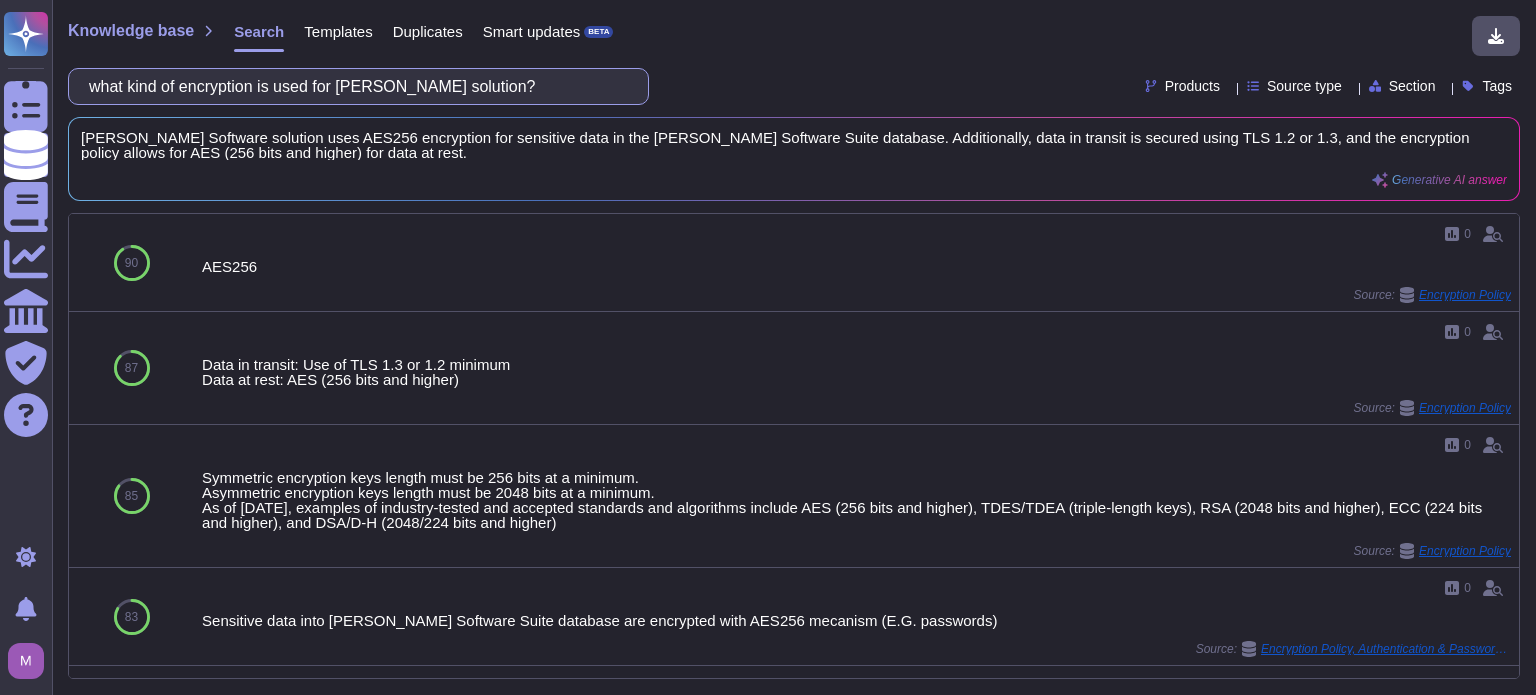 click on "what kind of encryption is used for [PERSON_NAME] solution?" at bounding box center (353, 86) 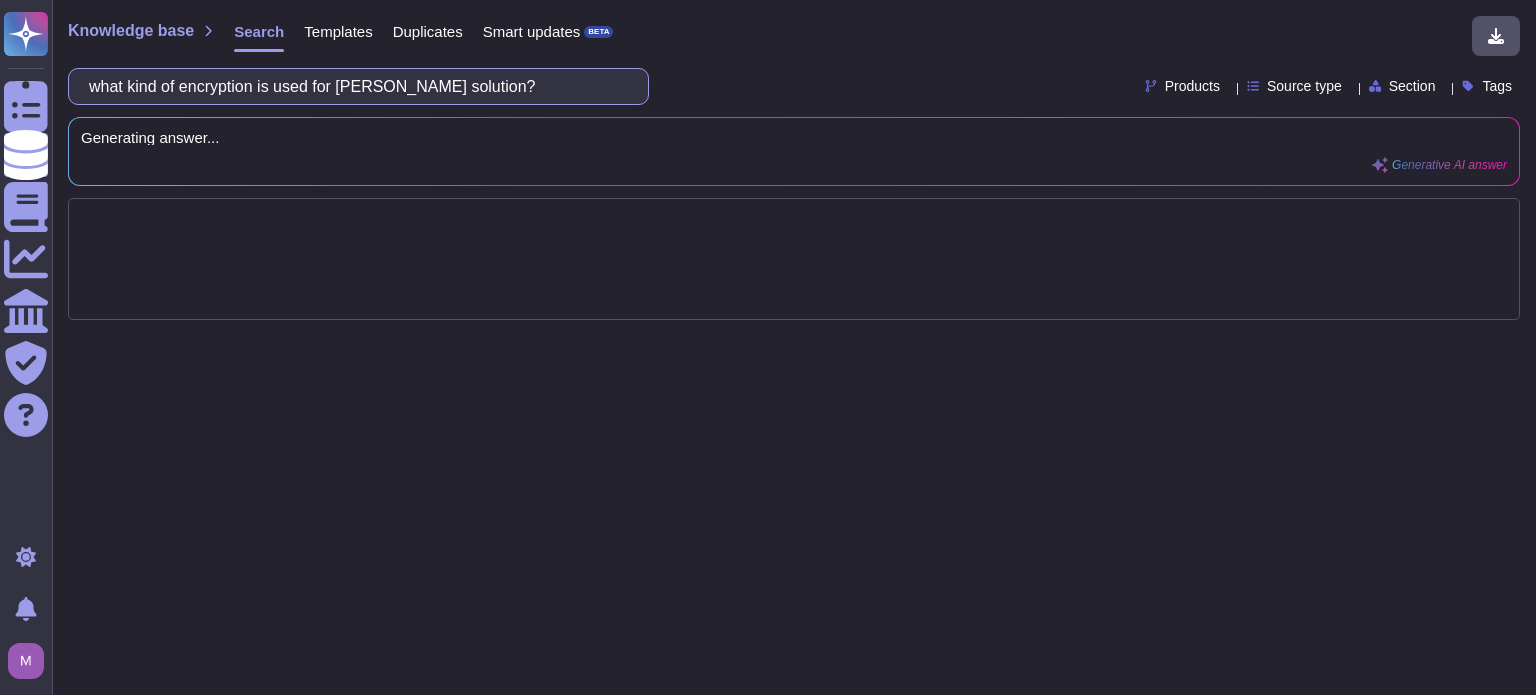type on "D" 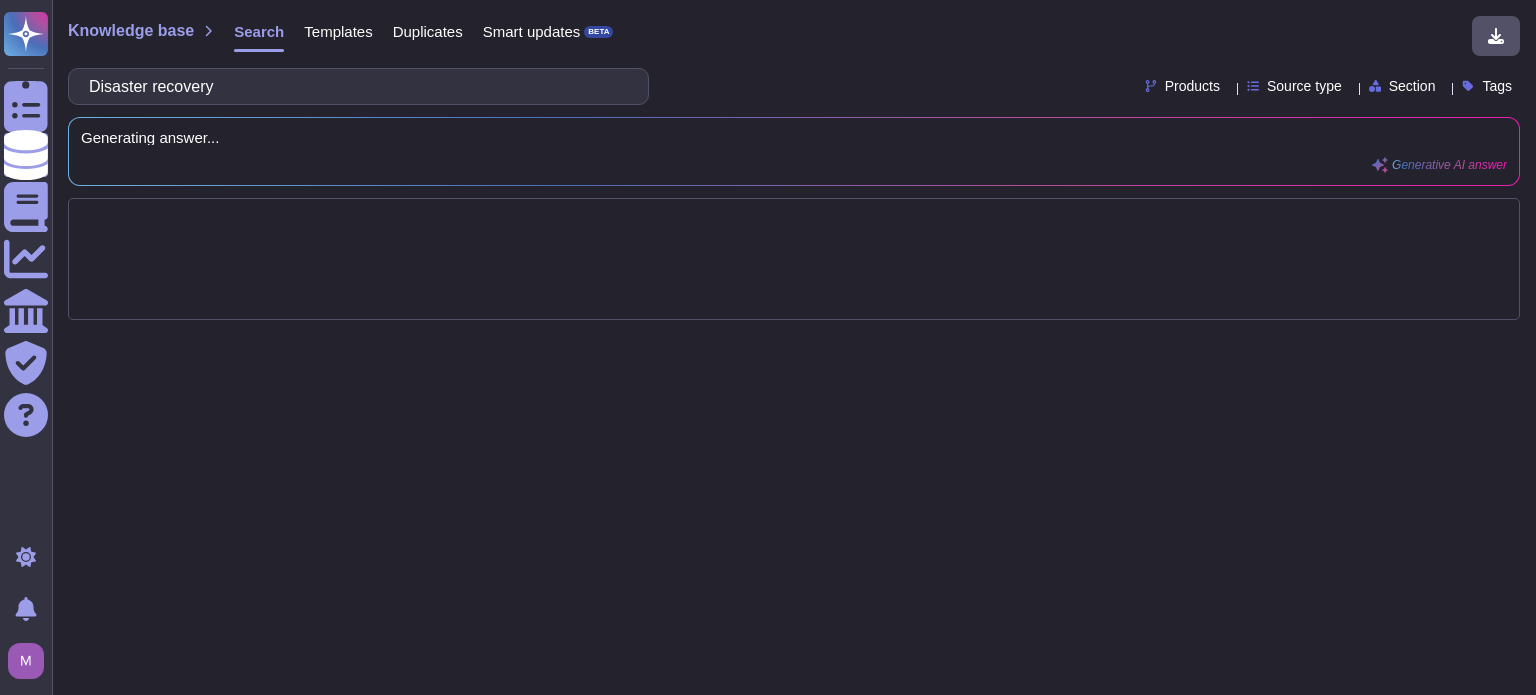click on "Disaster recovery" at bounding box center (353, 86) 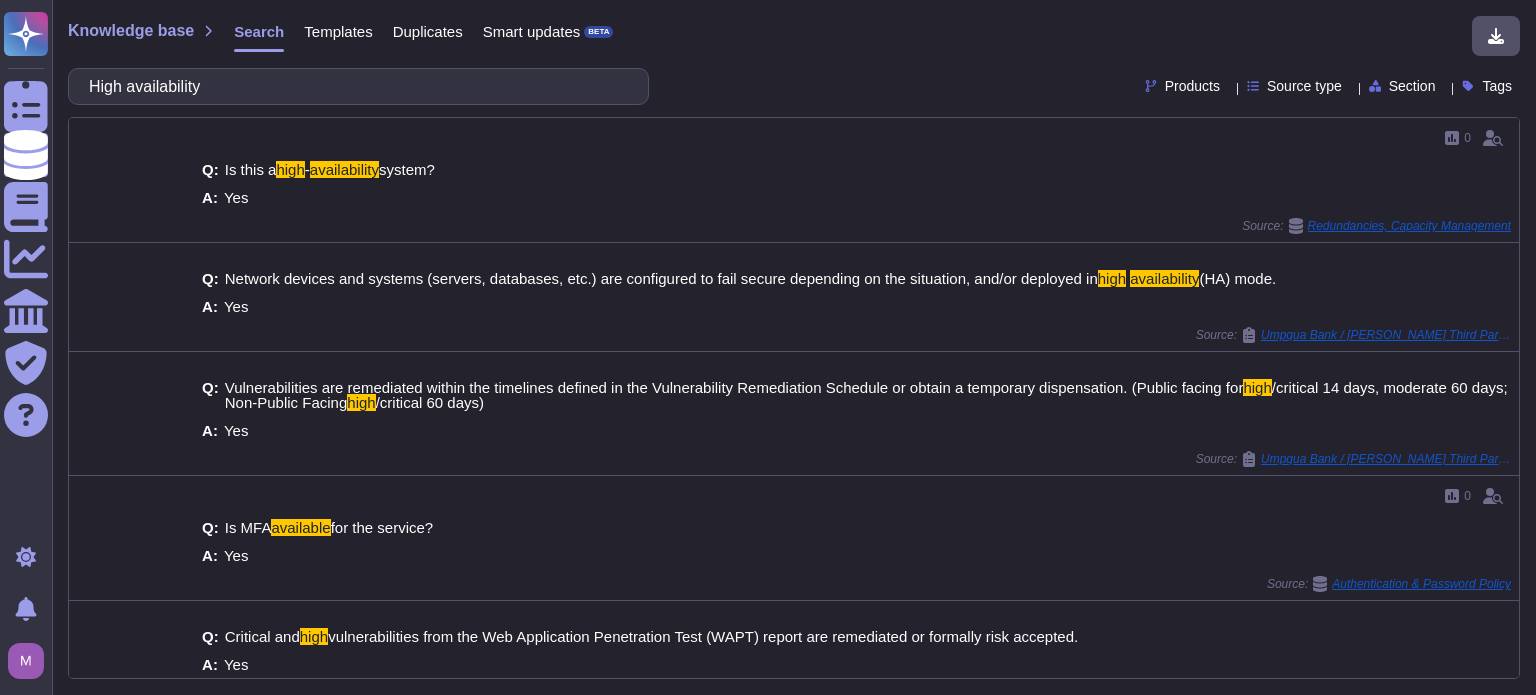 click on "High availability" at bounding box center (353, 86) 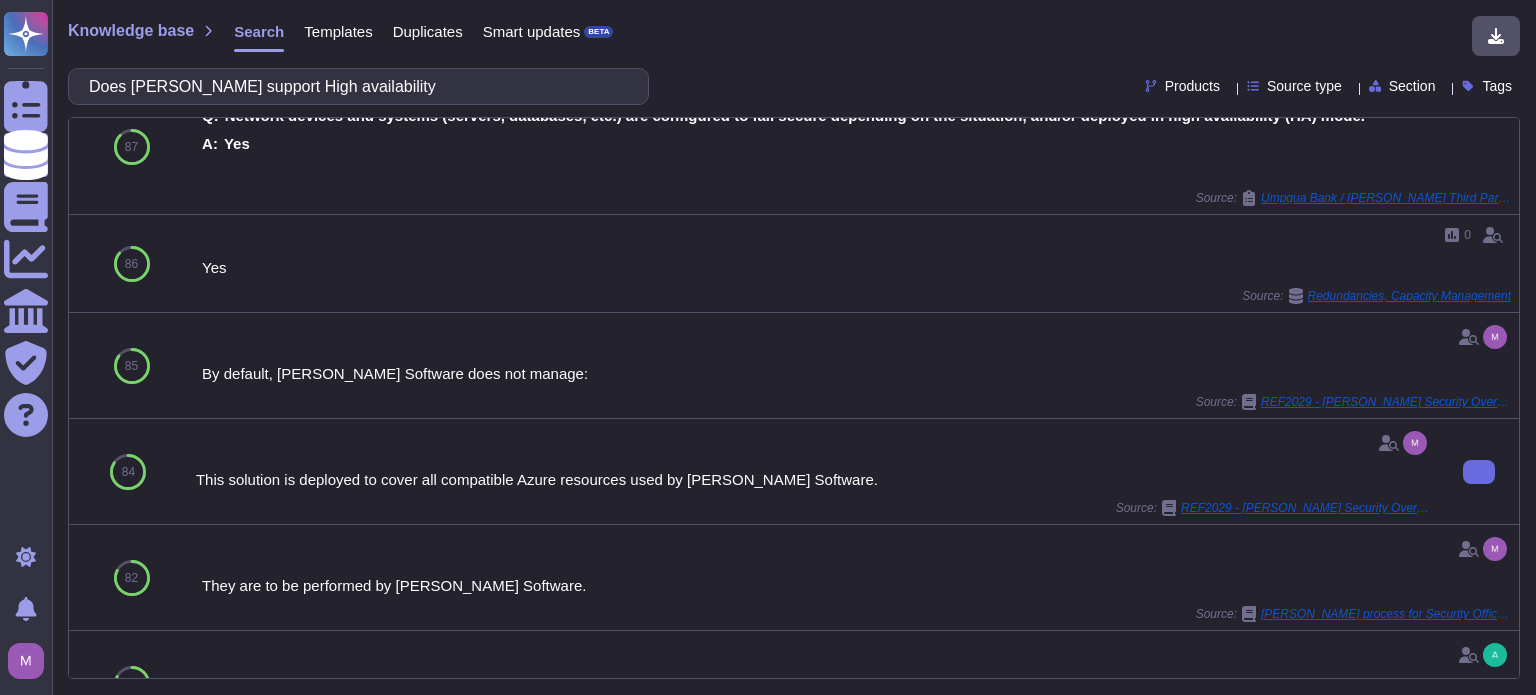 scroll, scrollTop: 0, scrollLeft: 0, axis: both 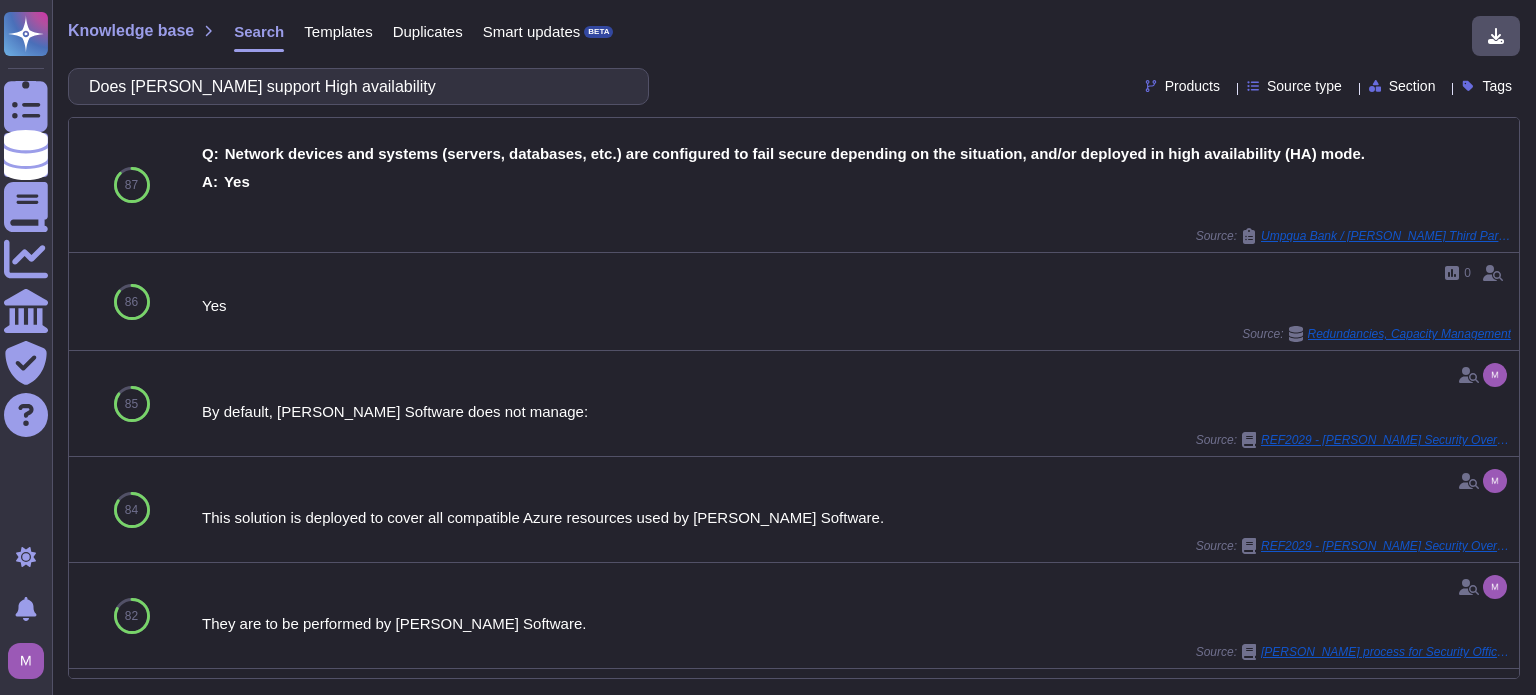 click on "Does [PERSON_NAME] support High availability" at bounding box center [353, 86] 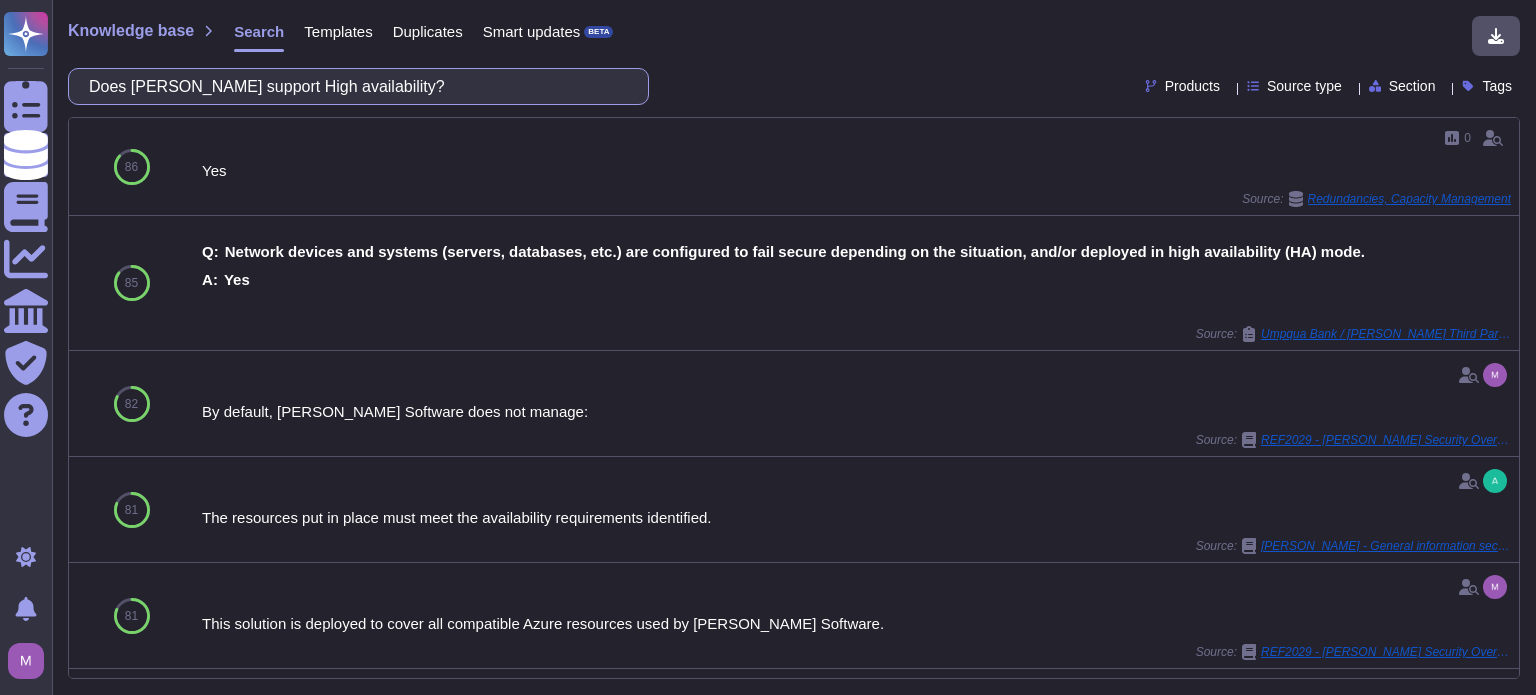 click on "Does [PERSON_NAME] support High availability?" at bounding box center [353, 86] 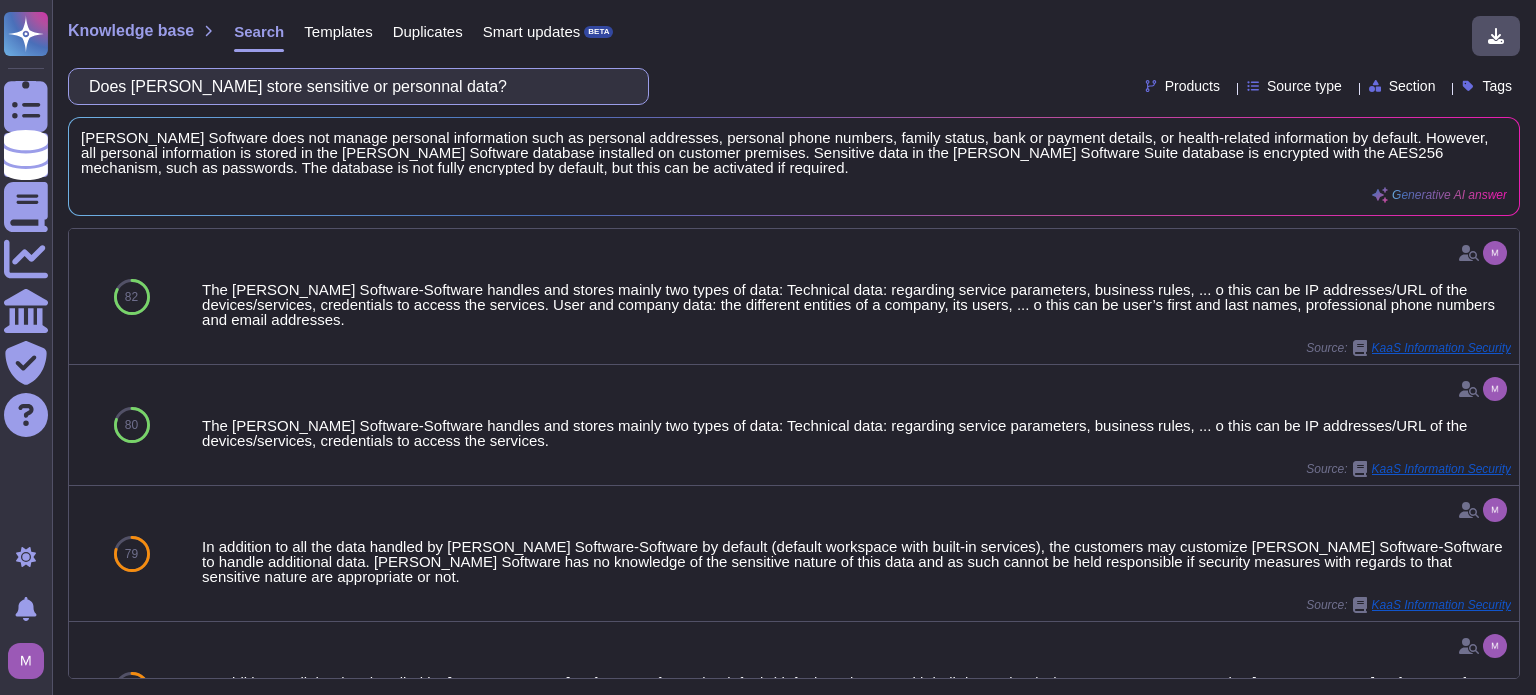 click on "Does [PERSON_NAME] store sensitive or personnal data?" at bounding box center (353, 86) 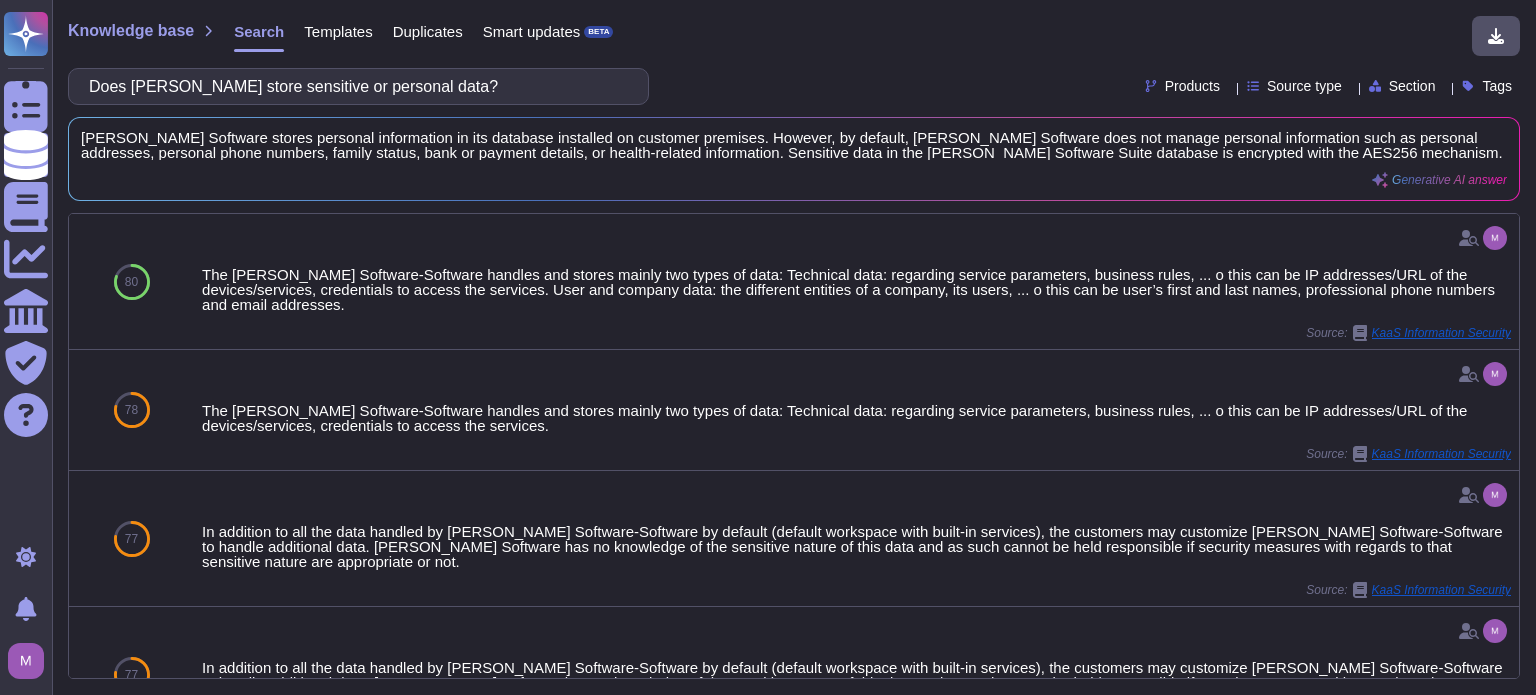 type on "Does [PERSON_NAME] store sensitive or personal data?" 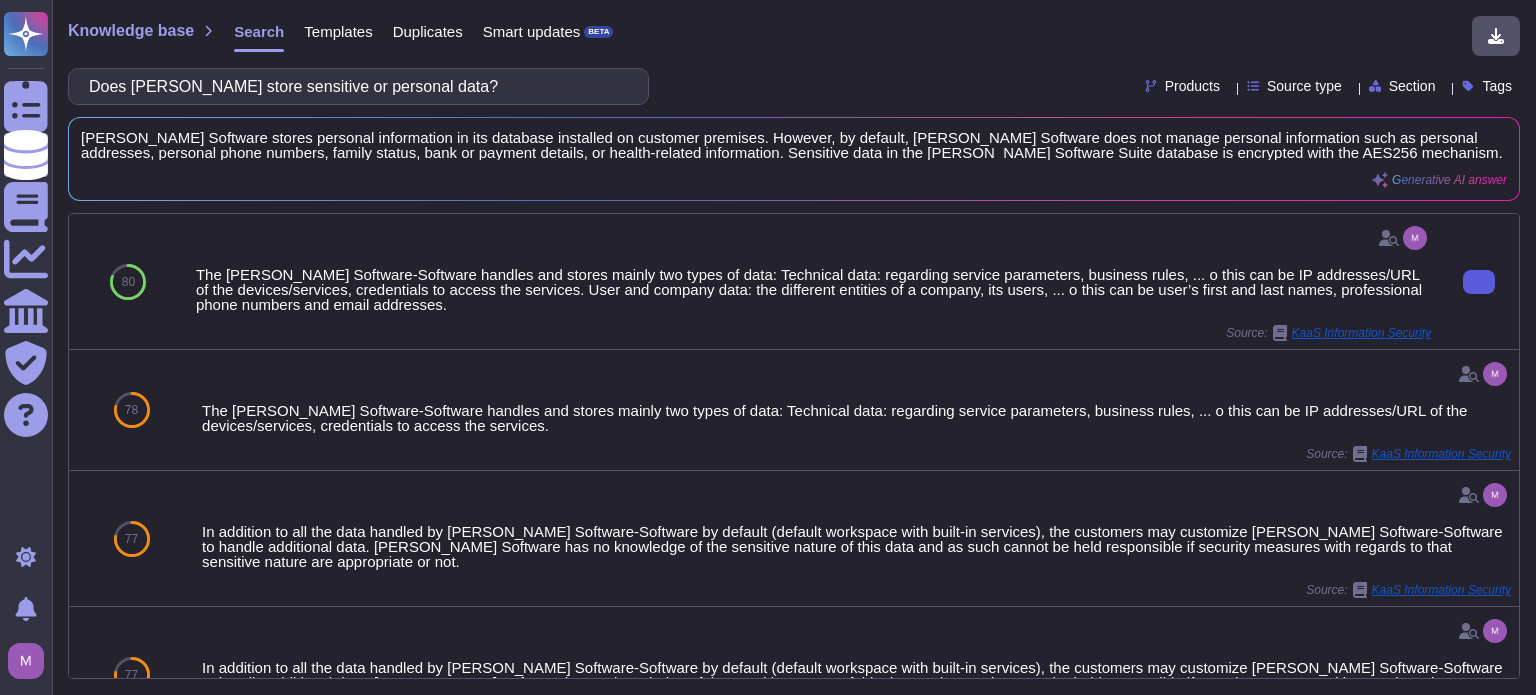 click at bounding box center (1479, 282) 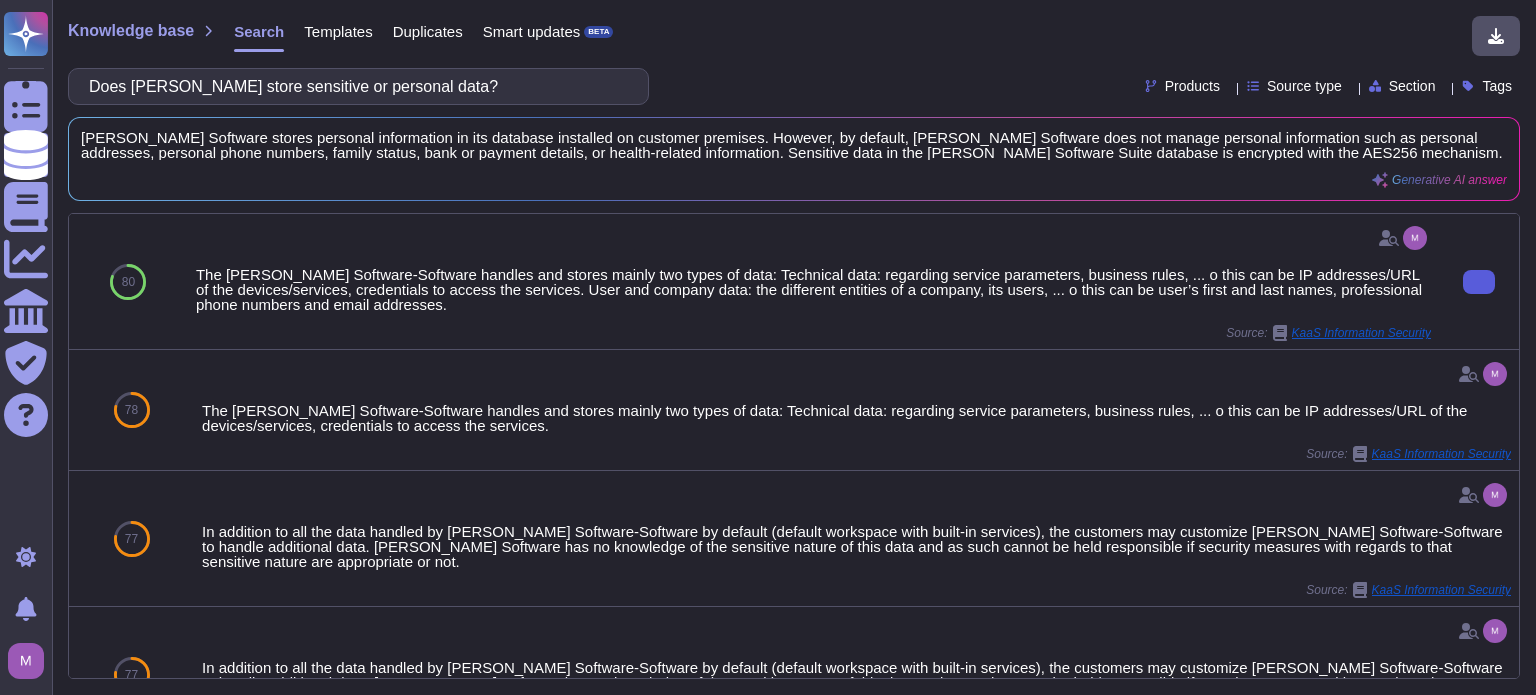 type 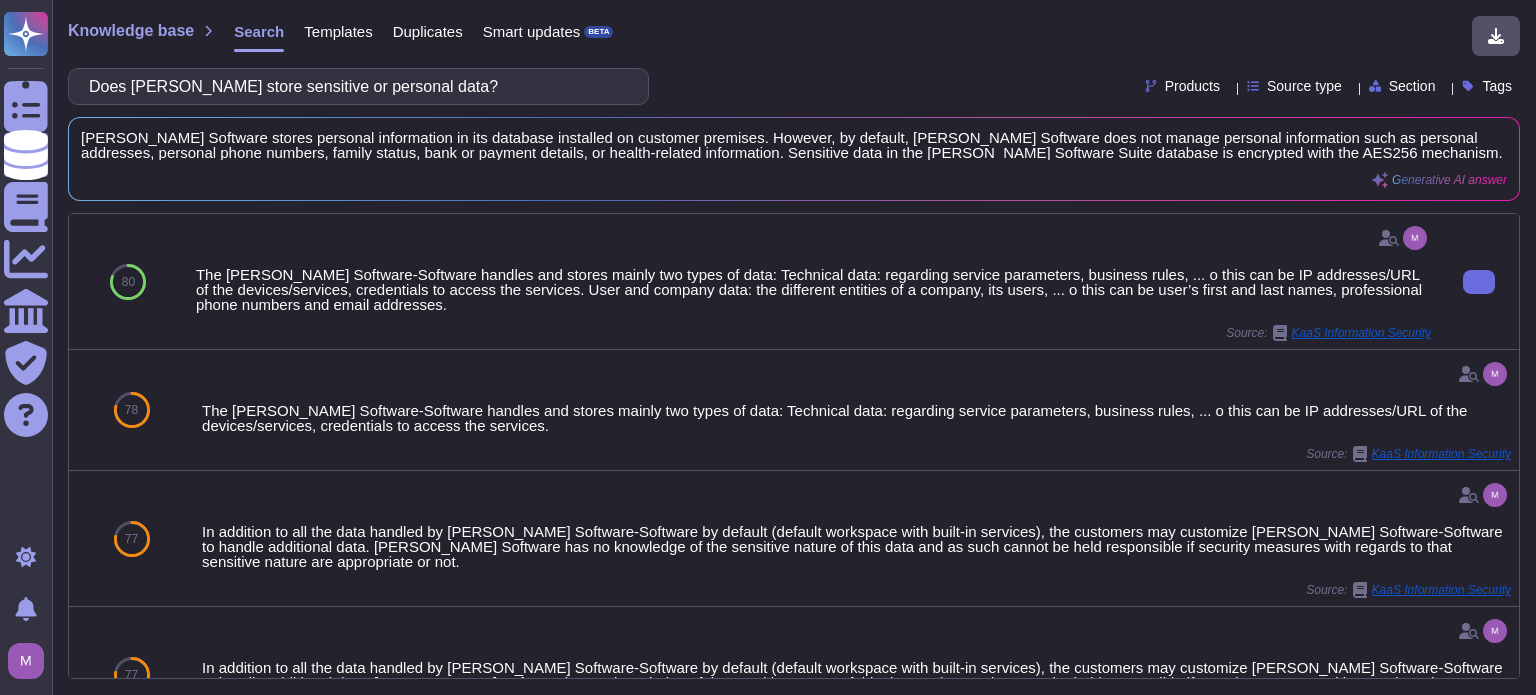 click at bounding box center [813, 238] 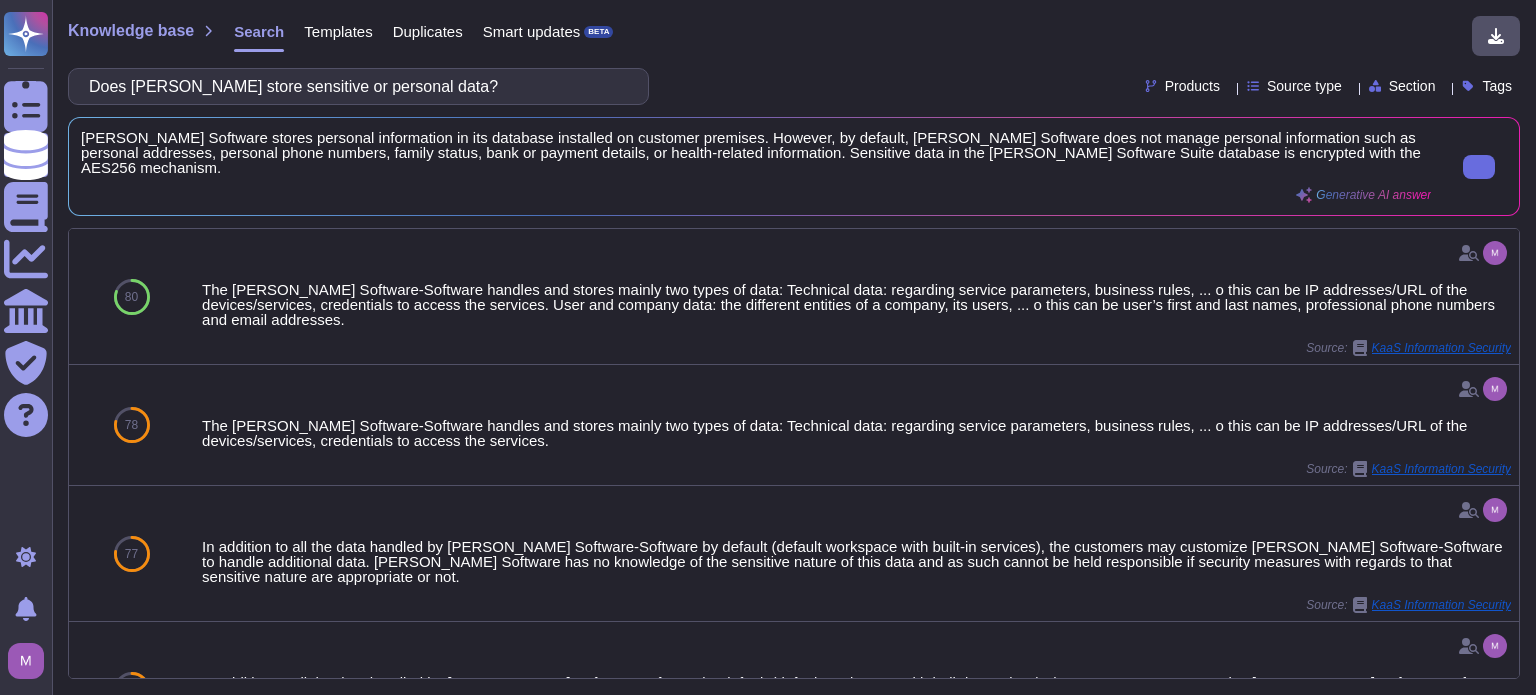 click on "[PERSON_NAME] Software stores personal information in its database installed on customer premises. However, by default, [PERSON_NAME] Software does not manage personal information such as personal addresses, personal phone numbers, family status, bank or payment details, or health-related information. Sensitive data in the [PERSON_NAME] Software Suite database is encrypted with the AES256 mechanism." at bounding box center (756, 152) 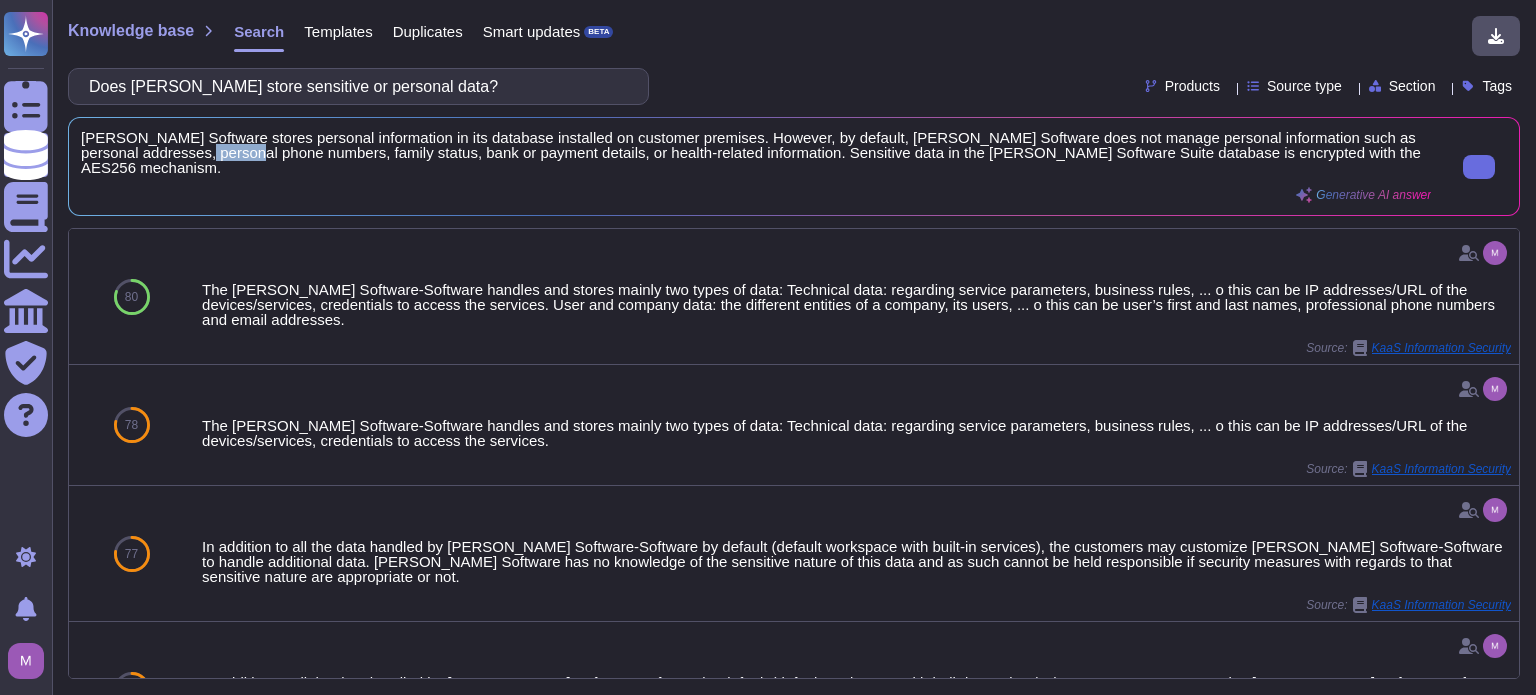 click on "[PERSON_NAME] Software stores personal information in its database installed on customer premises. However, by default, [PERSON_NAME] Software does not manage personal information such as personal addresses, personal phone numbers, family status, bank or payment details, or health-related information. Sensitive data in the [PERSON_NAME] Software Suite database is encrypted with the AES256 mechanism." at bounding box center [756, 152] 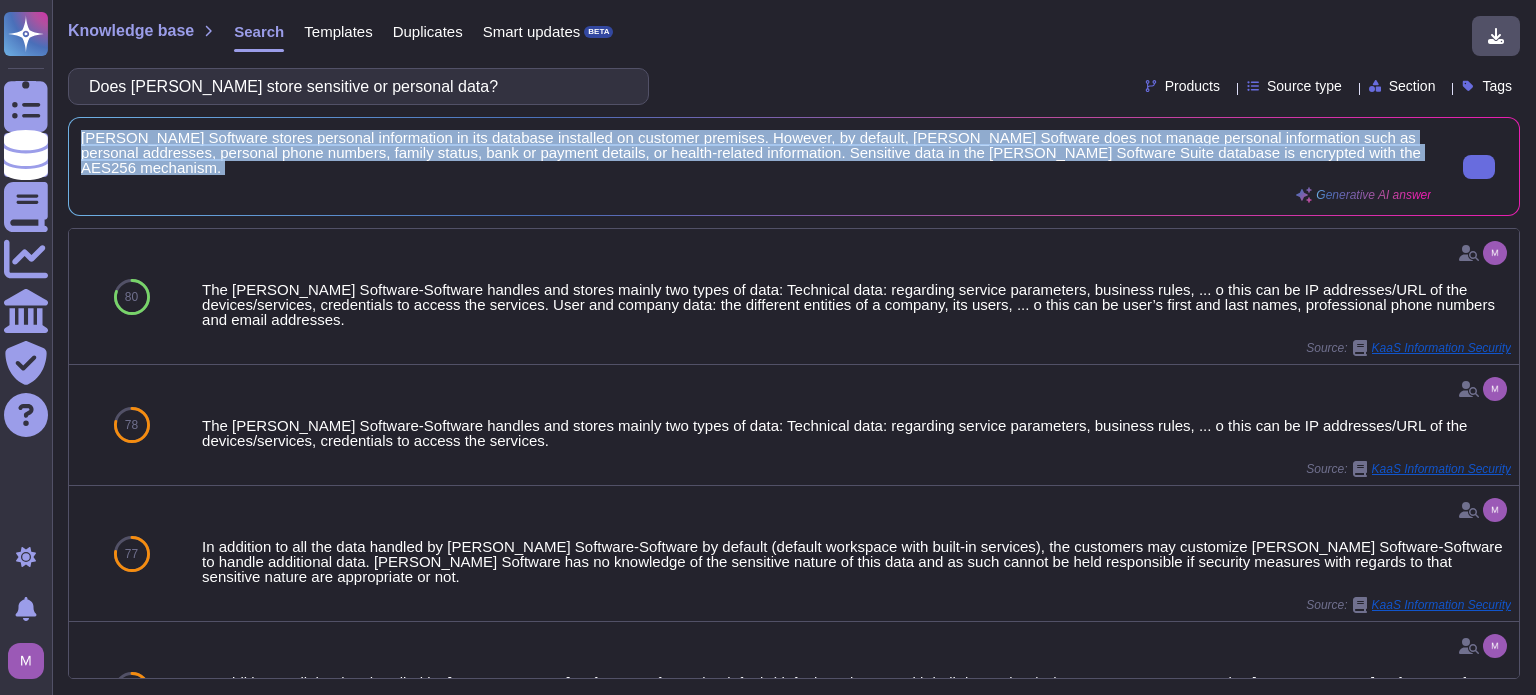 click on "[PERSON_NAME] Software stores personal information in its database installed on customer premises. However, by default, [PERSON_NAME] Software does not manage personal information such as personal addresses, personal phone numbers, family status, bank or payment details, or health-related information. Sensitive data in the [PERSON_NAME] Software Suite database is encrypted with the AES256 mechanism." at bounding box center [756, 152] 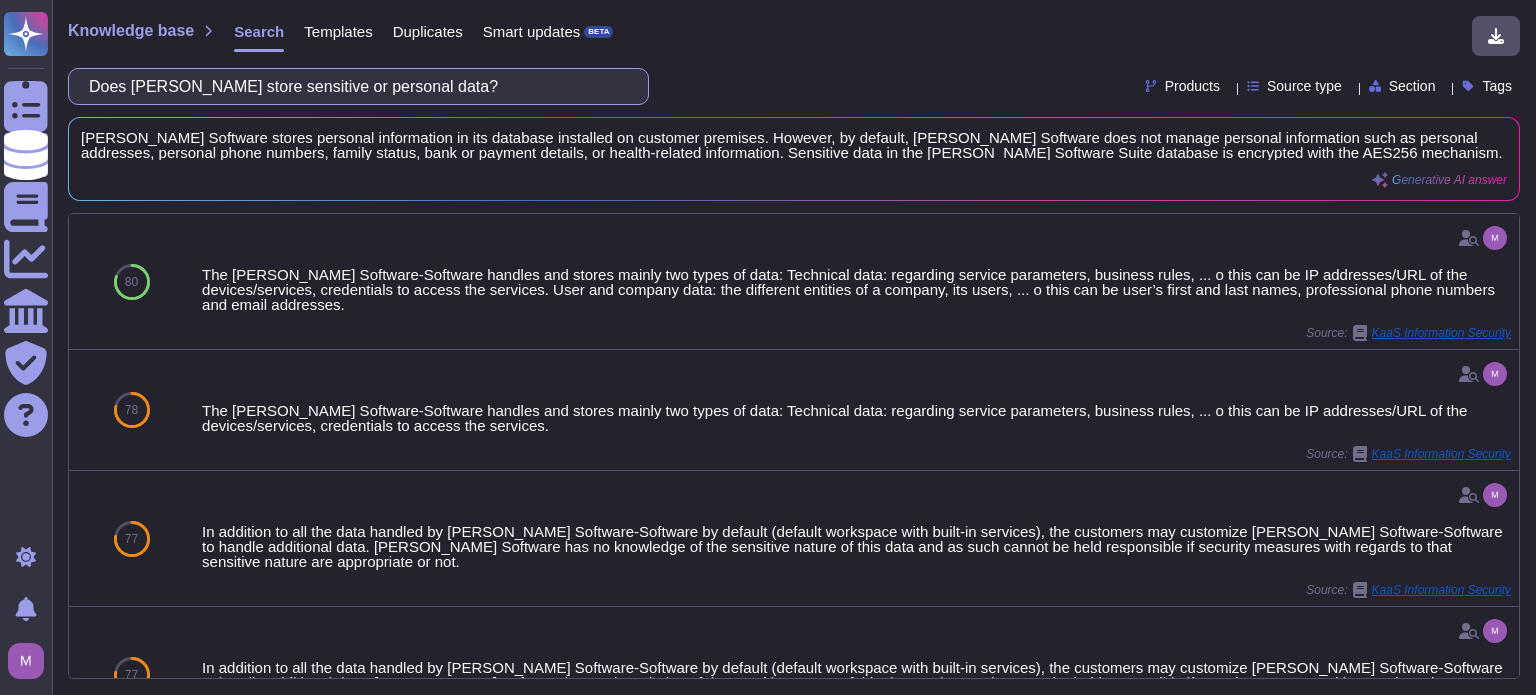 click on "Does [PERSON_NAME] store sensitive or personal data?" at bounding box center (353, 86) 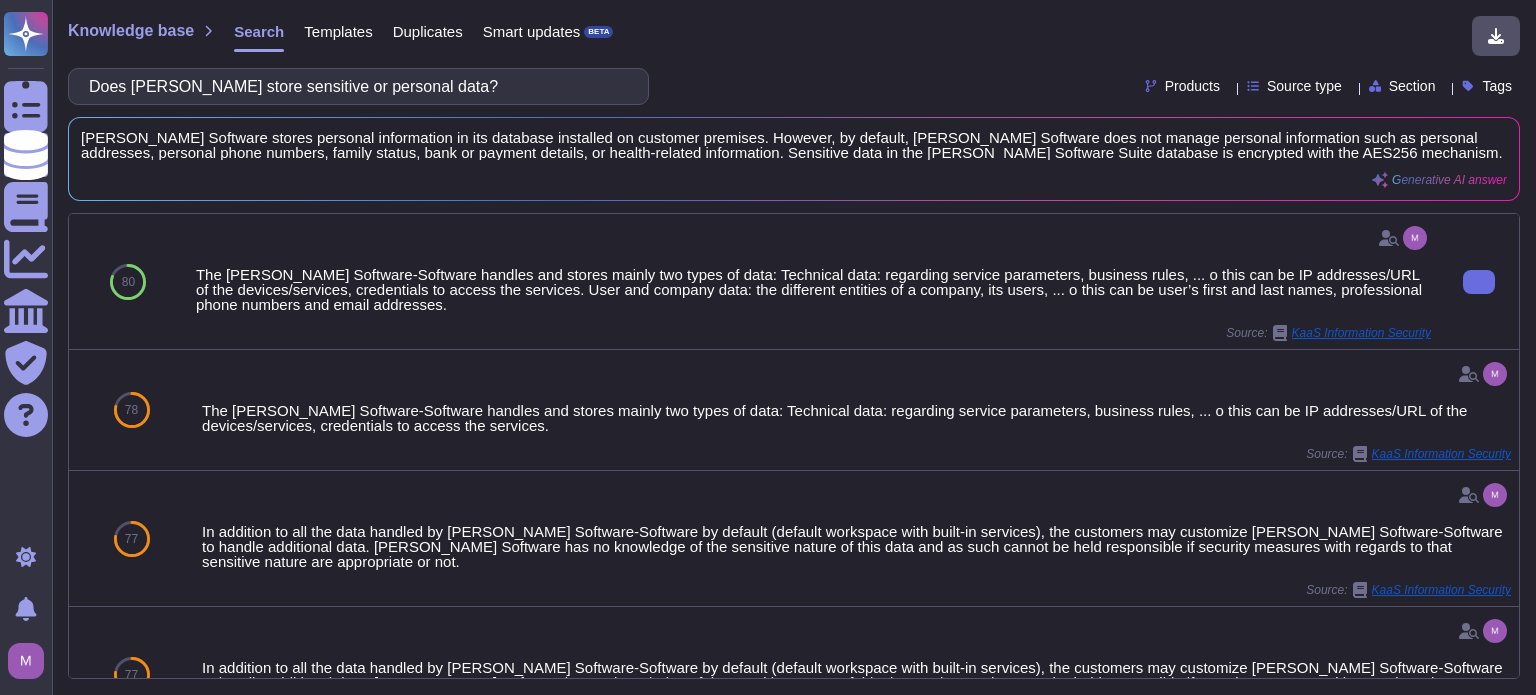 click at bounding box center (813, 238) 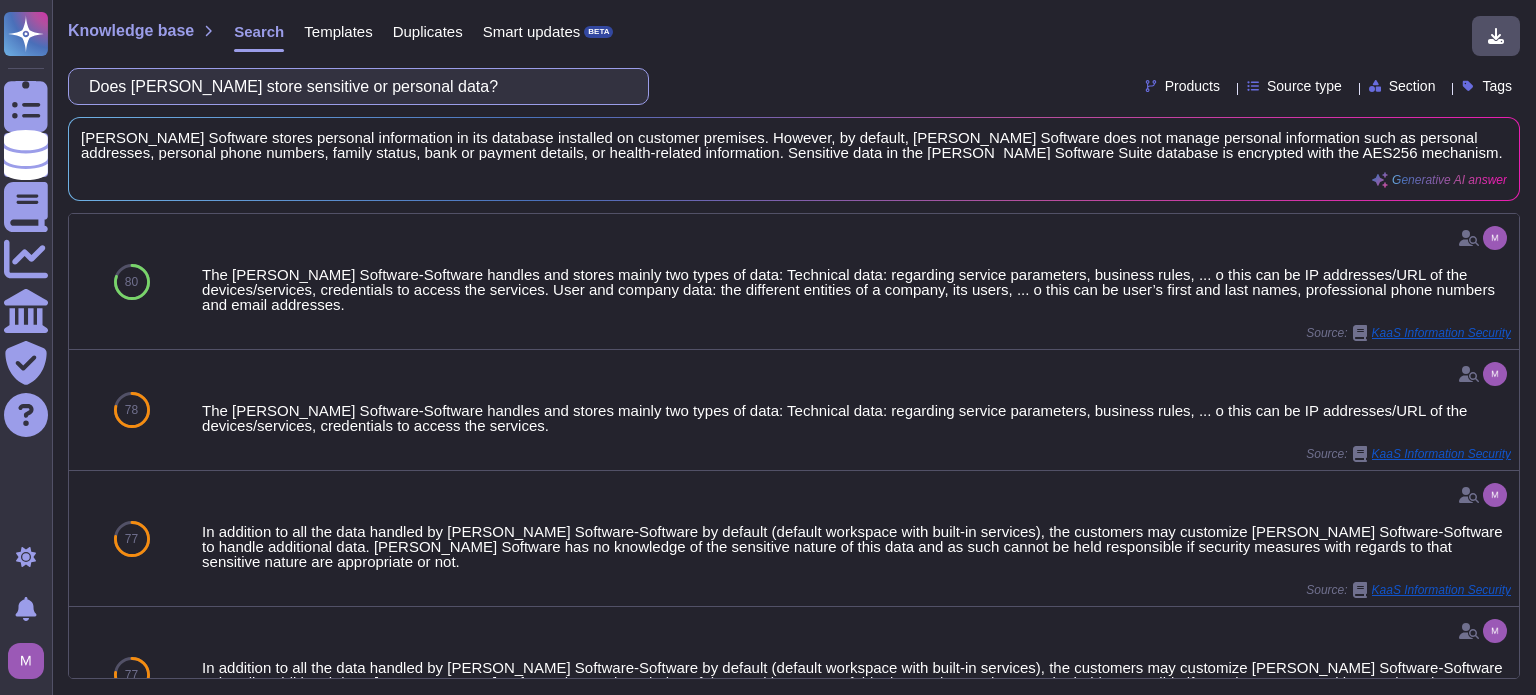 click on "Does [PERSON_NAME] store sensitive or personal data?" at bounding box center [353, 86] 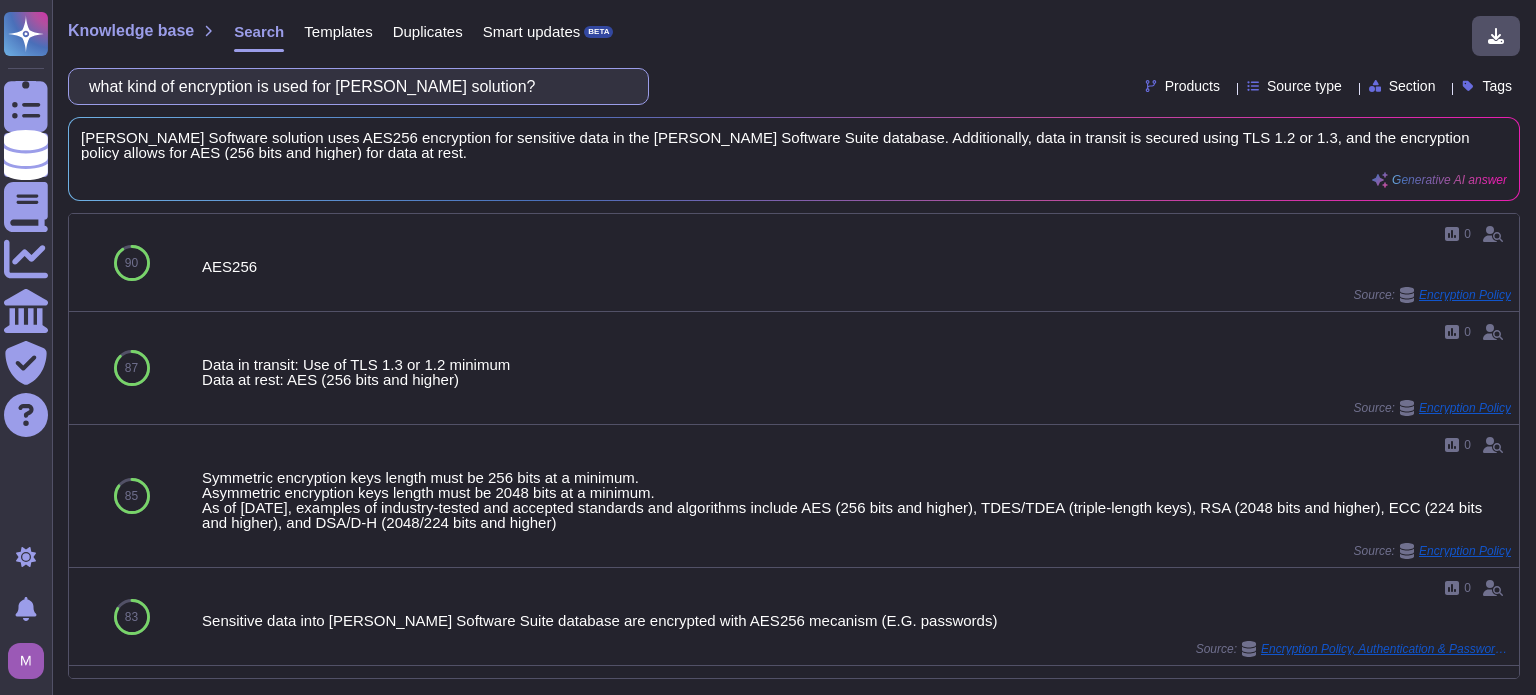click on "what kind of encryption is used for [PERSON_NAME] solution?" at bounding box center [353, 86] 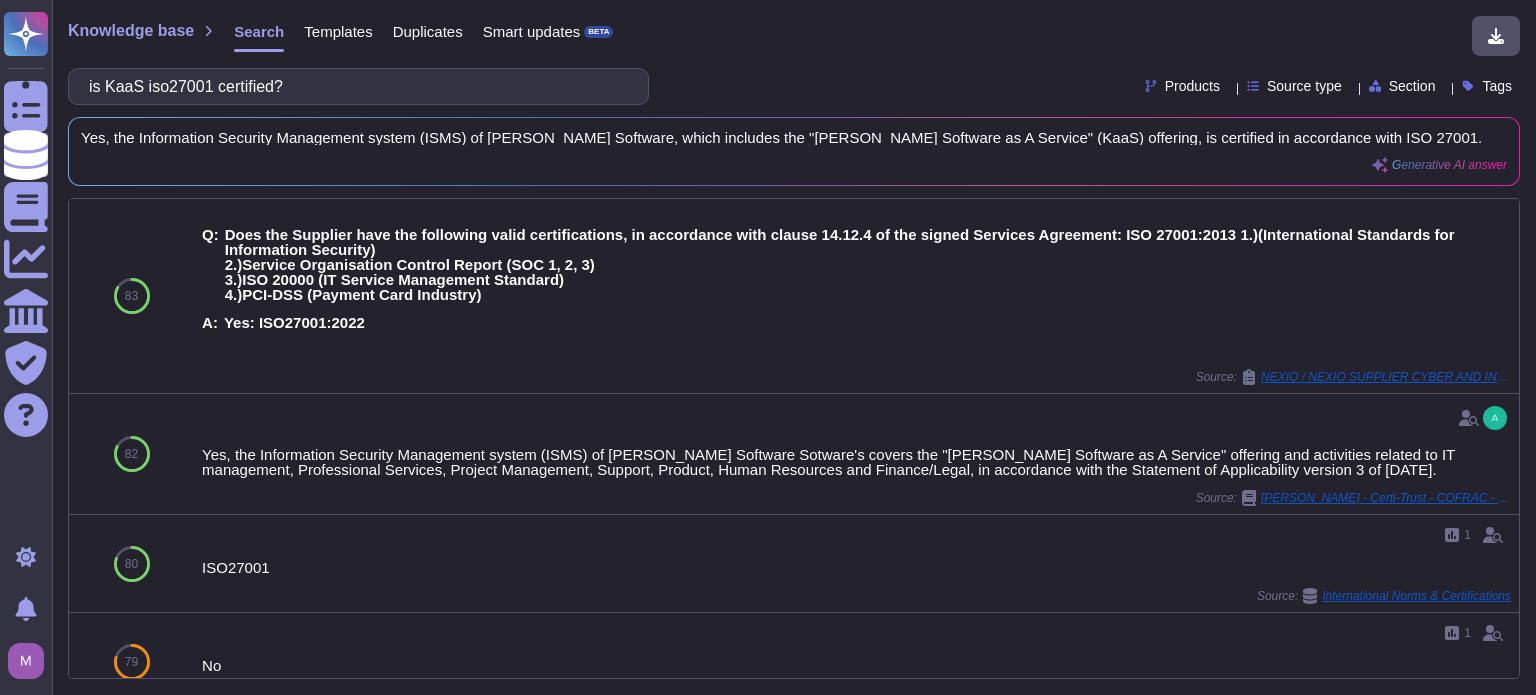 type on "is KaaS iso27001 certified?" 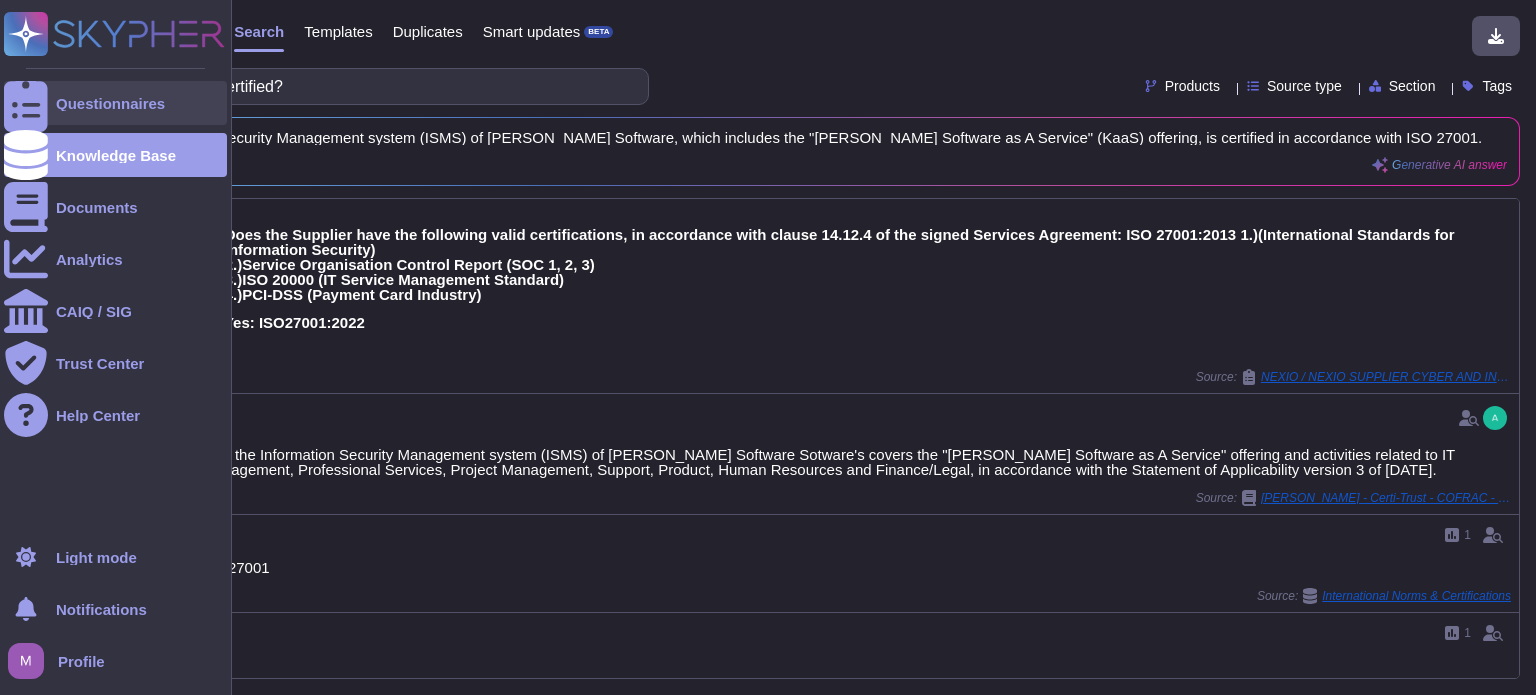 click at bounding box center (26, 103) 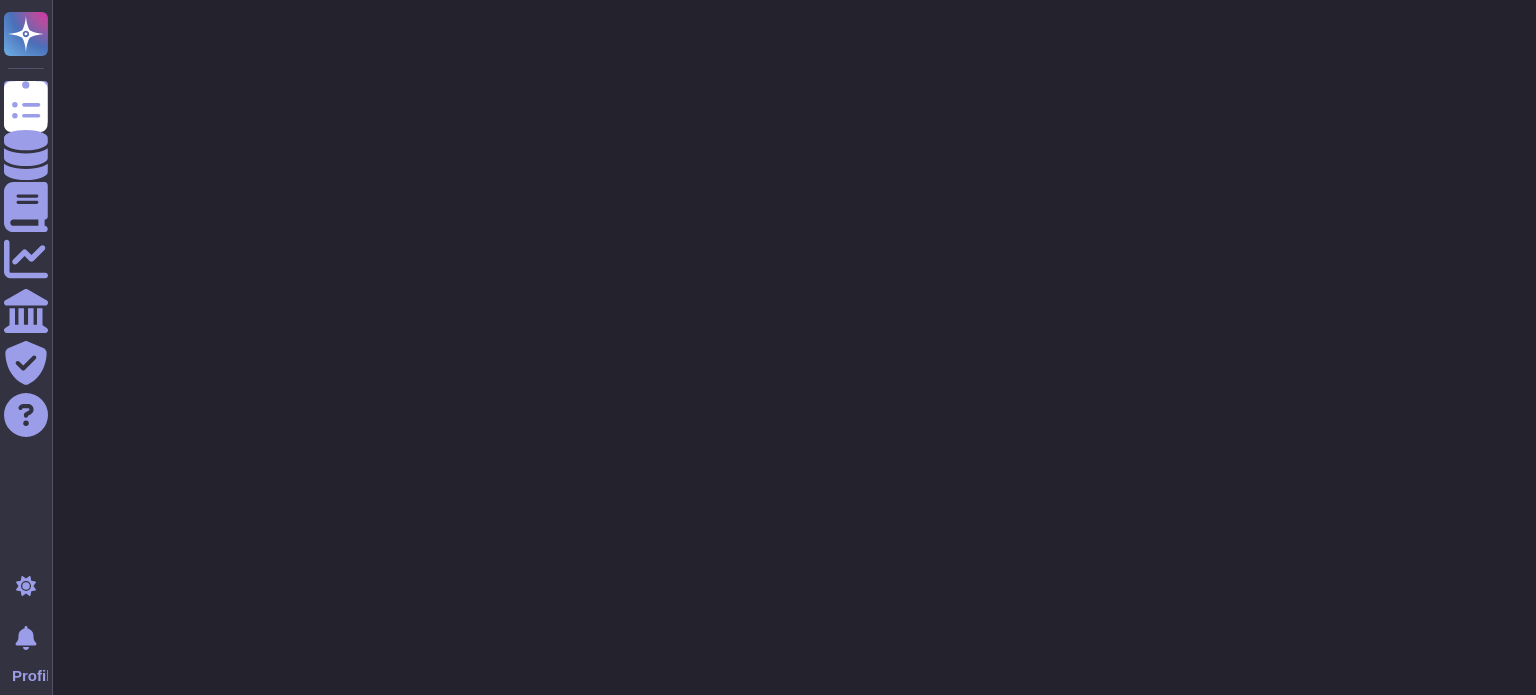 scroll, scrollTop: 0, scrollLeft: 0, axis: both 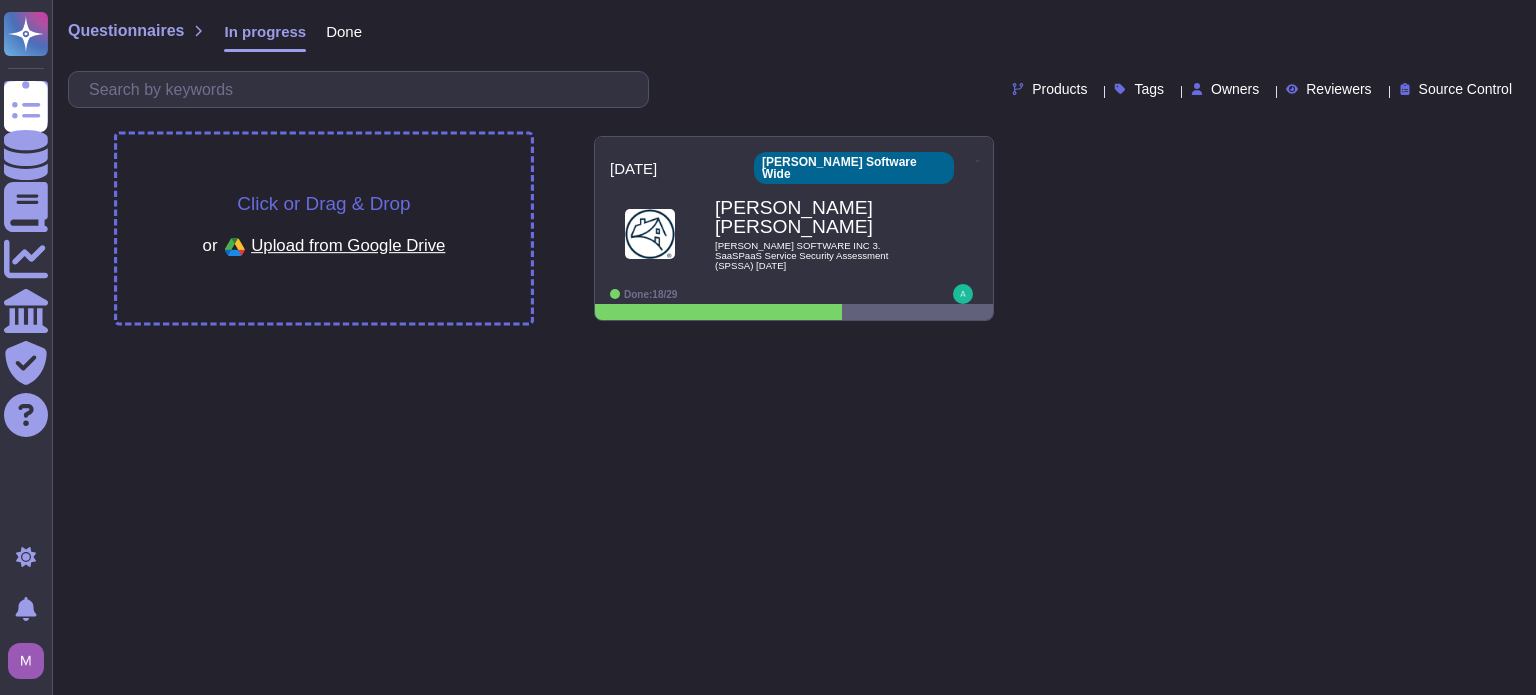 click on "Click or Drag & Drop or Upload from Google Drive" at bounding box center (324, 228) 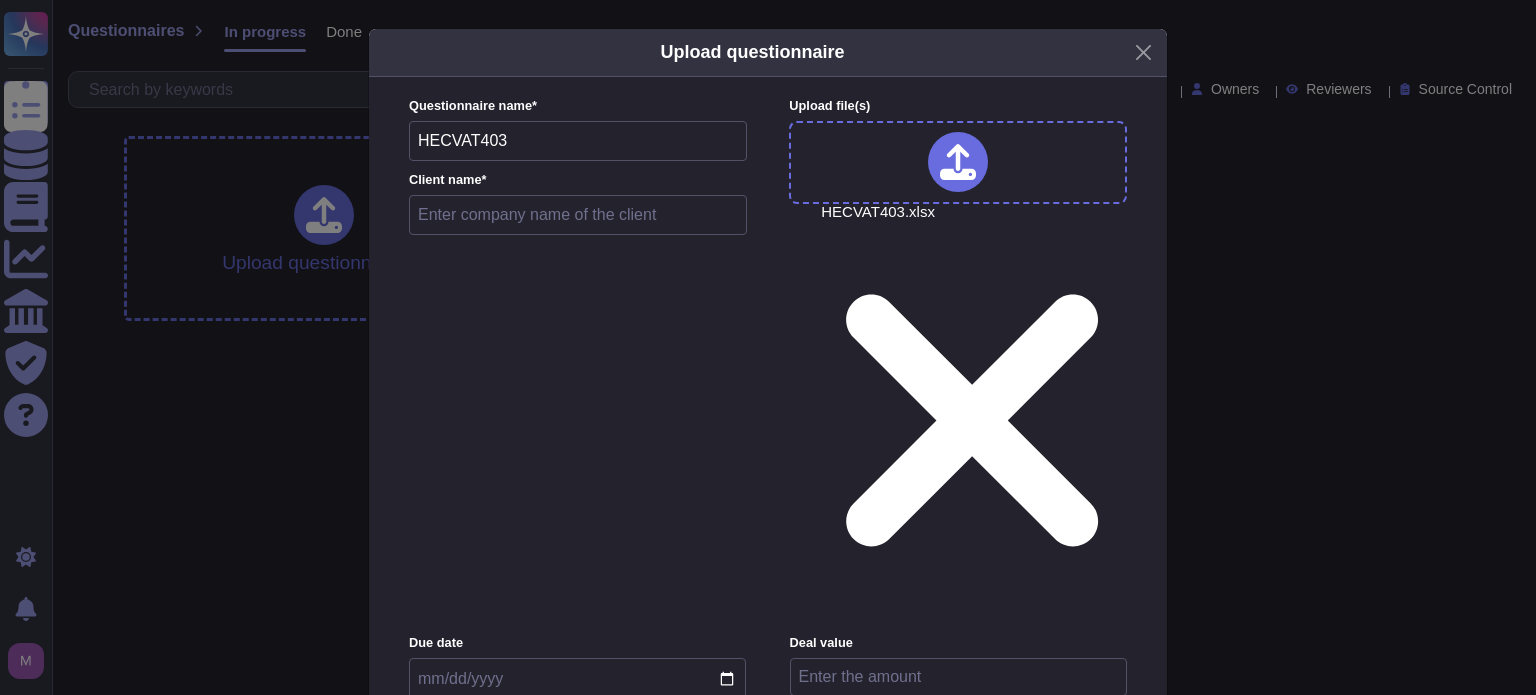 click at bounding box center [578, 215] 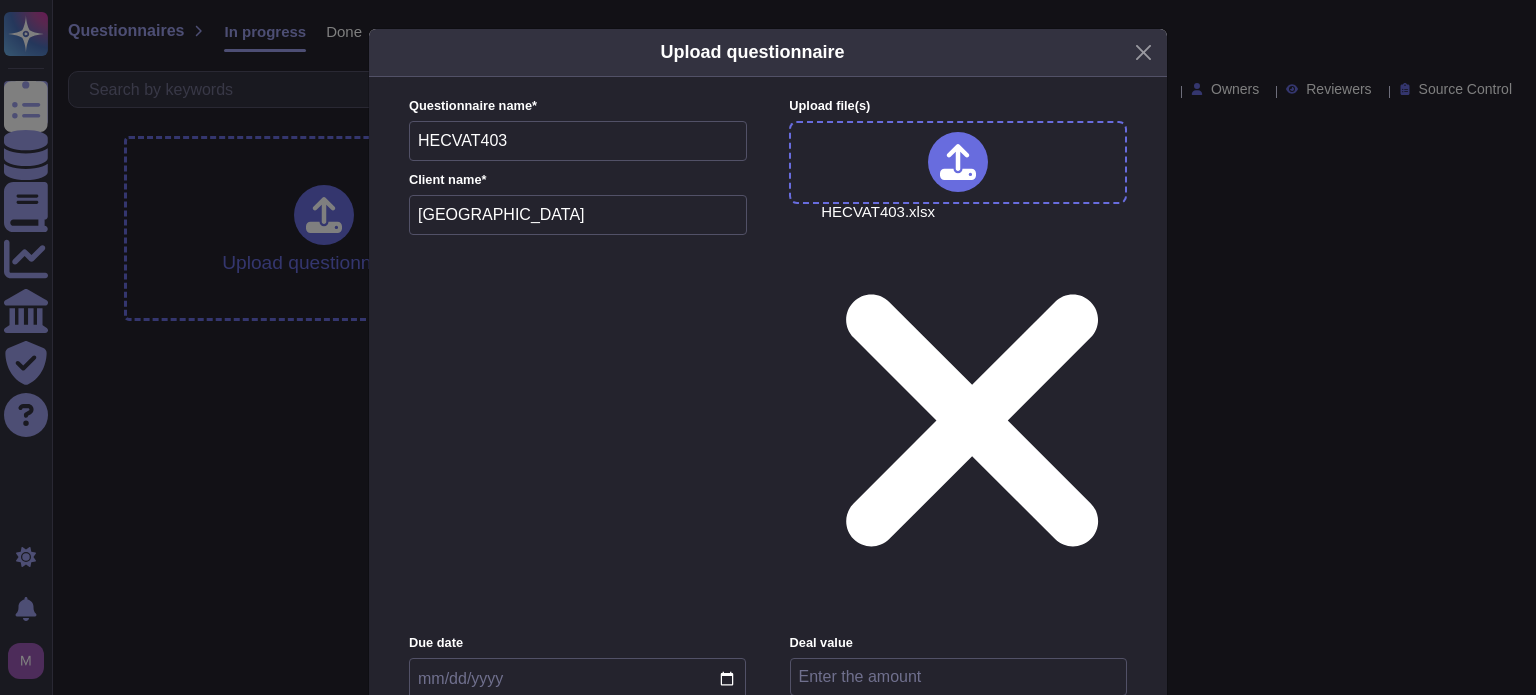 click on "[GEOGRAPHIC_DATA]" at bounding box center (578, 215) 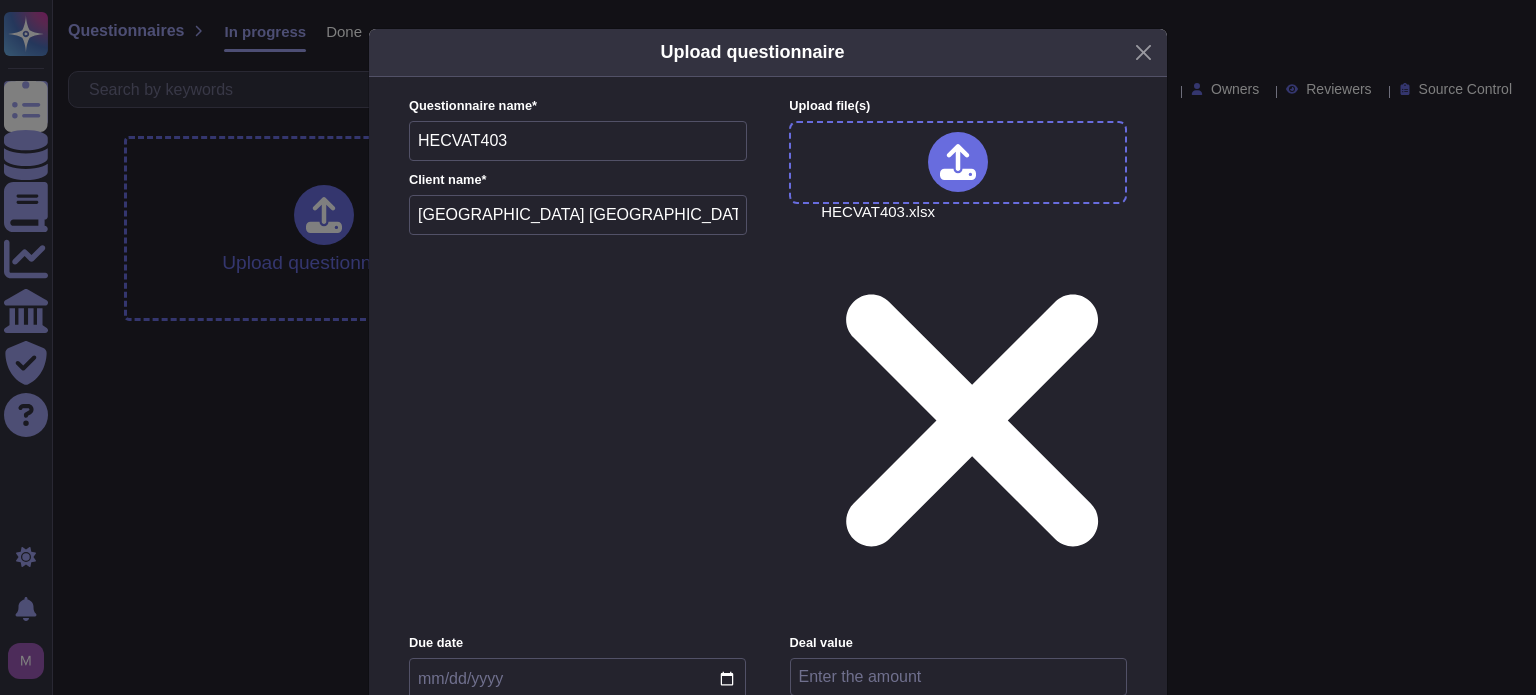 type on "[GEOGRAPHIC_DATA] [GEOGRAPHIC_DATA]" 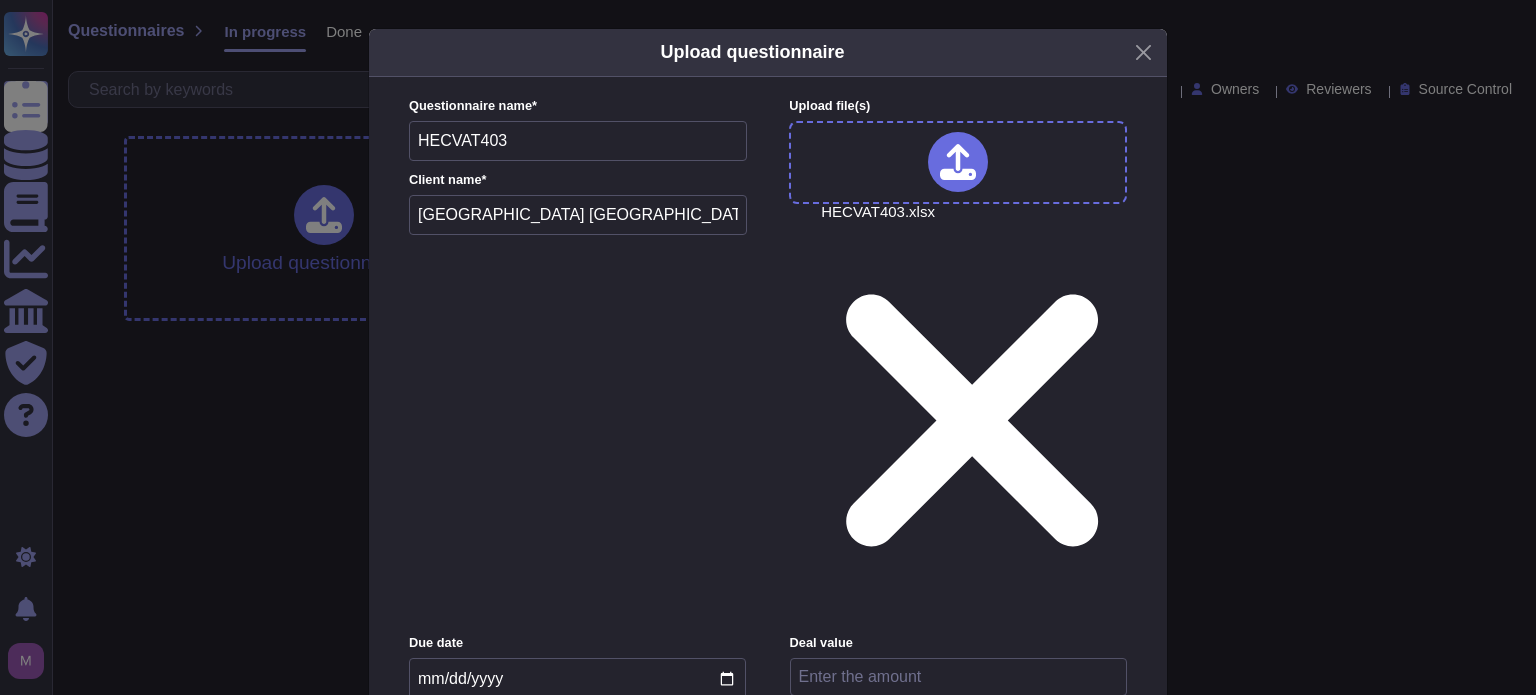 type on "[DATE]" 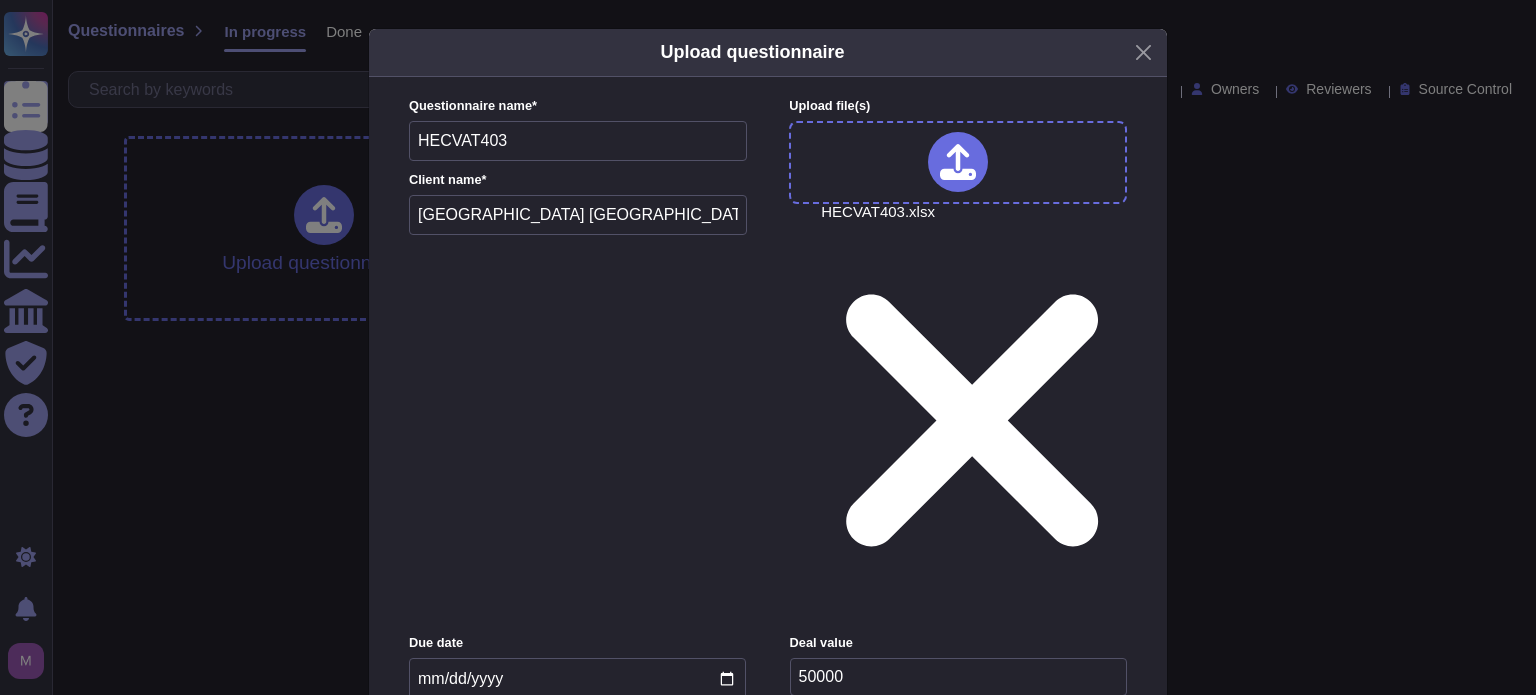 type on "50000" 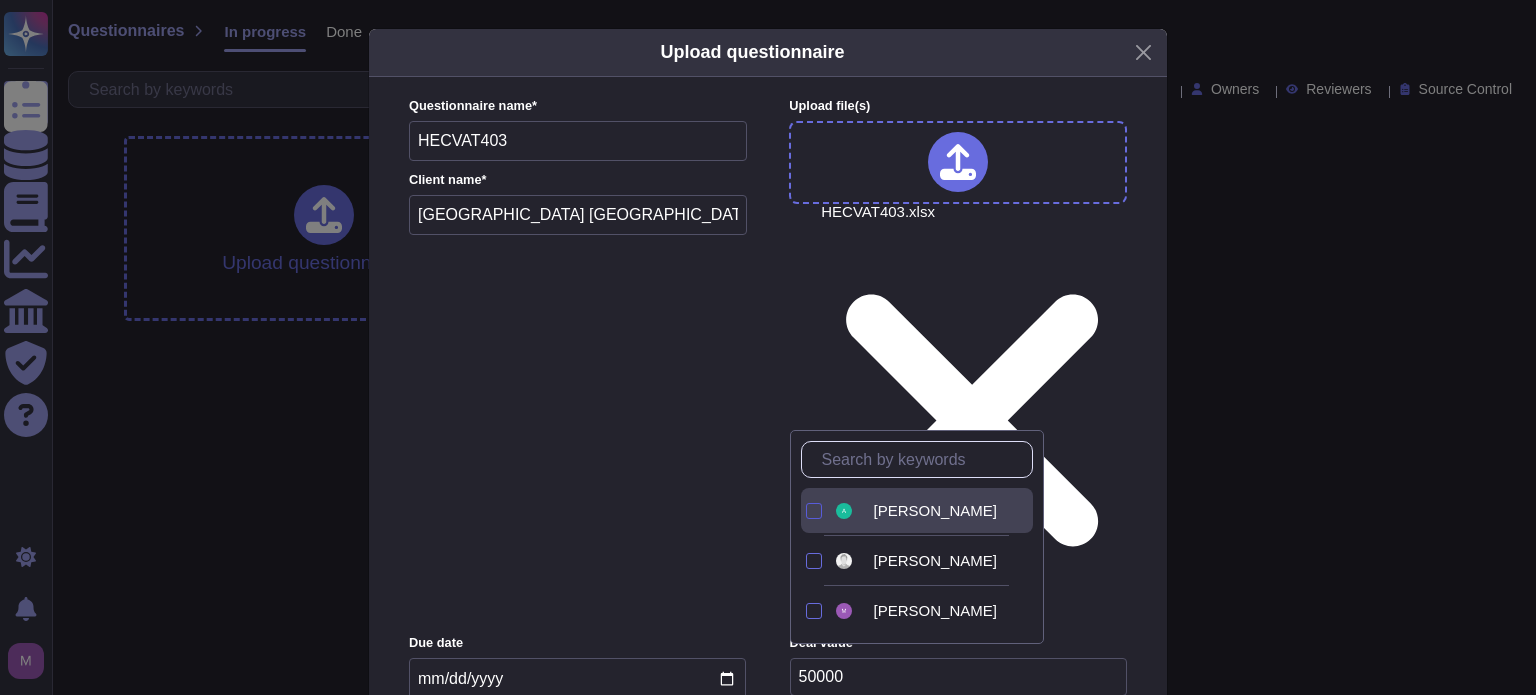 click at bounding box center (814, 511) 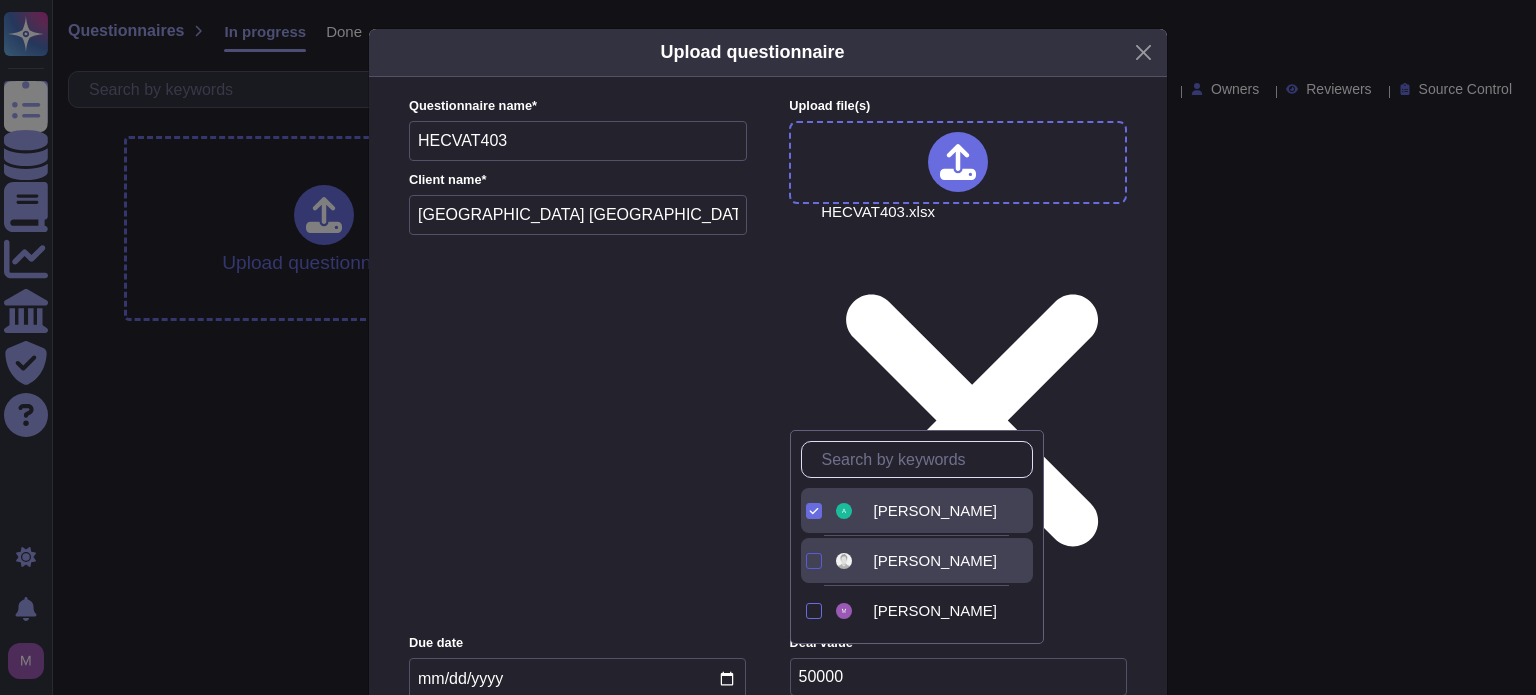 click at bounding box center (814, 561) 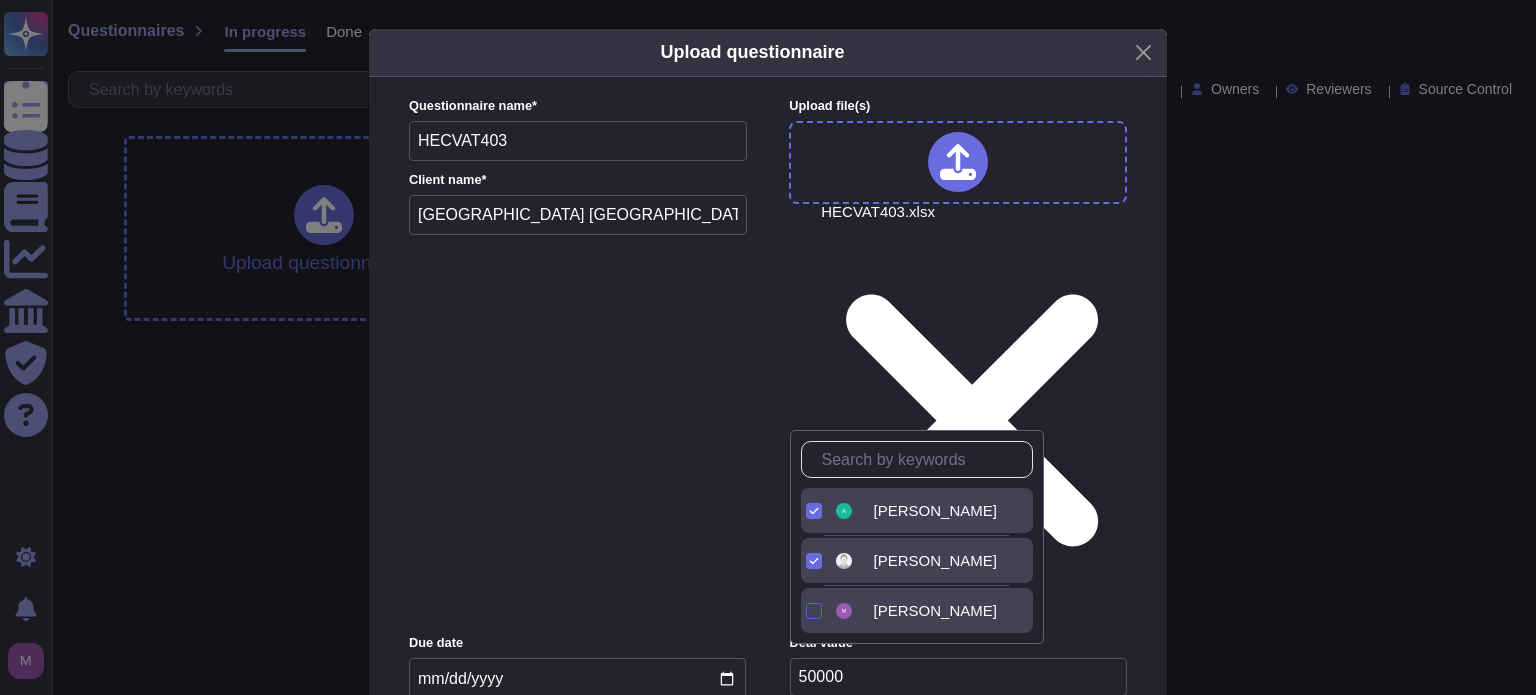 click at bounding box center [814, 611] 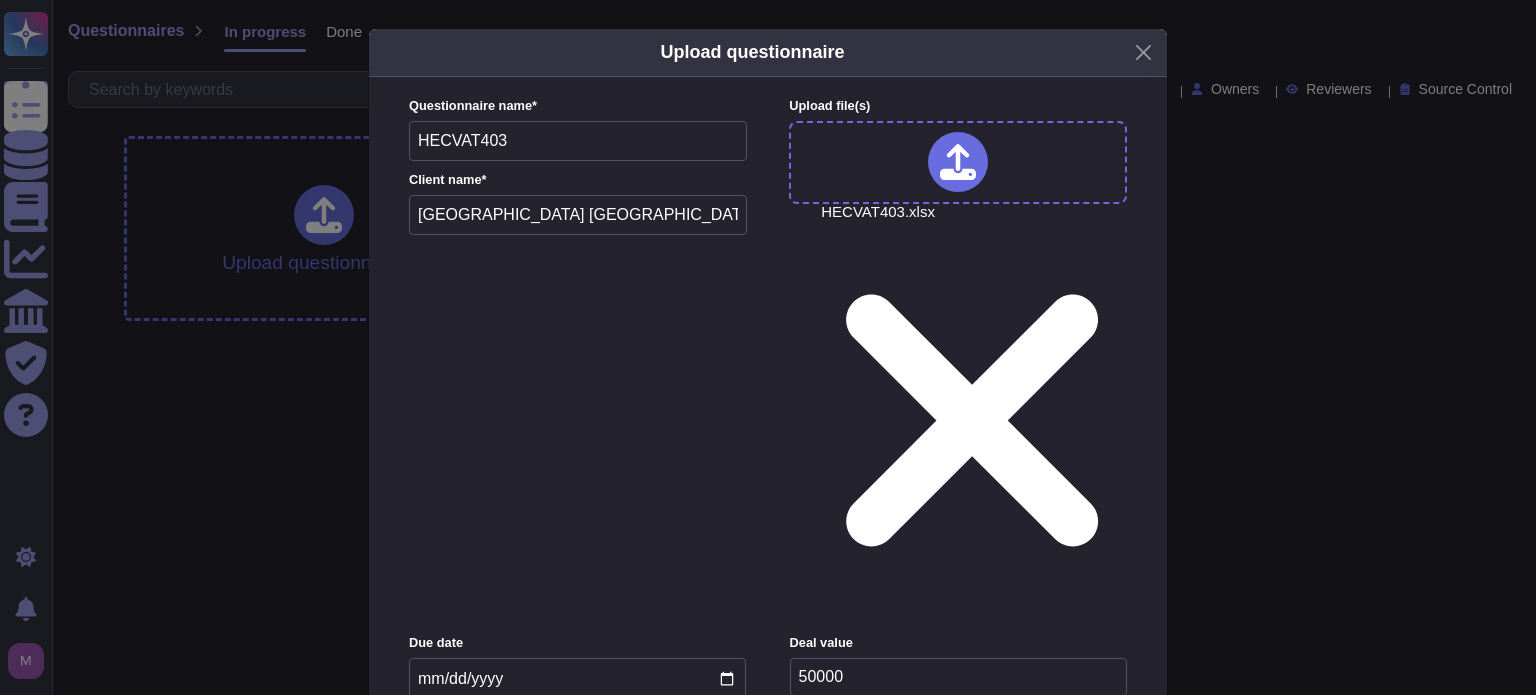 click on "Upload" at bounding box center [768, 974] 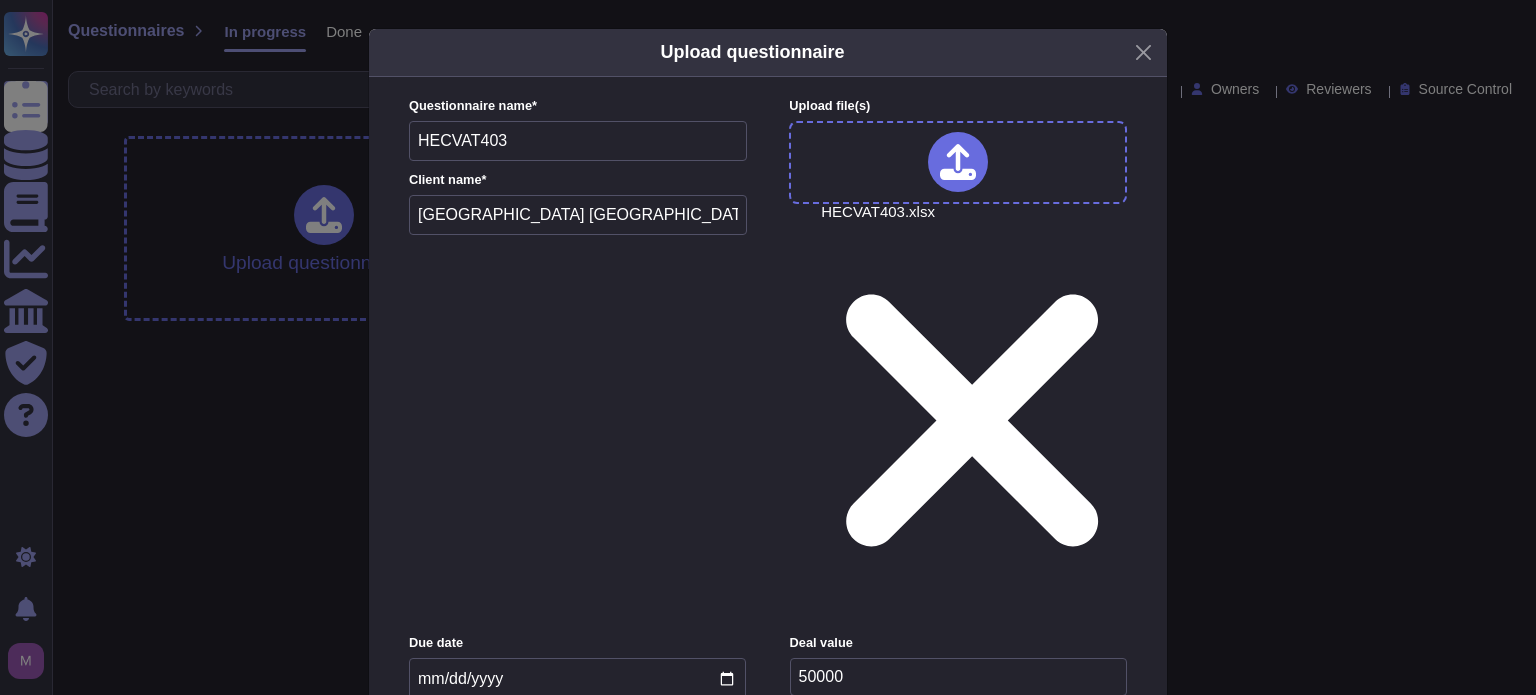 click on "Tags" at bounding box center (577, 801) 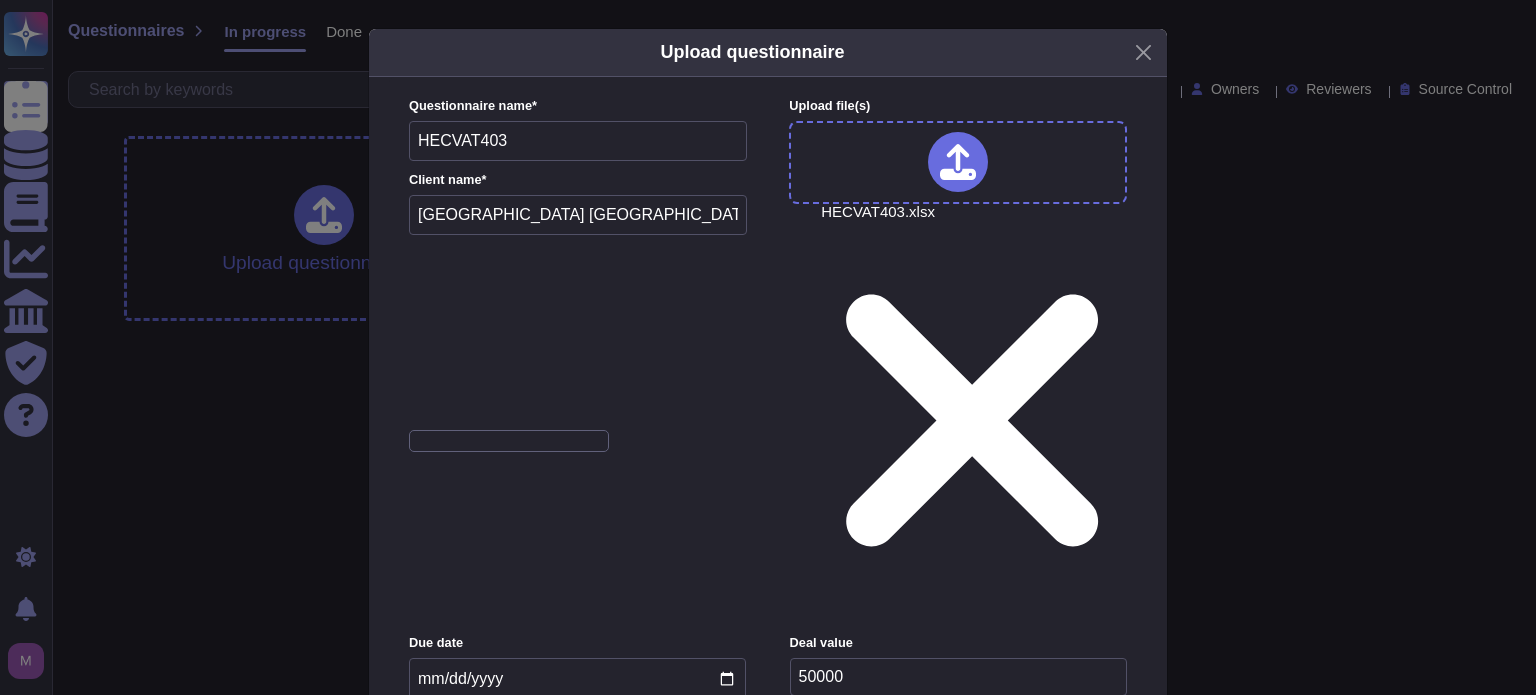 click on "[PERSON_NAME] Software Wide" at bounding box center [575, 763] 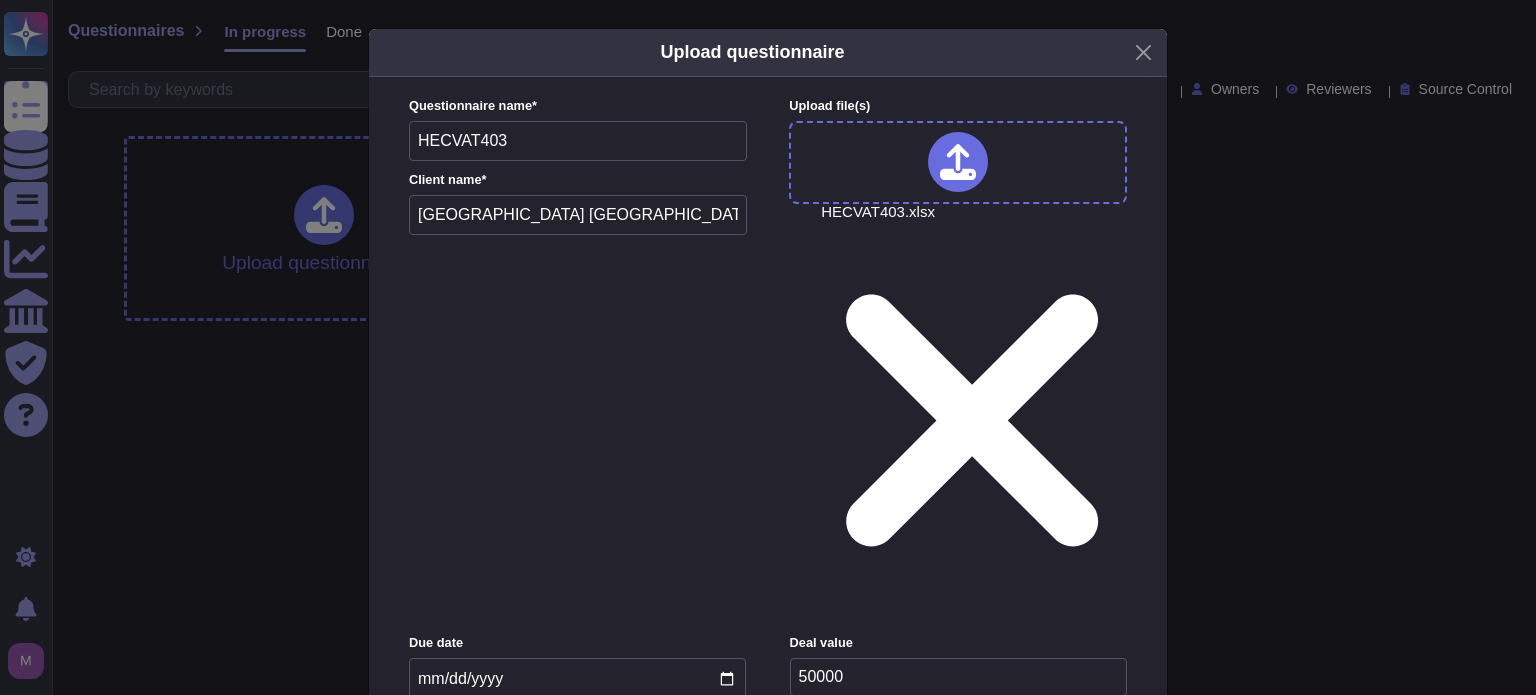 click 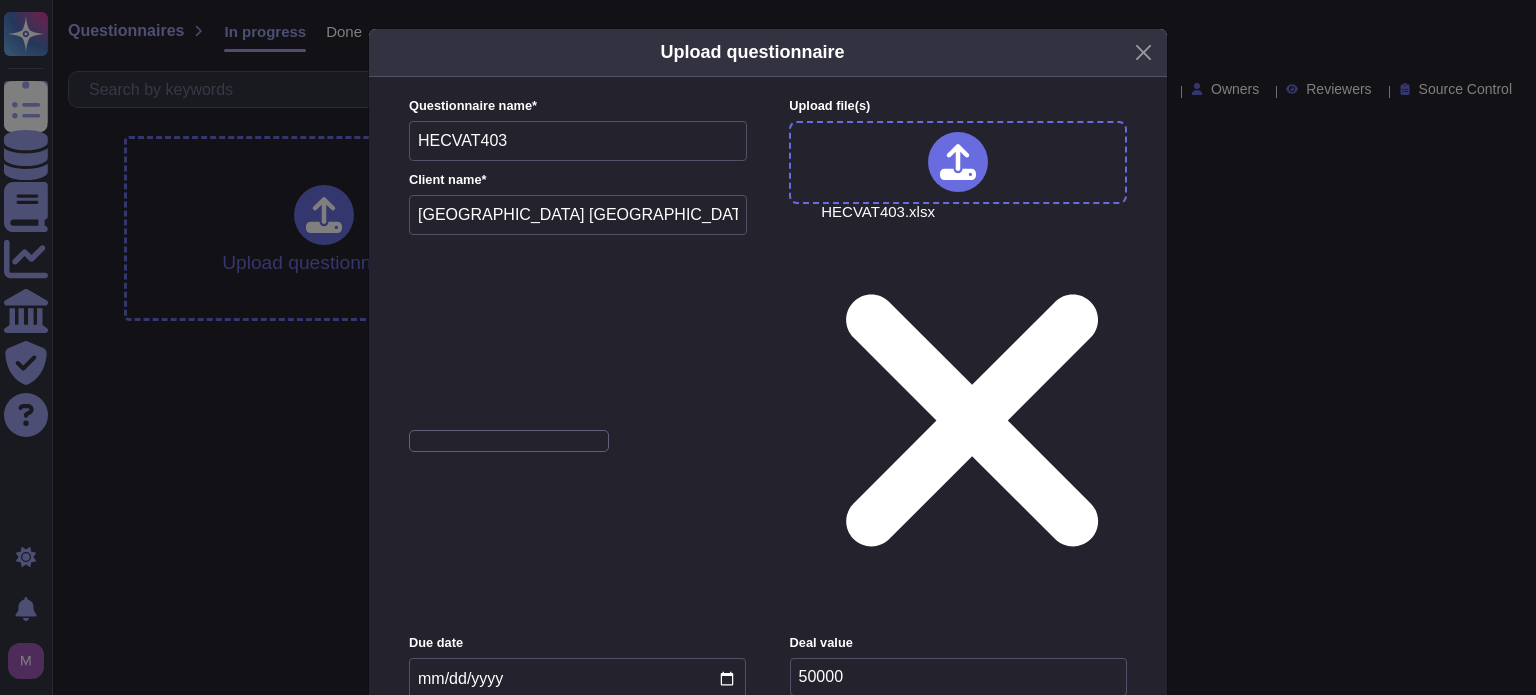 click on "[PERSON_NAME] Software Wide" at bounding box center [567, 762] 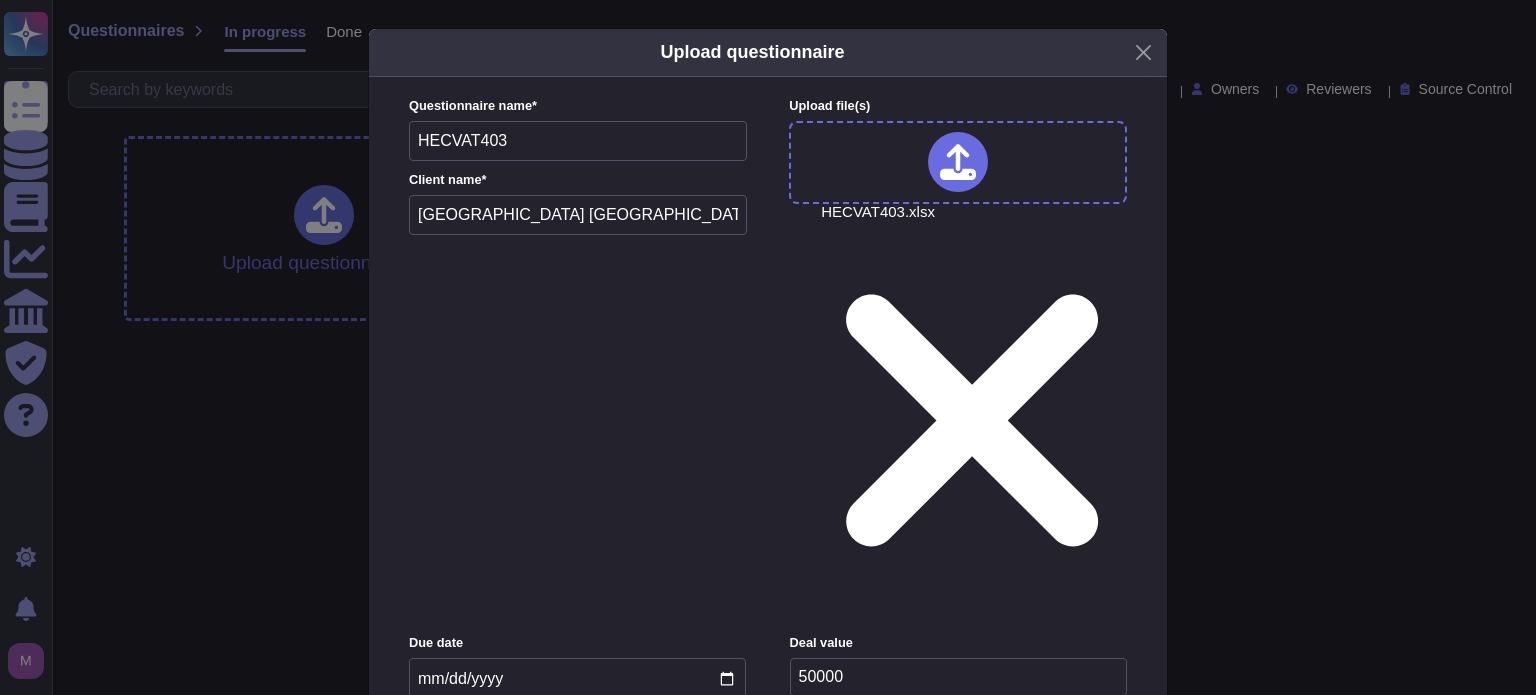 click on "Tags" at bounding box center (462, 835) 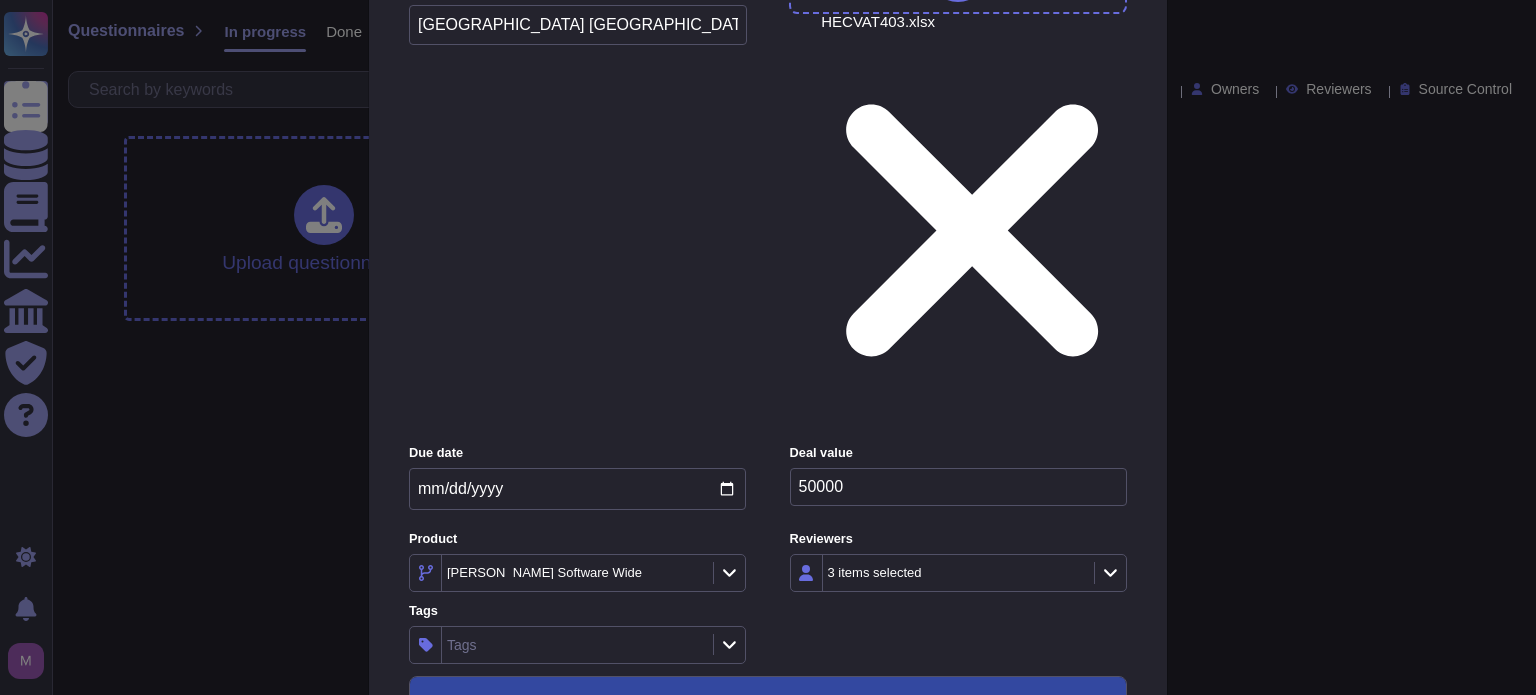 scroll, scrollTop: 202, scrollLeft: 0, axis: vertical 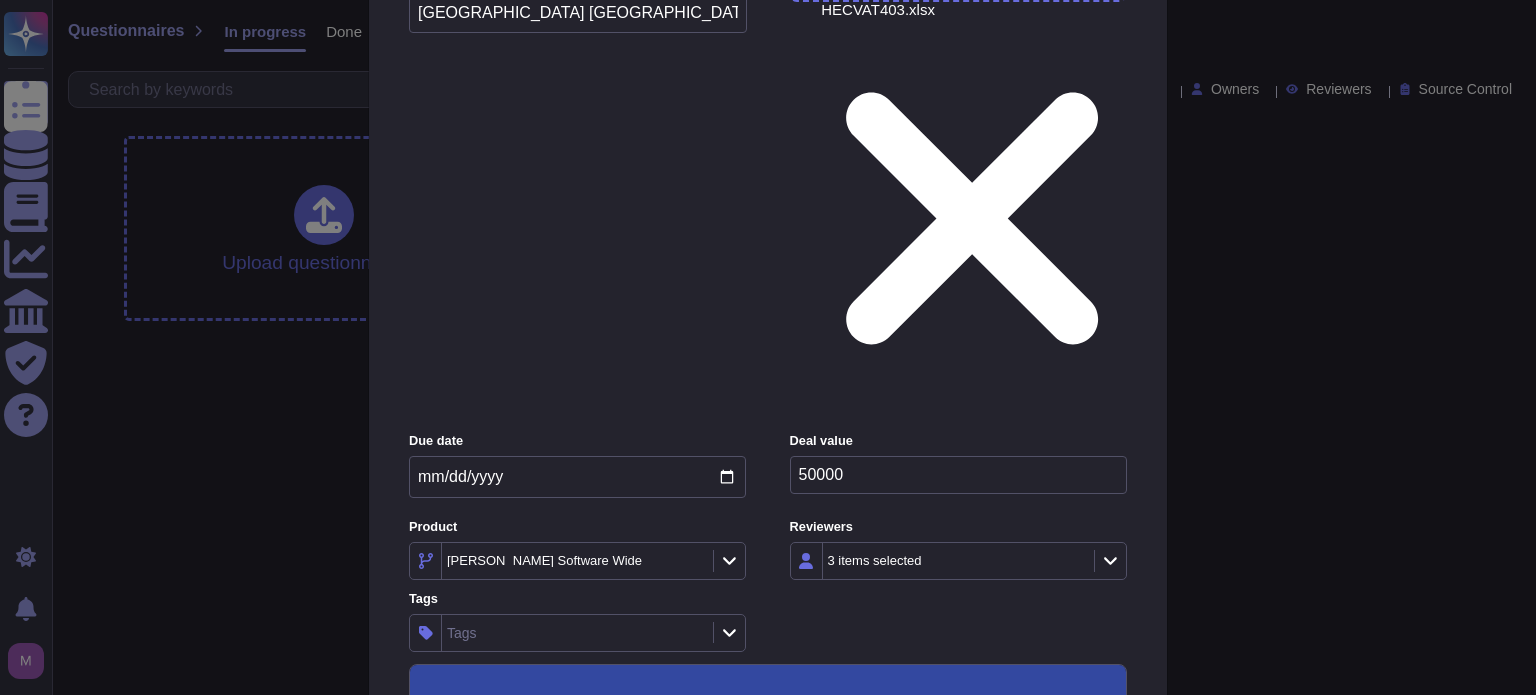 click on "Auto-approve existing answers (recommended for already filled out questionnaires)" at bounding box center [743, 1423] 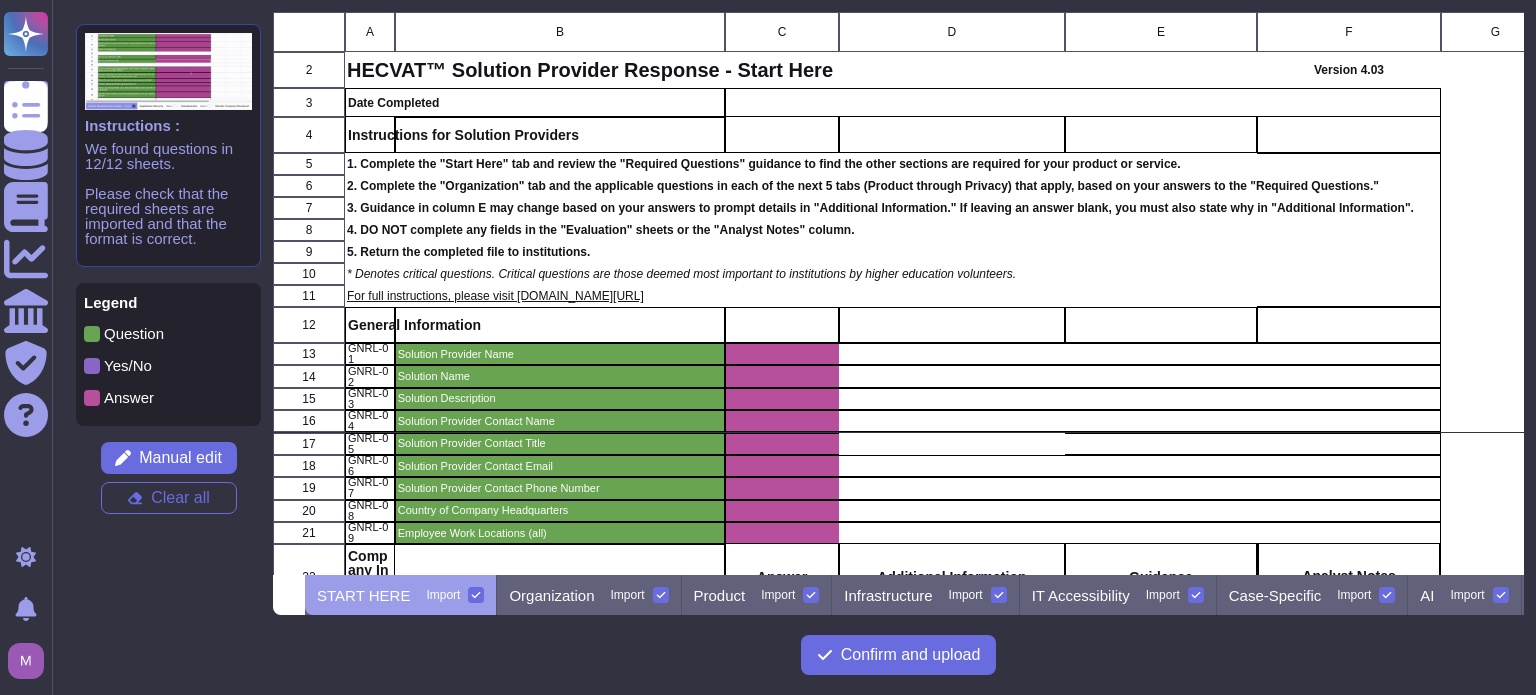 scroll, scrollTop: 16, scrollLeft: 16, axis: both 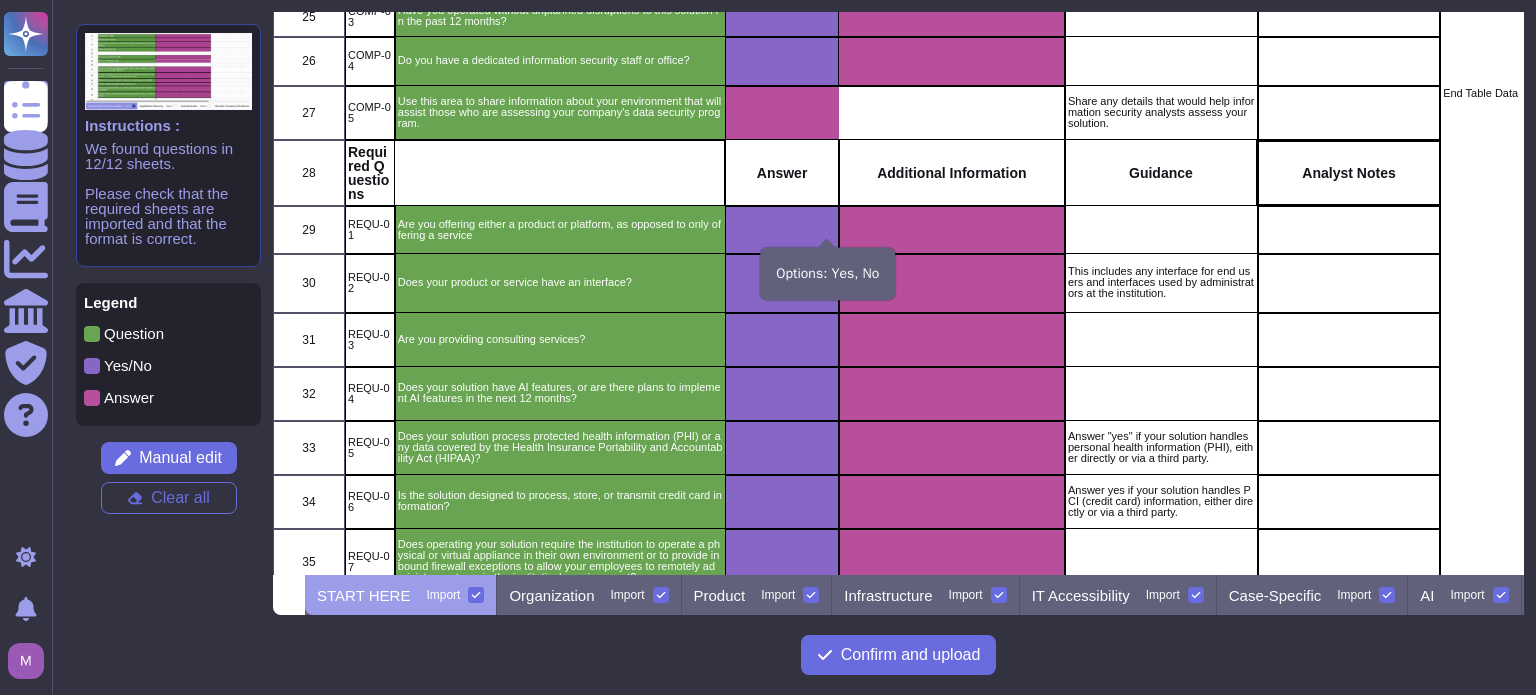 click 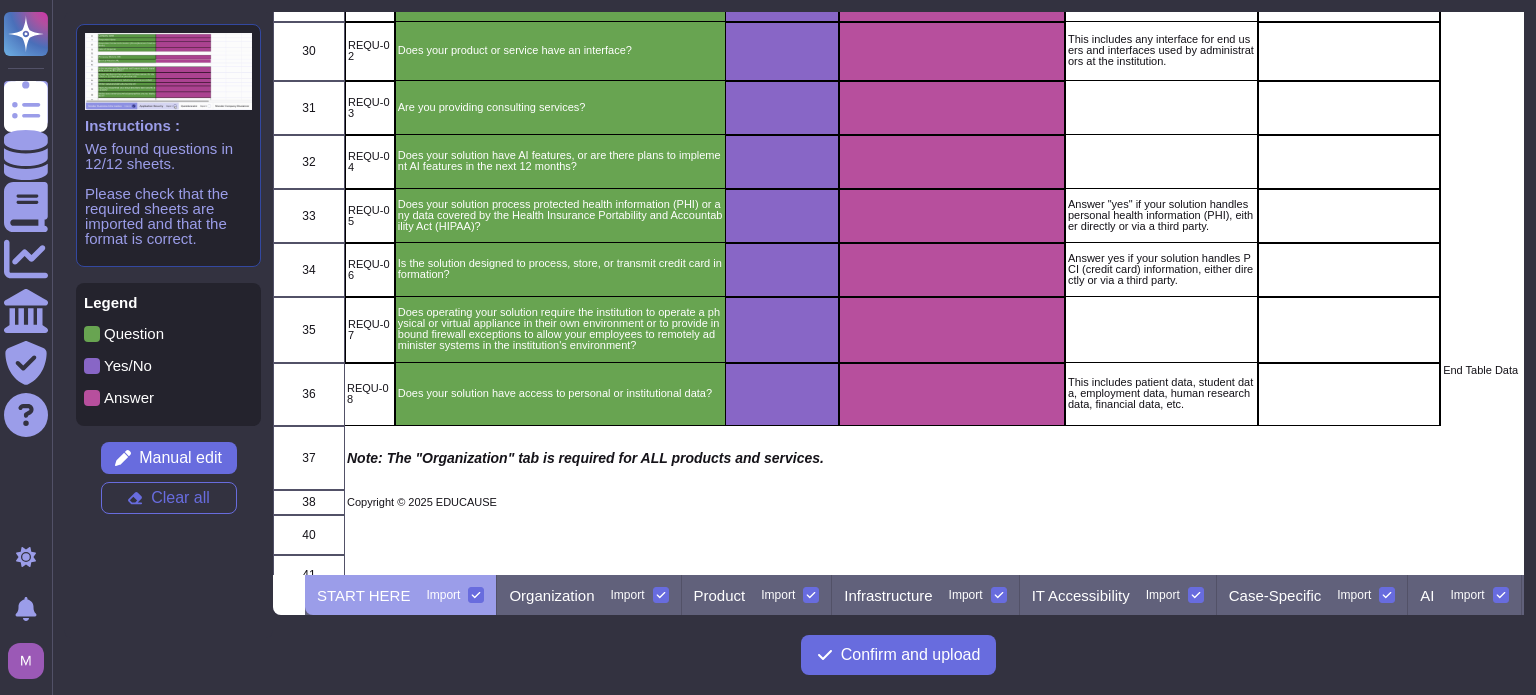scroll, scrollTop: 983, scrollLeft: 0, axis: vertical 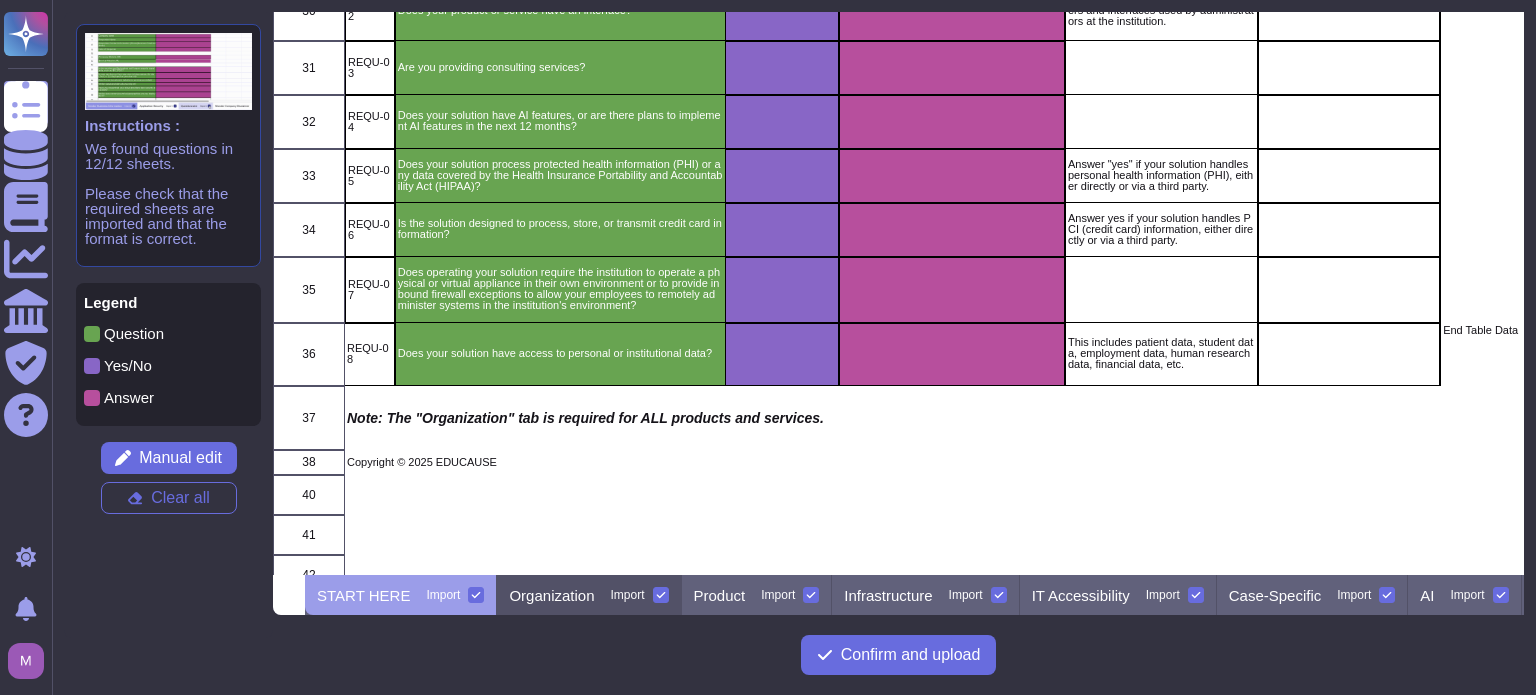click on "Organization Import" at bounding box center (589, 595) 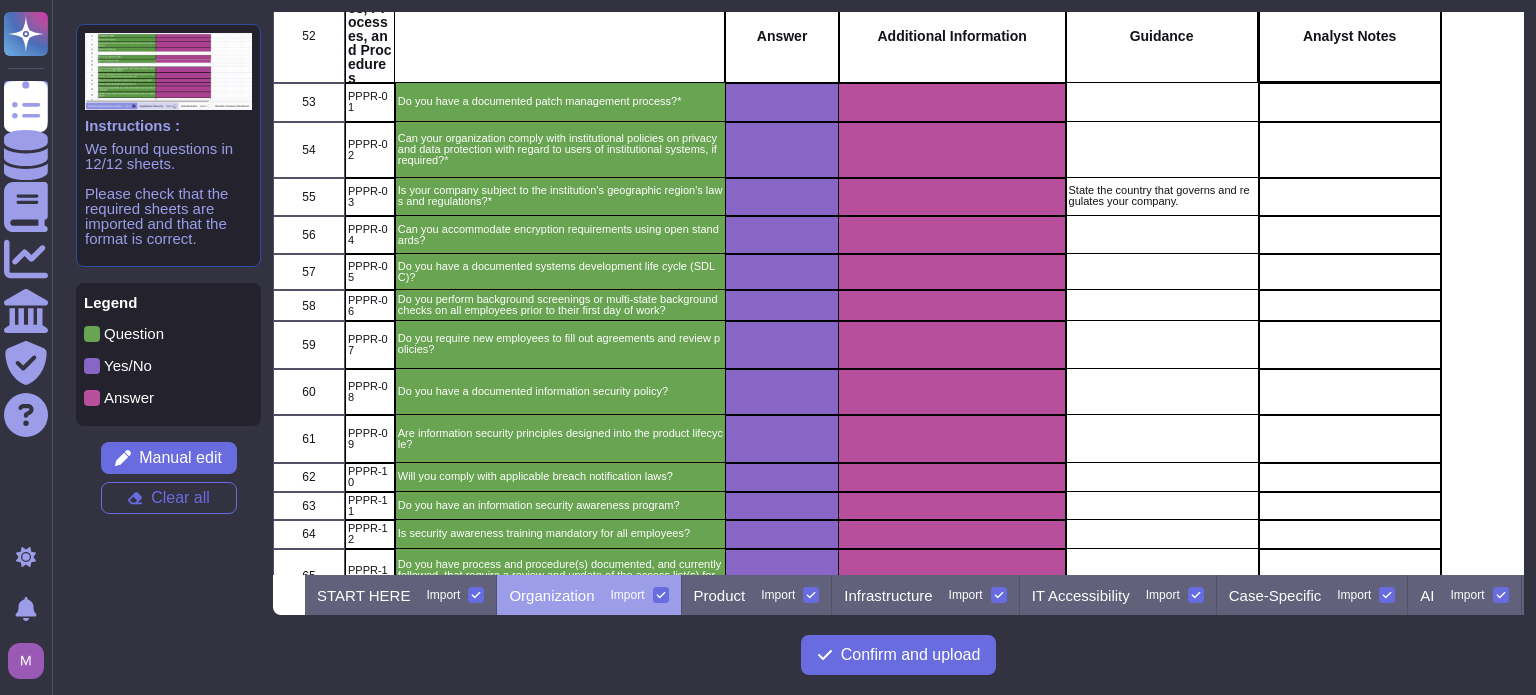scroll, scrollTop: 2352, scrollLeft: 0, axis: vertical 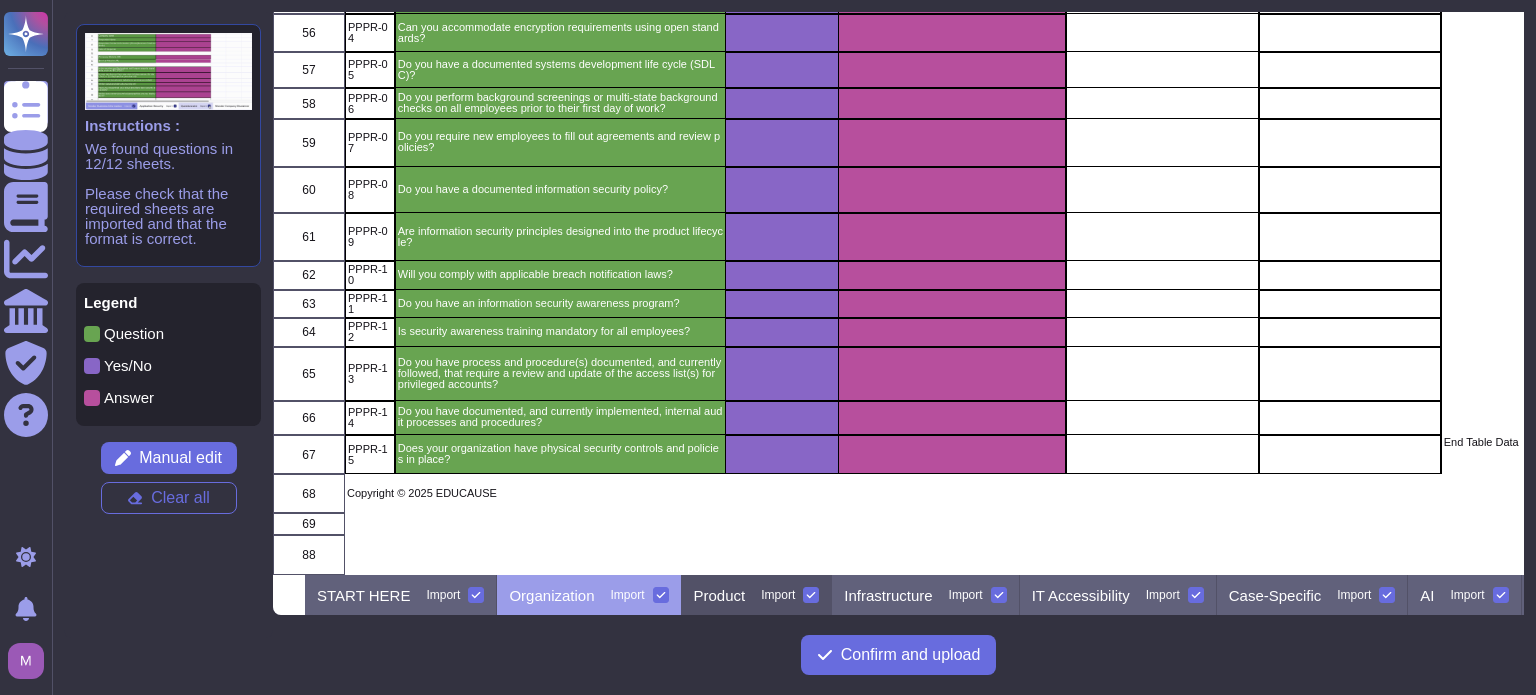 click on "Product" at bounding box center [720, 595] 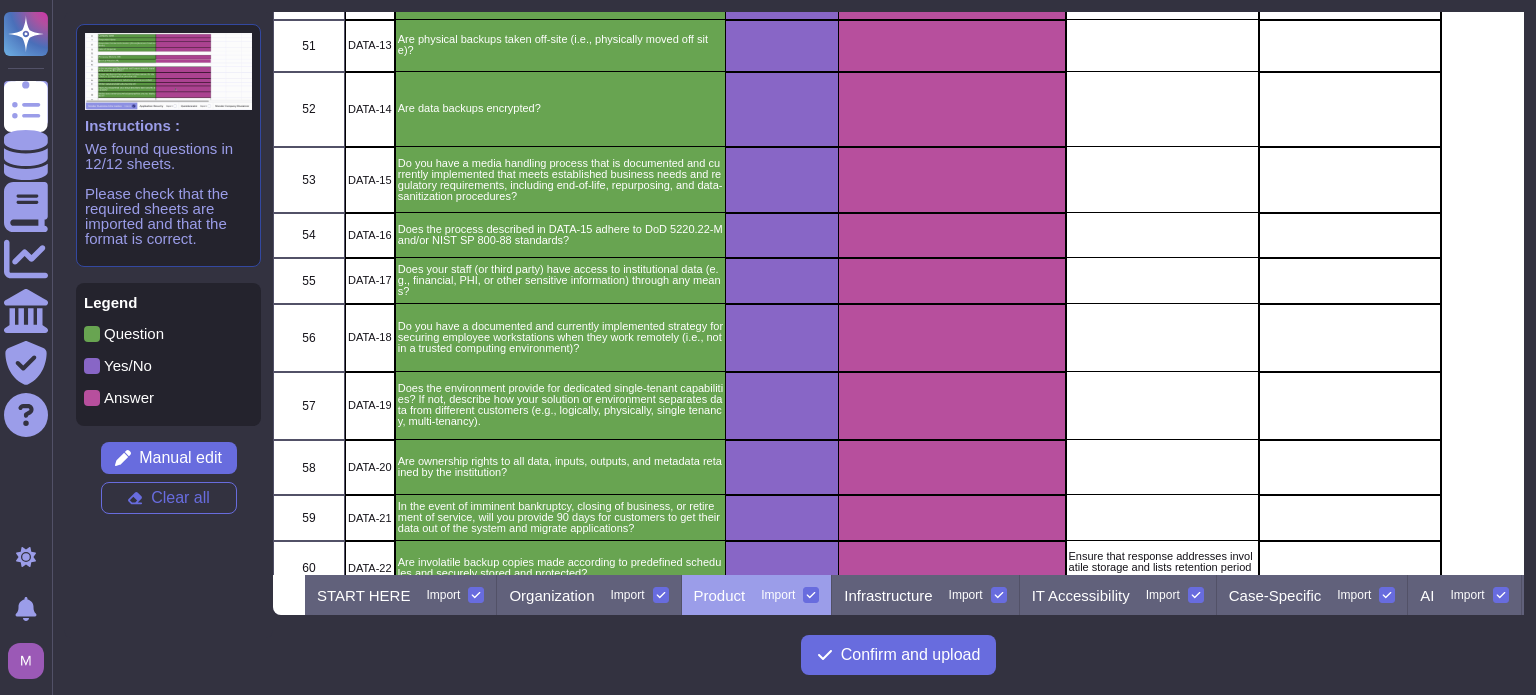 scroll, scrollTop: 2708, scrollLeft: 0, axis: vertical 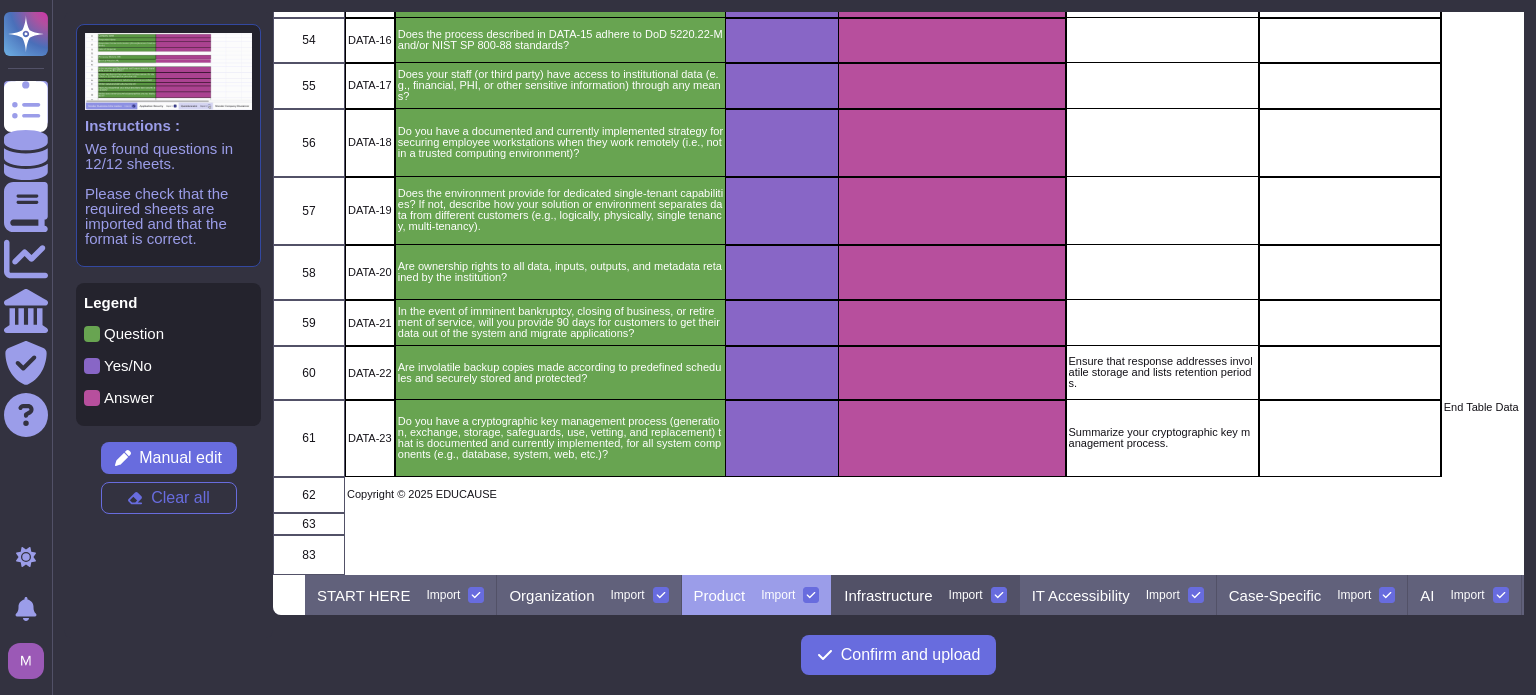 click on "Infrastructure" at bounding box center [888, 595] 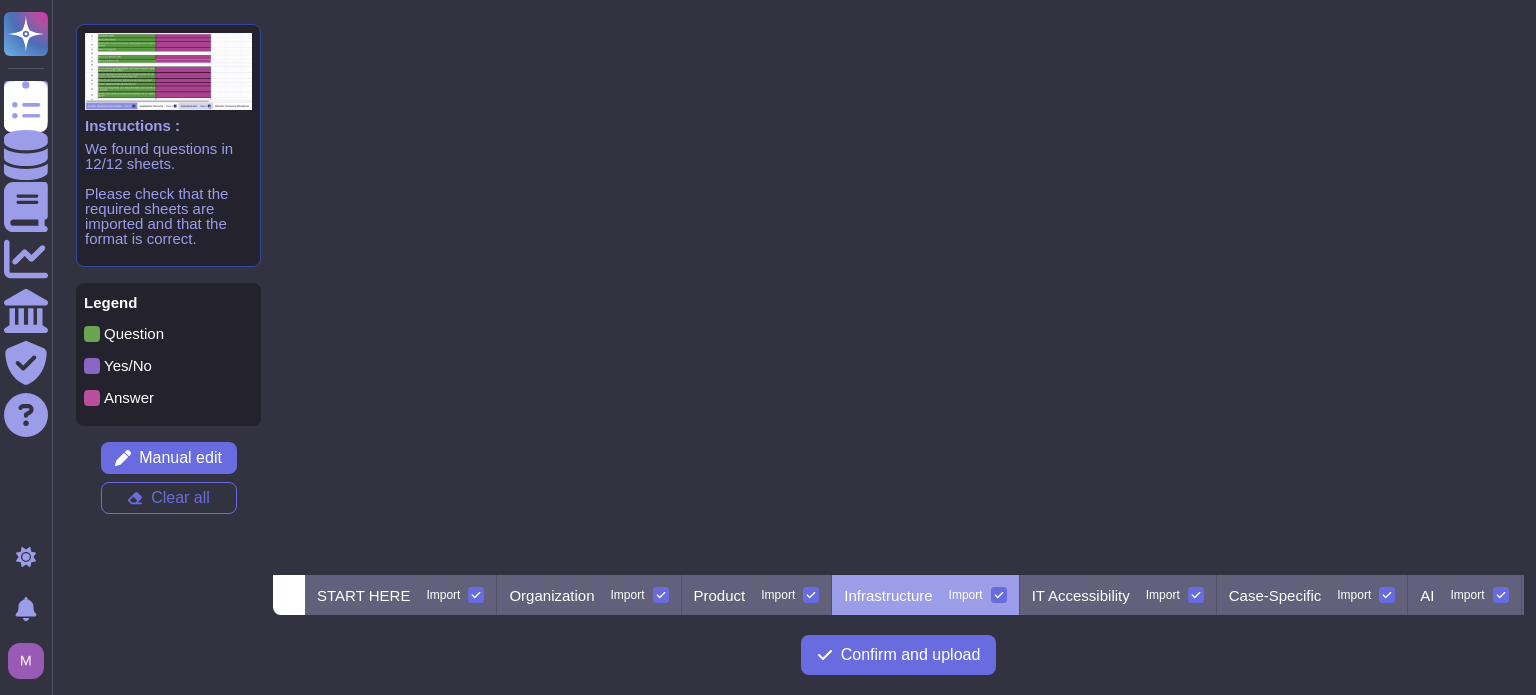 scroll, scrollTop: 0, scrollLeft: 0, axis: both 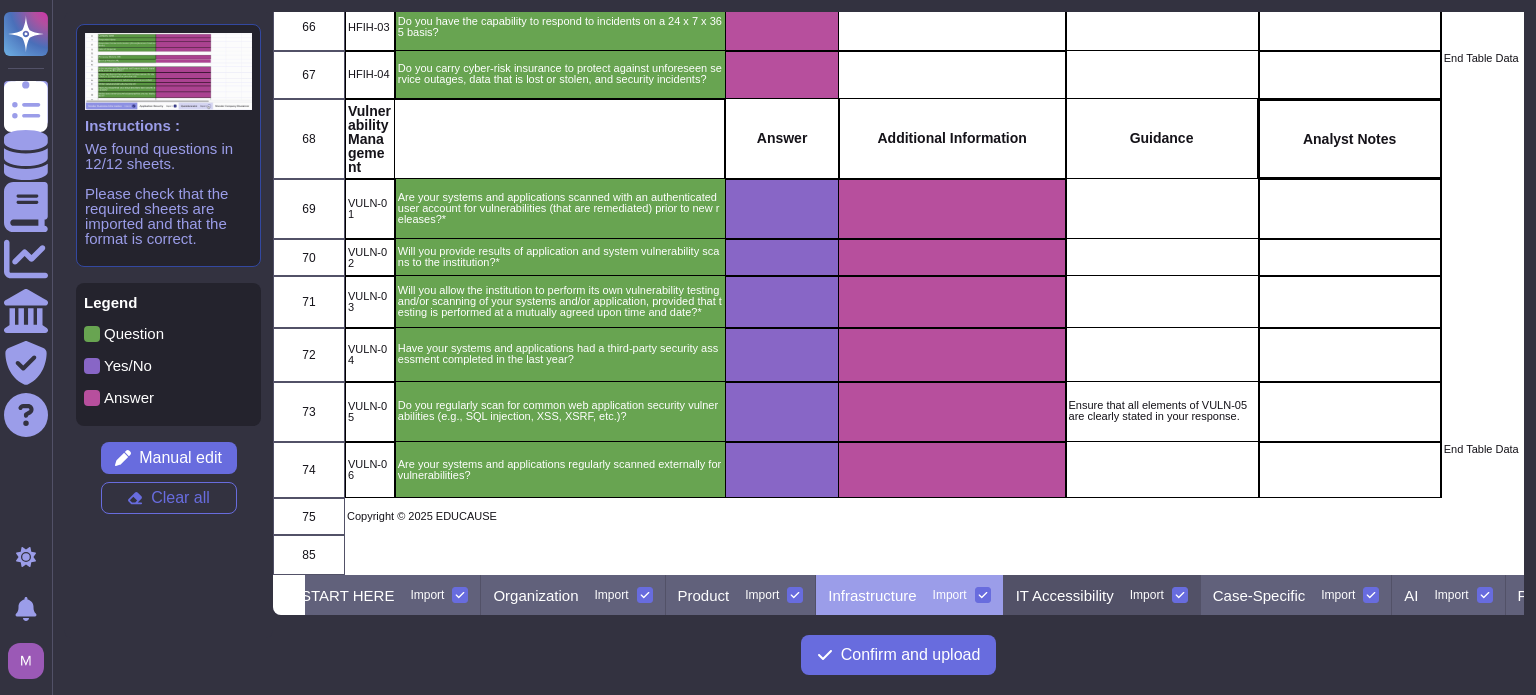 click on "IT Accessibility Import" at bounding box center (1102, 595) 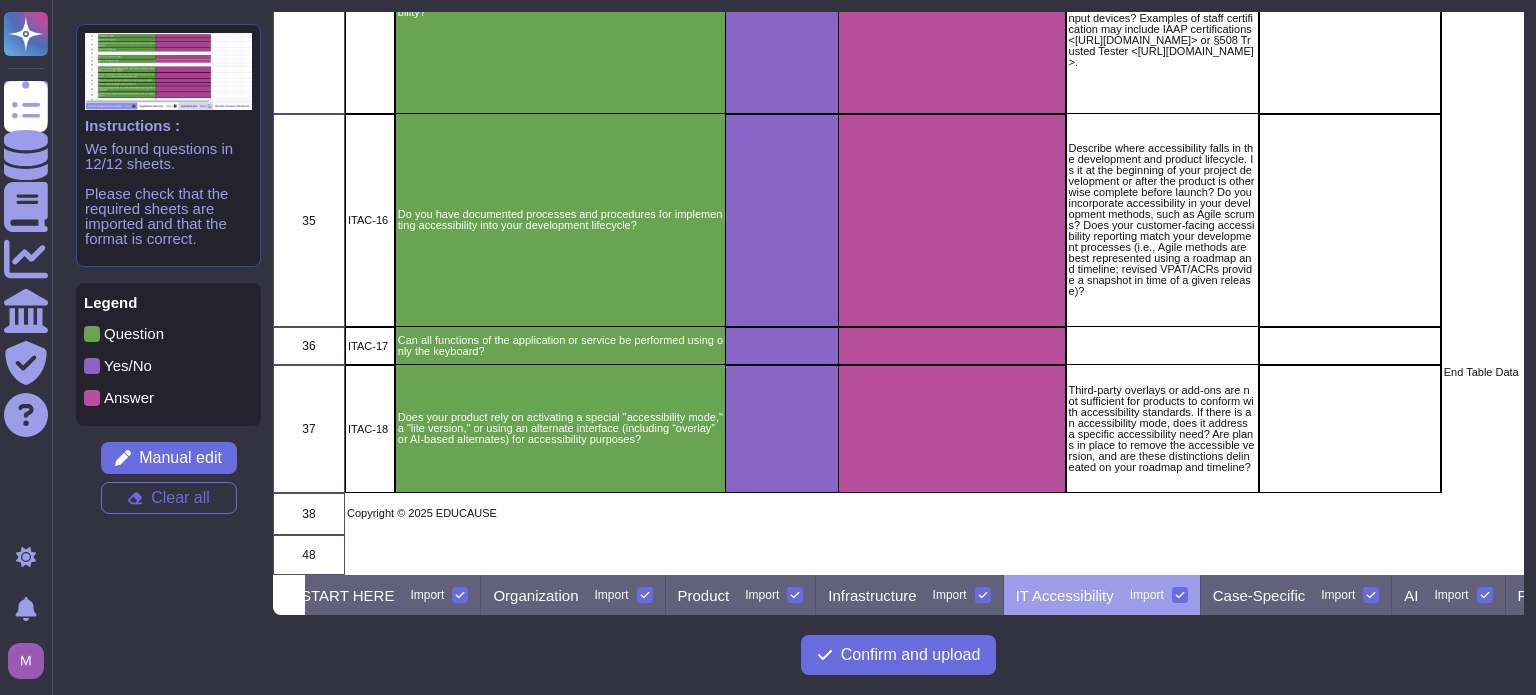 scroll, scrollTop: 2116, scrollLeft: 0, axis: vertical 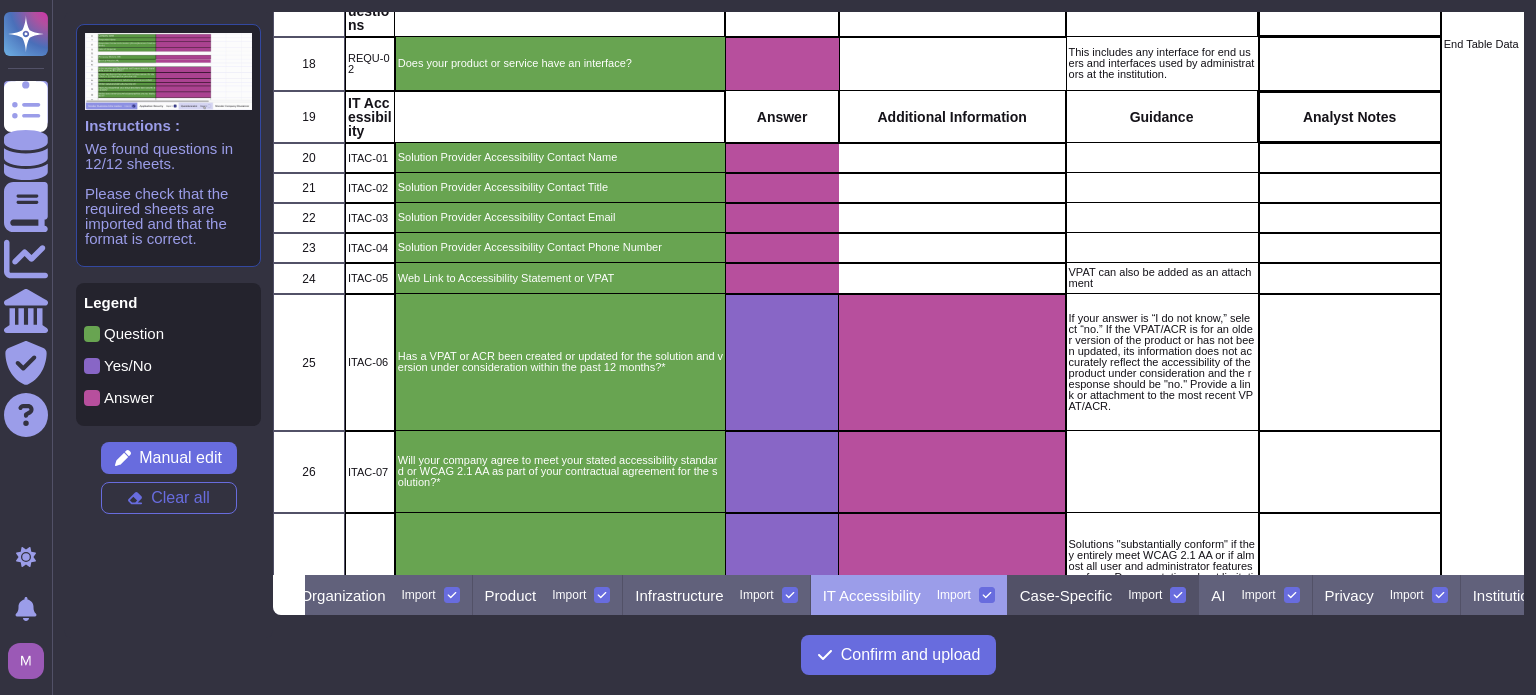 click on "Case-Specific Import" at bounding box center [1104, 595] 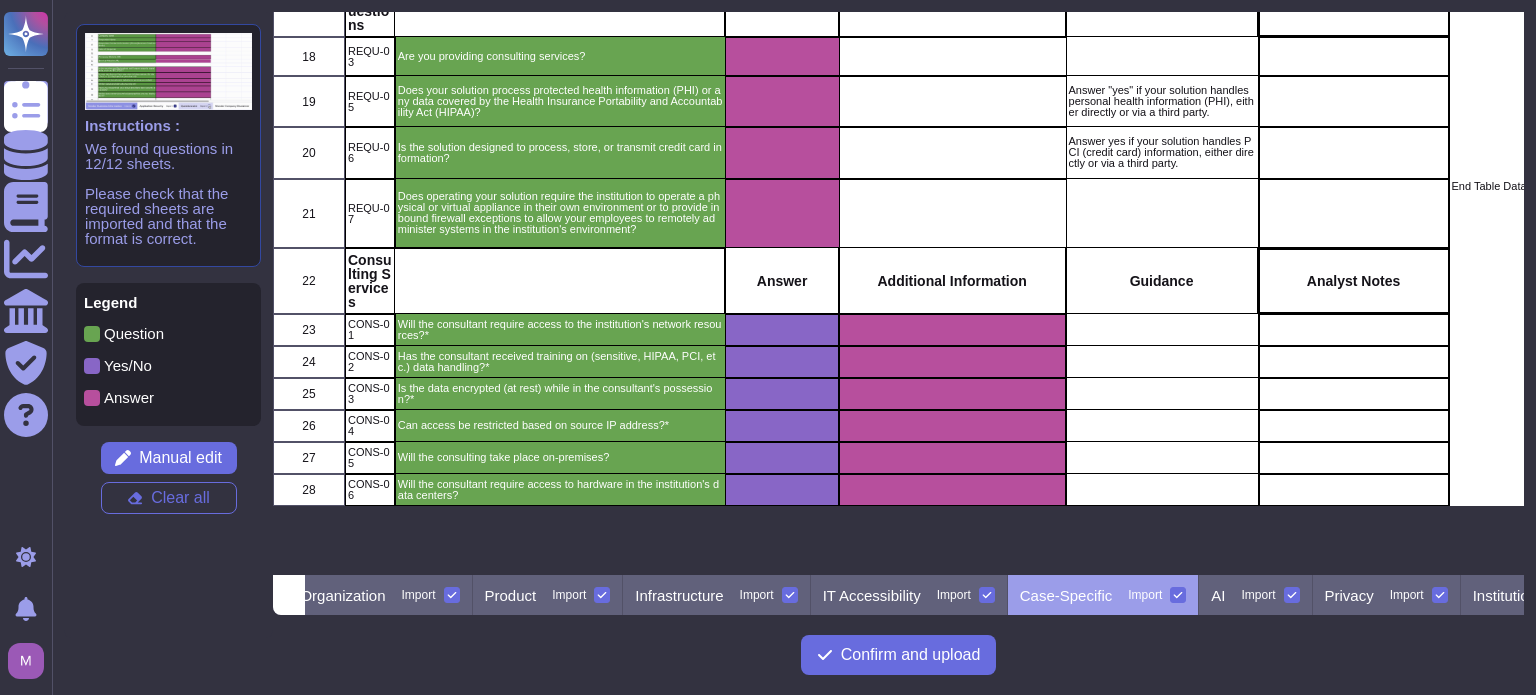 scroll, scrollTop: 0, scrollLeft: 0, axis: both 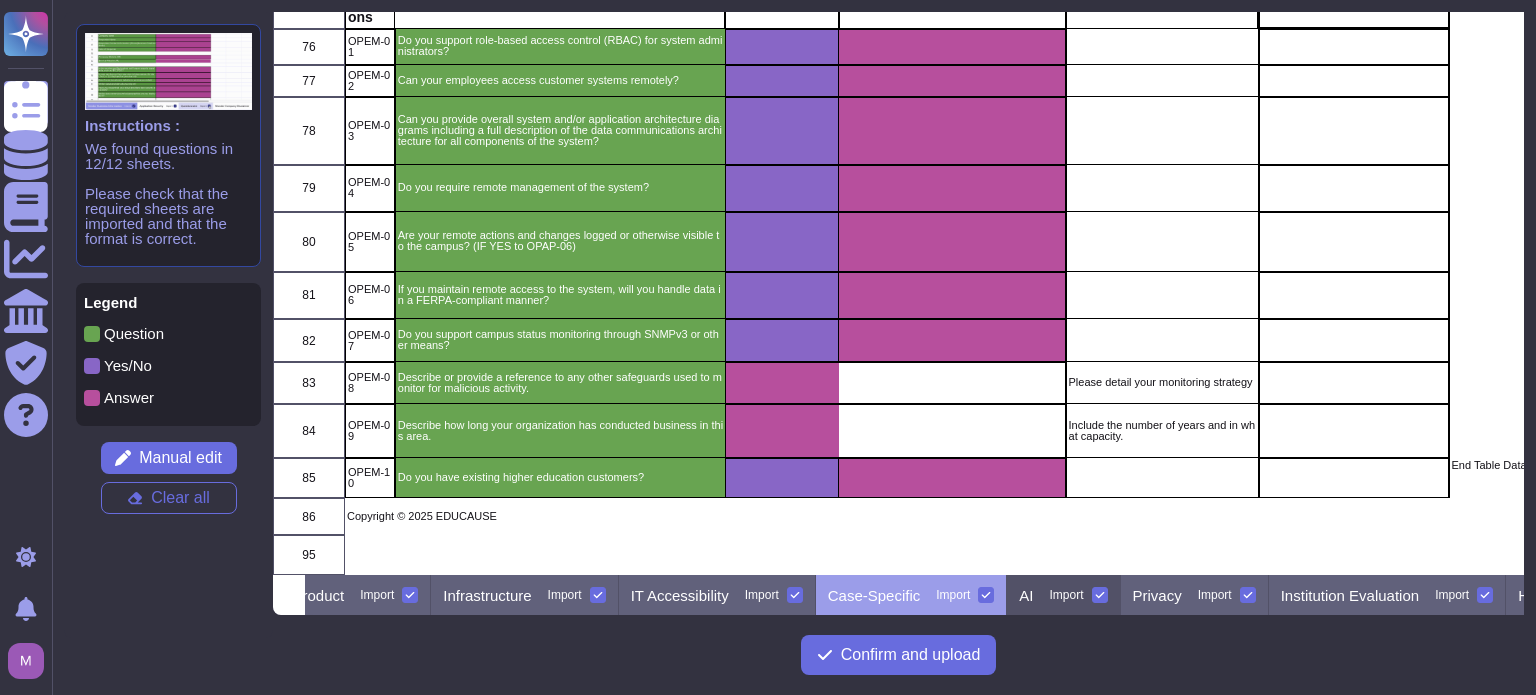 click on "AI Import" at bounding box center [1063, 595] 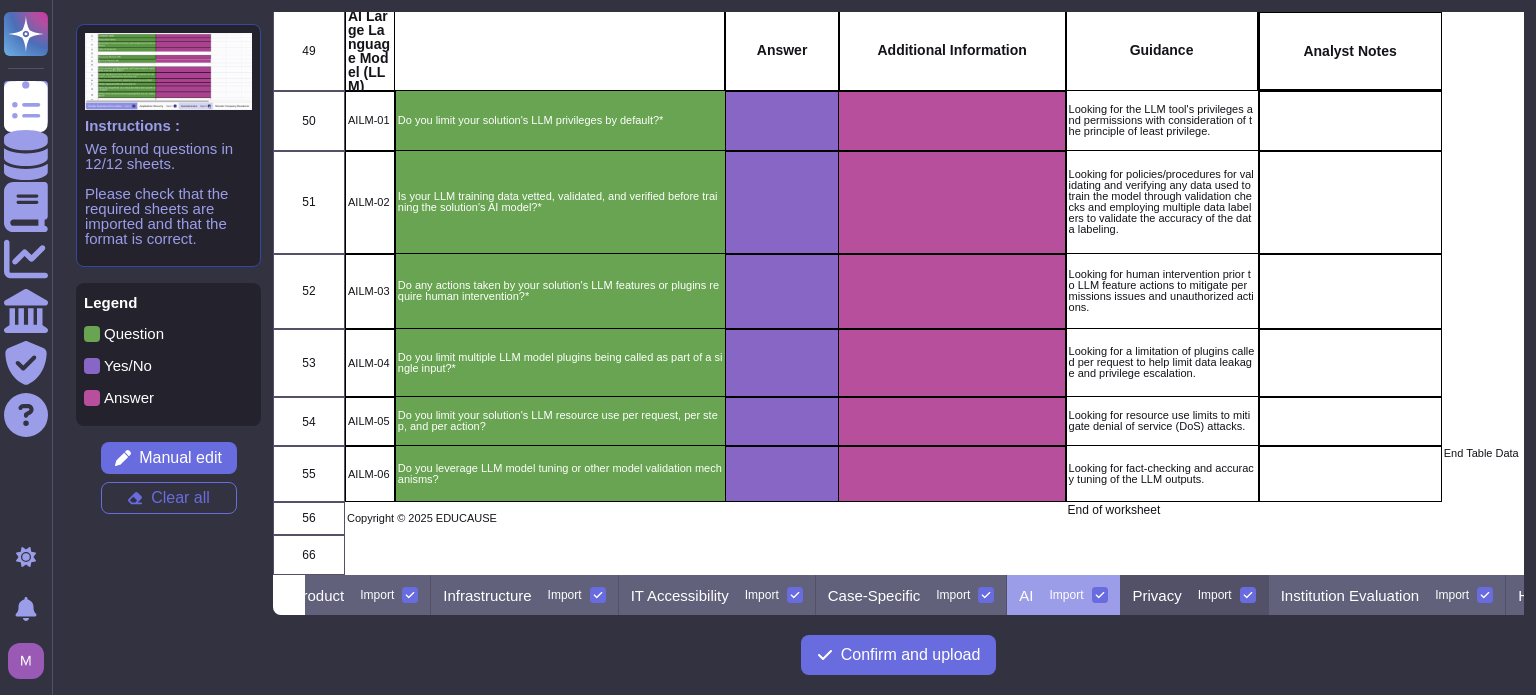scroll, scrollTop: 2529, scrollLeft: 0, axis: vertical 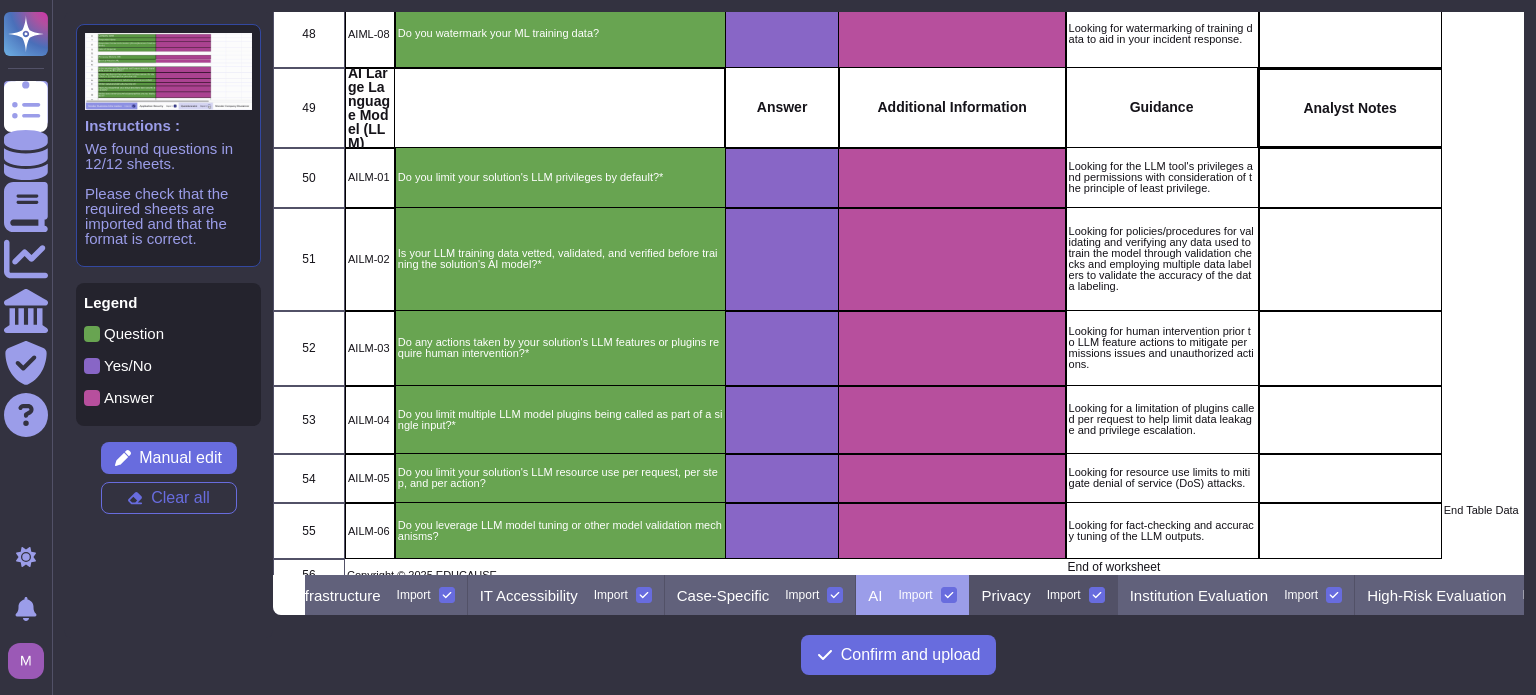 click on "Privacy Import" at bounding box center [1044, 595] 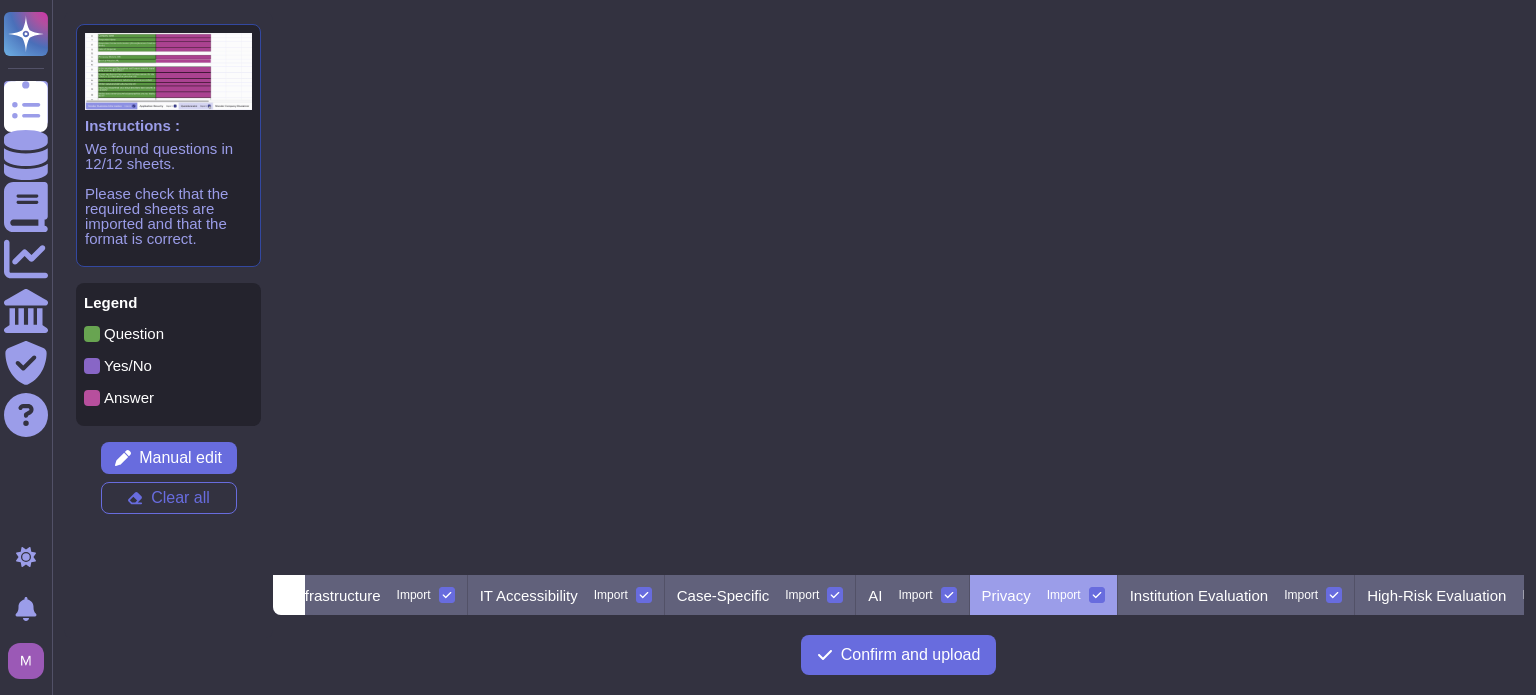 scroll, scrollTop: 0, scrollLeft: 0, axis: both 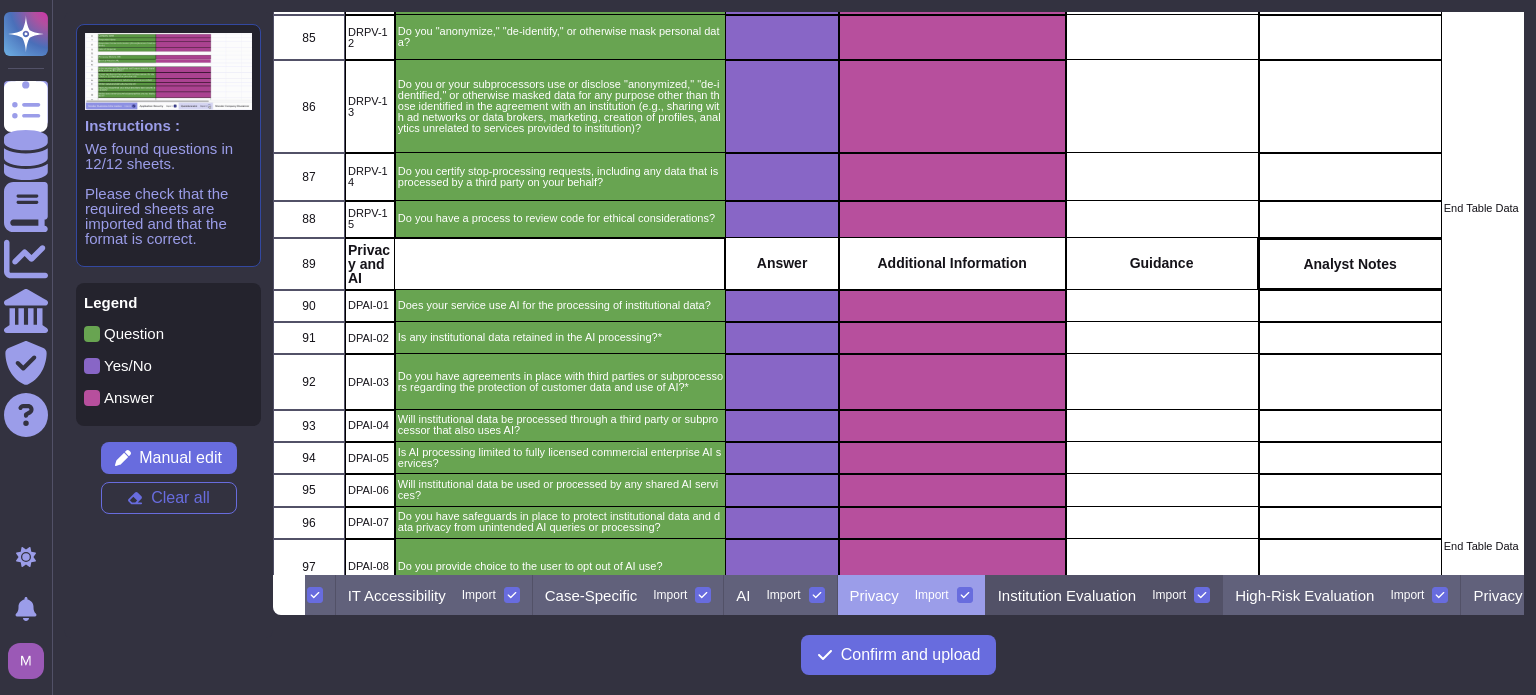 click on "Institution Evaluation Import" at bounding box center (1104, 595) 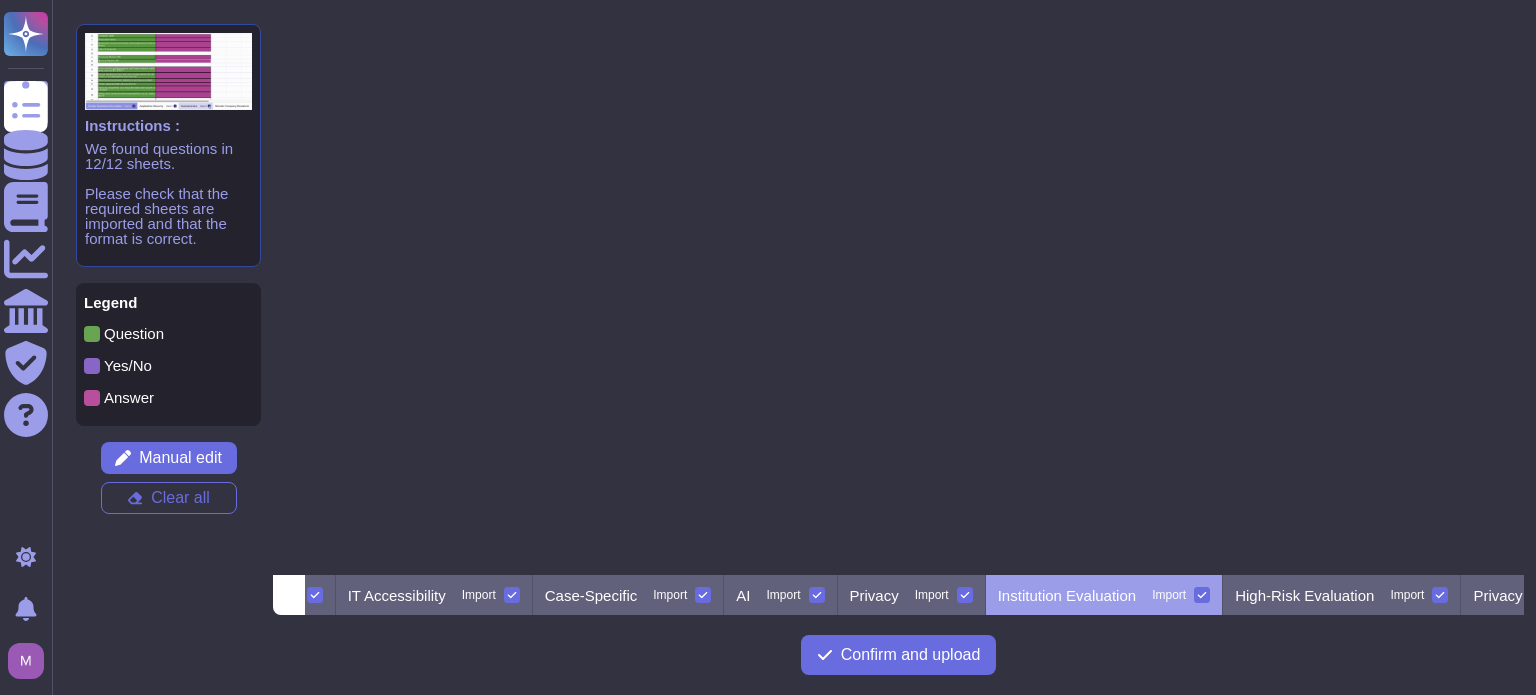 scroll, scrollTop: 0, scrollLeft: 0, axis: both 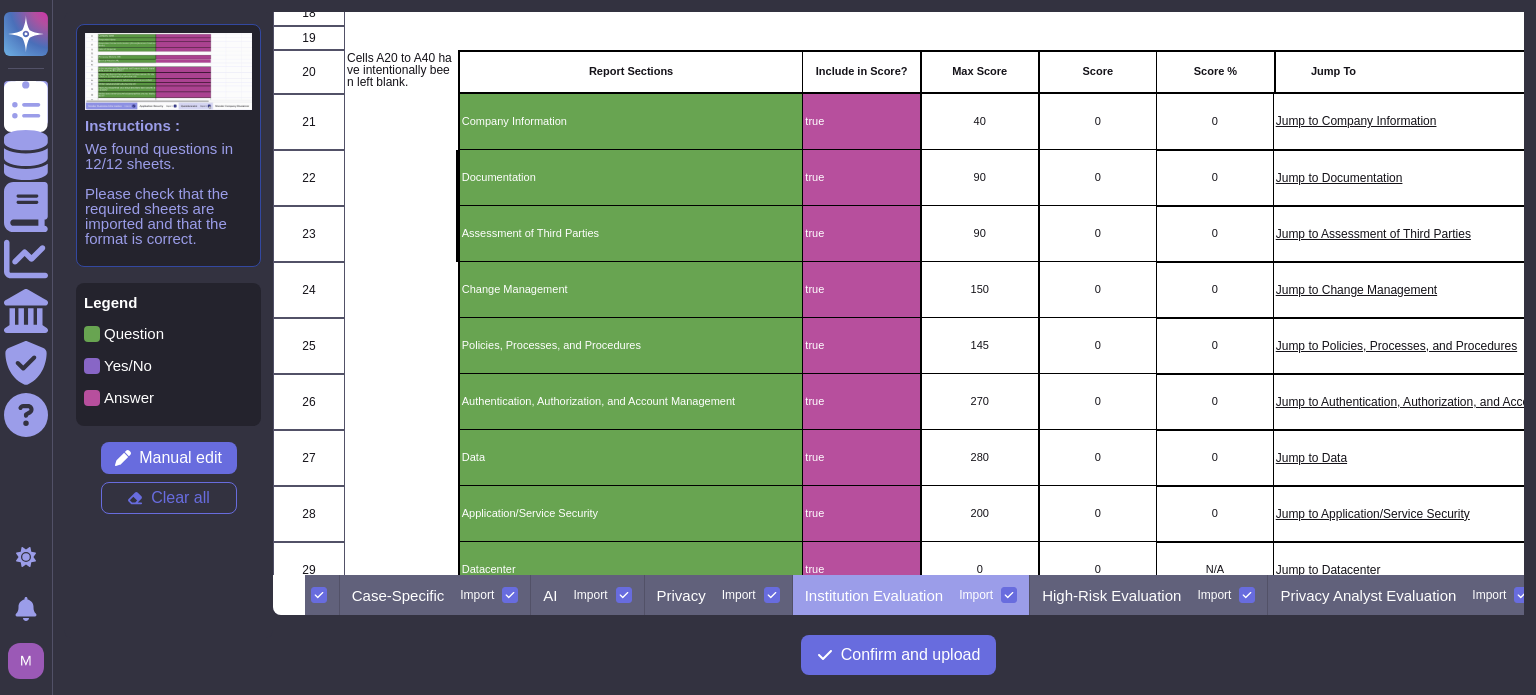 click on "Institution Evaluation Import" at bounding box center [911, 595] 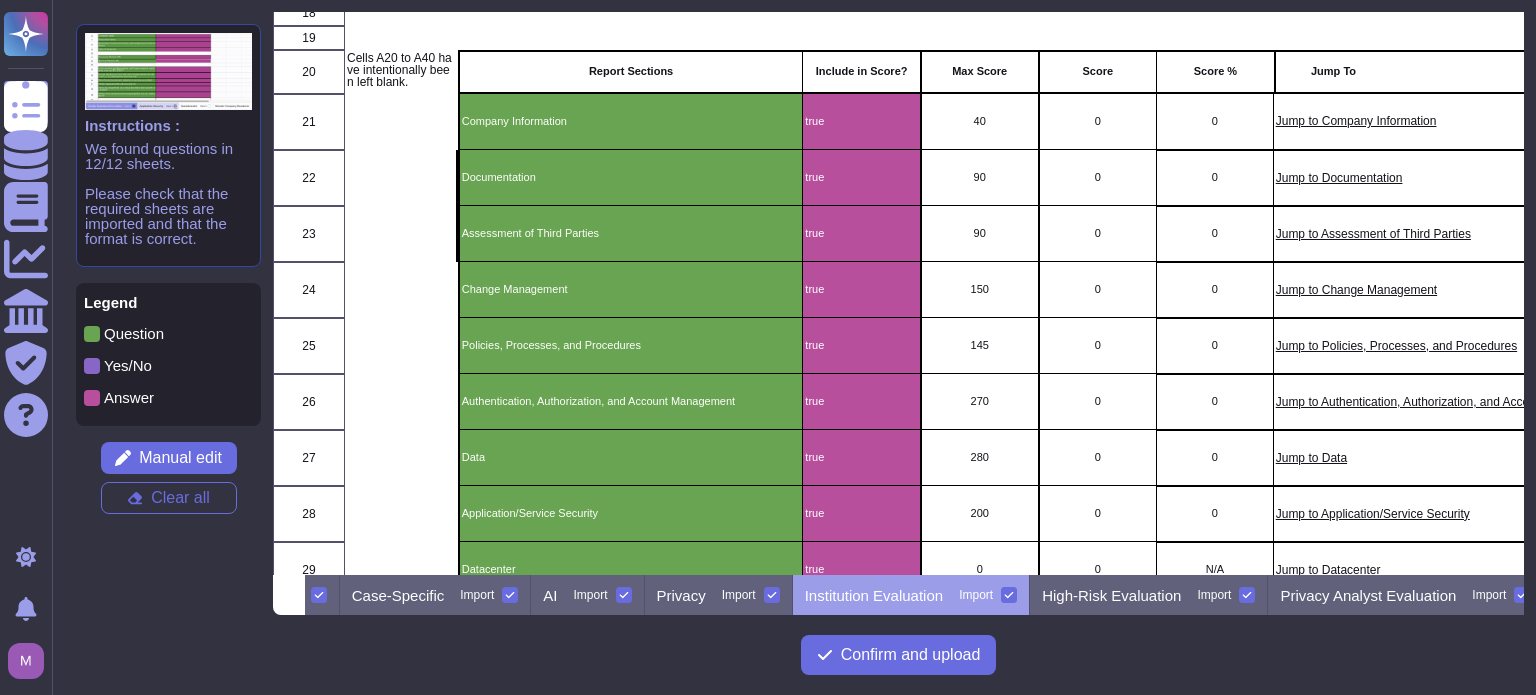 click 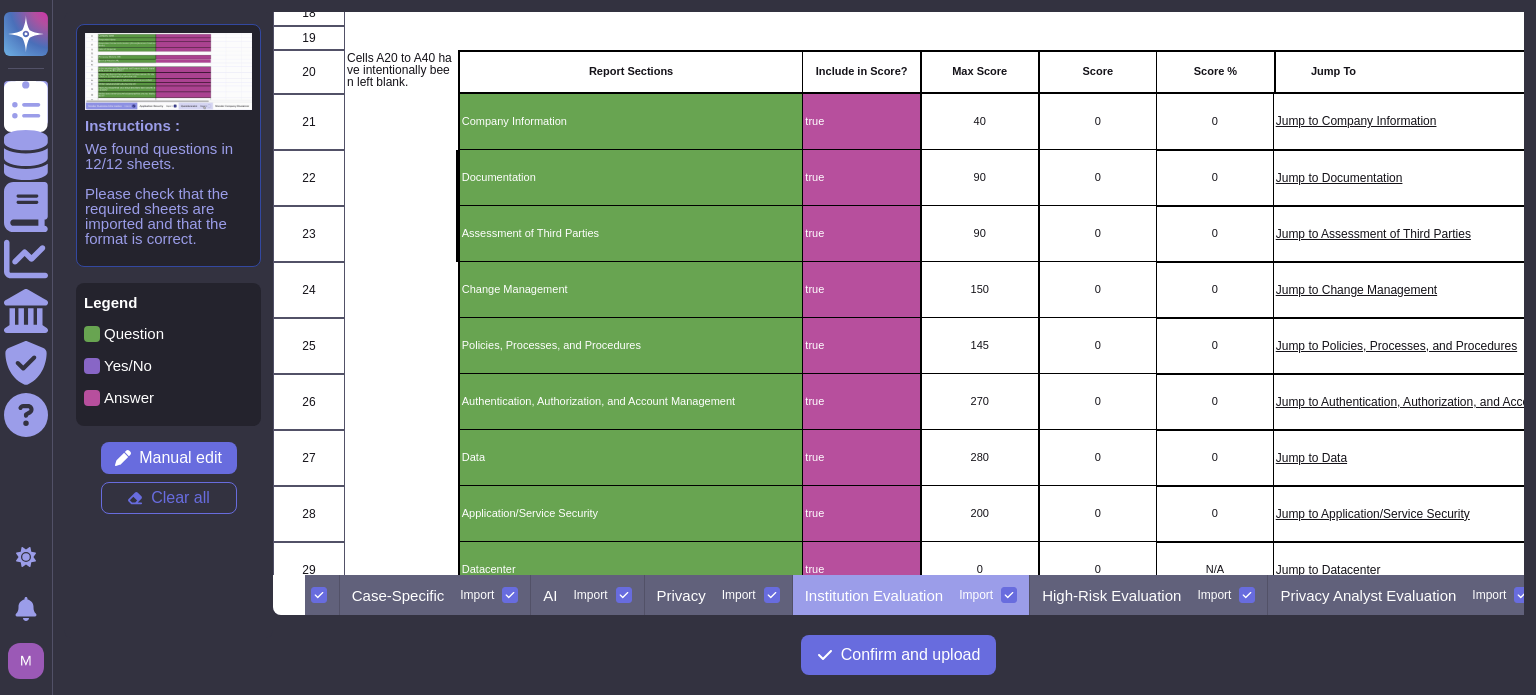 click on "Import" at bounding box center [0, 0] 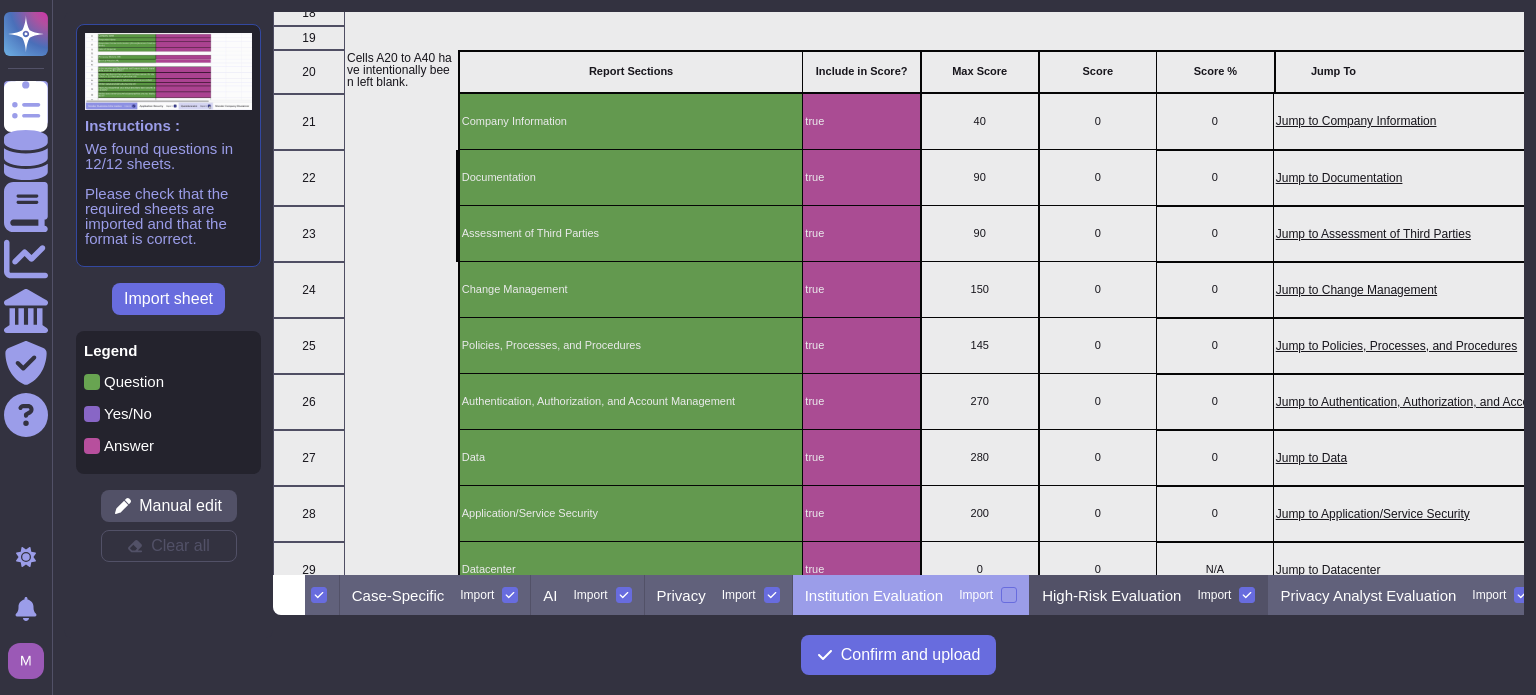 click at bounding box center (1247, 595) 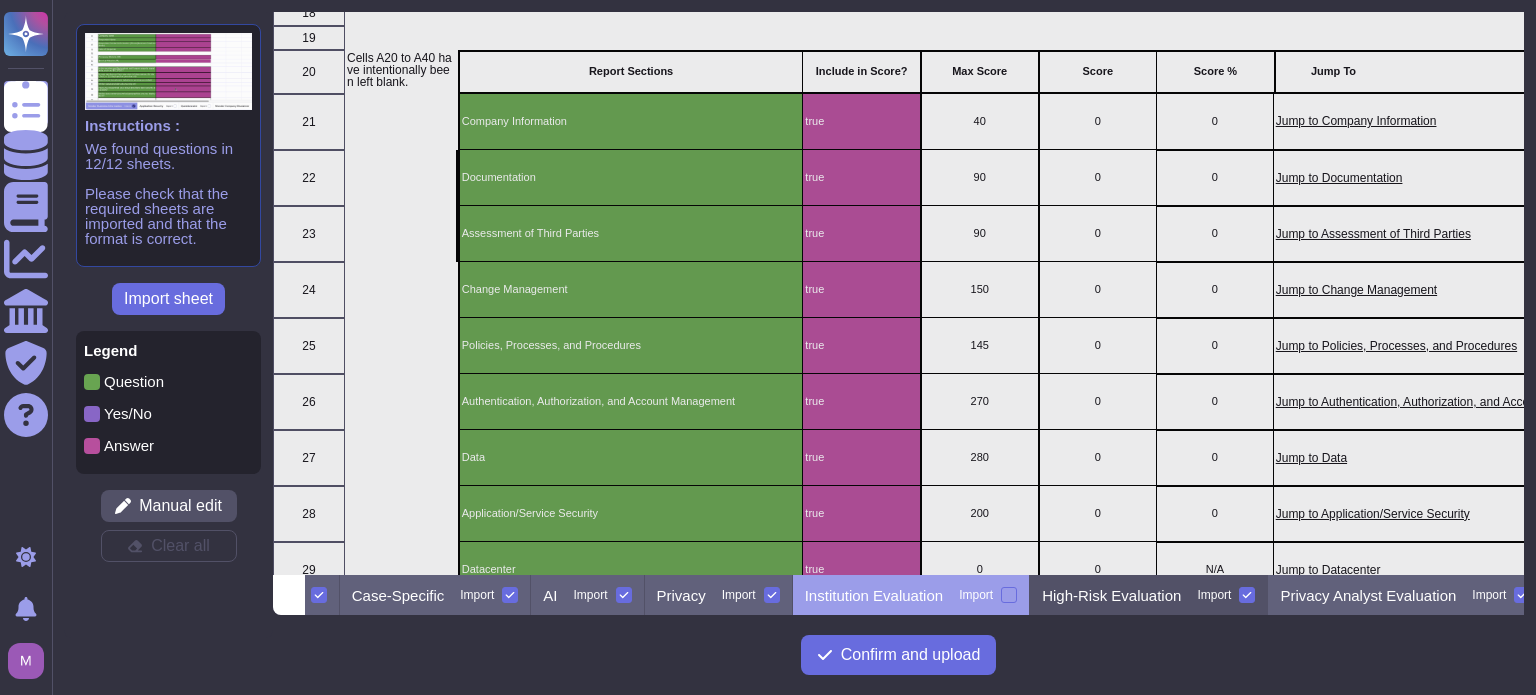 click on "Import" at bounding box center [0, 0] 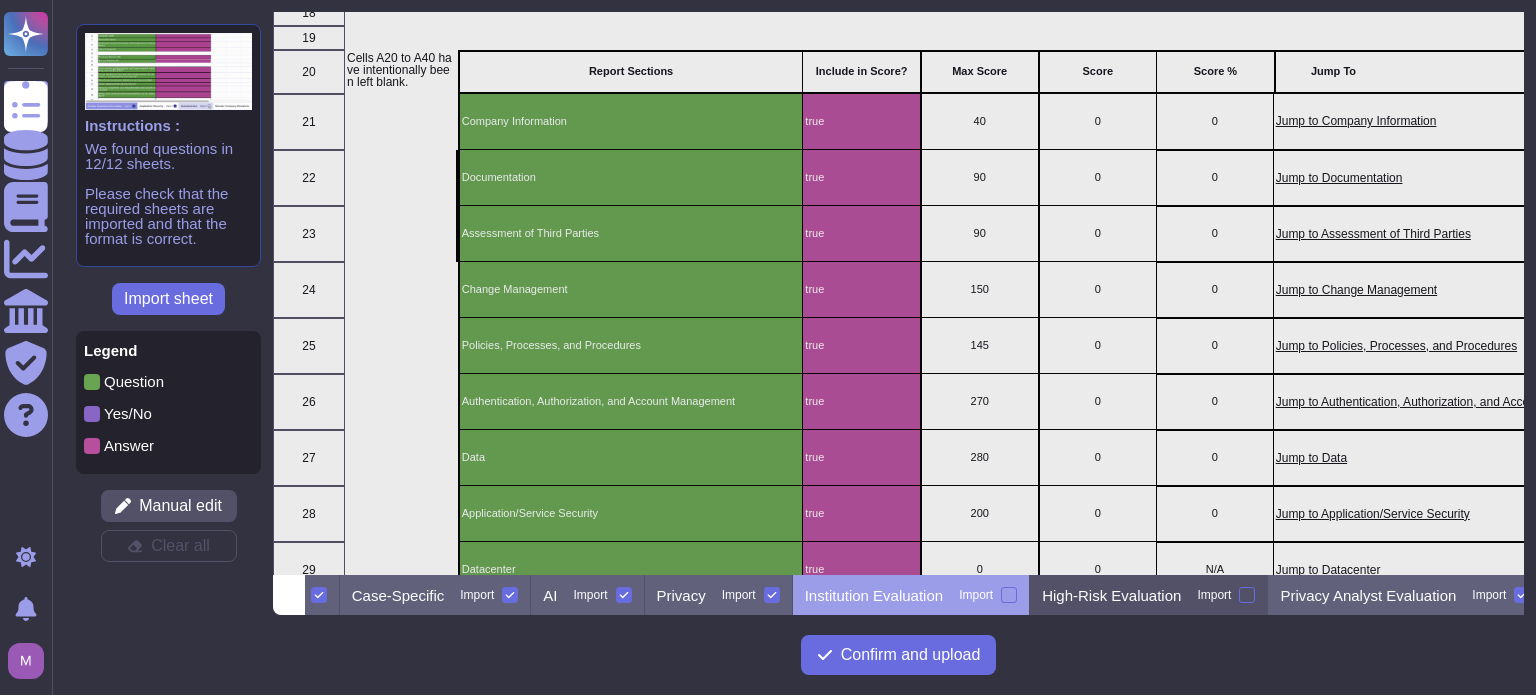 click on "High-Risk Evaluation" at bounding box center (1111, 595) 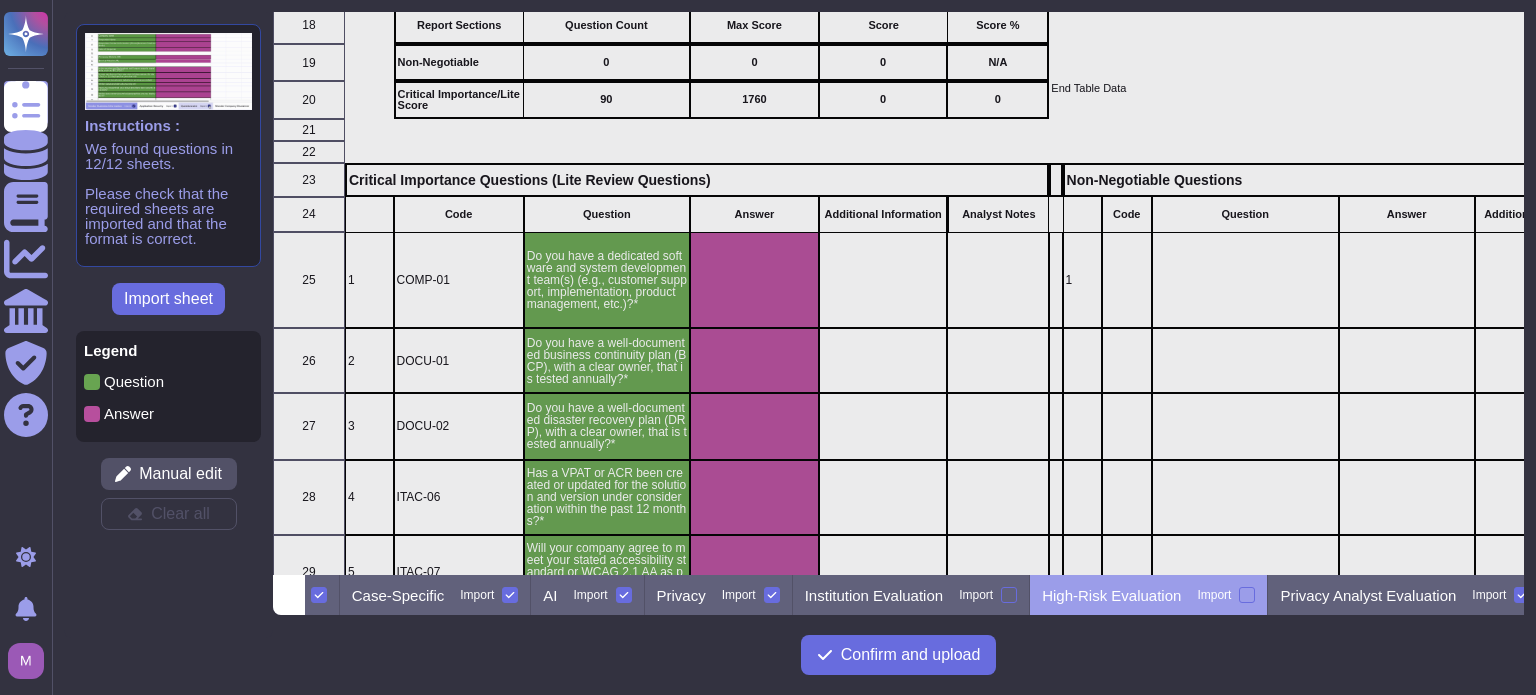 scroll, scrollTop: 0, scrollLeft: 0, axis: both 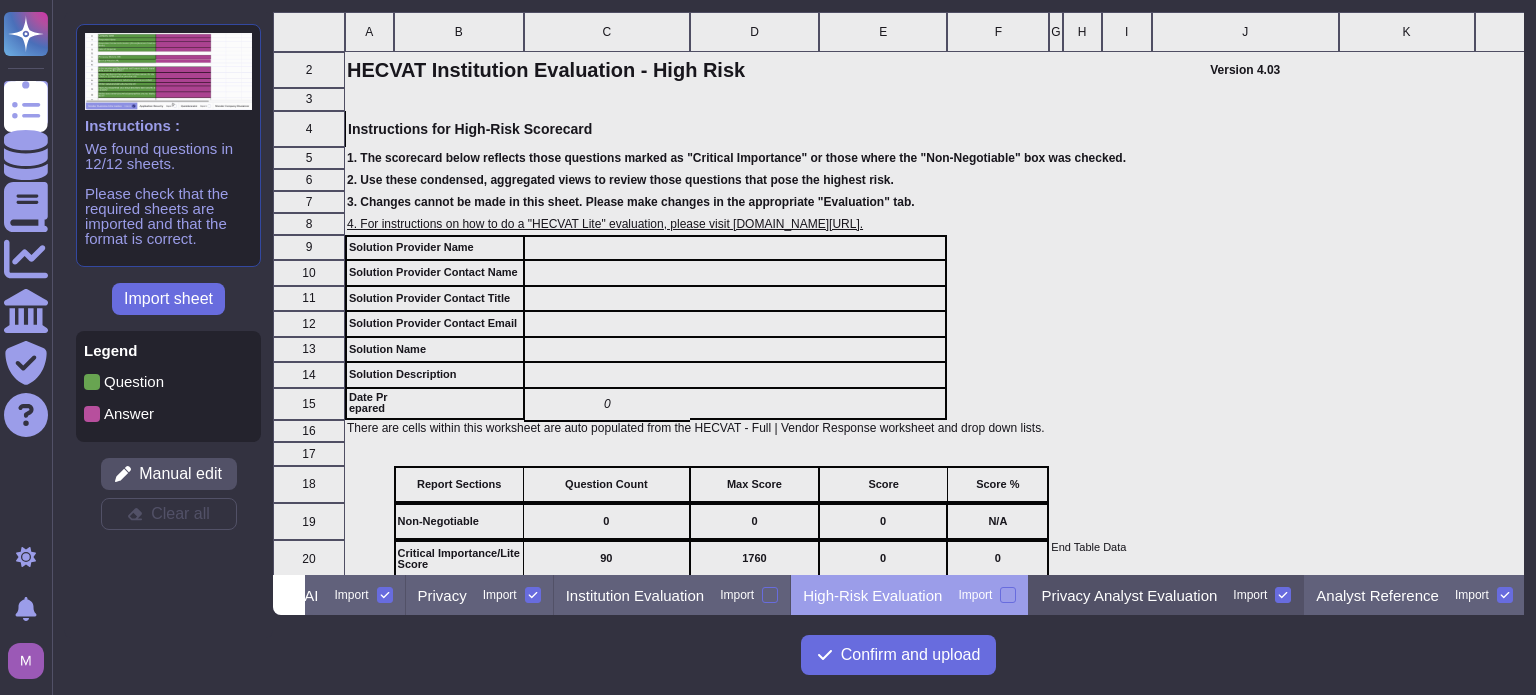 click on "Privacy Analyst Evaluation" at bounding box center [1129, 595] 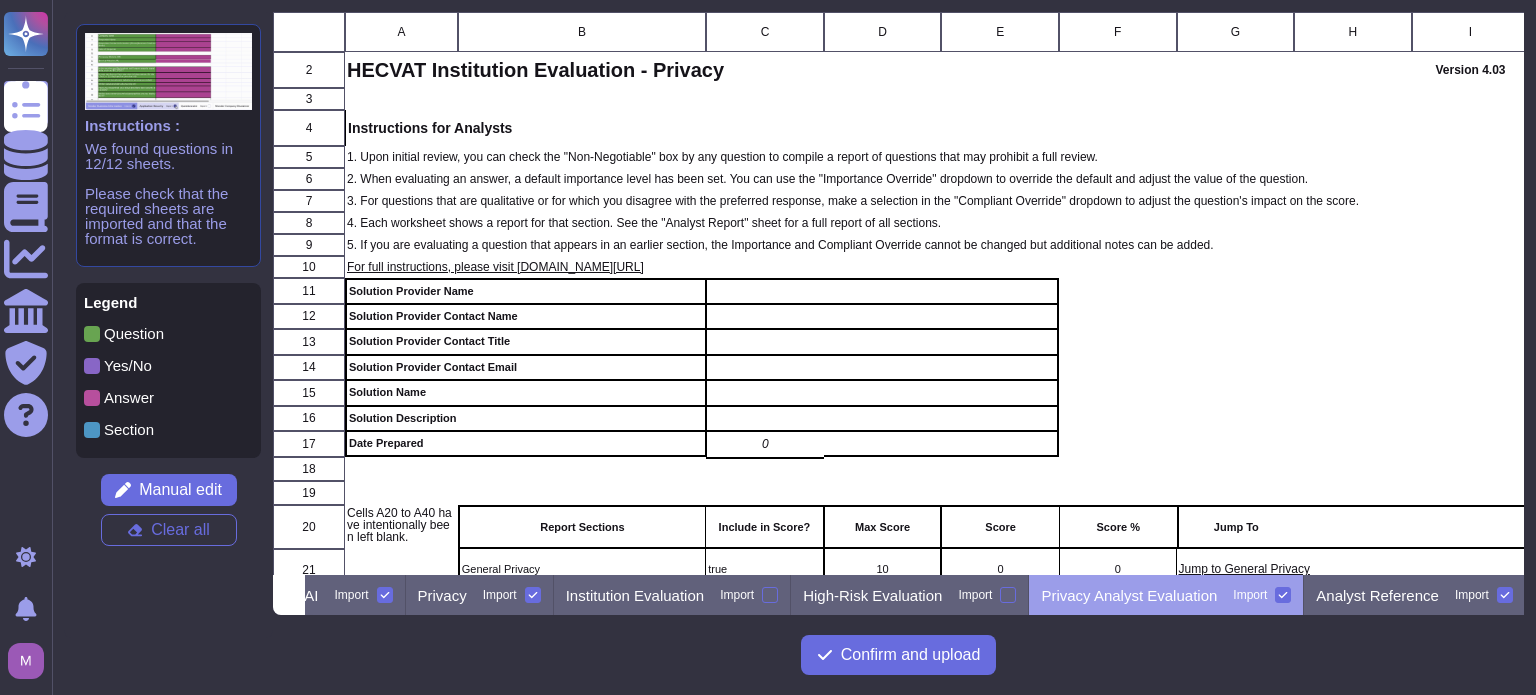 scroll, scrollTop: 0, scrollLeft: 1127, axis: horizontal 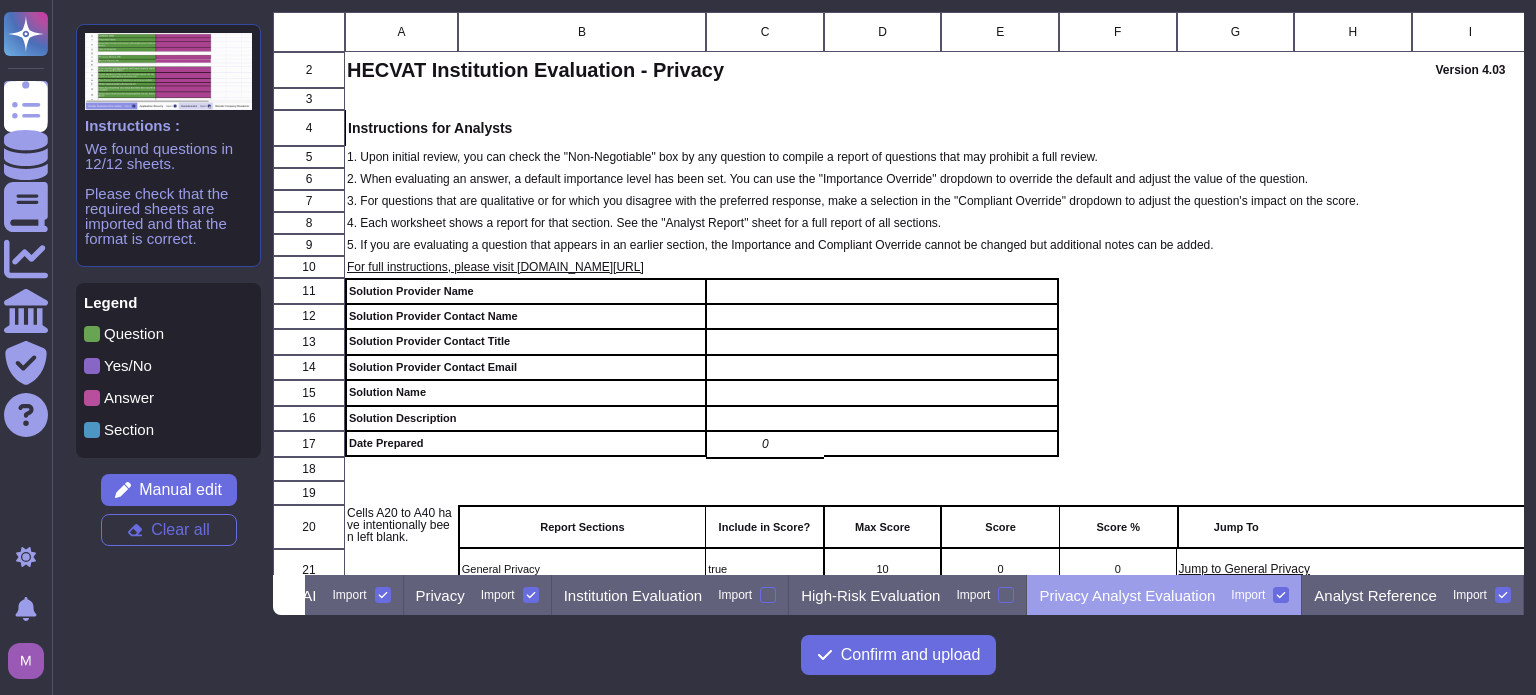 click at bounding box center [1281, 595] 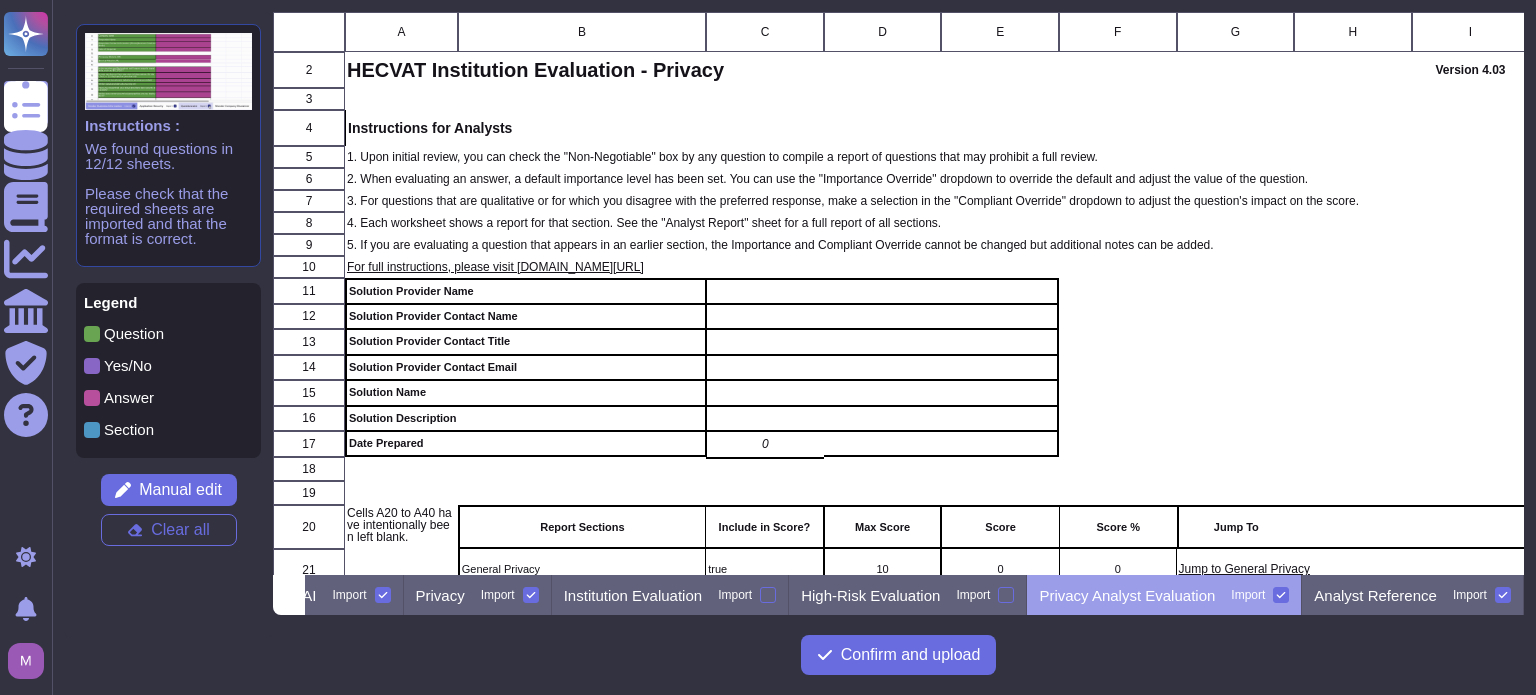 click on "Import" at bounding box center [0, 0] 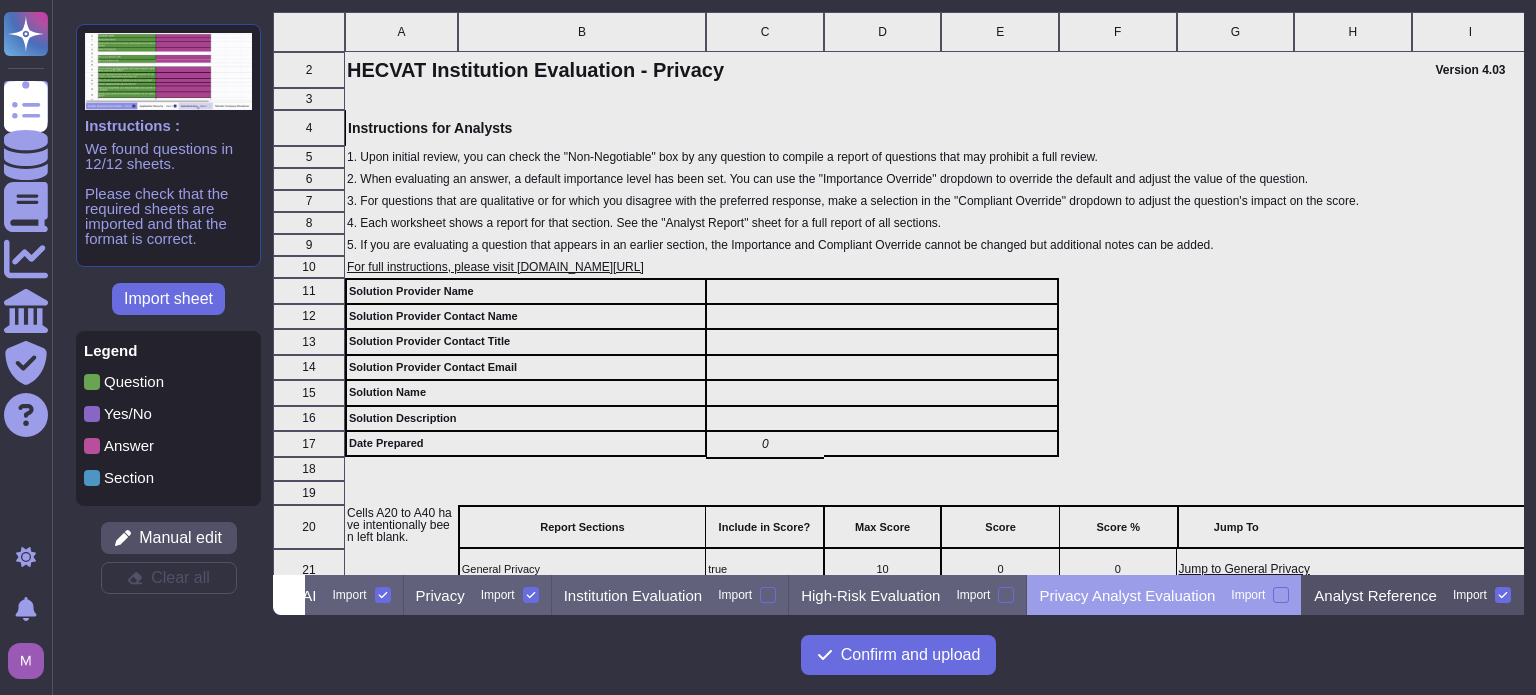 click on "Import" at bounding box center (1482, 595) 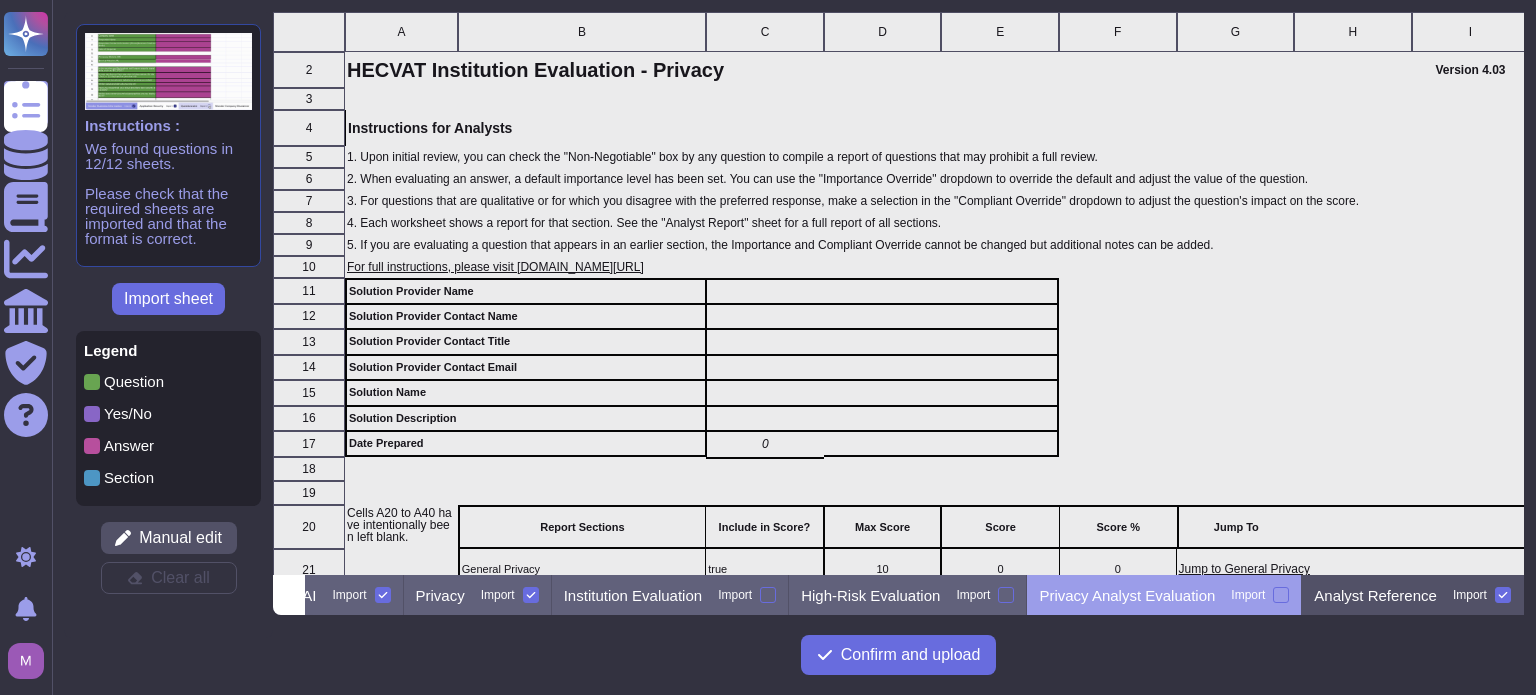 click on "Import" at bounding box center (0, 0) 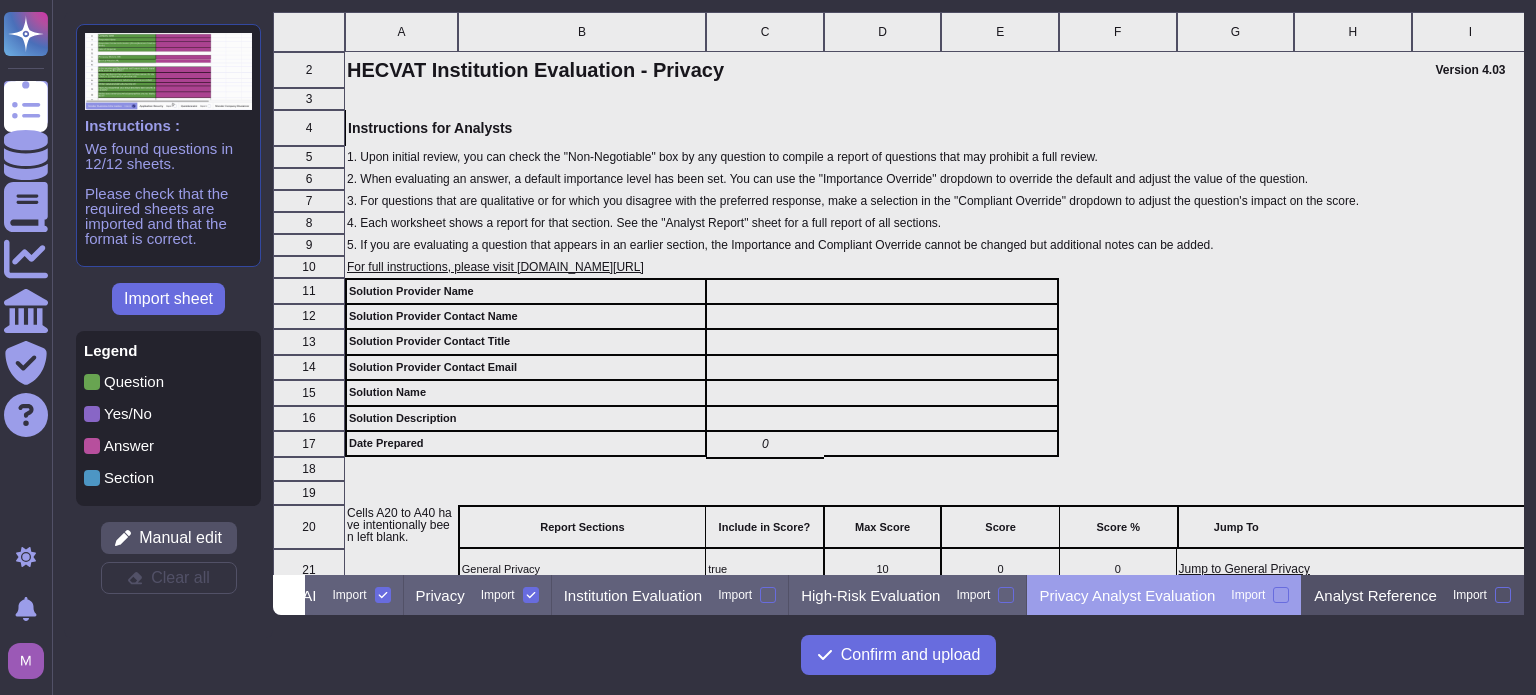 click on "Analyst Reference" at bounding box center (1375, 595) 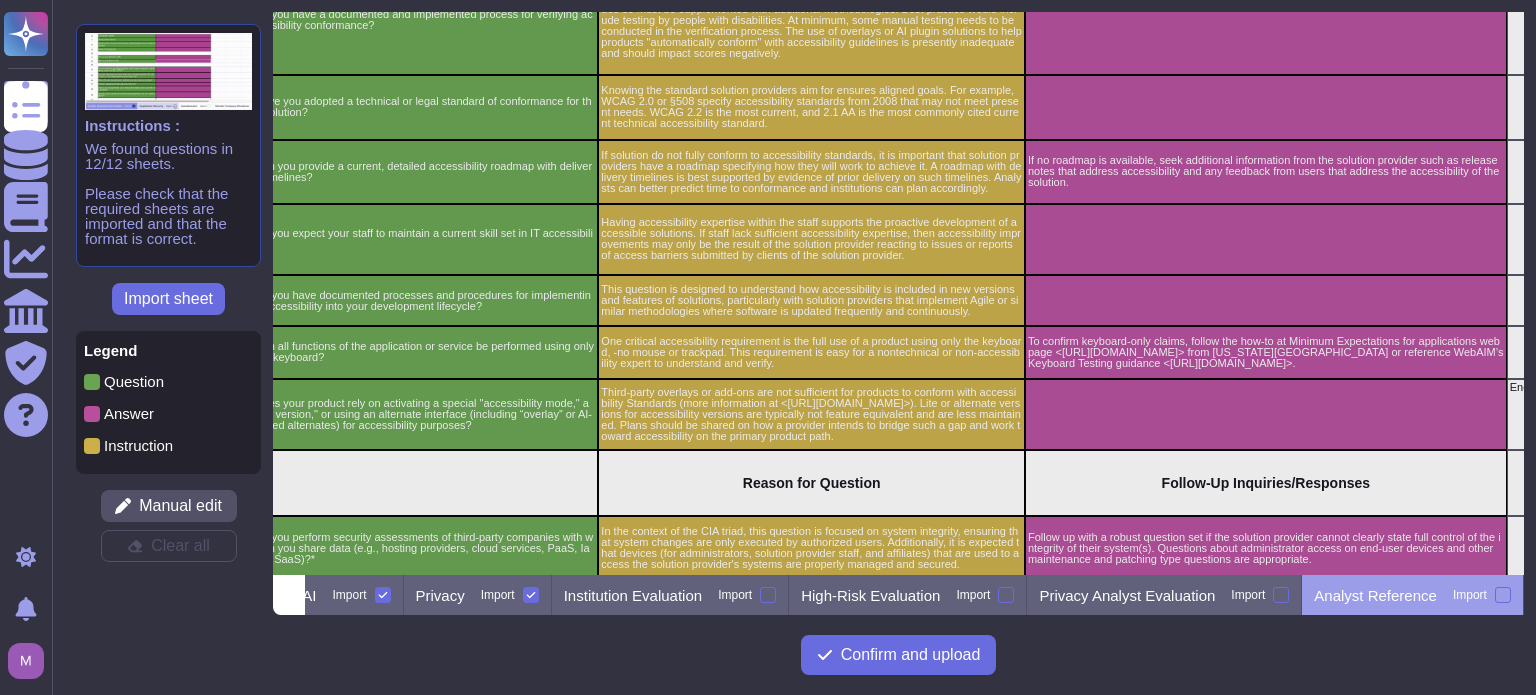 scroll, scrollTop: 2232, scrollLeft: 160, axis: both 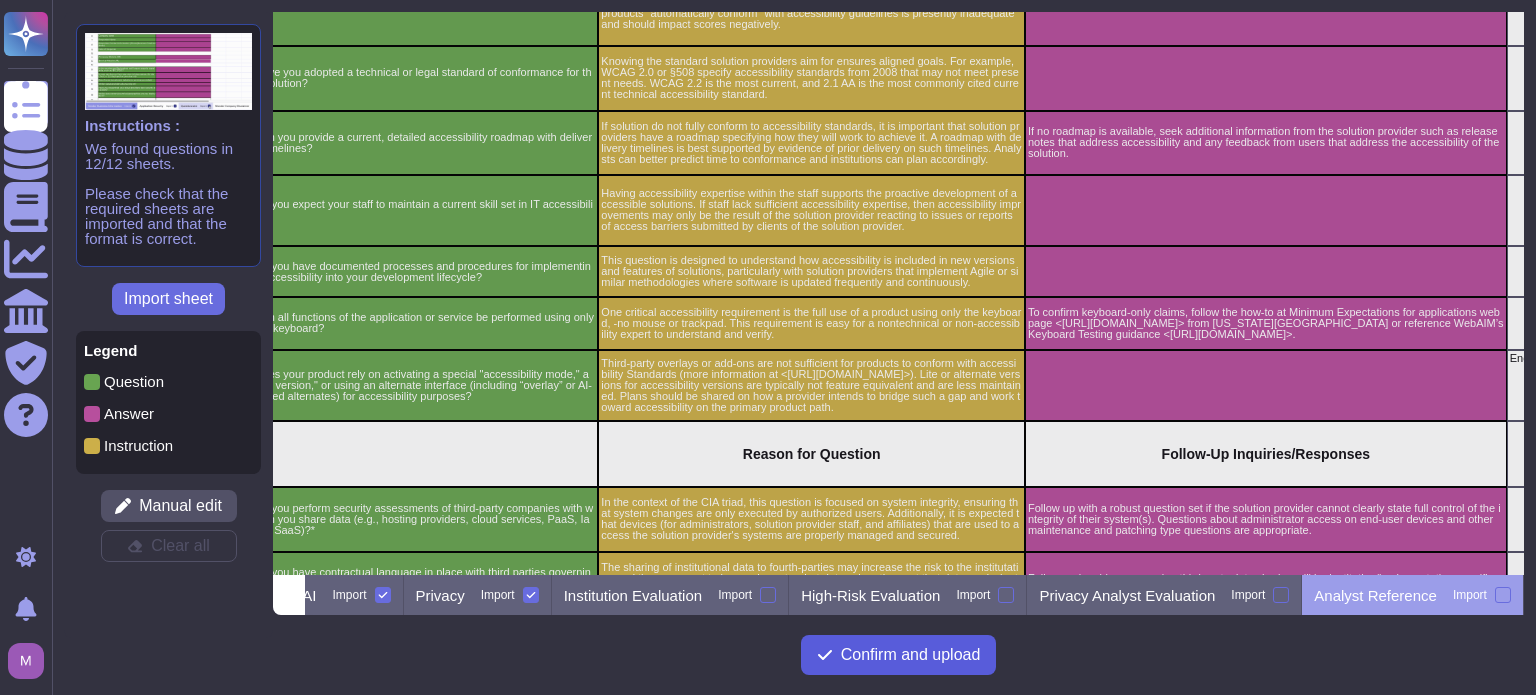 click on "Confirm and upload" at bounding box center (899, 655) 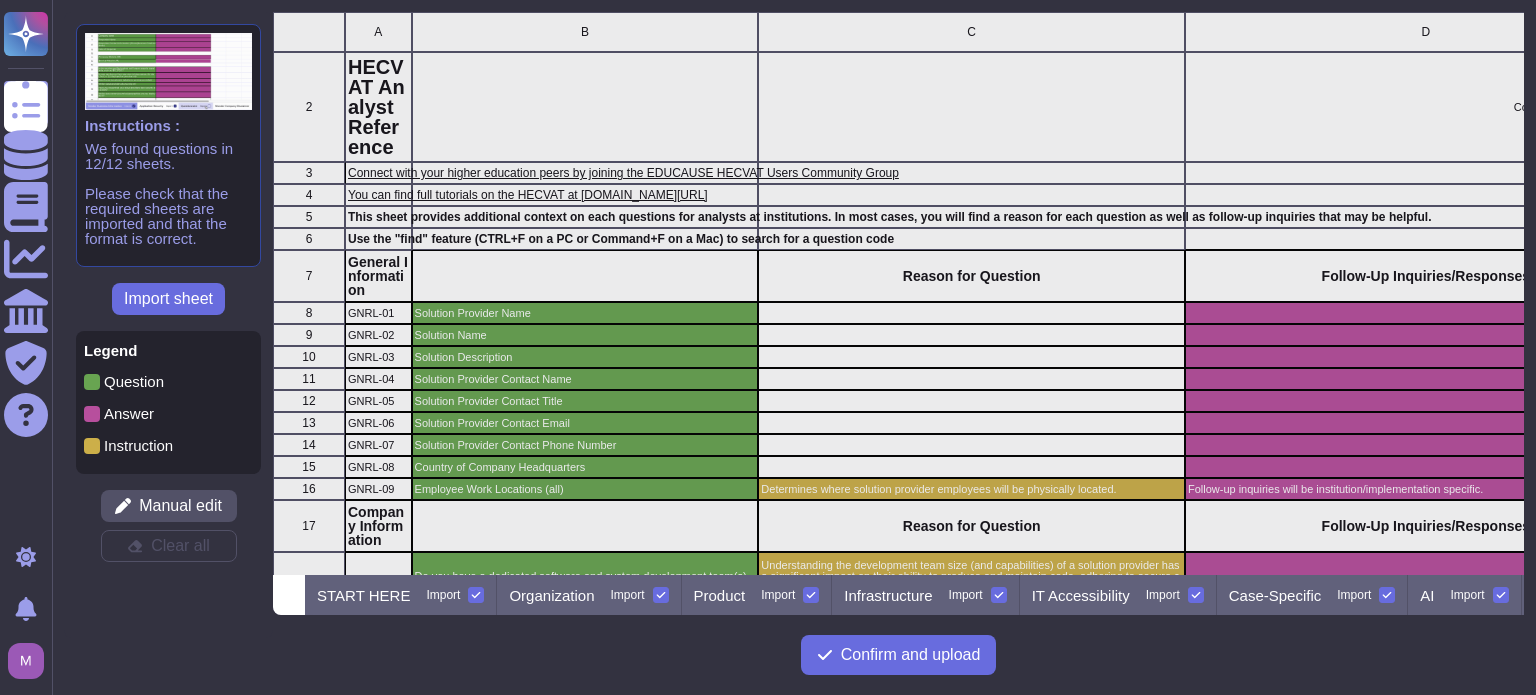 scroll, scrollTop: 0, scrollLeft: 0, axis: both 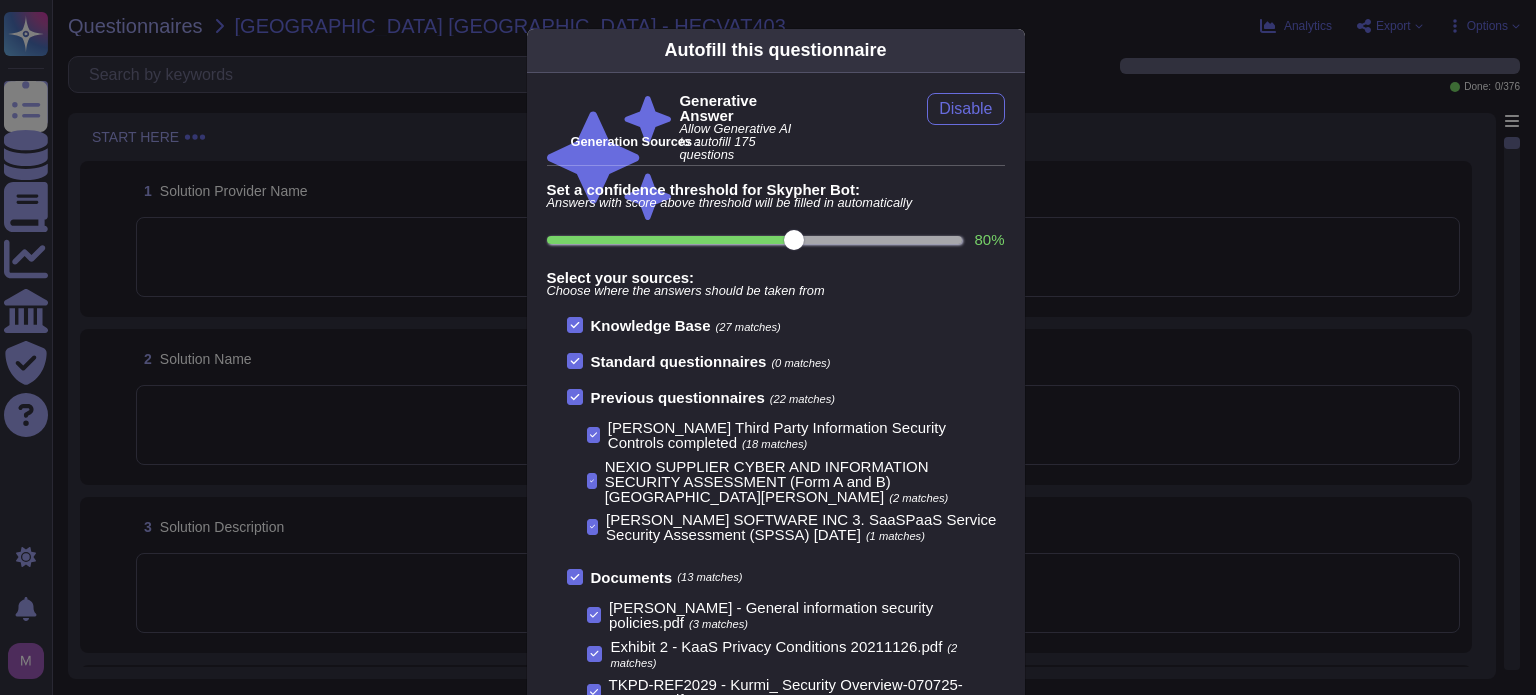 drag, startPoint x: 786, startPoint y: 235, endPoint x: 628, endPoint y: 236, distance: 158.00316 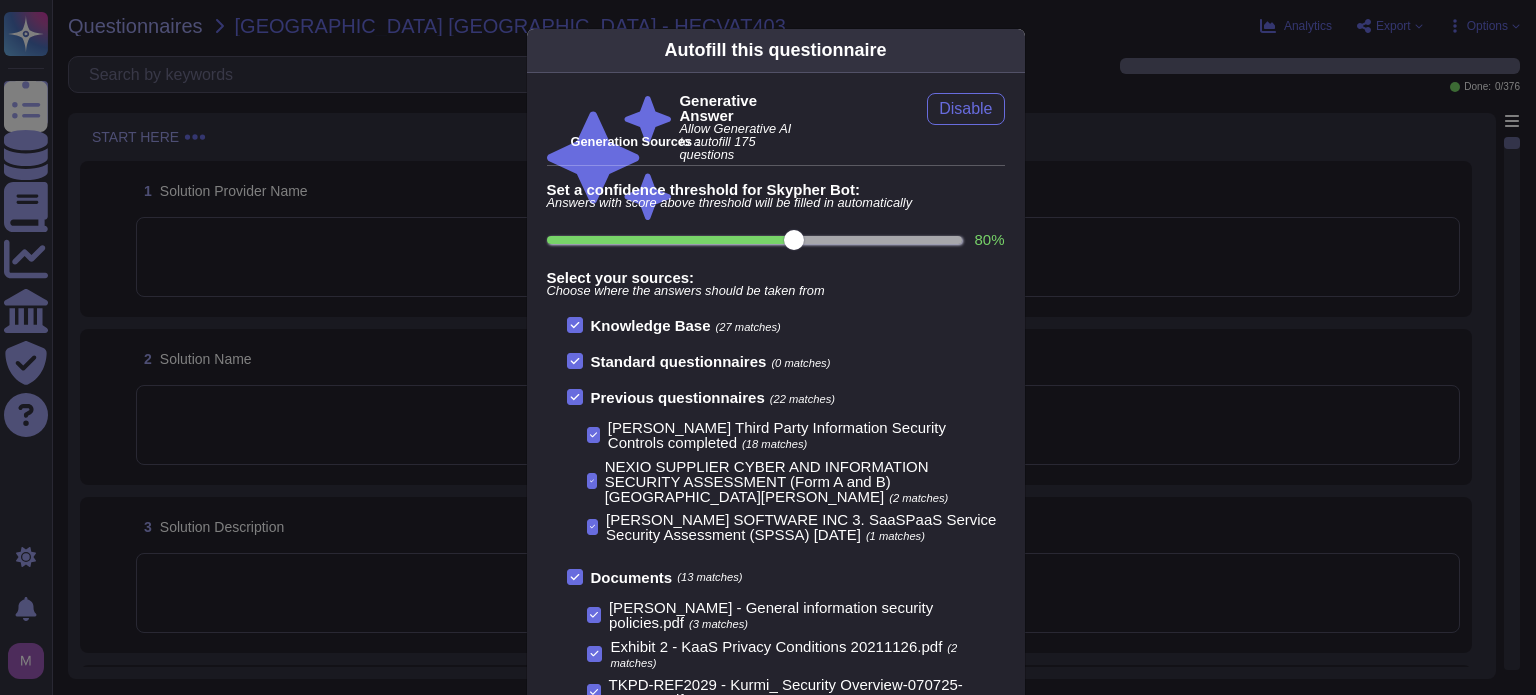 click on "80 %" at bounding box center (989, 239) 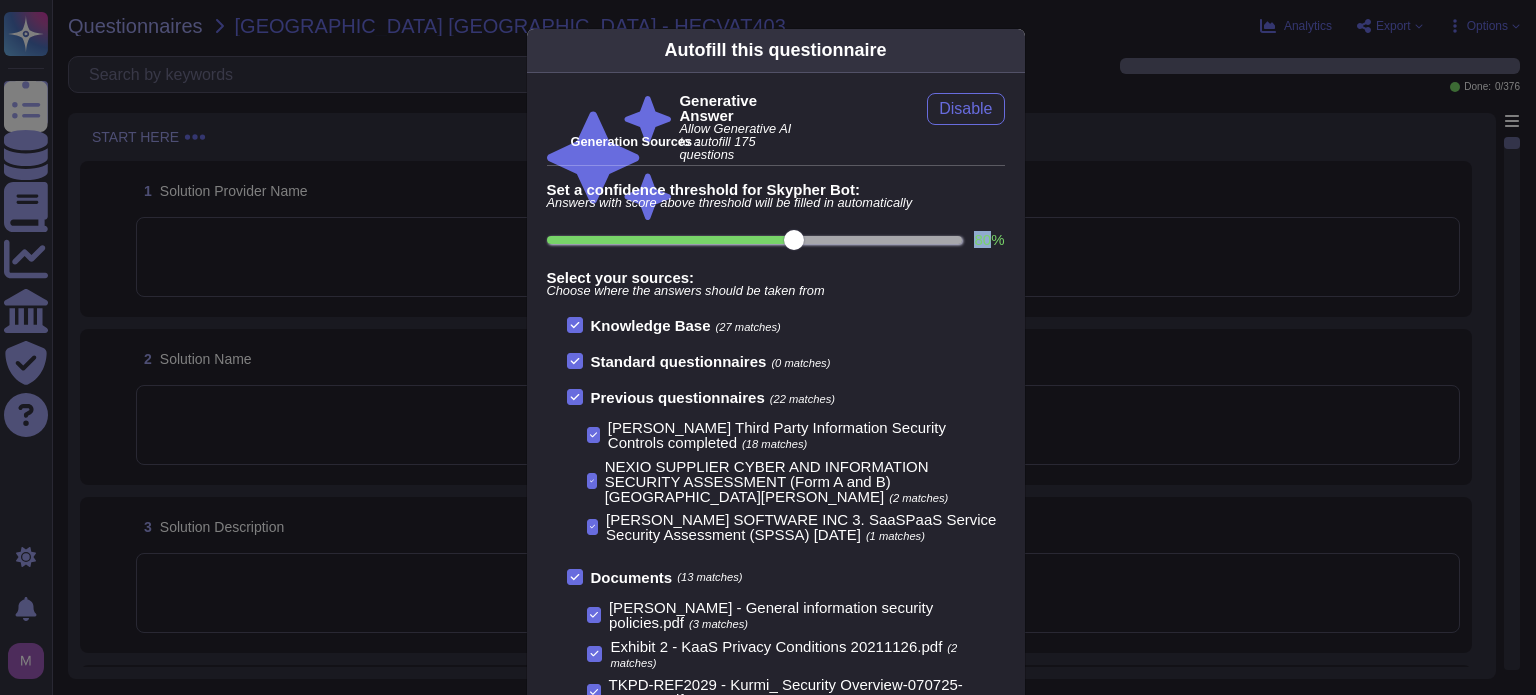 click on "80 %" at bounding box center [989, 239] 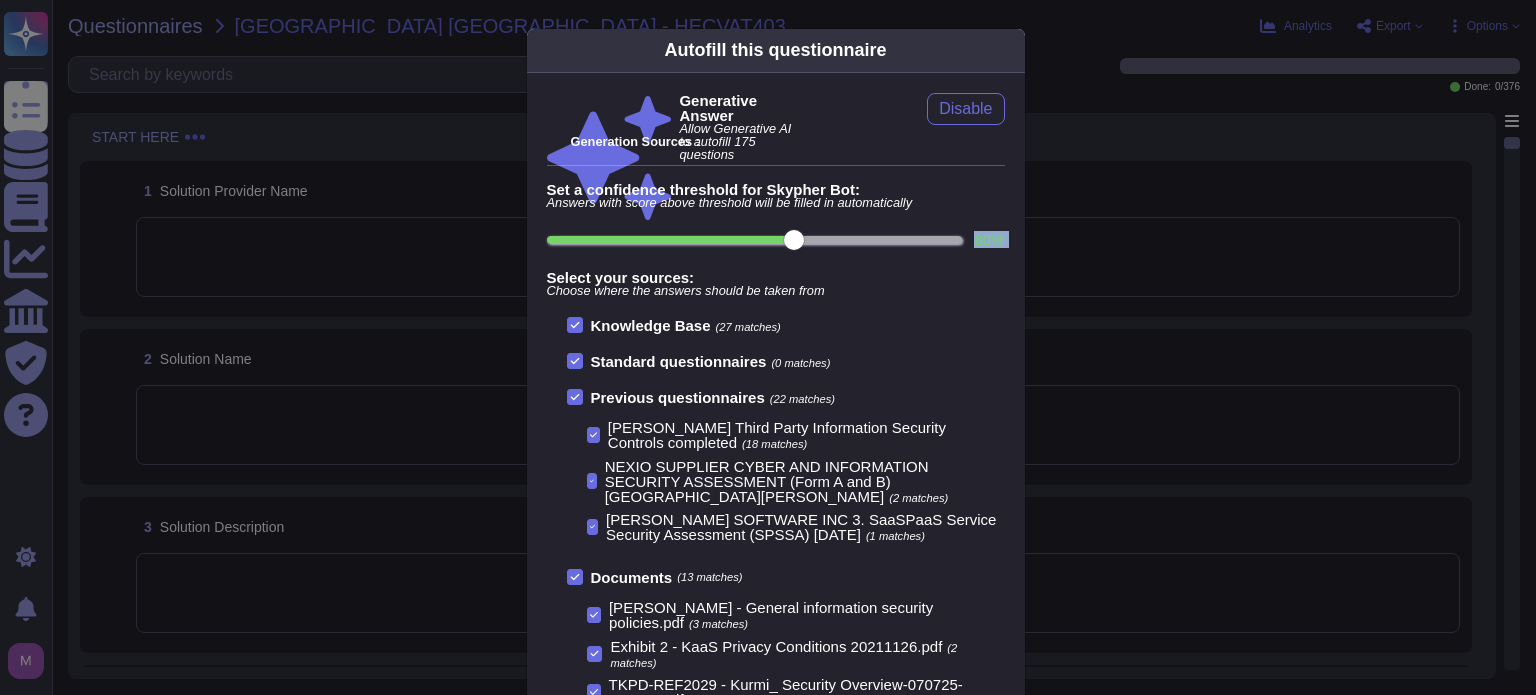 click on "80 %" at bounding box center (989, 239) 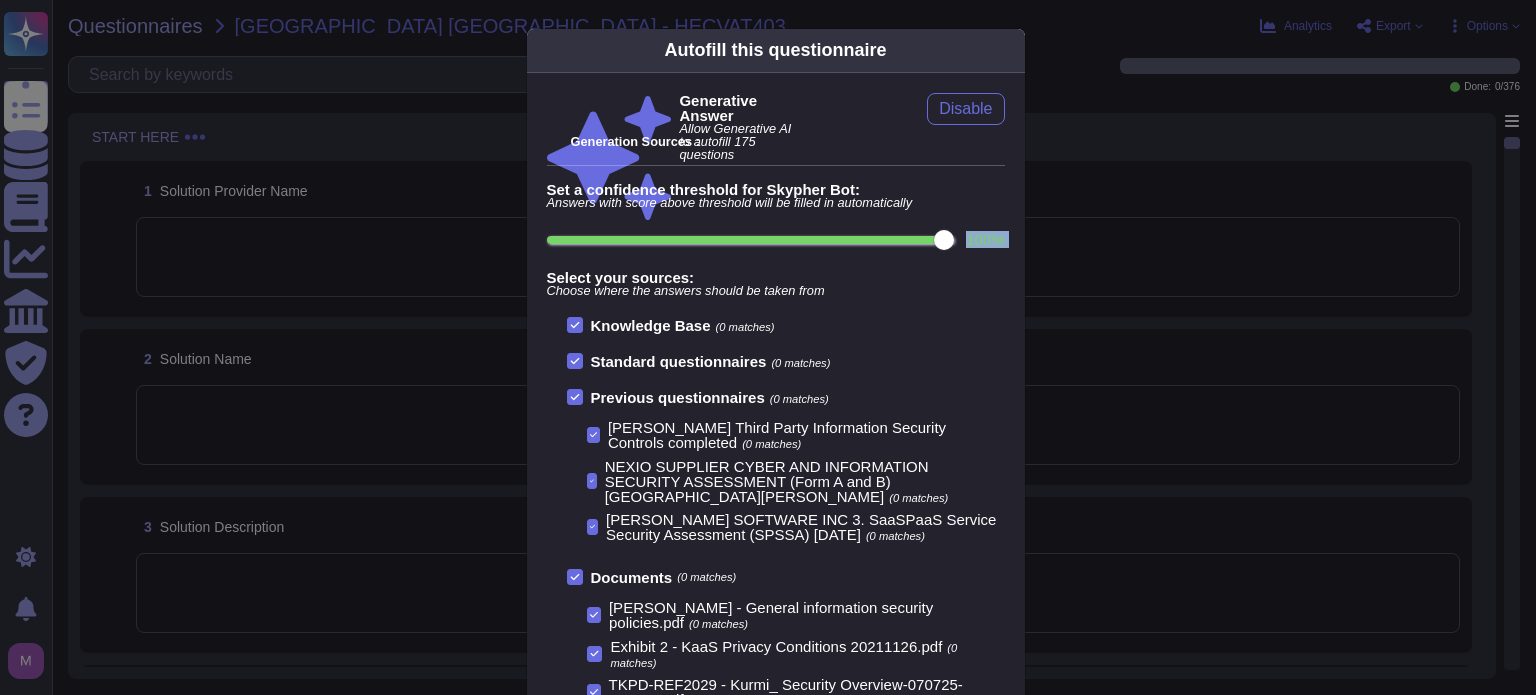 click on "100 %" at bounding box center [751, 240] 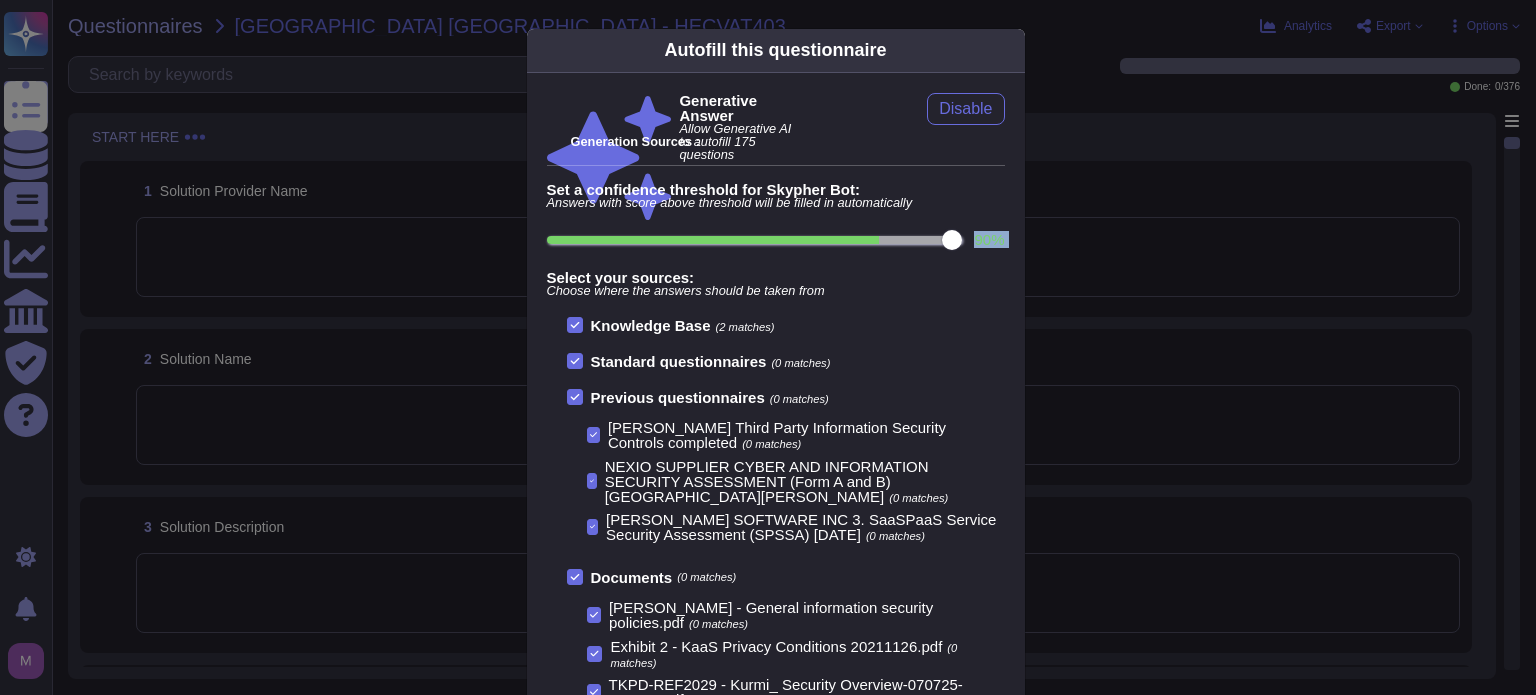 click on "90 %" at bounding box center (755, 240) 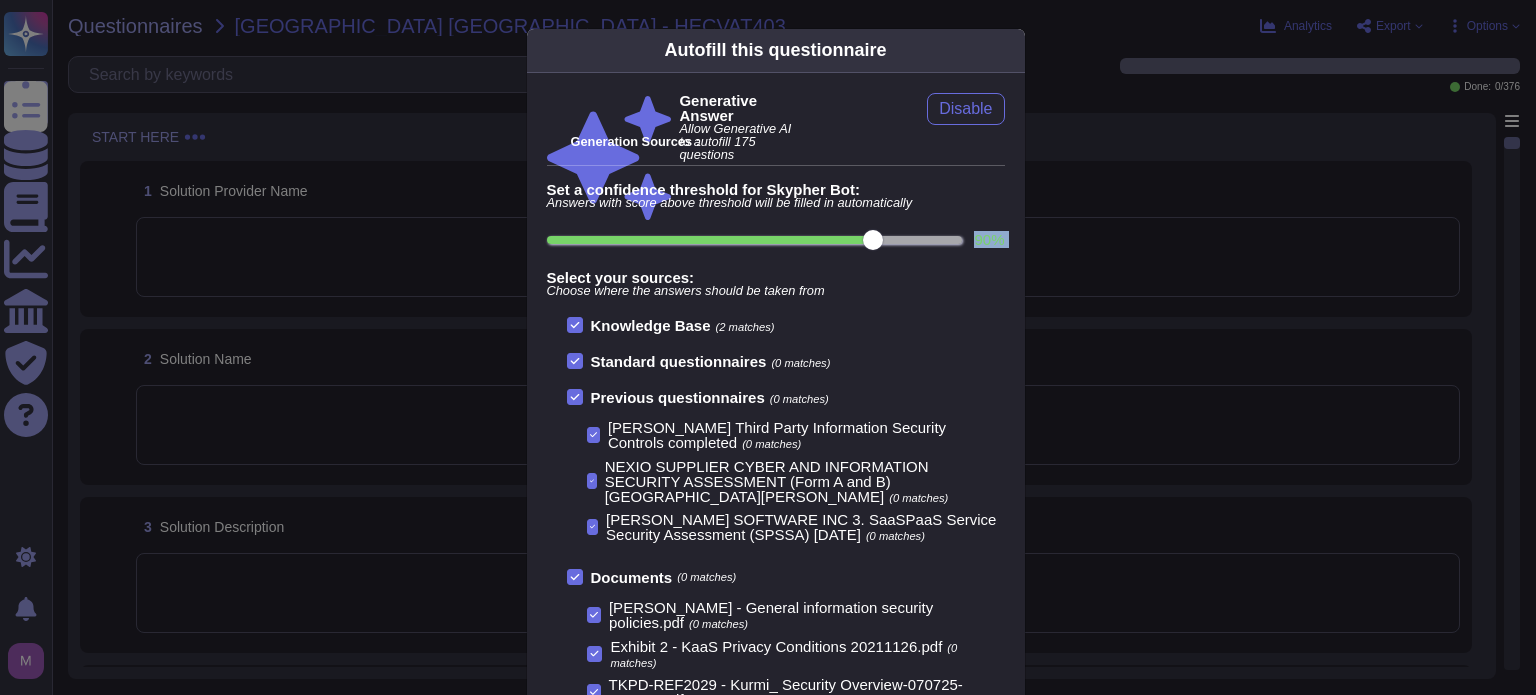 click on "90 %" at bounding box center (755, 240) 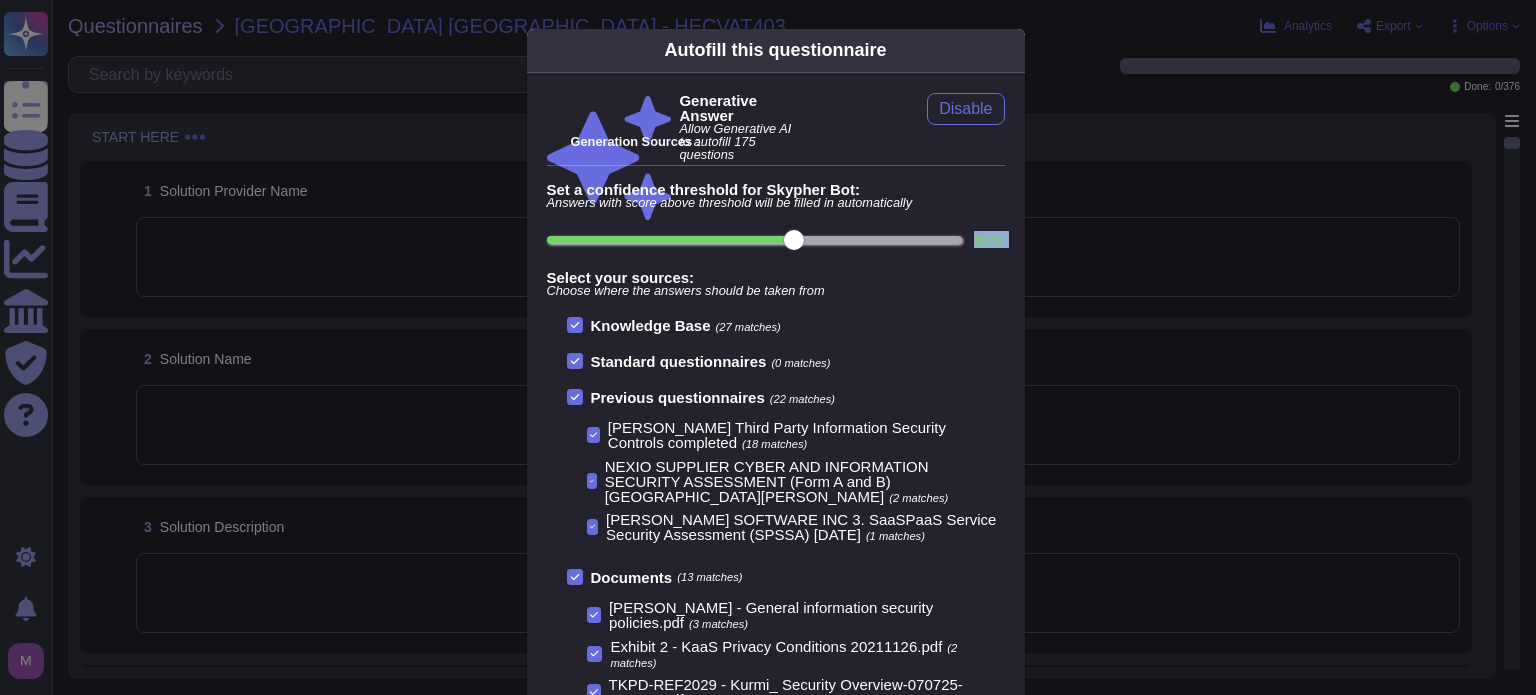 click on "80 %" at bounding box center (755, 240) 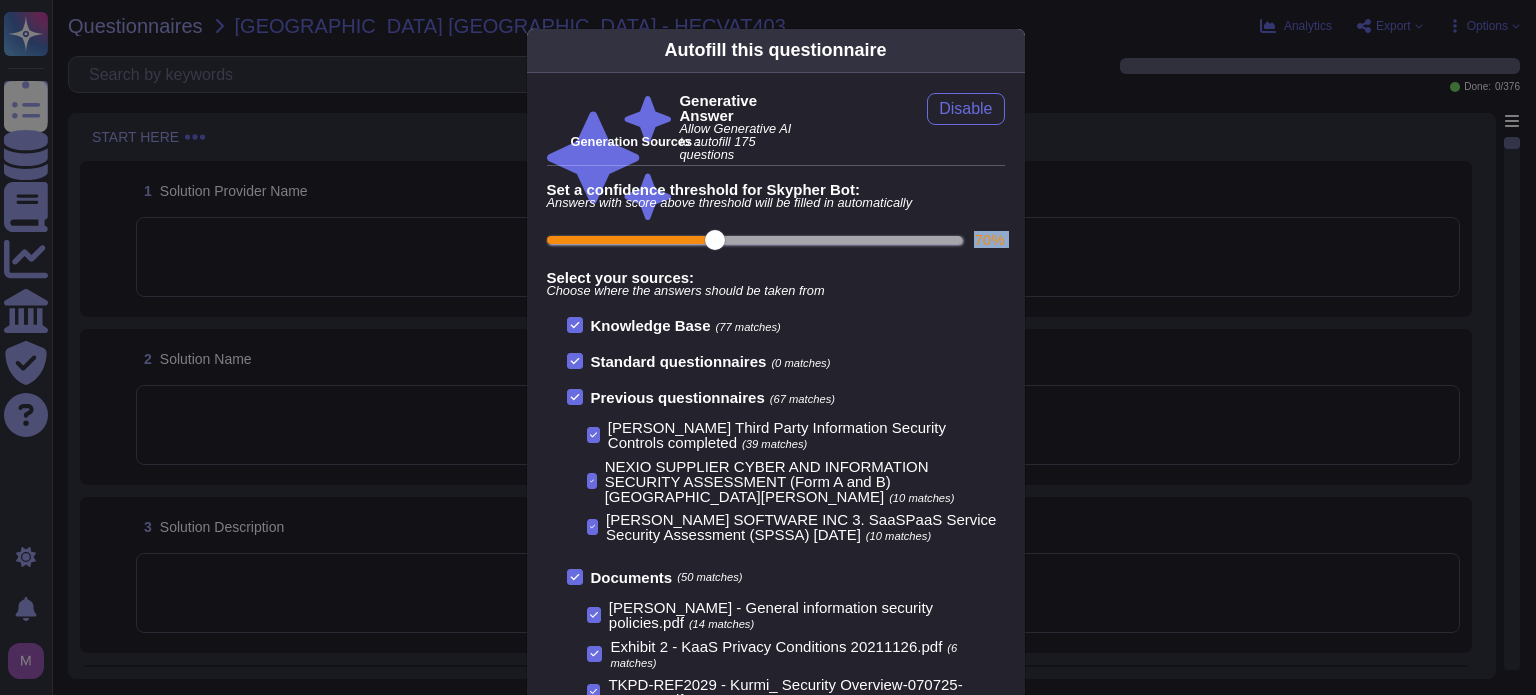 click on "70 %" at bounding box center (755, 240) 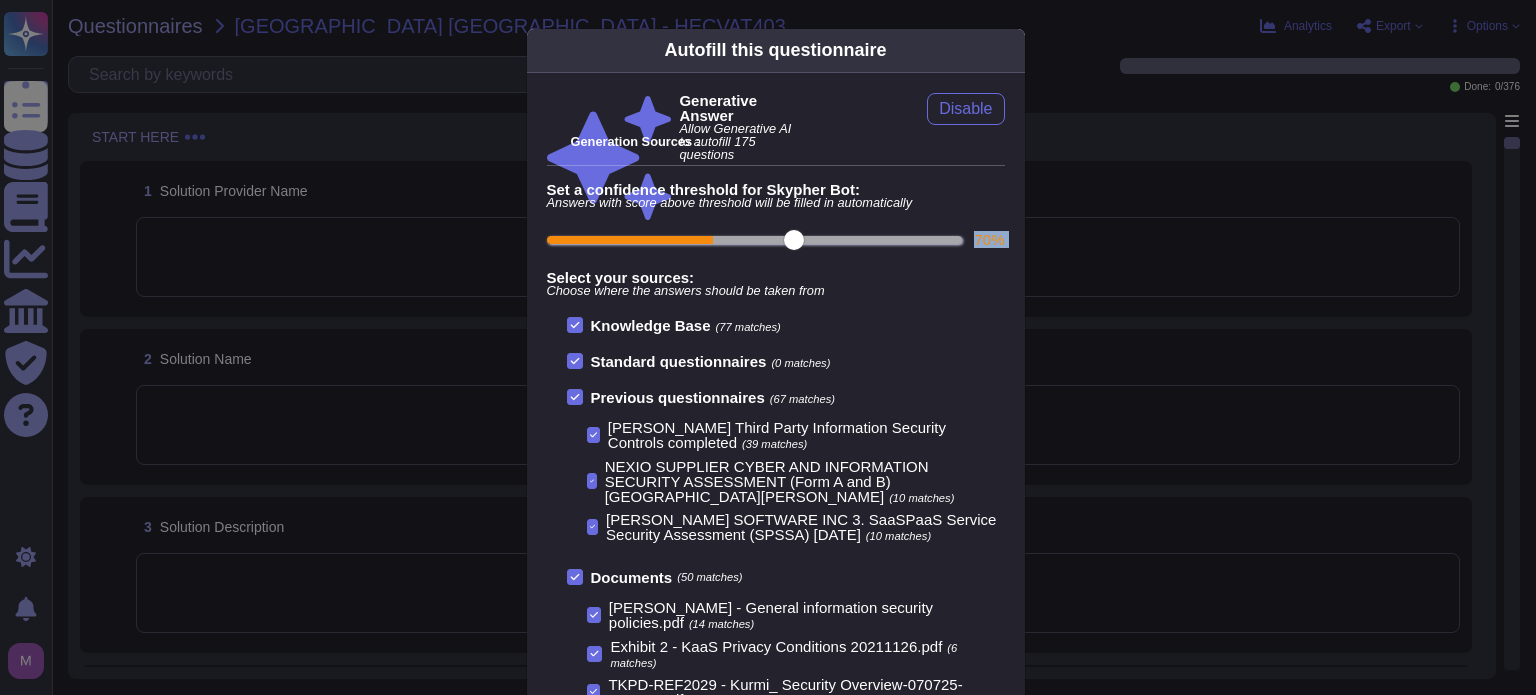 click on "70 %" at bounding box center (755, 240) 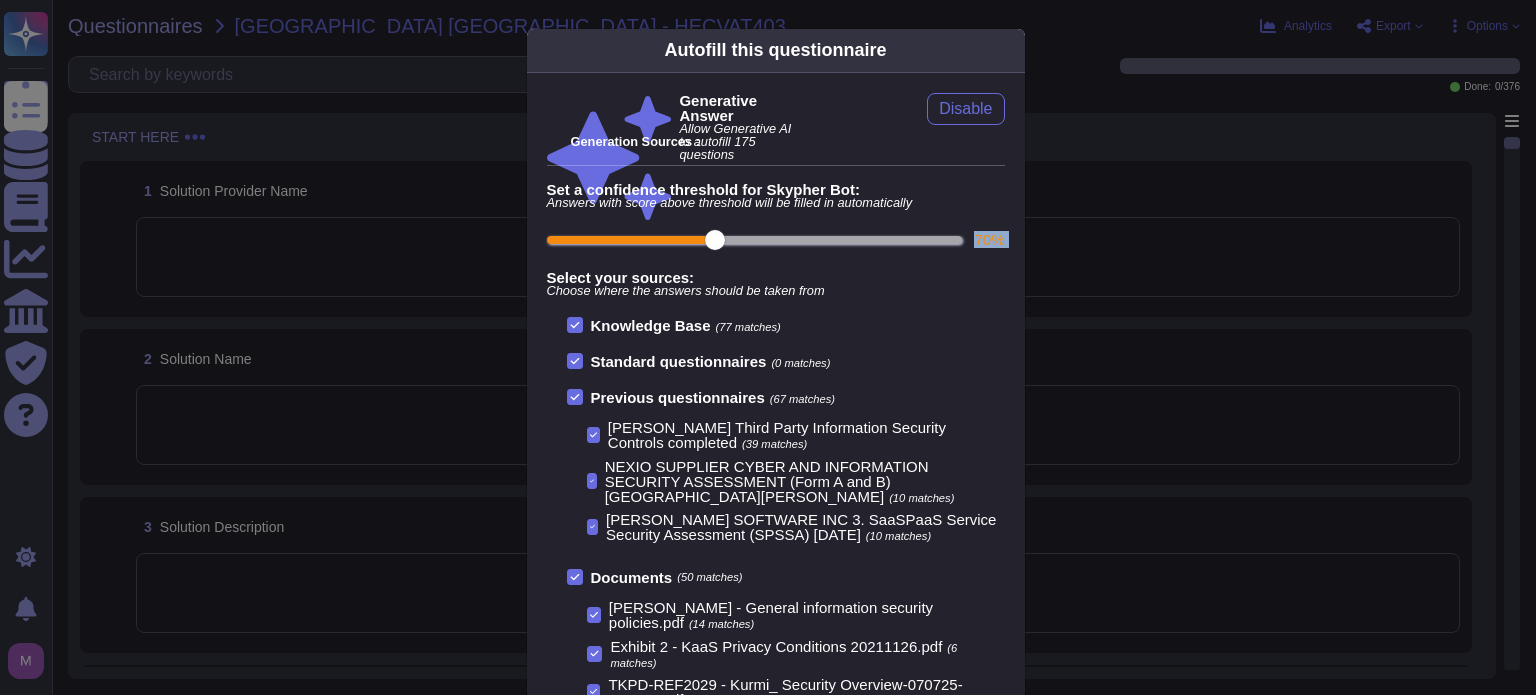 click on "70 %" at bounding box center (755, 240) 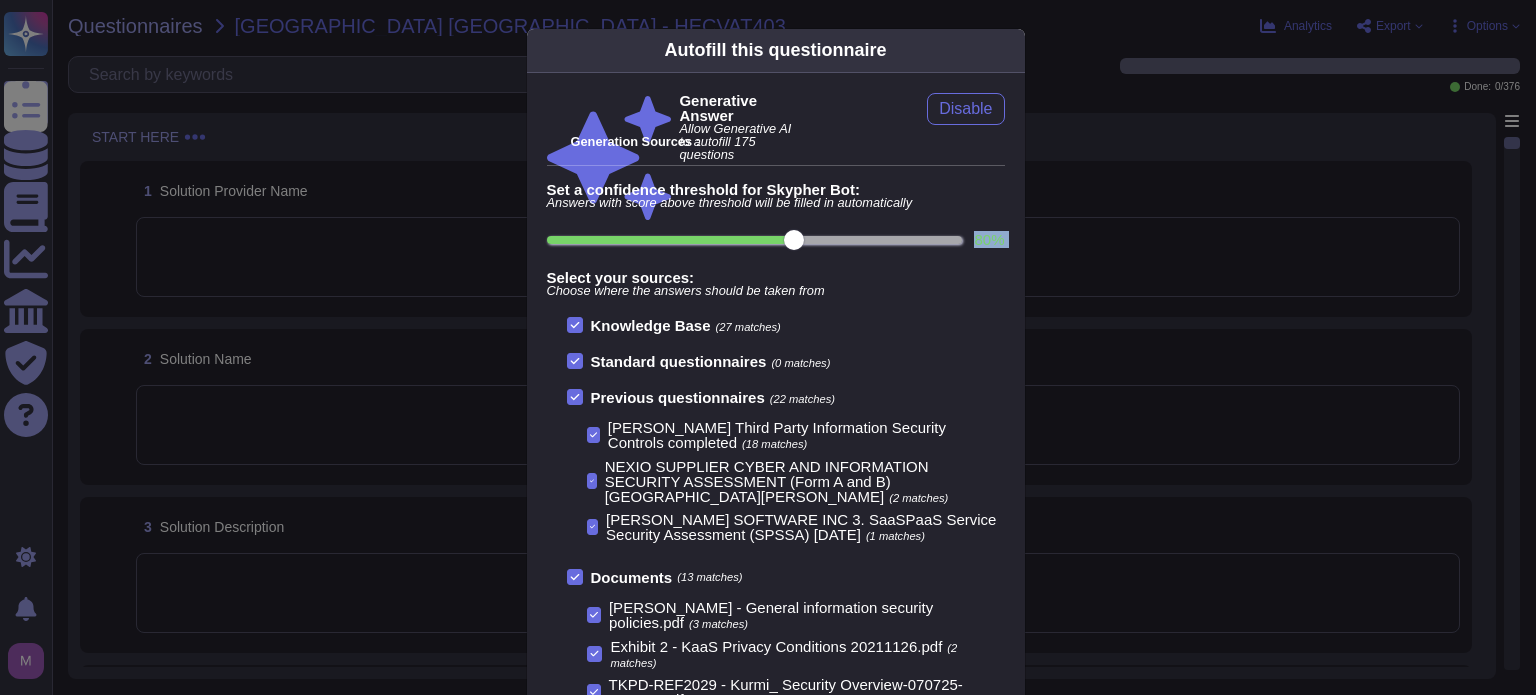 click on "80 %" at bounding box center (755, 240) 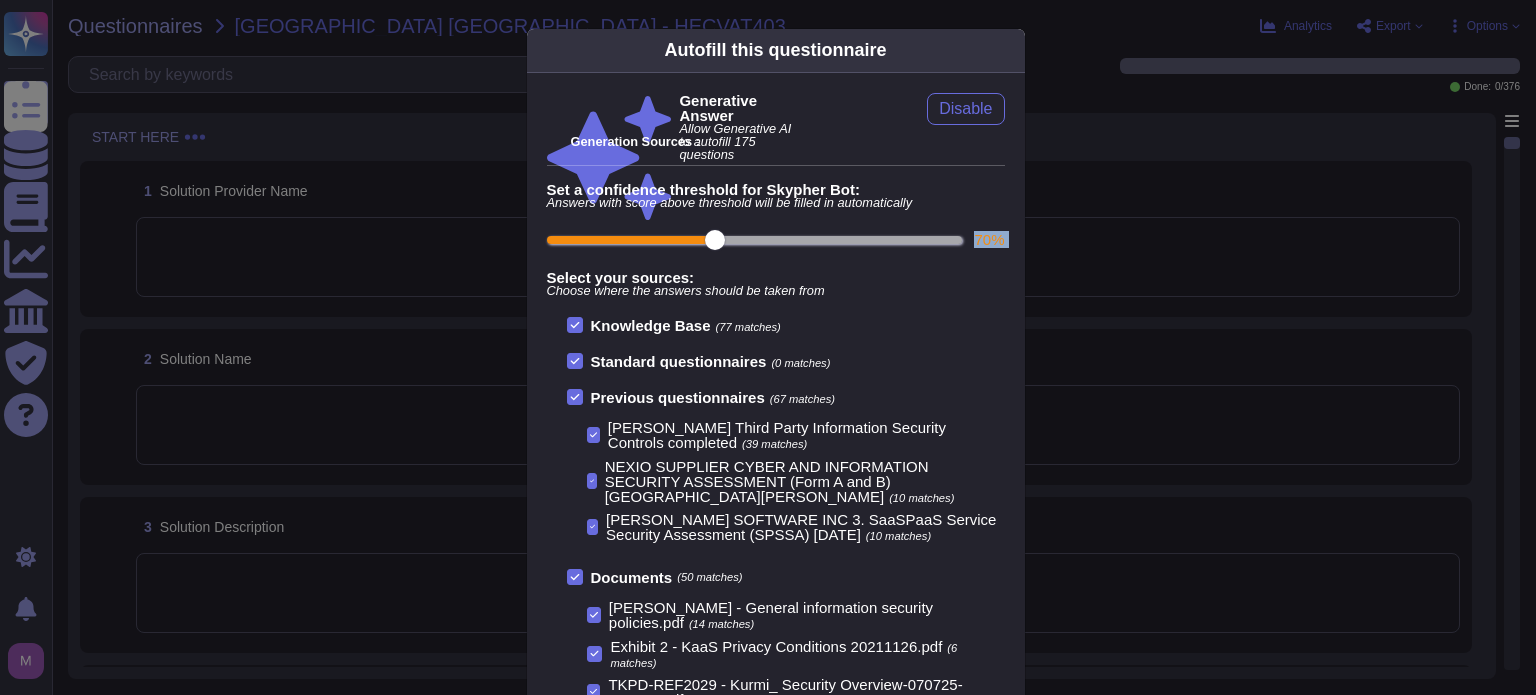 click on "70 %" at bounding box center [755, 240] 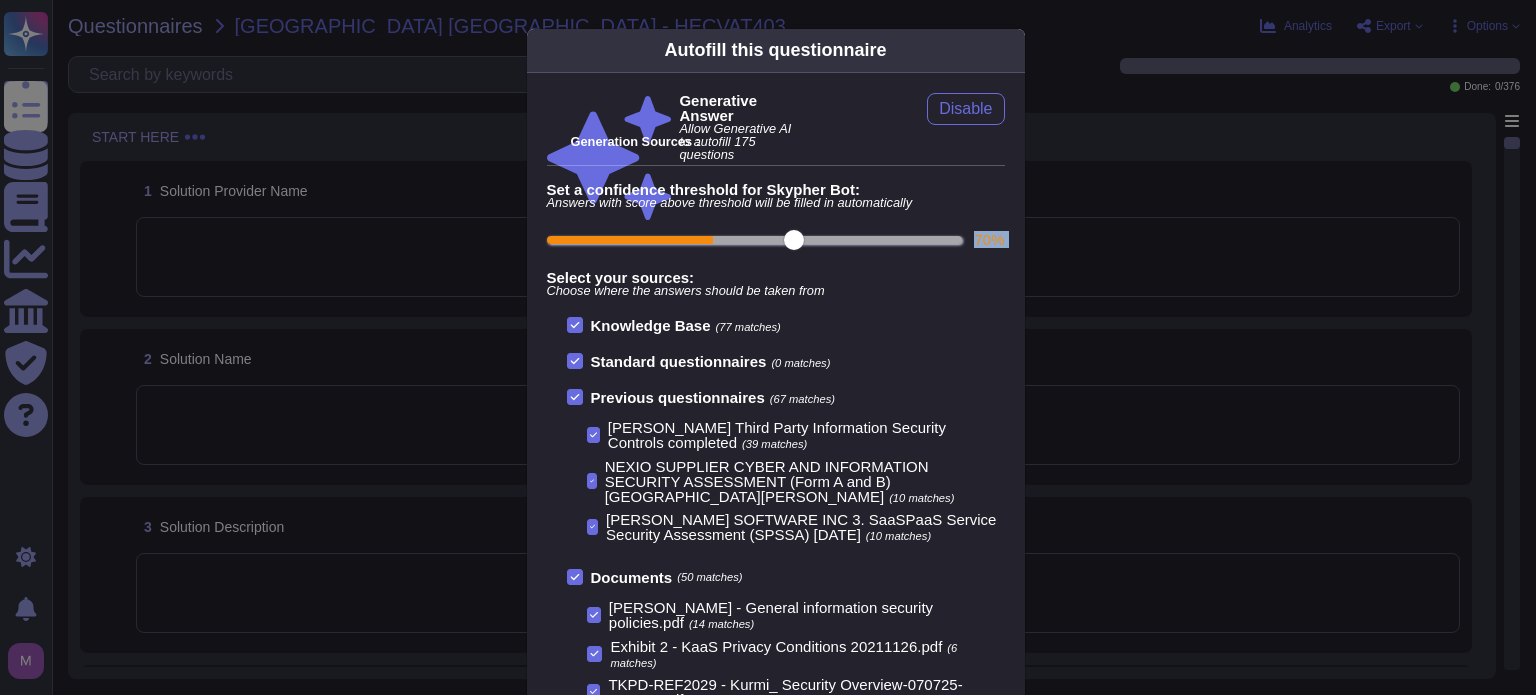 click on "70 %" at bounding box center [755, 240] 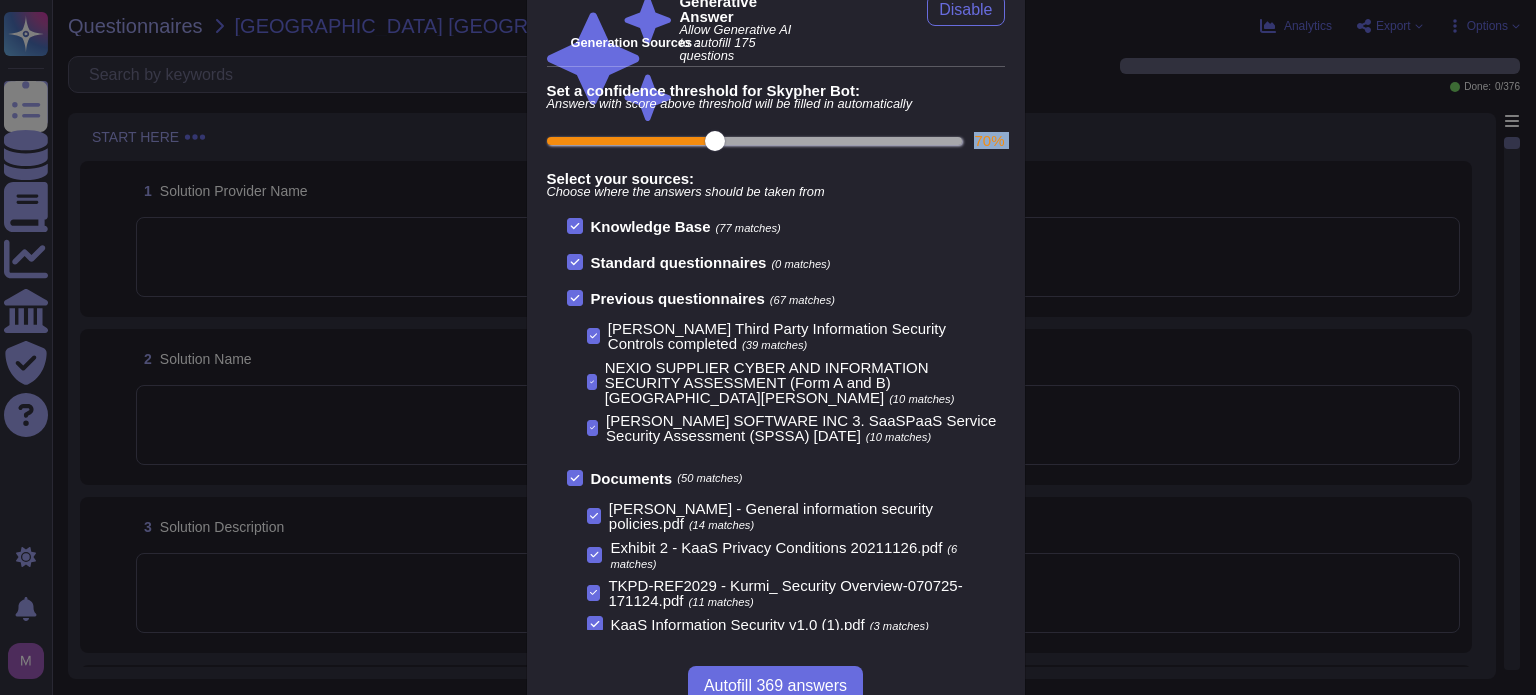 scroll, scrollTop: 95, scrollLeft: 0, axis: vertical 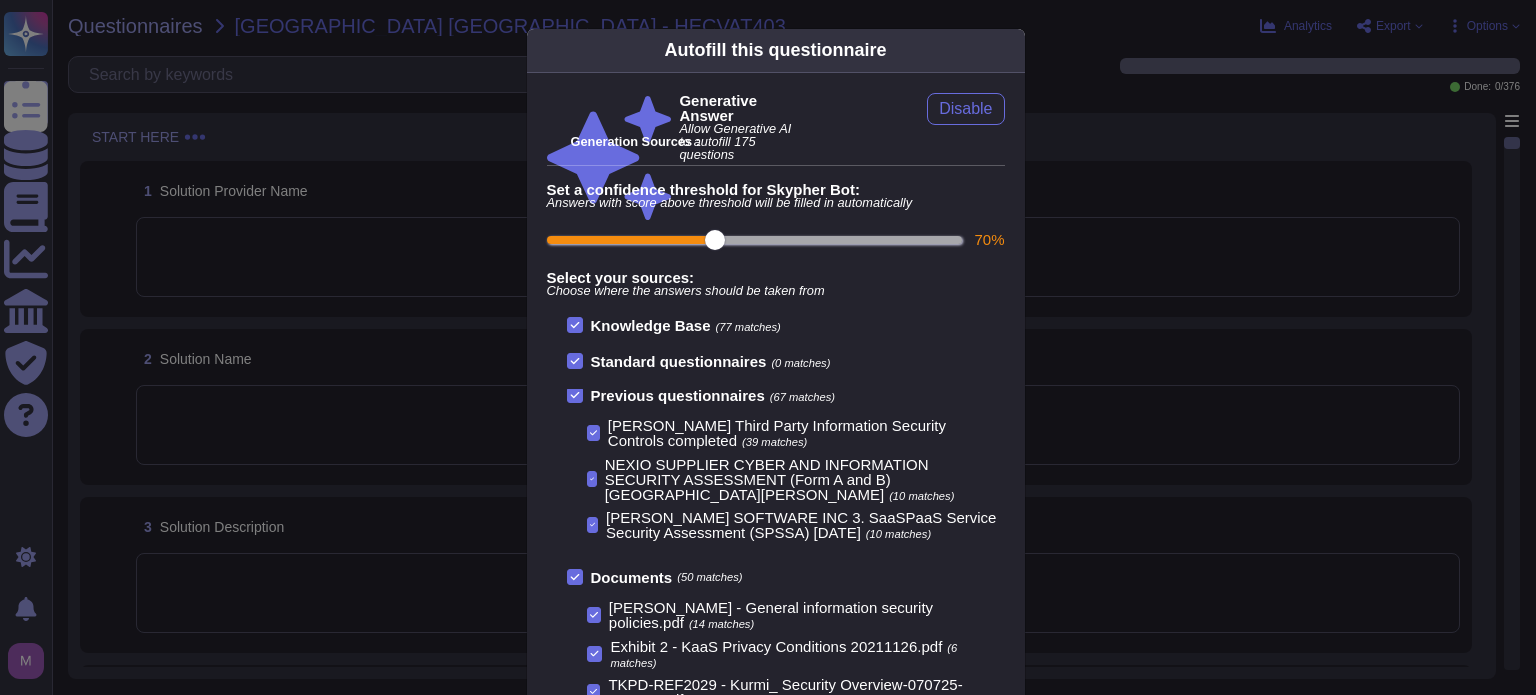 click on "Set a confidence threshold for Skypher Bot:" at bounding box center (776, 189) 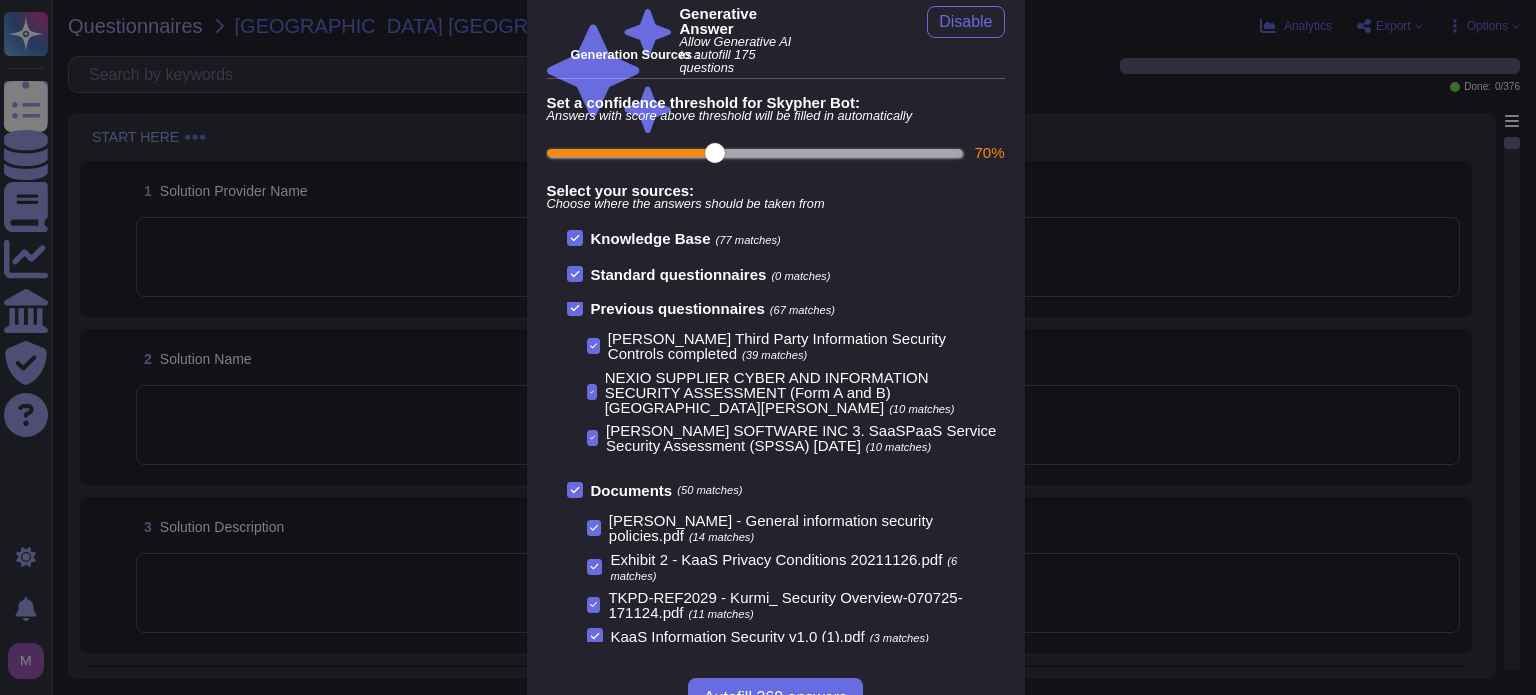 scroll, scrollTop: 88, scrollLeft: 0, axis: vertical 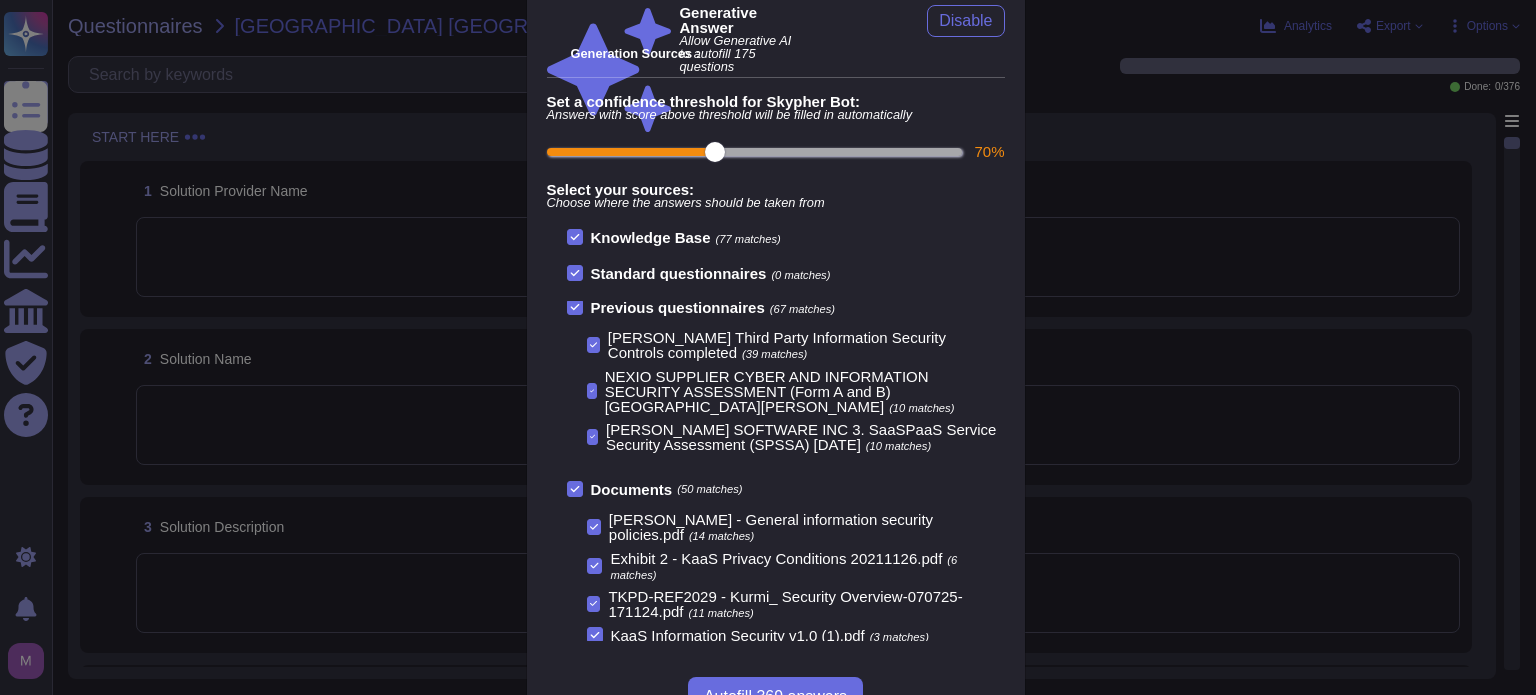 click on "Generative Answer Allow Generative AI to autofill 175 questions Disable Generation Sources : Set a confidence threshold for Skypher Bot: Answers with score above threshold will be filled in automatically 70 % Select your sources: Choose where the answers should be taken from Knowledge Base (77 matches) Standard questionnaires (0 matches) Previous questionnaires (67 matches) [PERSON_NAME] Third Party Information Security Controls completed (39 matches) NEXIO SUPPLIER CYBER AND INFORMATION SECURITY ASSESSMENT (Form A and B) rue [PERSON_NAME] (10 matches) [PERSON_NAME] SOFTWARE INC 3. SaaSPaaS Service Security Assessment (SPSSA) [DATE] (10 matches) [PERSON_NAME] WFH Questionnaire Completed (8 matches) Documents (50 matches) [PERSON_NAME] - General information security policies.pdf (14 matches) Exhibit 2 - KaaS Privacy Conditions 20211126.pdf (6 matches) TKPD-REF2029 - Kurmi_ Security Overview-070725-171124.pdf (11 matches) KaaS Information Security v1.0 (1).pdf (3 matches) [PERSON_NAME] - Security_IT Charter v1.5.pdf (12 matches) (1 matches) (2 matches)" at bounding box center [776, 323] 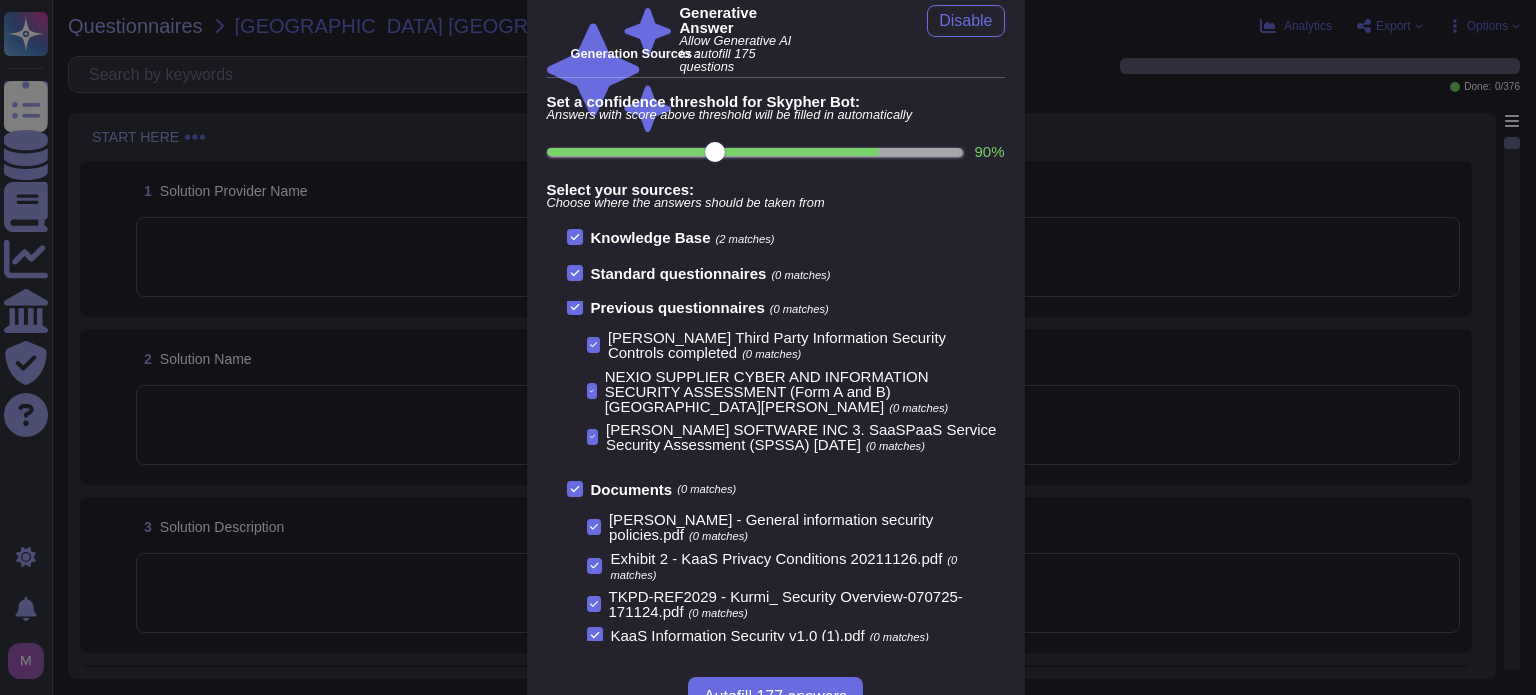 click on "90 %" at bounding box center (755, 152) 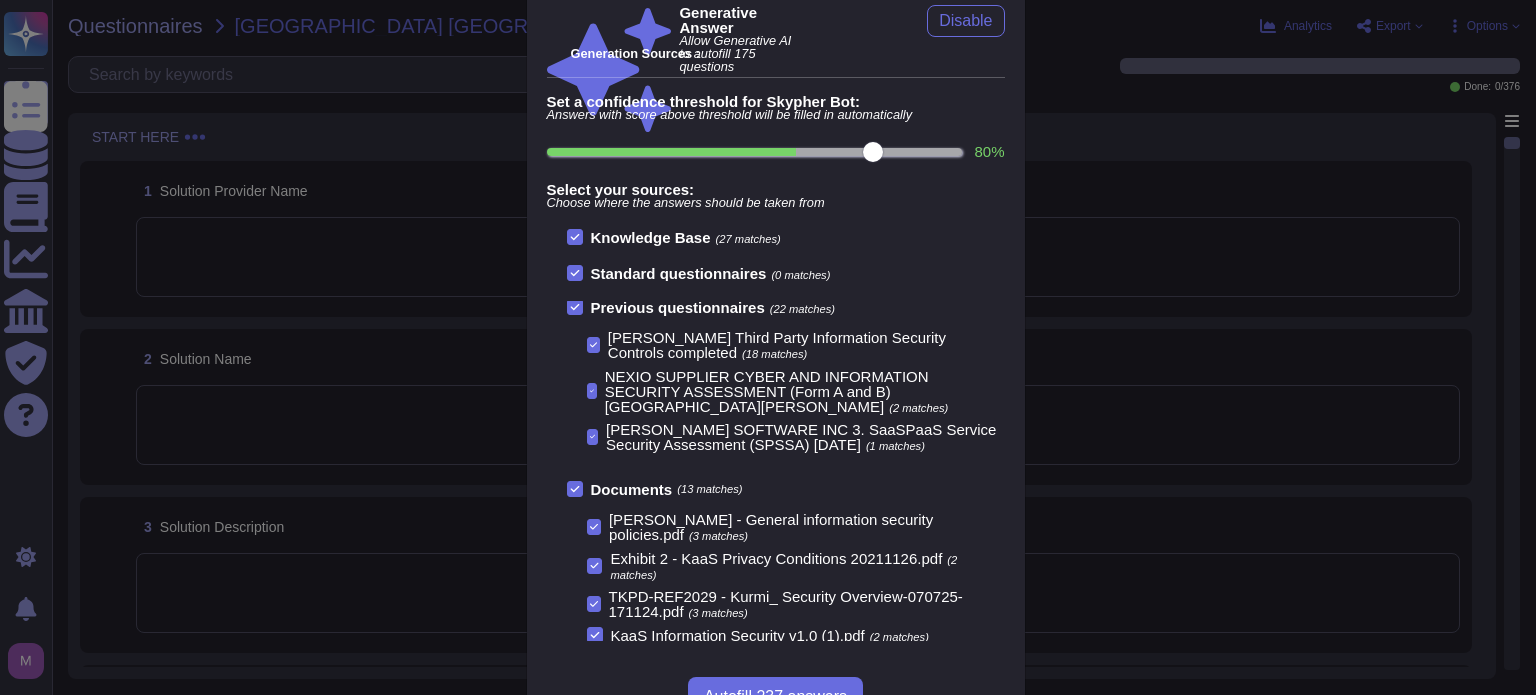 click on "80 %" at bounding box center (755, 152) 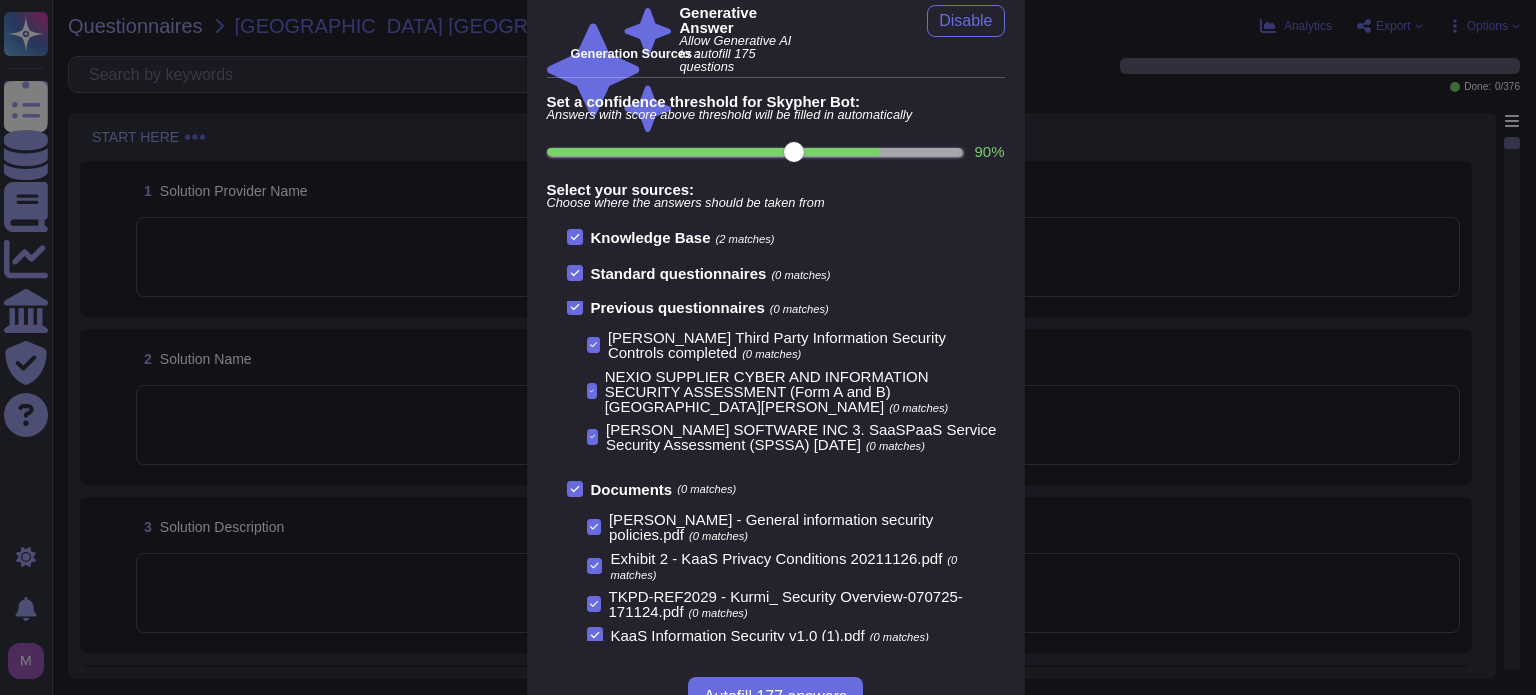 click on "90 %" at bounding box center [755, 152] 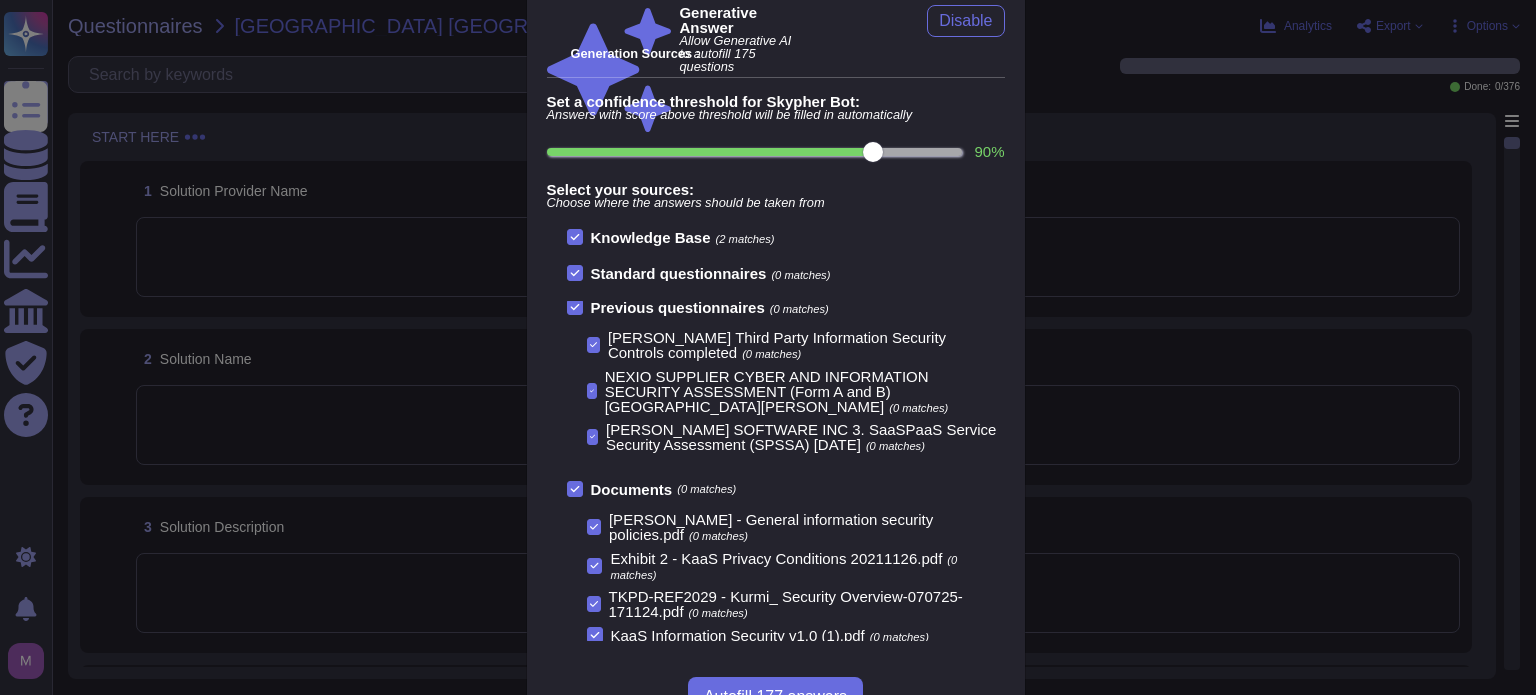 click on "90 %" at bounding box center [755, 152] 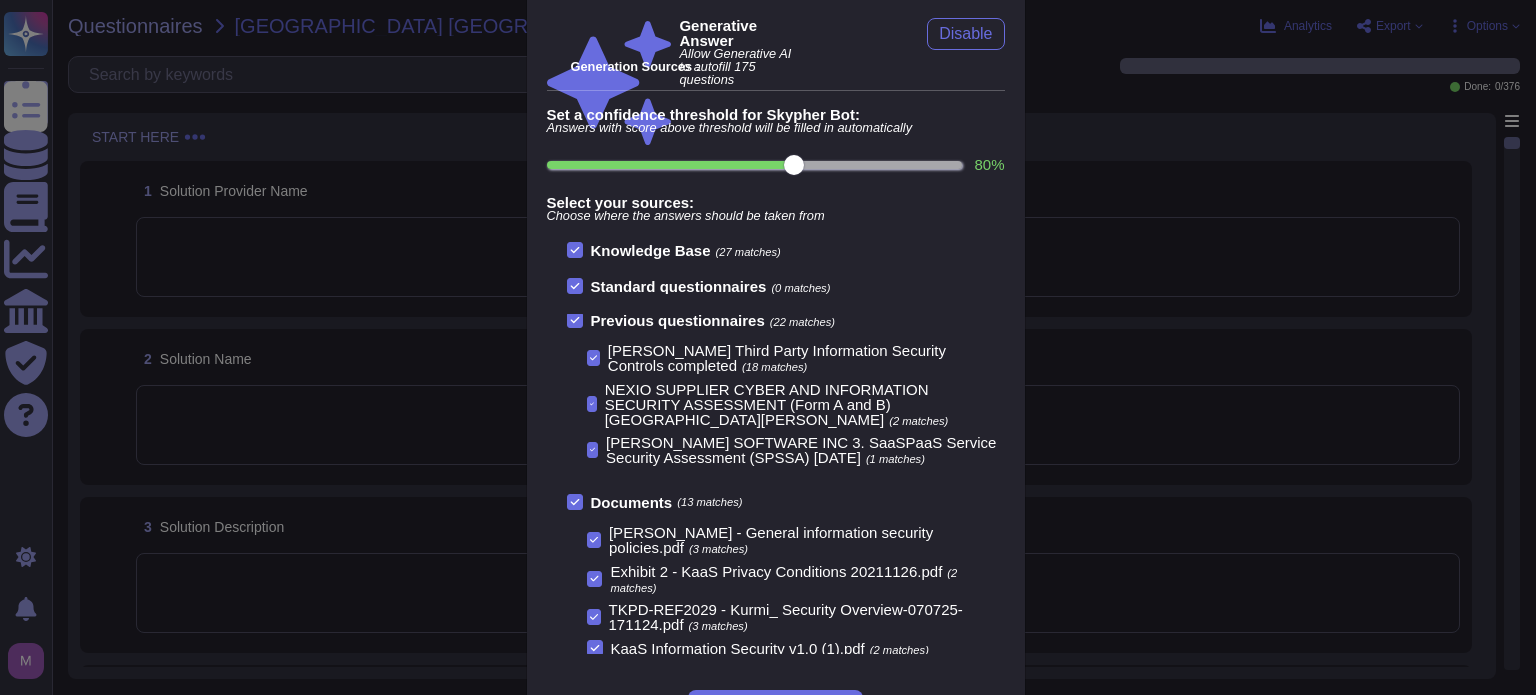scroll, scrollTop: 76, scrollLeft: 0, axis: vertical 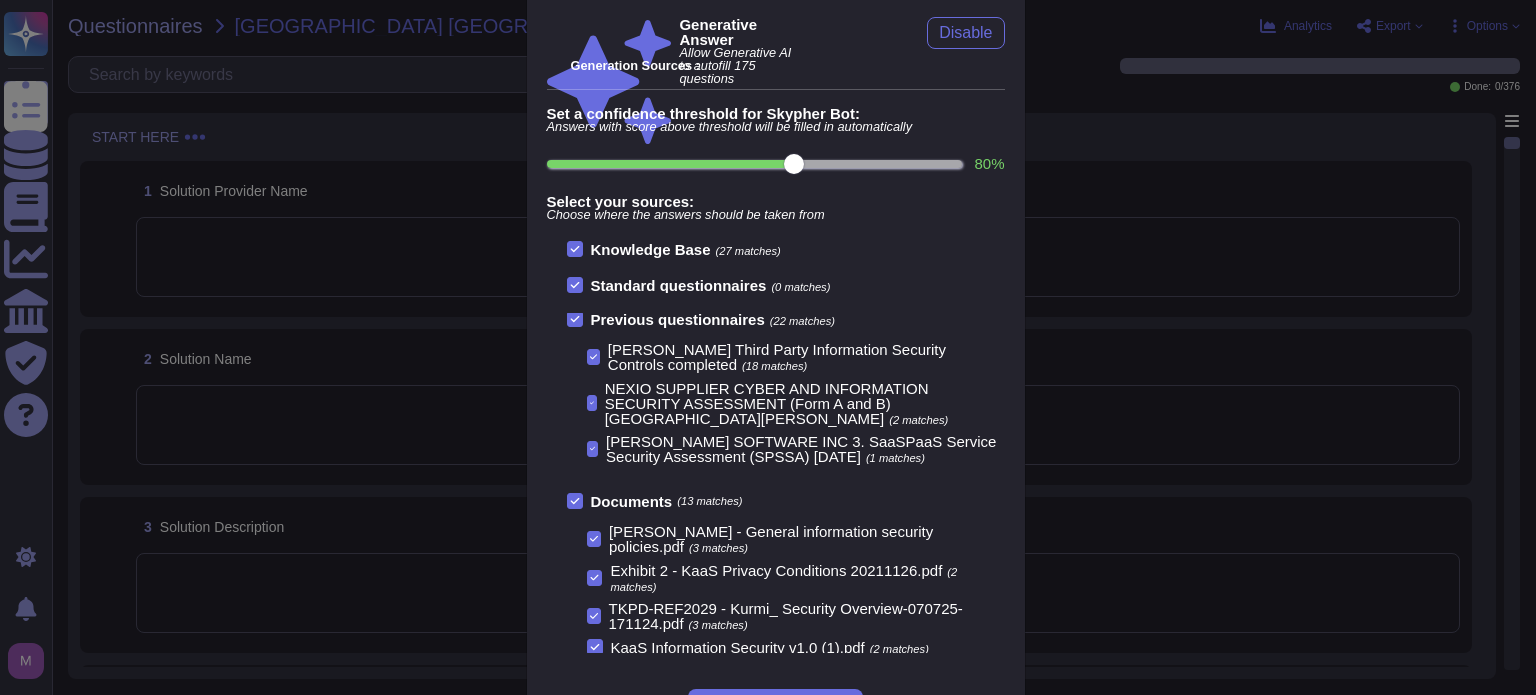 click on "80 %" at bounding box center (755, 164) 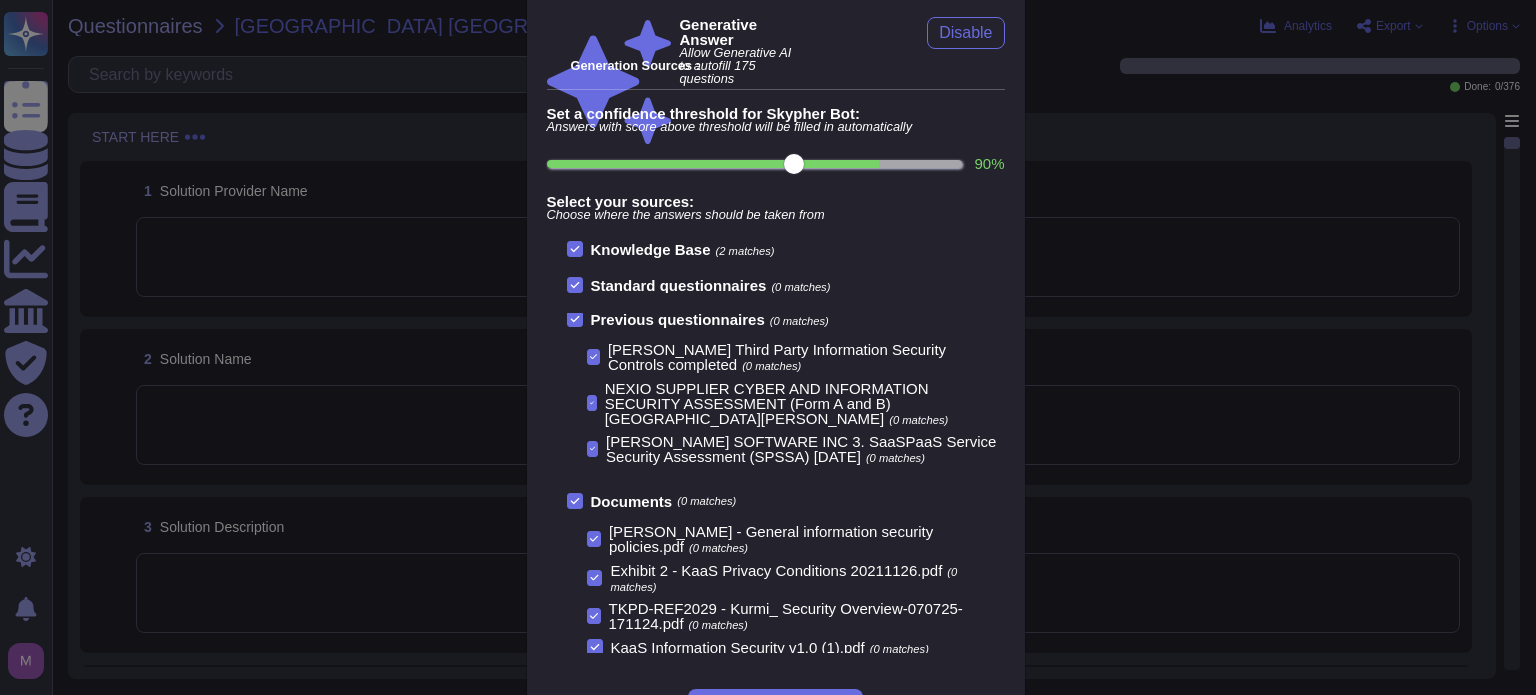 click on "90 %" at bounding box center (755, 164) 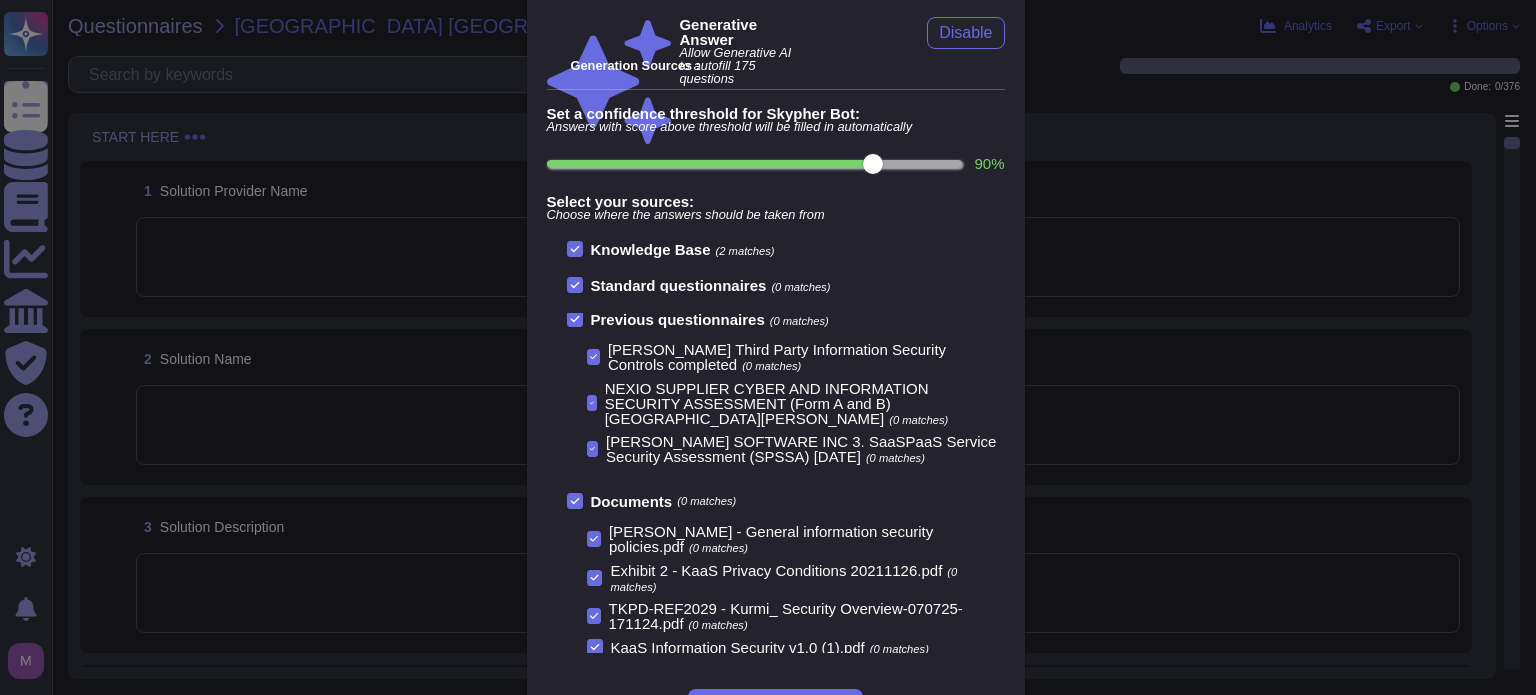 scroll, scrollTop: 0, scrollLeft: 0, axis: both 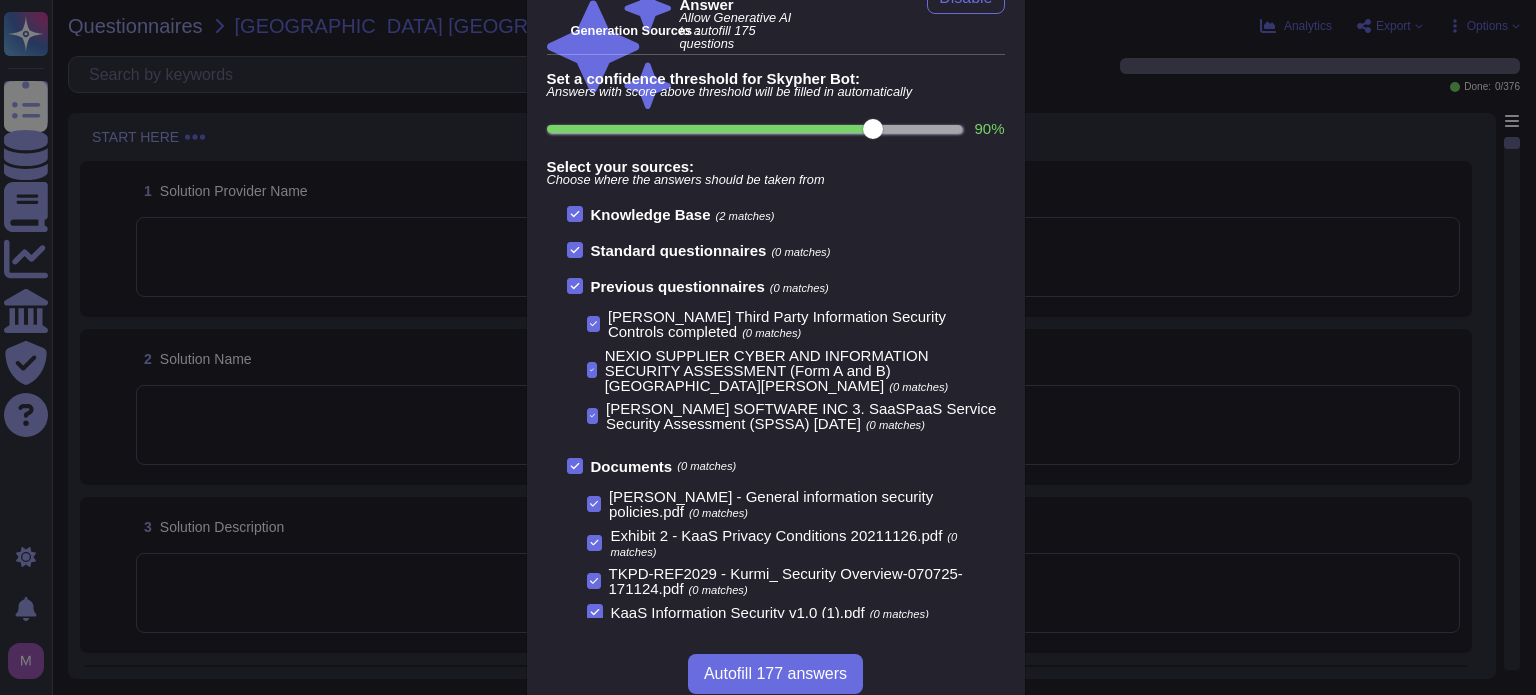 click on "Generative Answer Allow Generative AI to autofill 175 questions Disable Generation Sources : Set a confidence threshold for Skypher Bot: Answers with score above threshold will be filled in automatically 90 % Select your sources: Choose where the answers should be taken from Knowledge Base (2 matches) Standard questionnaires (0 matches) Previous questionnaires (0 matches) [PERSON_NAME] Third Party Information Security Controls completed (0 matches) NEXIO SUPPLIER CYBER AND INFORMATION SECURITY ASSESSMENT (Form A and B) rue [PERSON_NAME] (0 matches) [PERSON_NAME] SOFTWARE INC 3. SaaSPaaS Service Security Assessment (SPSSA) [DATE] (0 matches) [PERSON_NAME] WFH Questionnaire Completed (0 matches) Documents (0 matches) [PERSON_NAME] - General information security policies.pdf (0 matches) Exhibit 2 - KaaS Privacy Conditions 20211126.pdf (0 matches) TKPD-REF2029 - Kurmi_ Security Overview-070725-171124.pdf (0 matches) KaaS Information Security v1.0 (1).pdf (0 matches) [PERSON_NAME] - Security_IT Charter v1.5.pdf (0 matches) [PERSON_NAME]-Vulnerability Management.pdf" at bounding box center [776, 300] 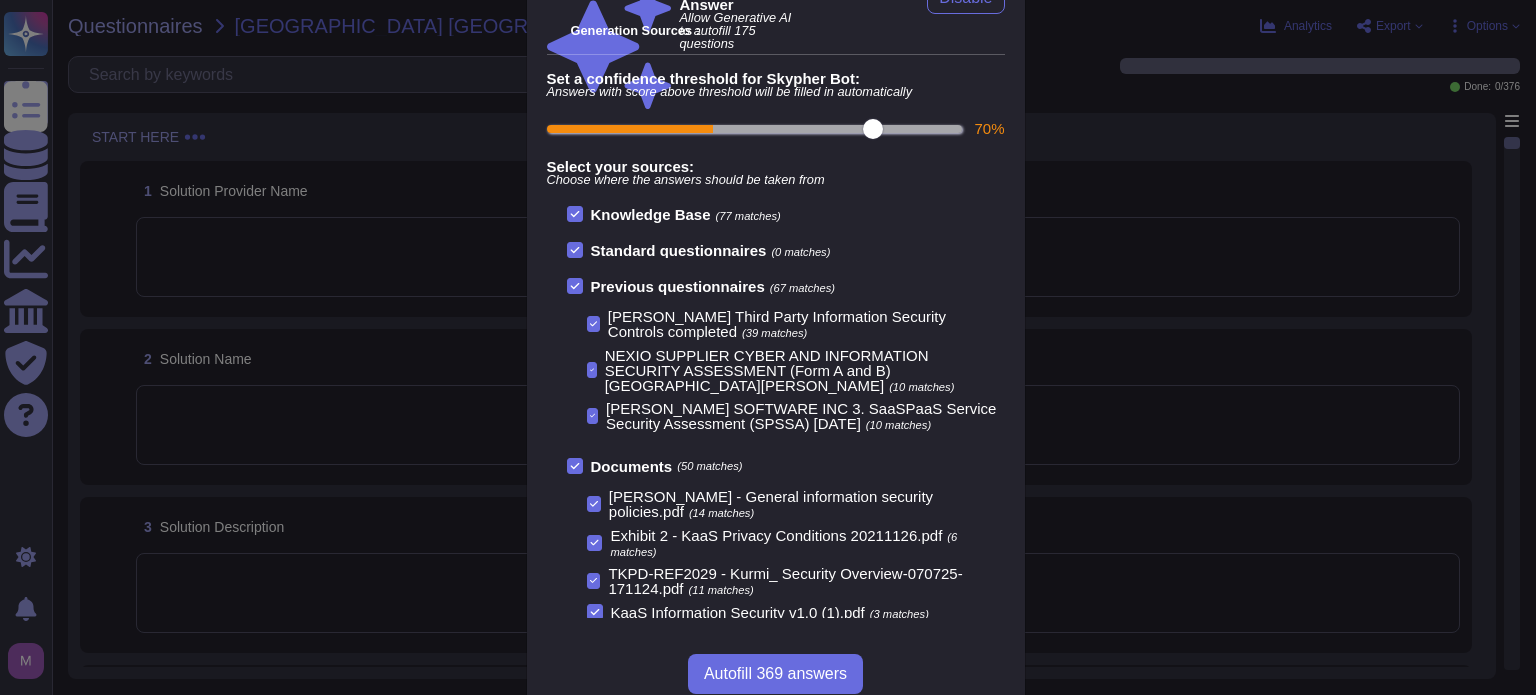 click on "70 %" at bounding box center (755, 129) 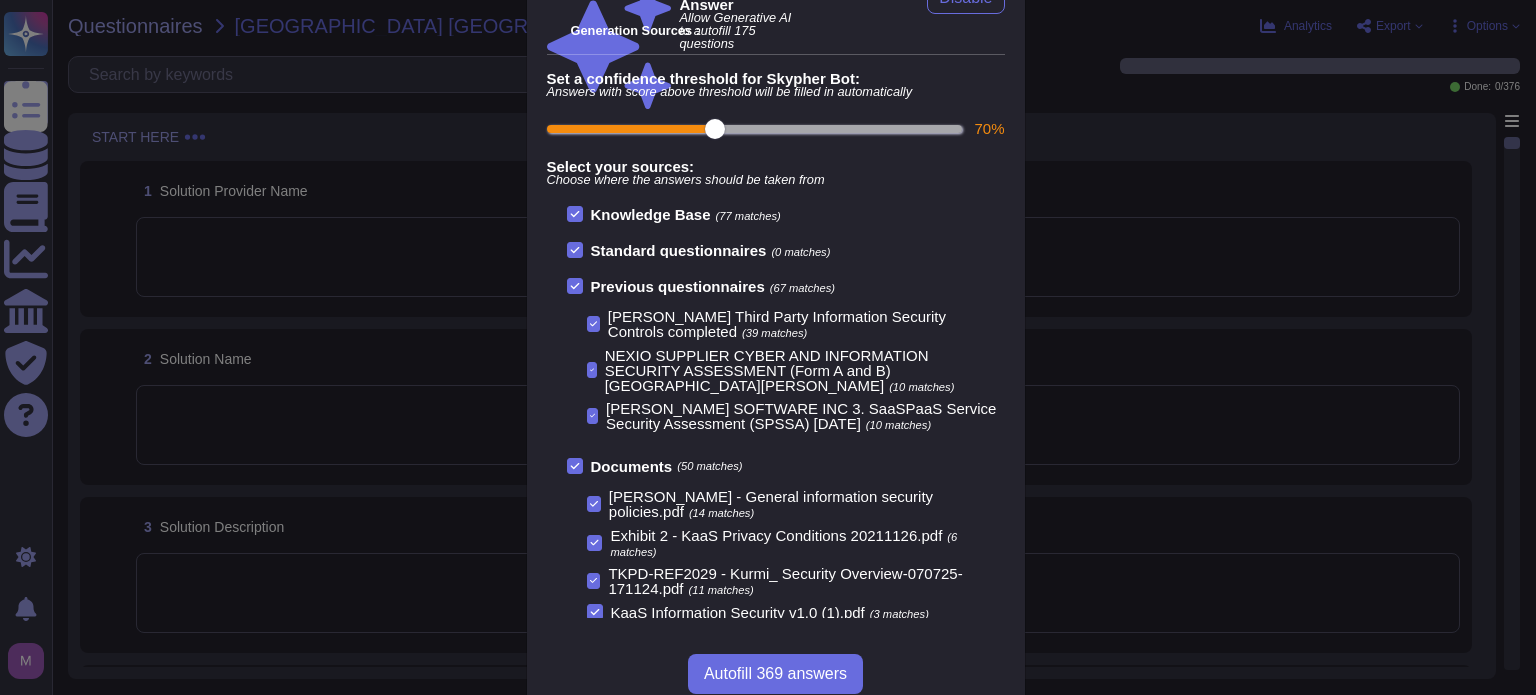 drag, startPoint x: 794, startPoint y: 137, endPoint x: 802, endPoint y: 129, distance: 11.313708 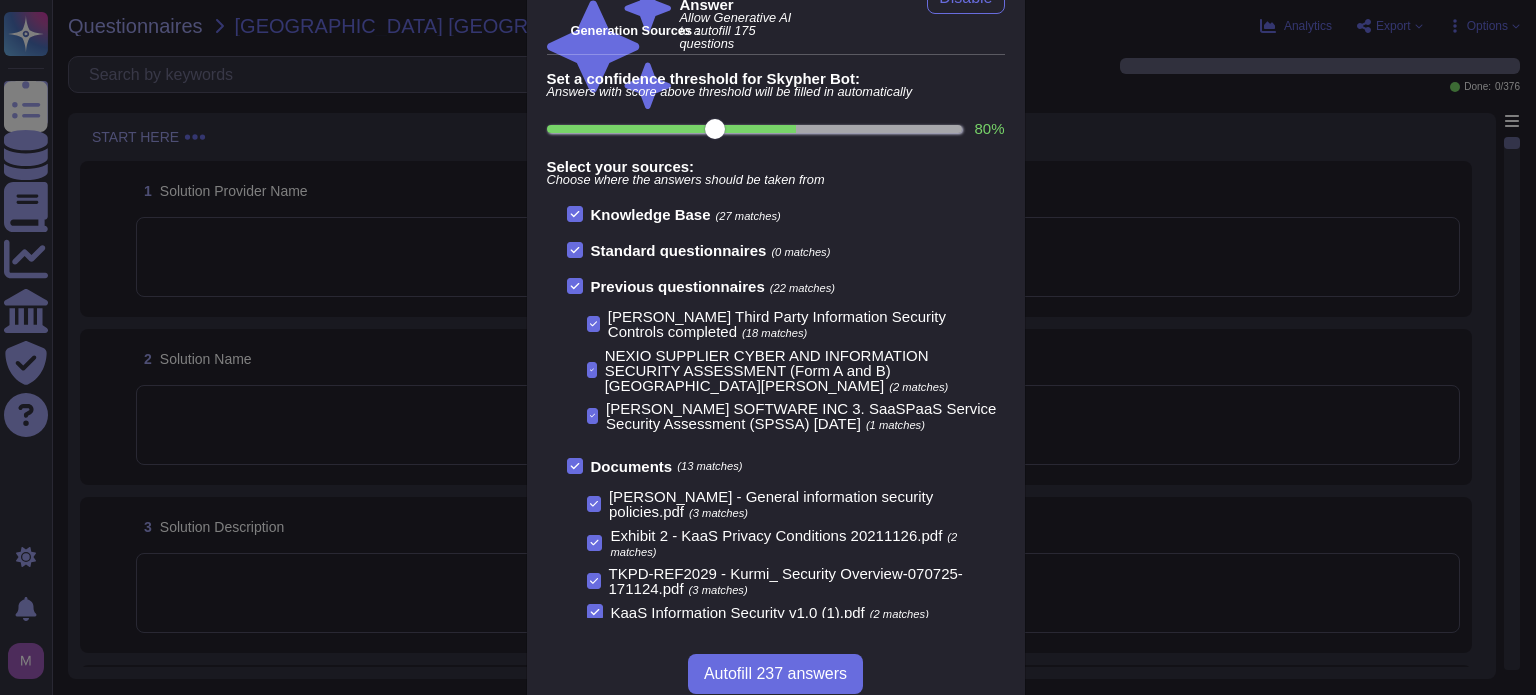 click on "80 %" at bounding box center [755, 129] 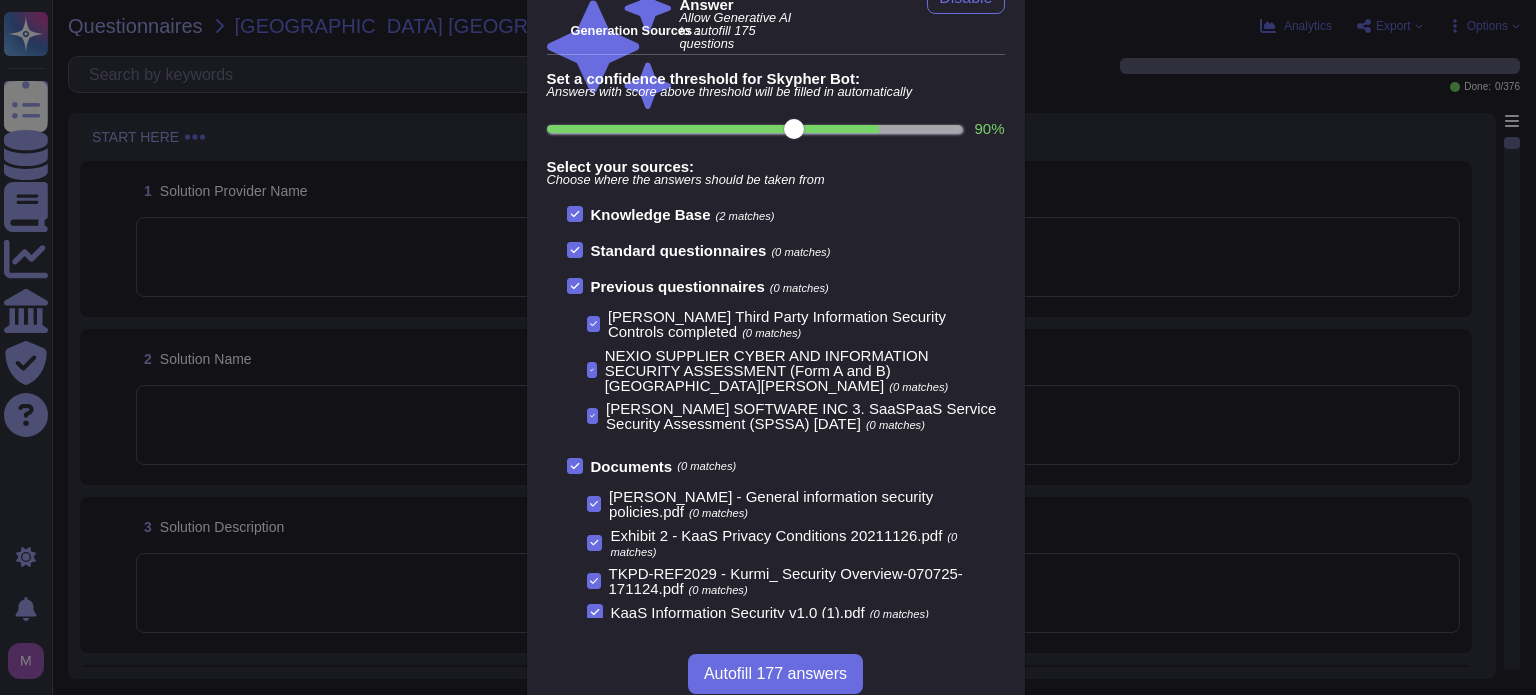 click on "90 %" at bounding box center (755, 129) 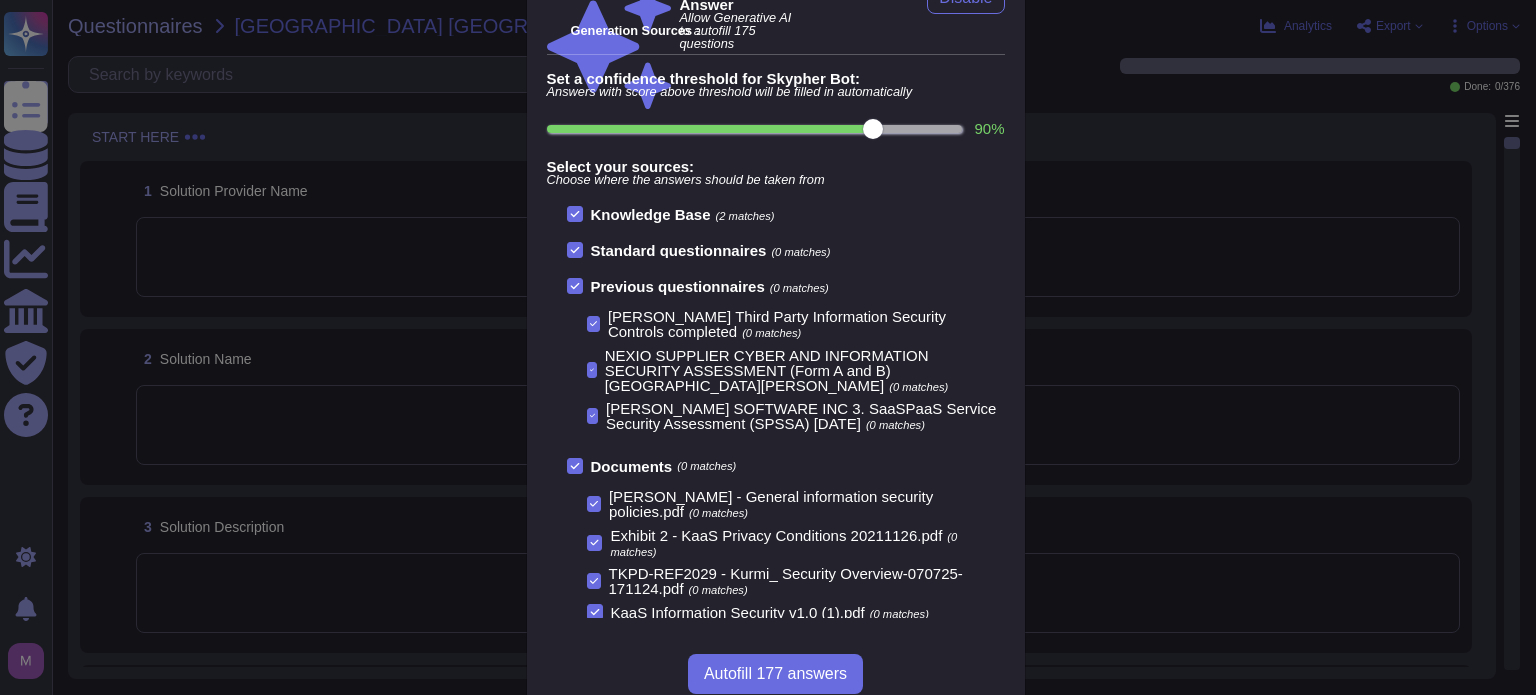 click on "90 %" at bounding box center [755, 129] 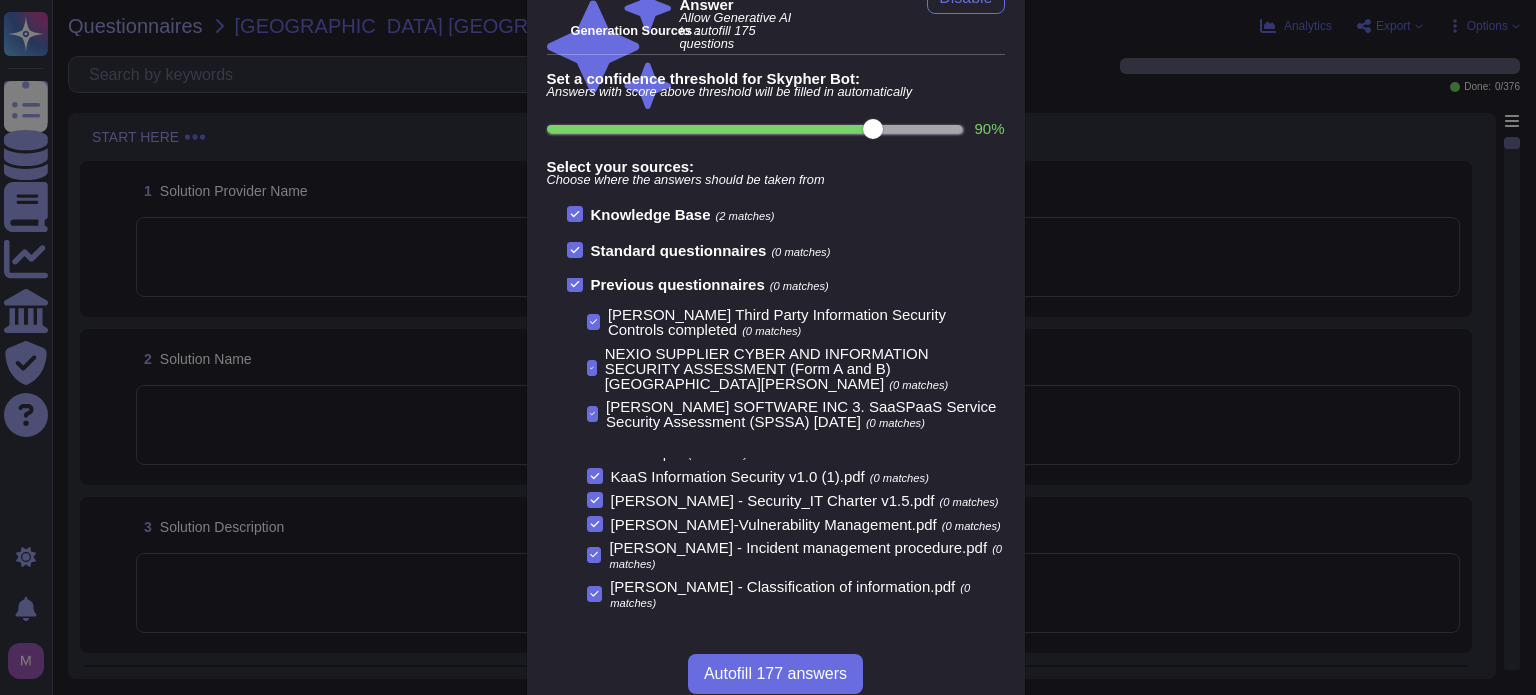 scroll, scrollTop: 0, scrollLeft: 0, axis: both 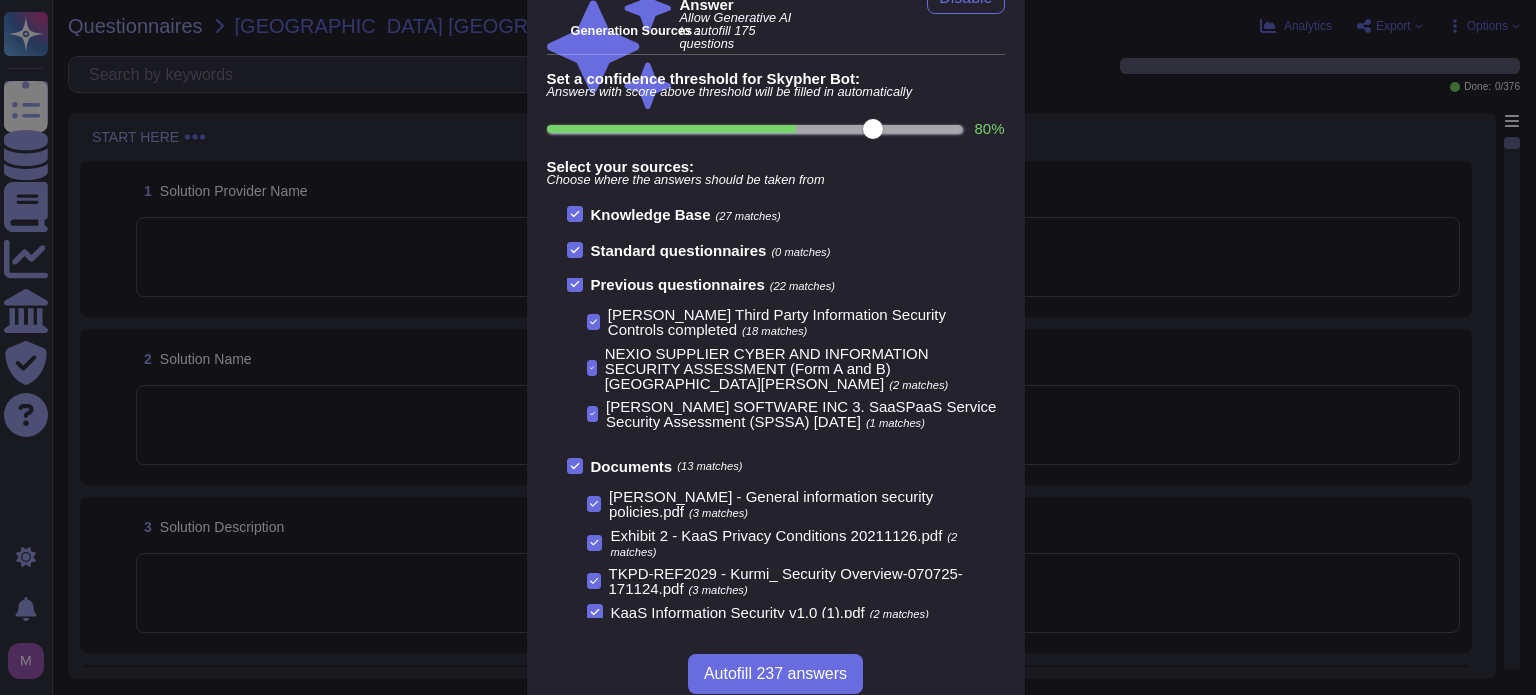 click on "80 %" at bounding box center [755, 129] 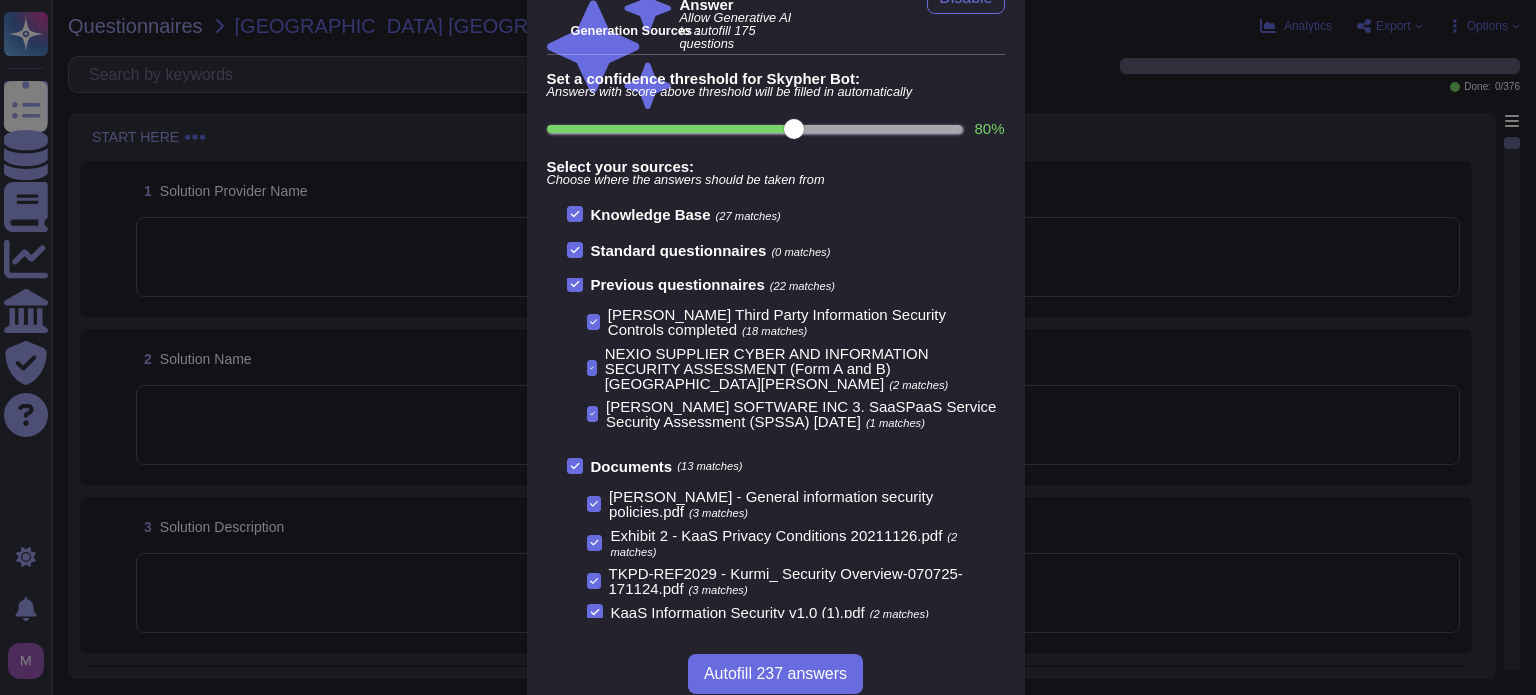 click on "80 %" at bounding box center [755, 129] 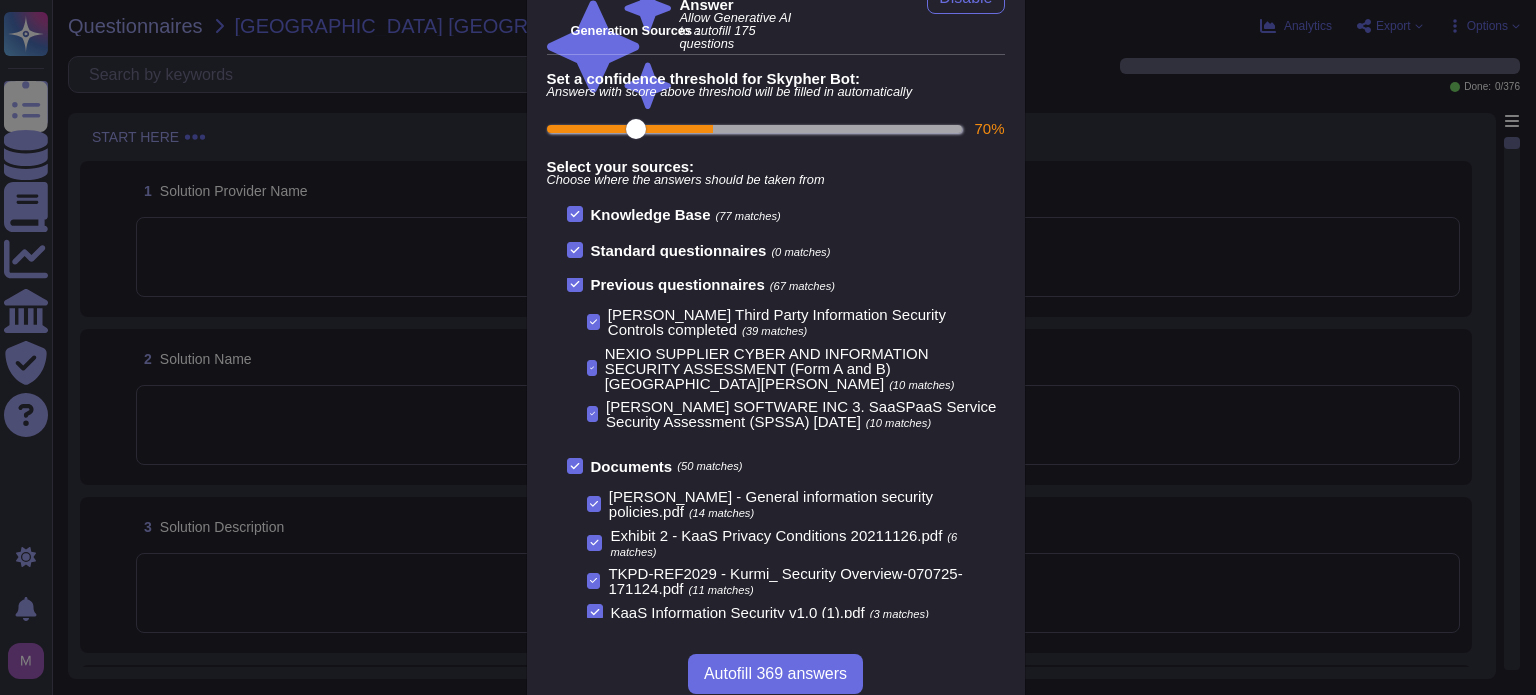click on "70 %" at bounding box center (755, 129) 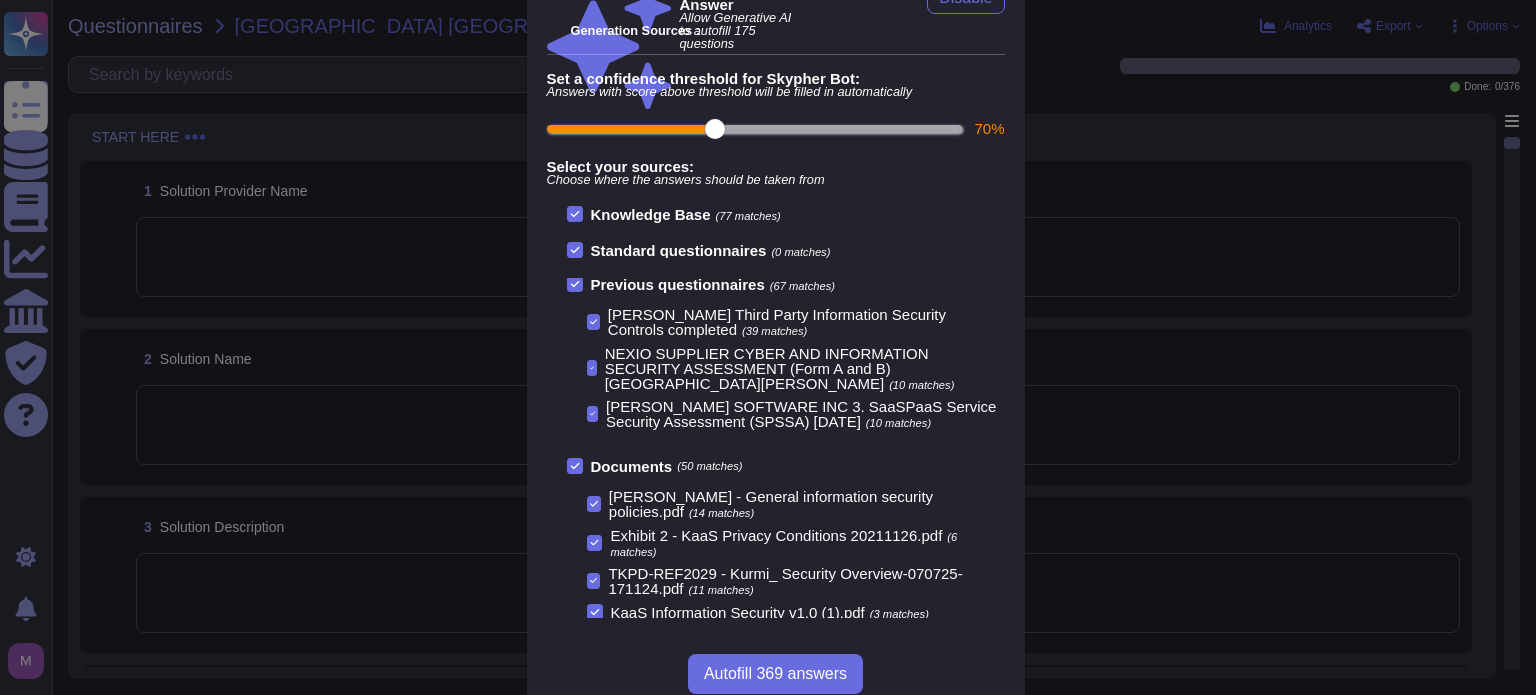 click on "70 %" at bounding box center (755, 129) 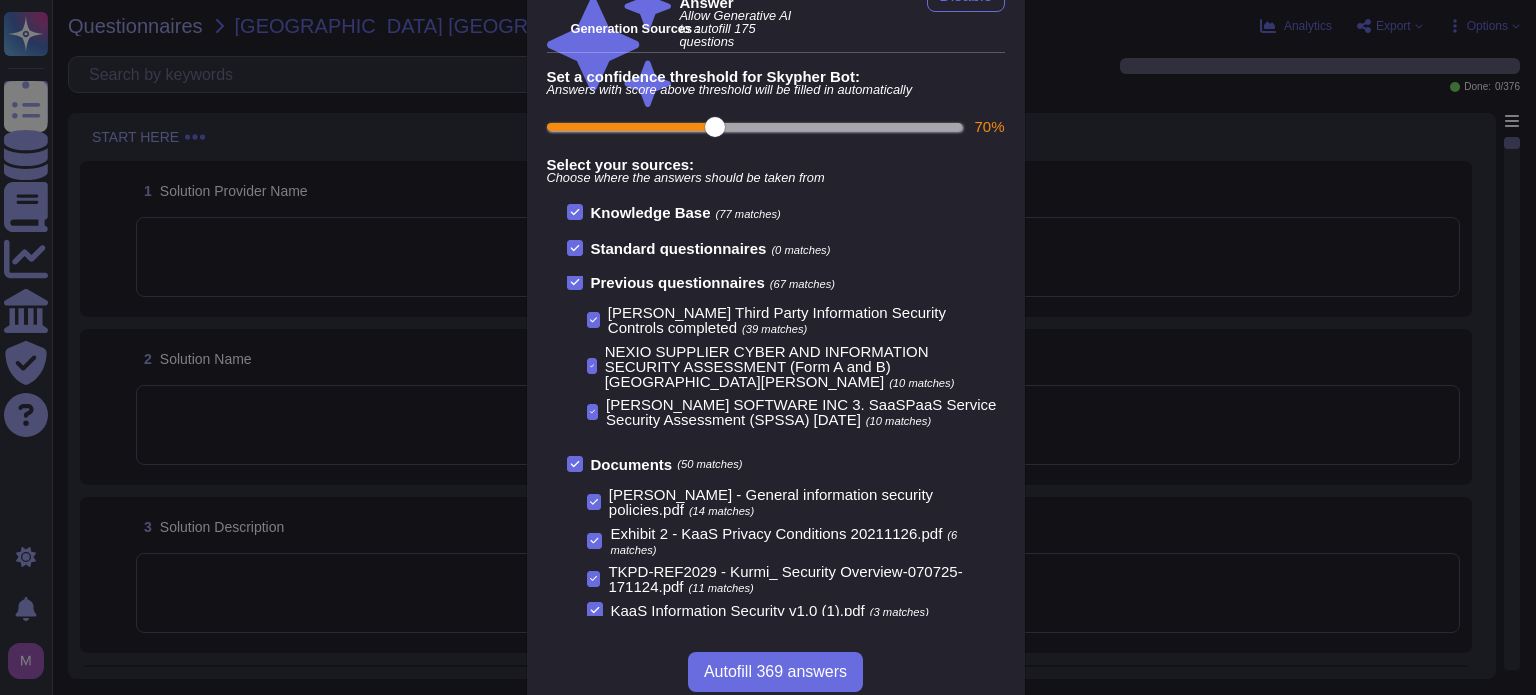scroll, scrollTop: 120, scrollLeft: 0, axis: vertical 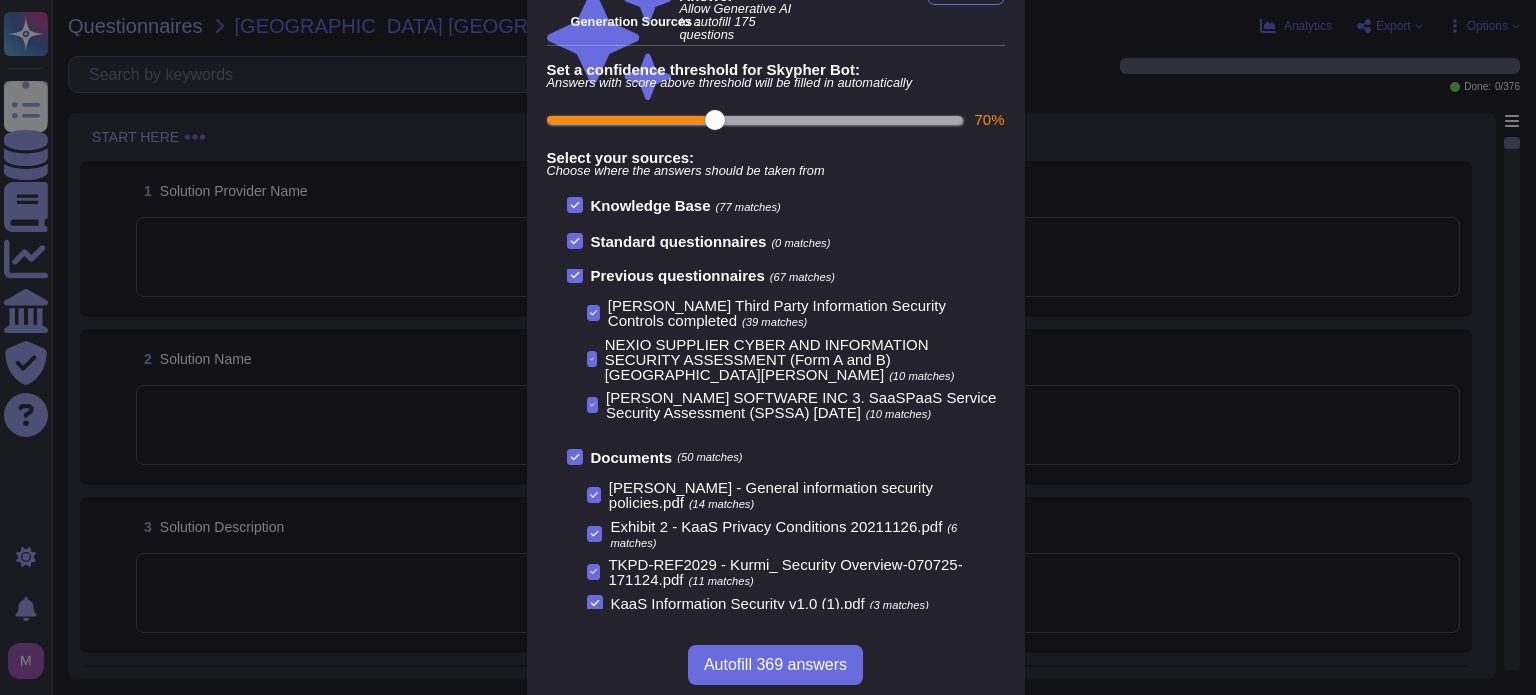 click on "Generative Answer Allow Generative AI to autofill 175 questions Disable Generation Sources : Set a confidence threshold for Skypher Bot: Answers with score above threshold will be filled in automatically 70 % Select your sources: Choose where the answers should be taken from Knowledge Base (77 matches) Standard questionnaires (0 matches) Previous questionnaires (67 matches) [PERSON_NAME] Third Party Information Security Controls completed (39 matches) NEXIO SUPPLIER CYBER AND INFORMATION SECURITY ASSESSMENT (Form A and B) rue [PERSON_NAME] (10 matches) [PERSON_NAME] SOFTWARE INC 3. SaaSPaaS Service Security Assessment (SPSSA) [DATE] (10 matches) [PERSON_NAME] WFH Questionnaire Completed (8 matches) Documents (50 matches) [PERSON_NAME] - General information security policies.pdf (14 matches) Exhibit 2 - KaaS Privacy Conditions 20211126.pdf (6 matches) TKPD-REF2029 - Kurmi_ Security Overview-070725-171124.pdf (11 matches) KaaS Information Security v1.0 (1).pdf (3 matches) [PERSON_NAME] - Security_IT Charter v1.5.pdf (12 matches) (1 matches) (2 matches)" at bounding box center [776, 291] 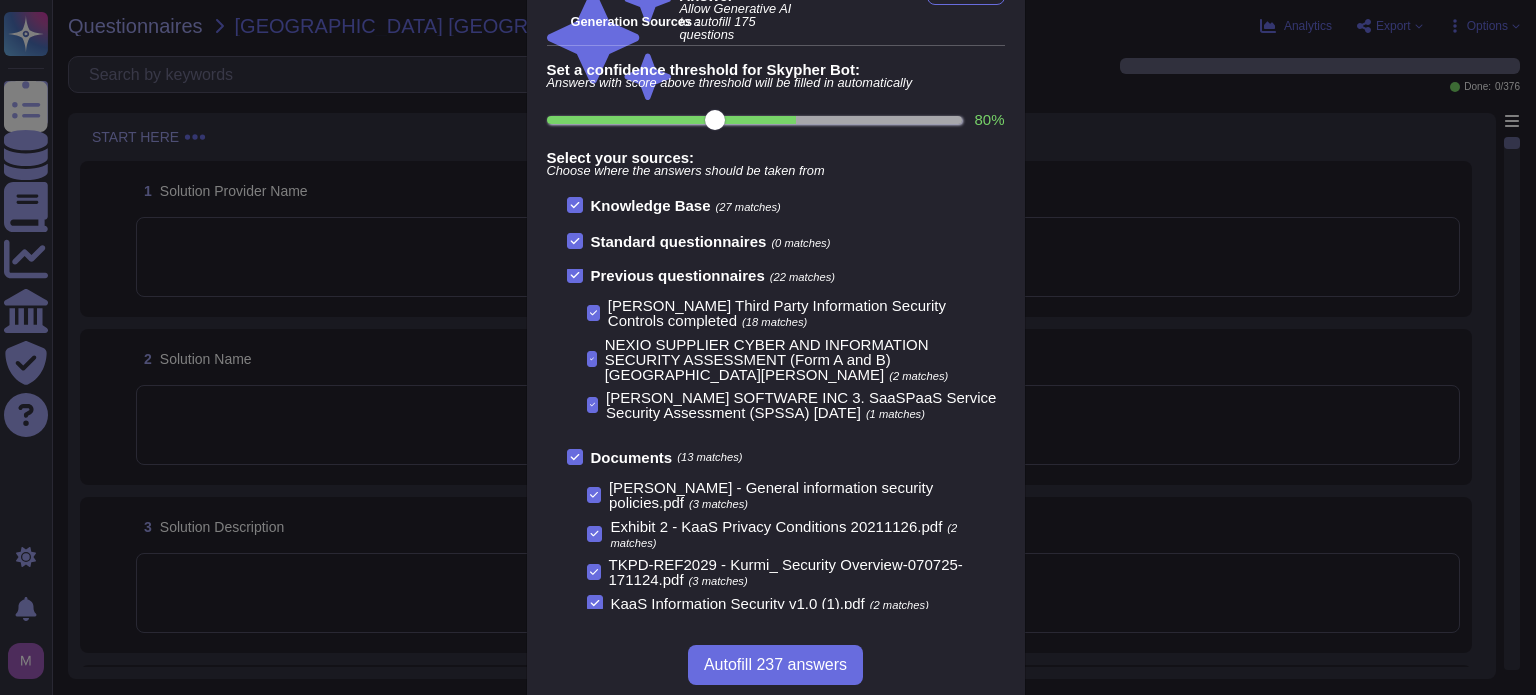 click on "80 %" at bounding box center [755, 120] 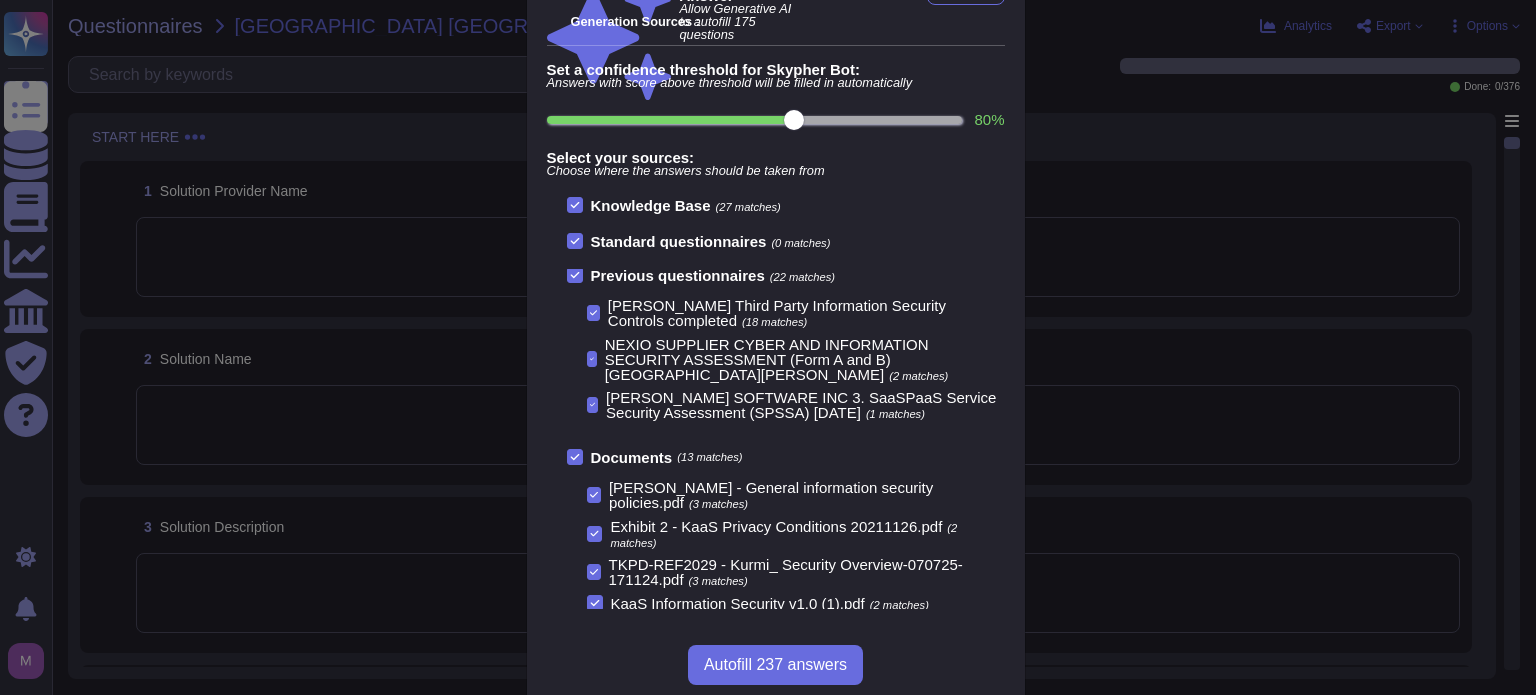 click on "Generative Answer Allow Generative AI to autofill 175 questions Disable Generation Sources : Set a confidence threshold for Skypher Bot: Answers with score above threshold will be filled in automatically 80 % Select your sources: Choose where the answers should be taken from Knowledge Base (27 matches) Standard questionnaires (0 matches) Previous questionnaires (22 matches) [PERSON_NAME] Third Party Information Security Controls completed (18 matches) NEXIO SUPPLIER CYBER AND INFORMATION SECURITY ASSESSMENT (Form A and B) rue [PERSON_NAME] (2 matches) [PERSON_NAME] SOFTWARE INC 3. SaaSPaaS Service Security Assessment (SPSSA) [DATE] (1 matches) [PERSON_NAME] WFH Questionnaire Completed (1 matches) Documents (13 matches) [PERSON_NAME] - General information security policies.pdf (3 matches) Exhibit 2 - KaaS Privacy Conditions 20211126.pdf (2 matches) TKPD-REF2029 - Kurmi_ Security Overview-070725-171124.pdf (3 matches) KaaS Information Security v1.0 (1).pdf (2 matches) [PERSON_NAME] - Security_IT Charter v1.5.pdf (1 matches) (0 matches) (1 matches)" at bounding box center (776, 291) 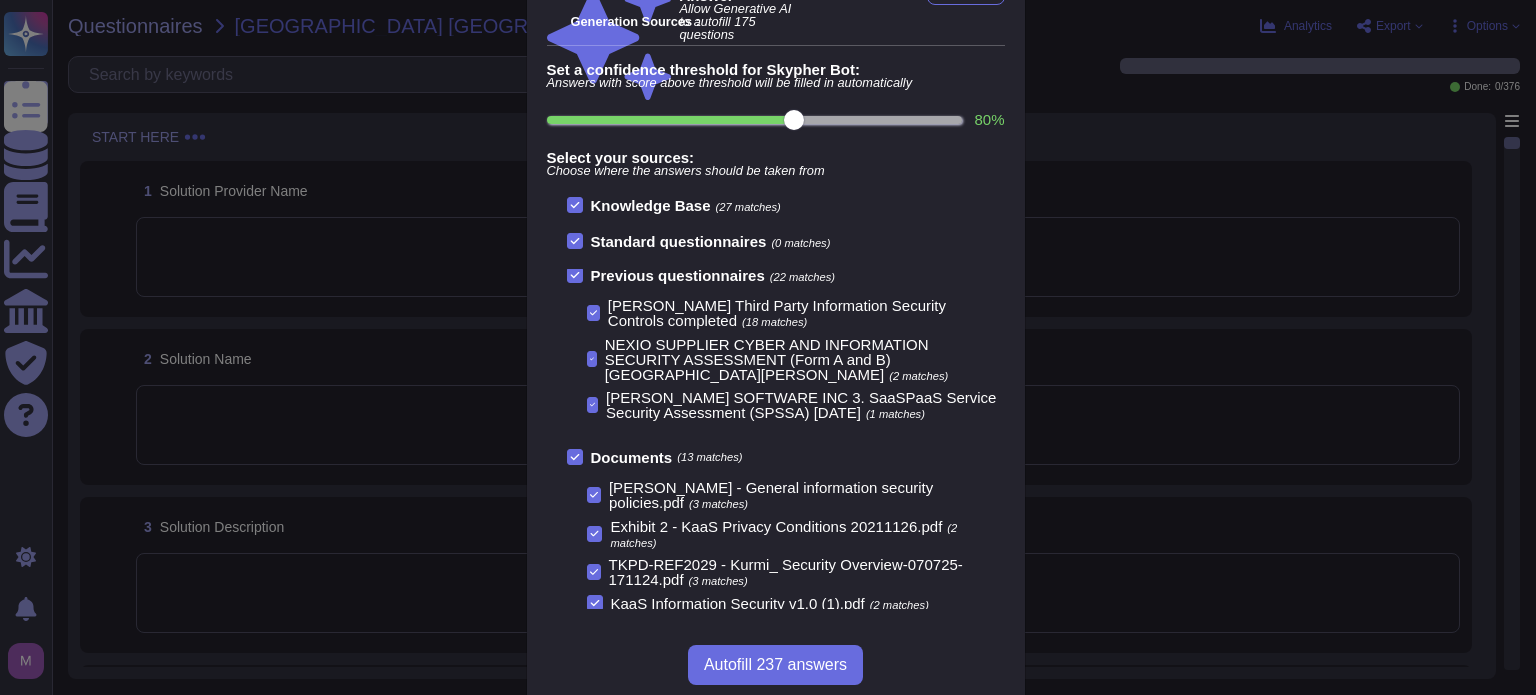 click on "80 %" at bounding box center [755, 120] 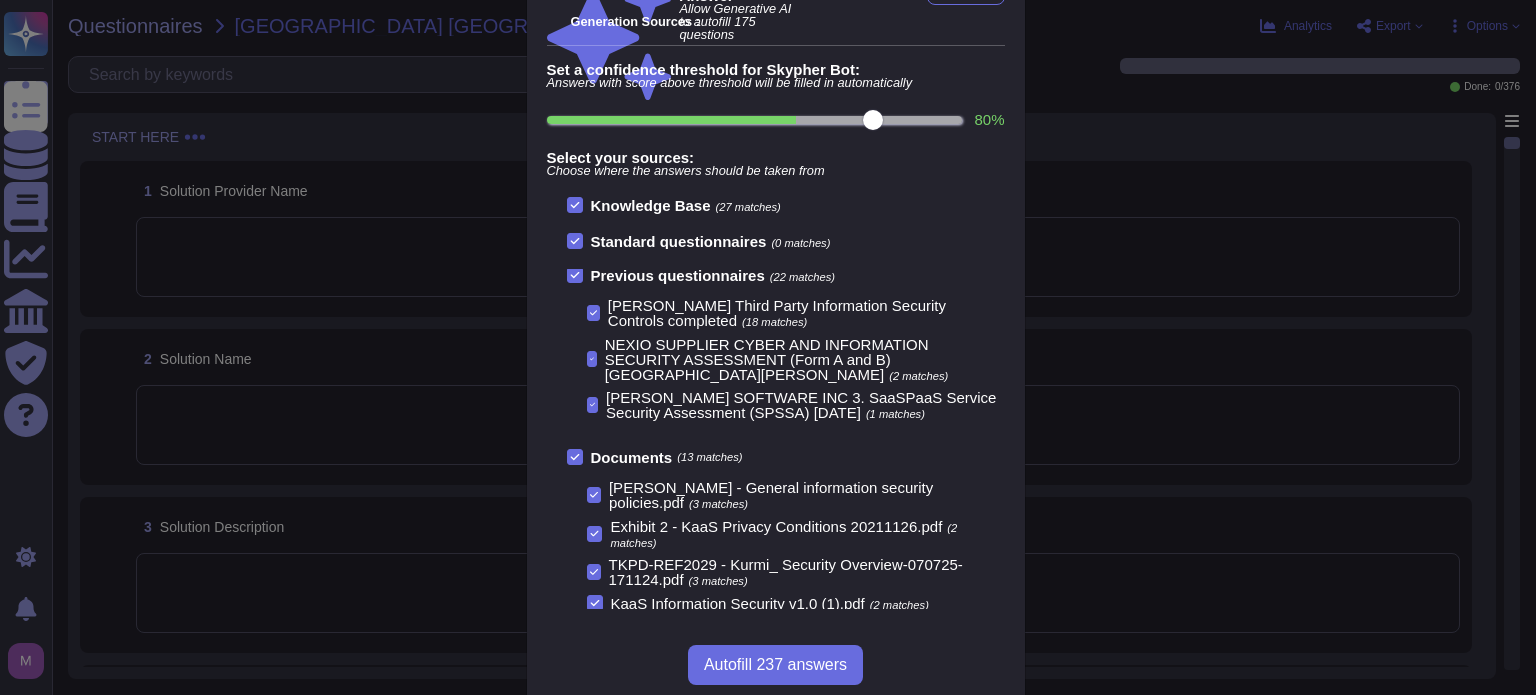 click on "80 %" at bounding box center (755, 120) 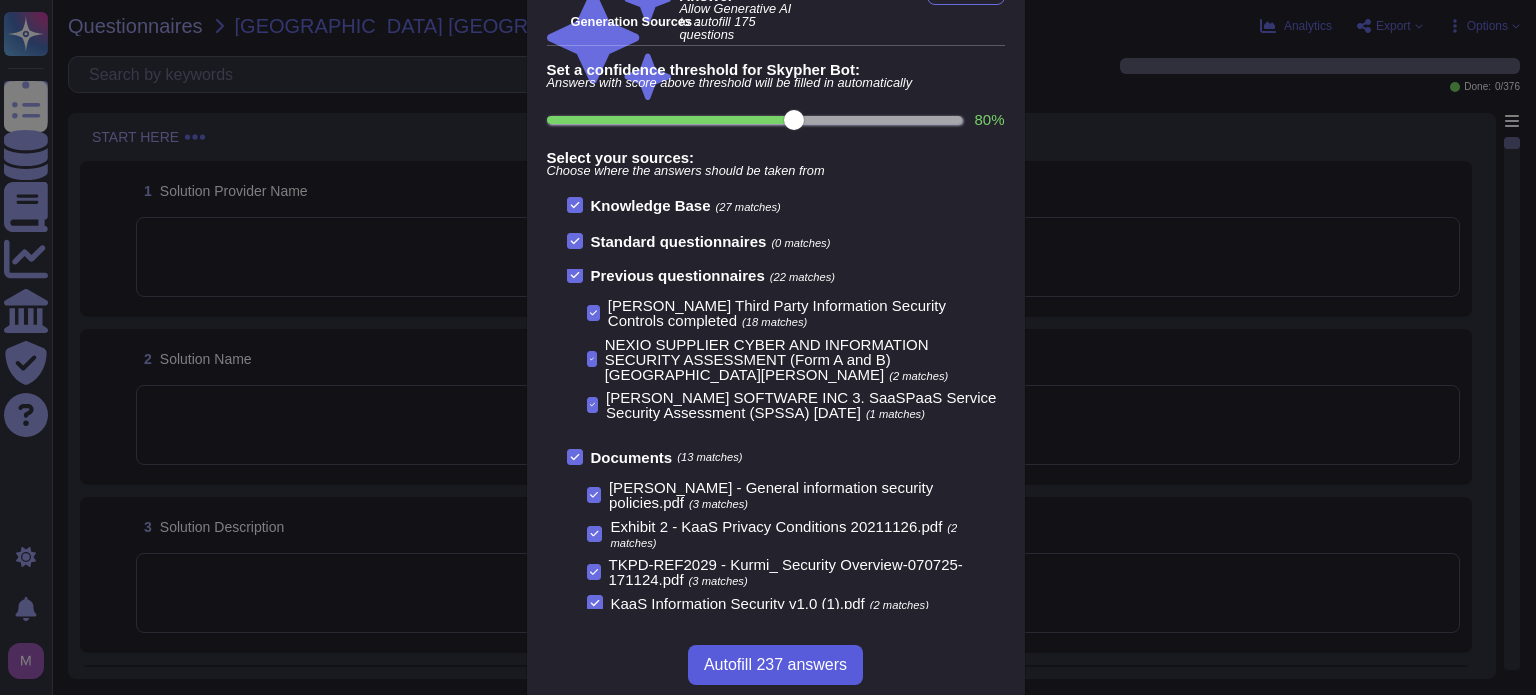 click on "Autofill 237 answers" at bounding box center (775, 665) 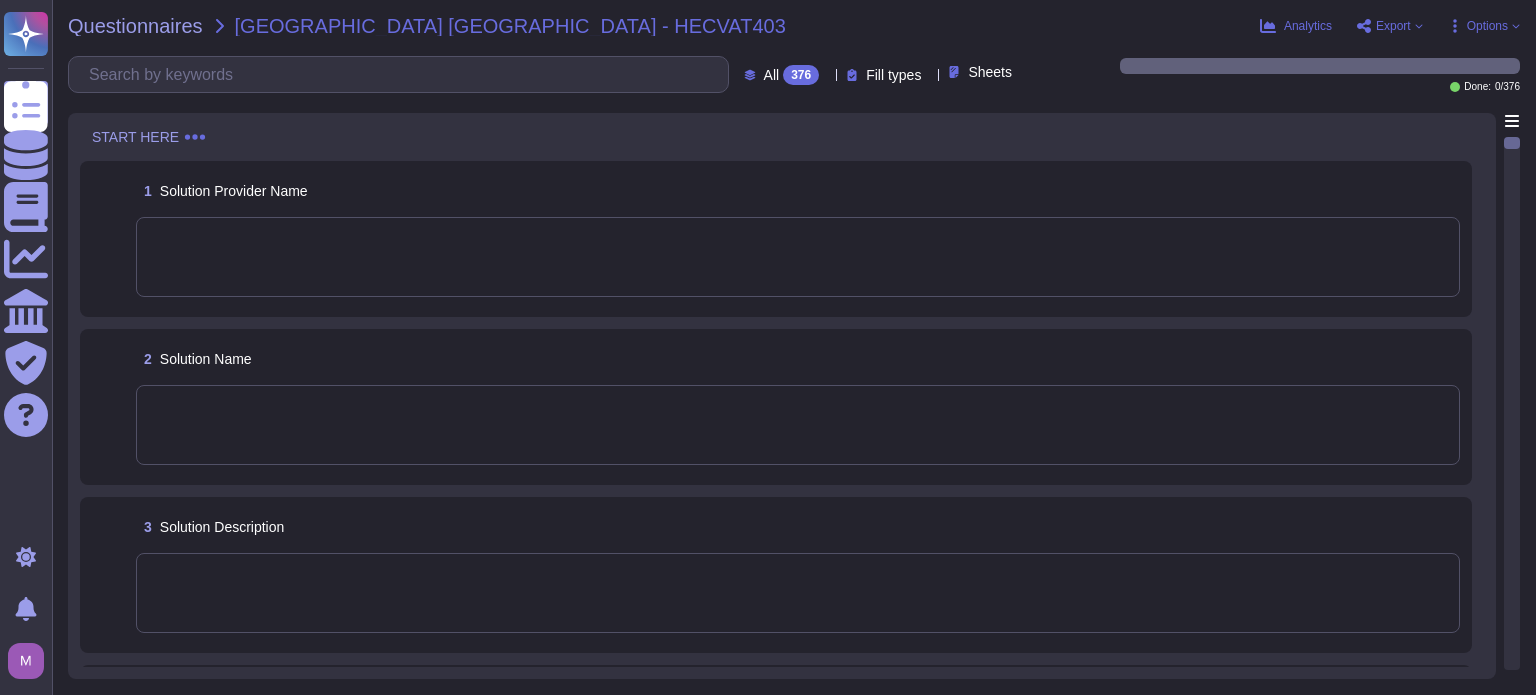 click at bounding box center (798, 257) 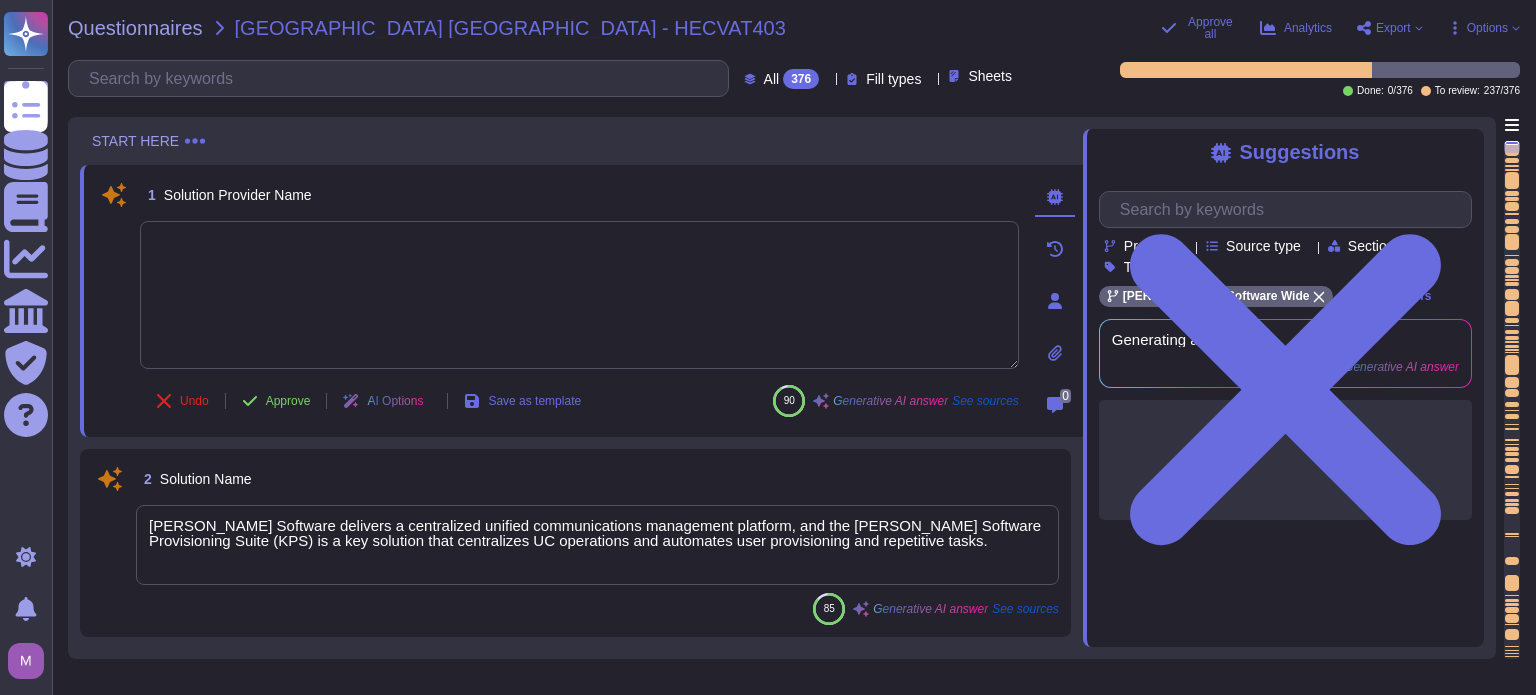 click at bounding box center (579, 295) 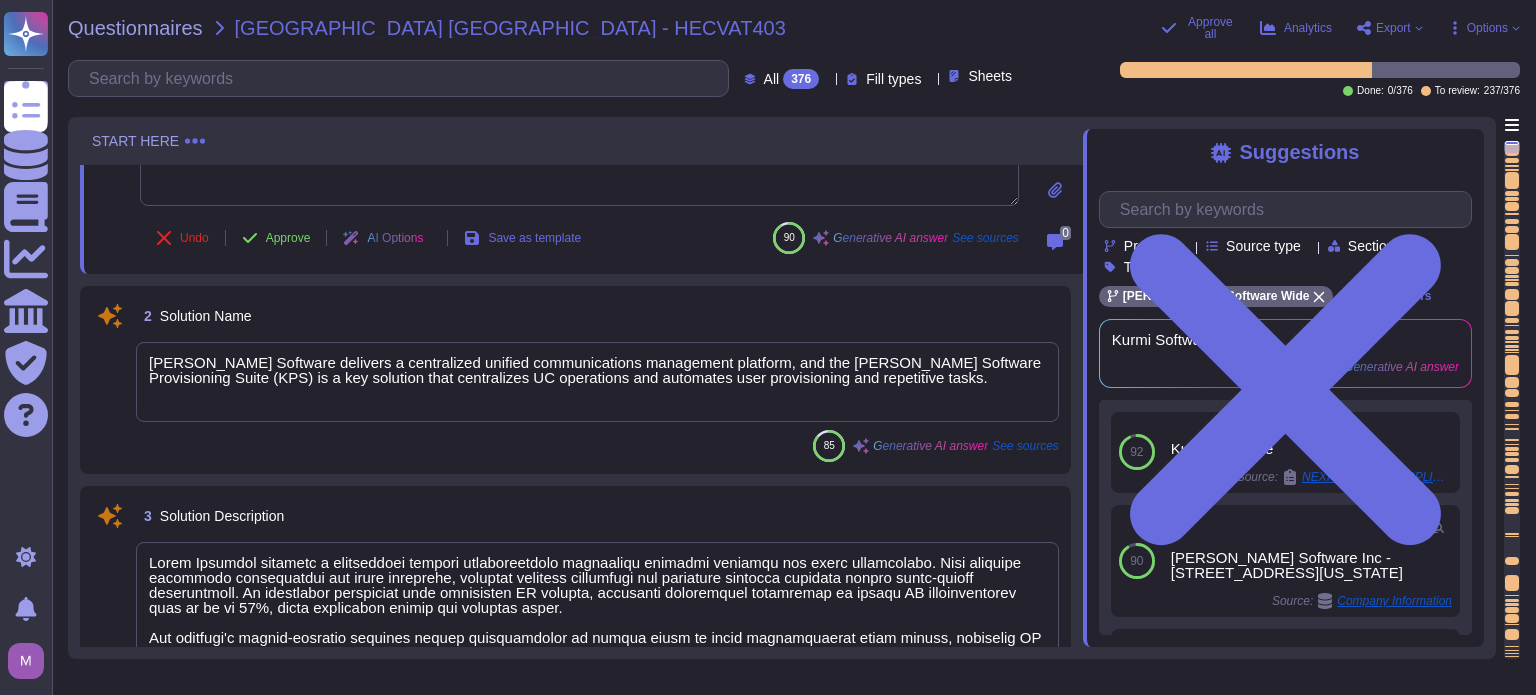 scroll, scrollTop: 164, scrollLeft: 0, axis: vertical 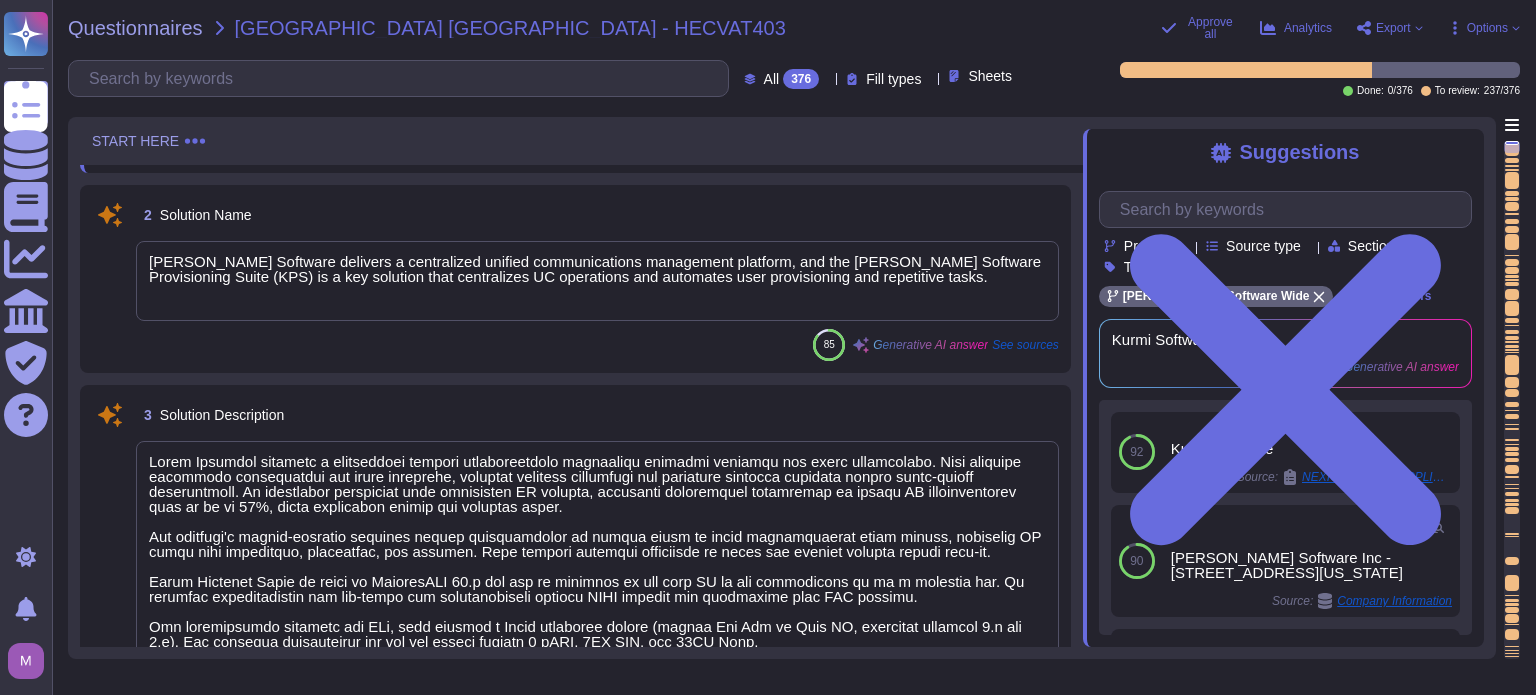 type on "Kurmi Software" 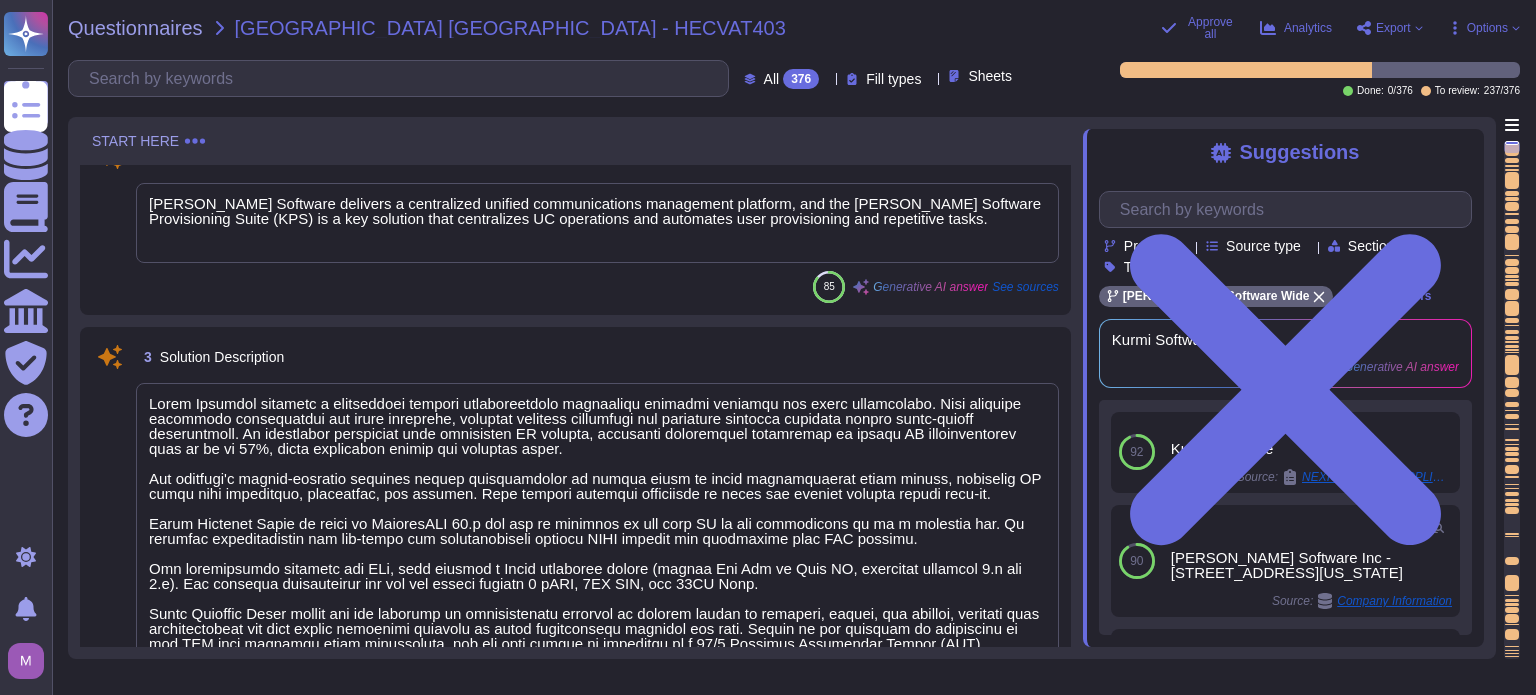 scroll, scrollTop: 327, scrollLeft: 0, axis: vertical 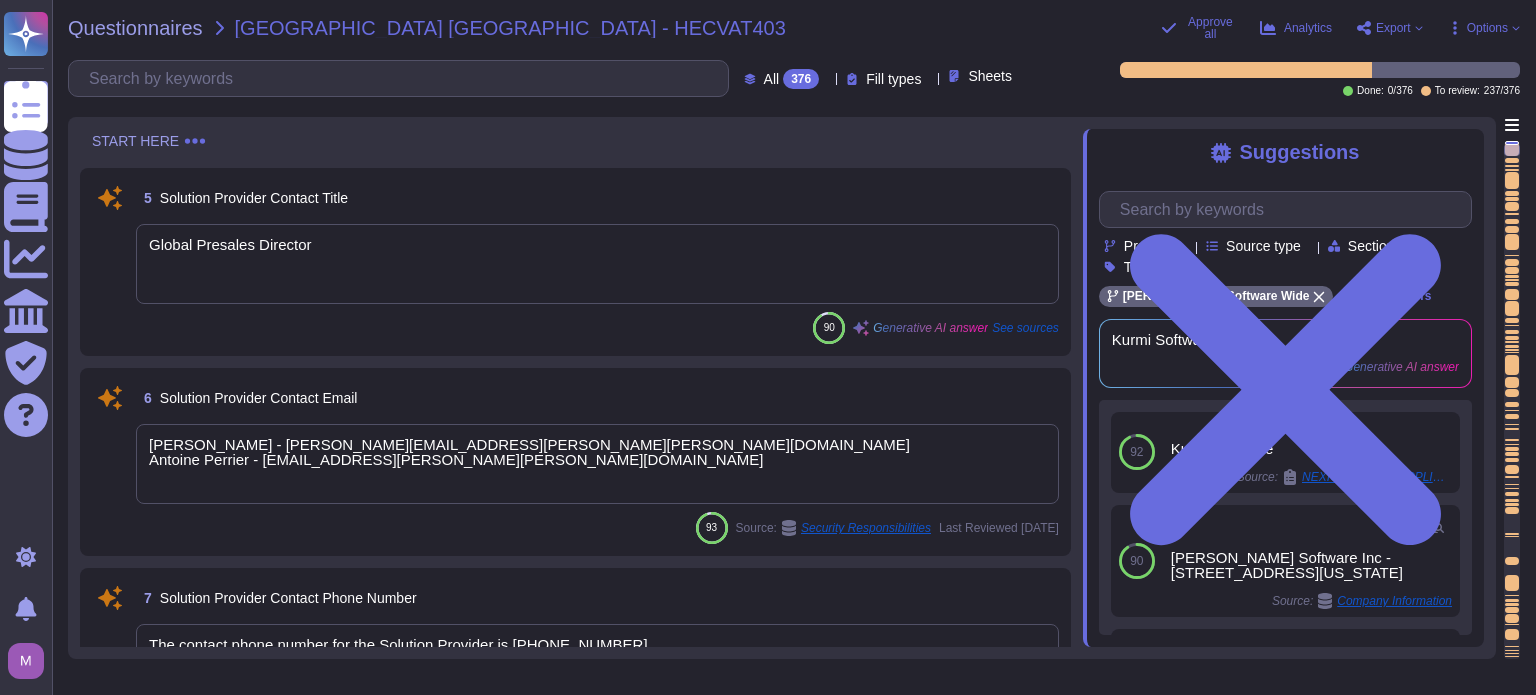 type on "Kurmi Software" 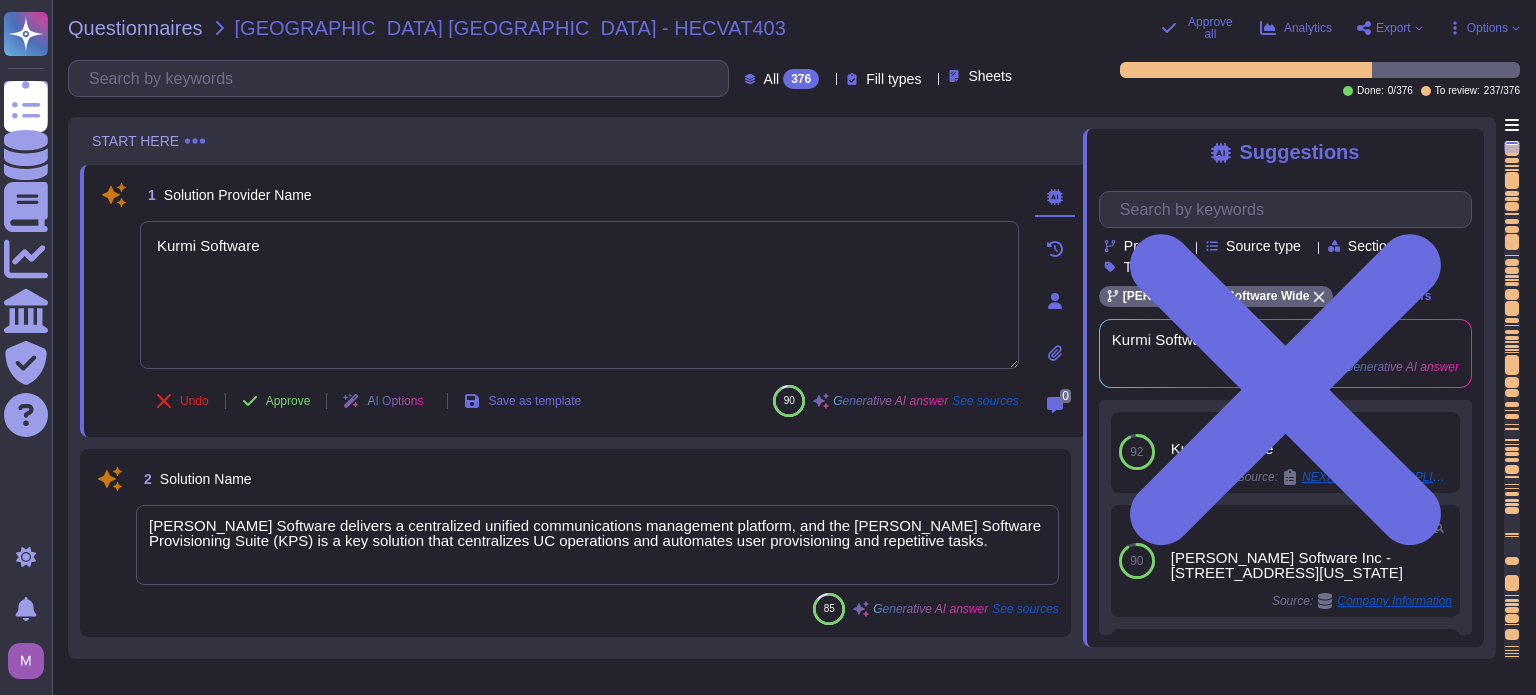 click on "85 Generative AI answer See sources" at bounding box center [597, 609] 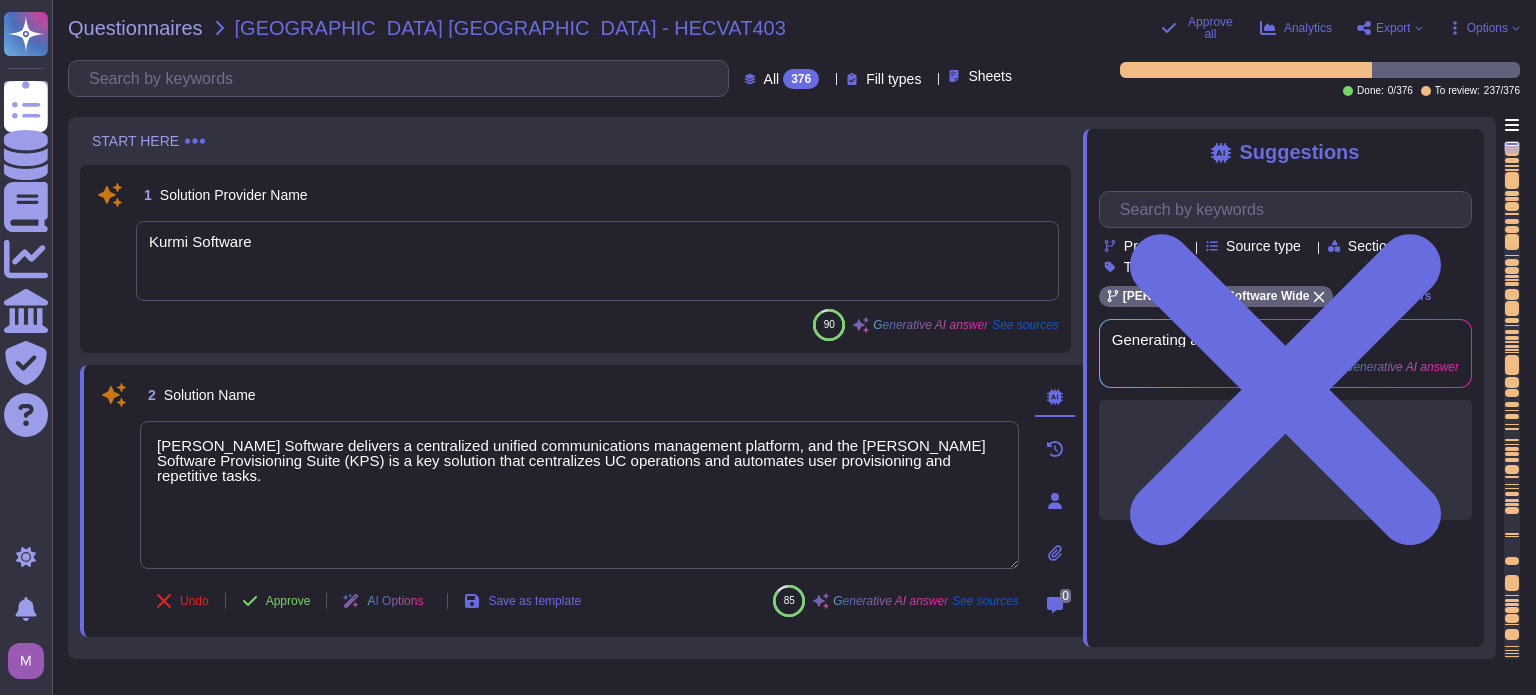 type on "[PERSON_NAME] Software delivers a centralized unified communications management platform, and the [PERSON_NAME] Software Provisioning Suite (KPS) is a key solution that centralizes UC operations and automates user provisioning and repetitive tasks." 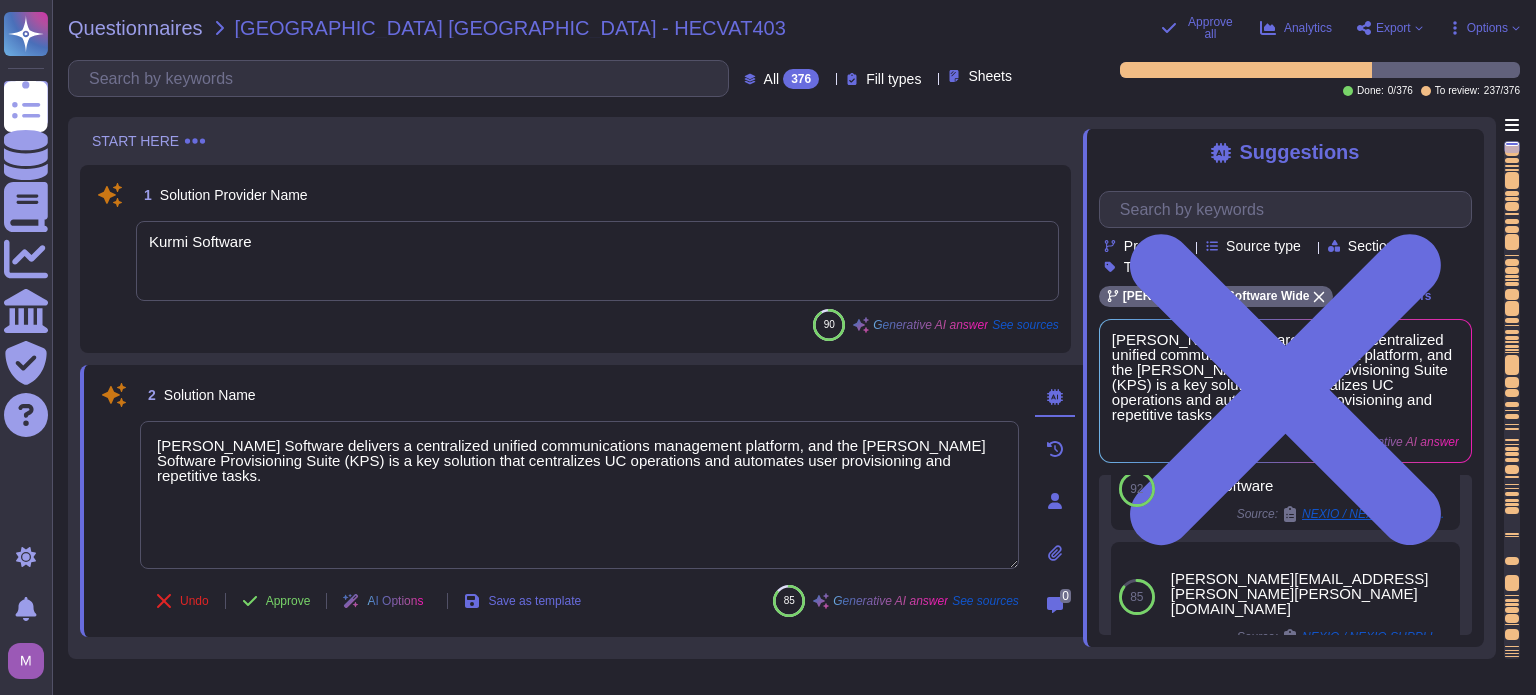 scroll, scrollTop: 39, scrollLeft: 0, axis: vertical 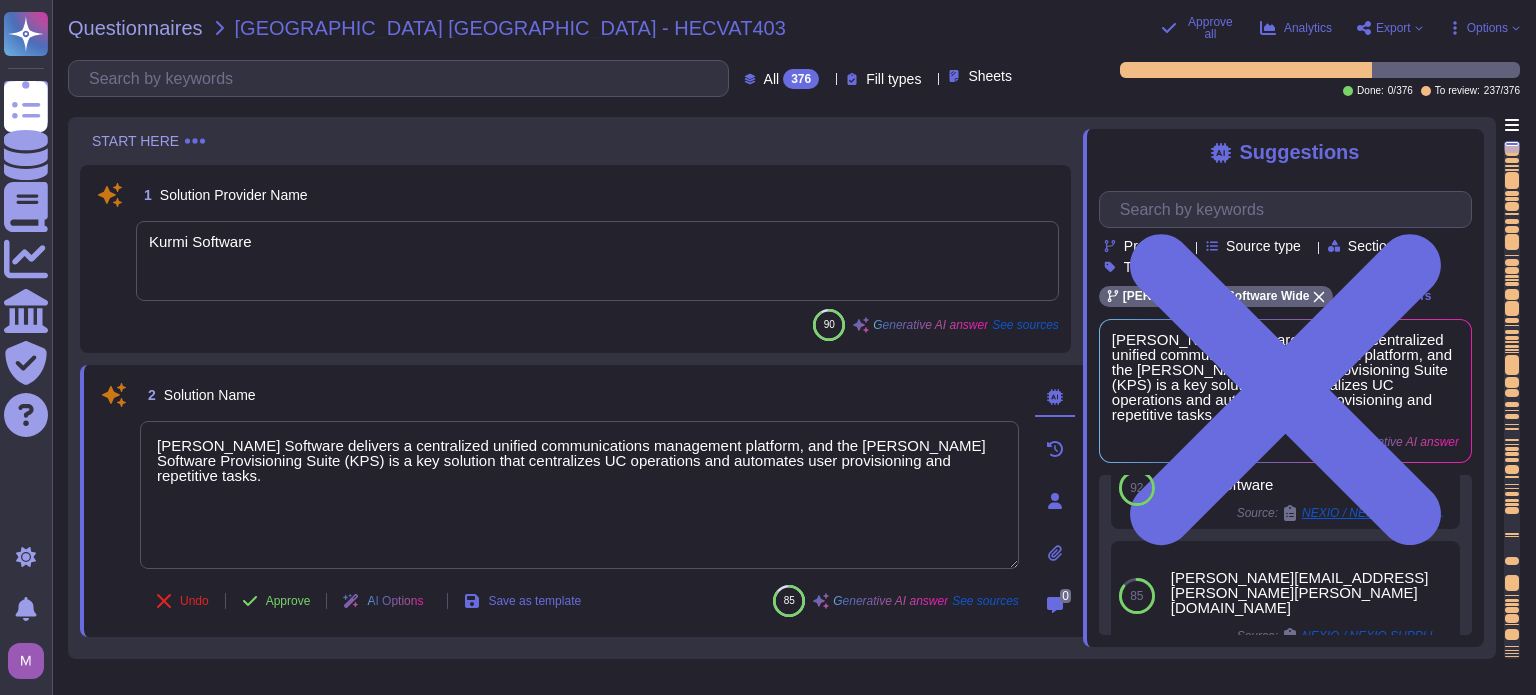 click on "Export" at bounding box center [1393, 28] 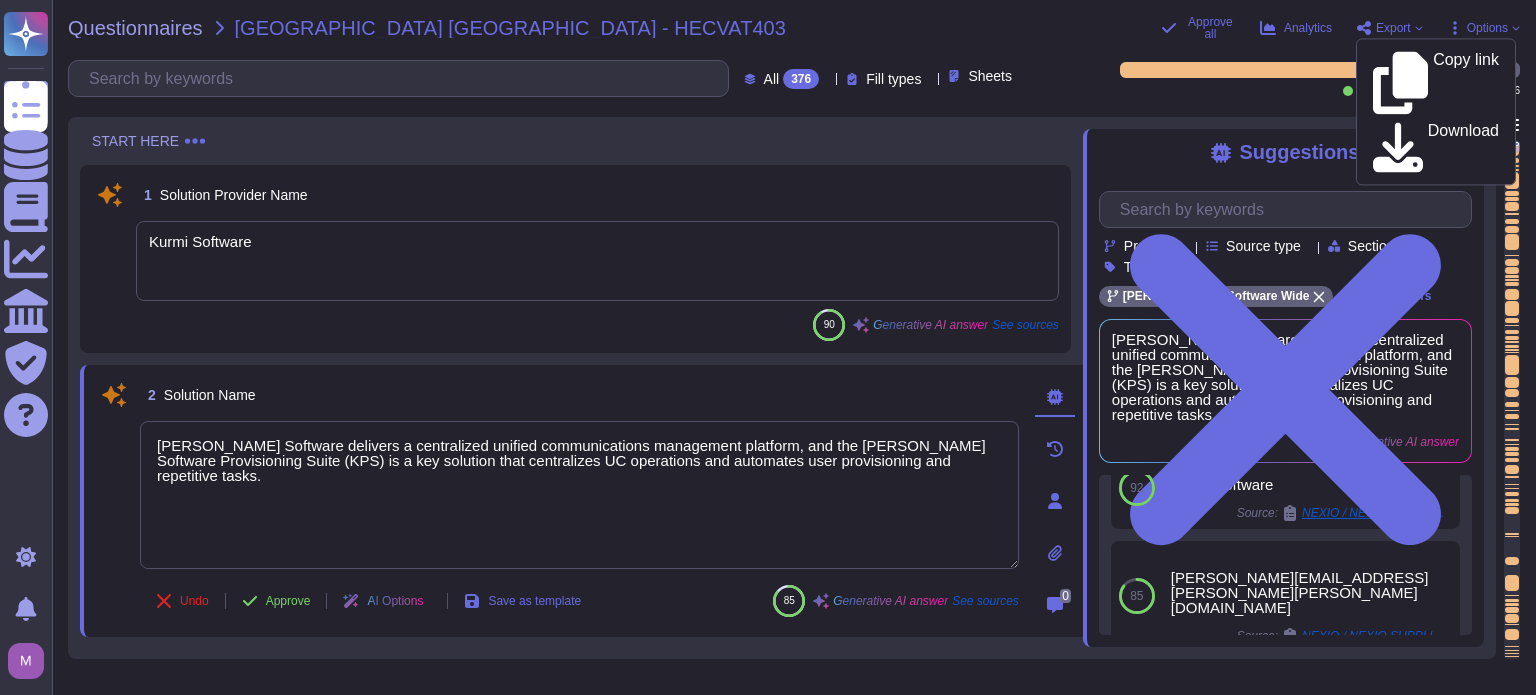 click on "Approve all Analytics Export Copy link Download Options" at bounding box center (1340, 28) 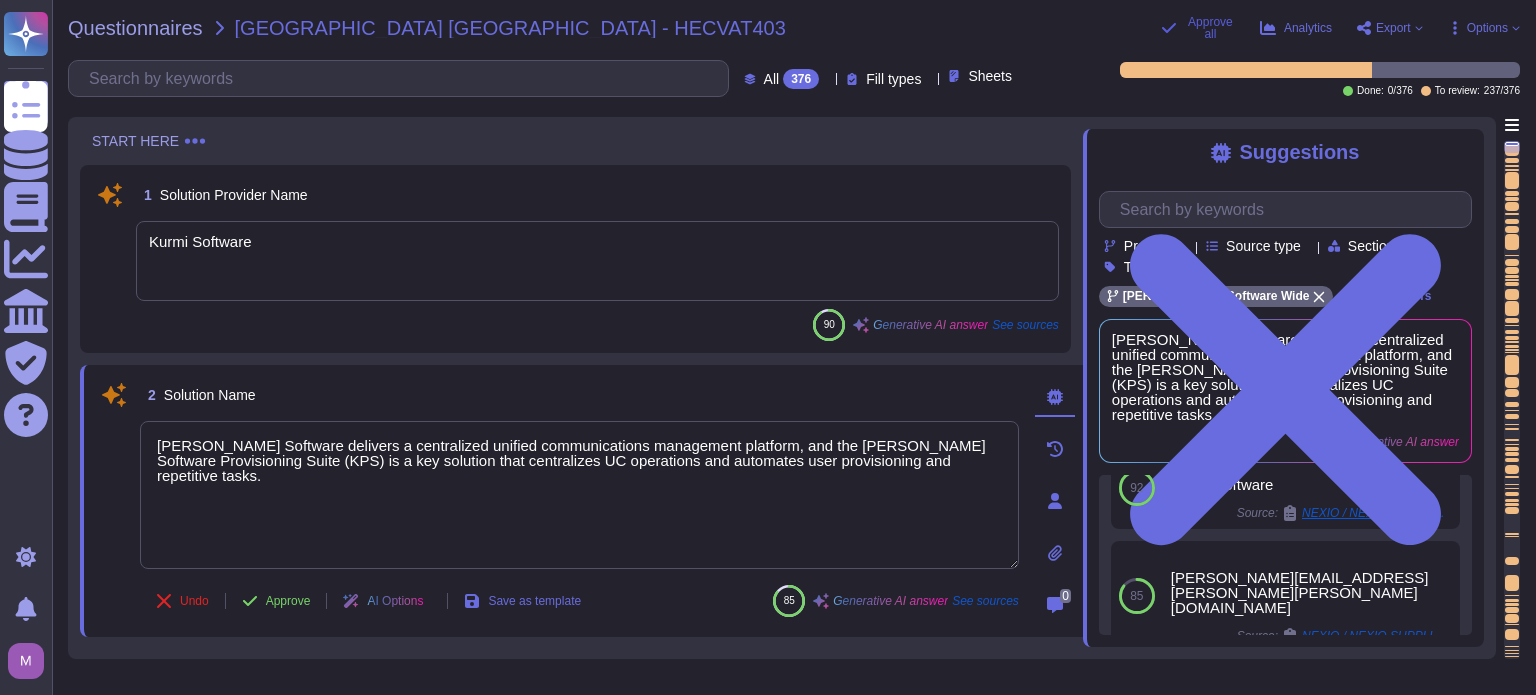 click on "Approve all" at bounding box center [1210, 28] 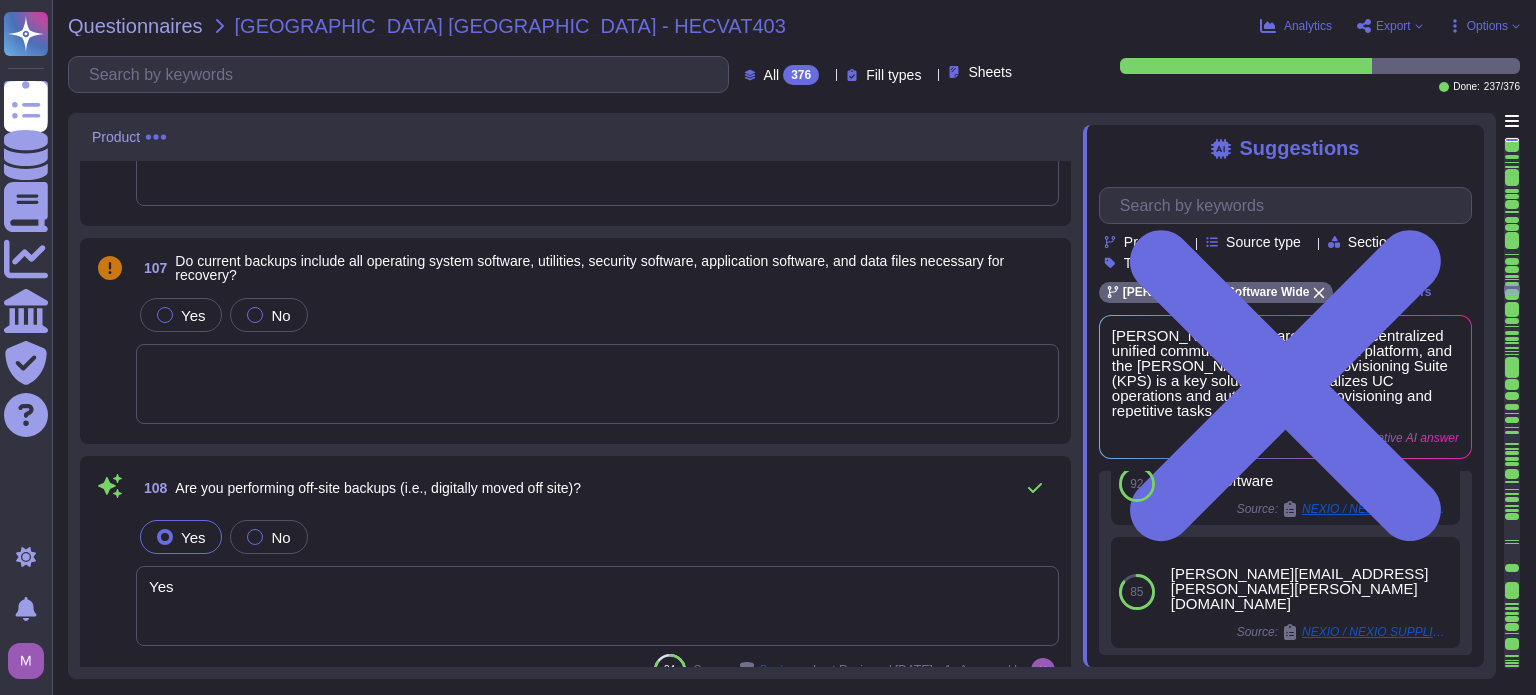scroll, scrollTop: 24714, scrollLeft: 0, axis: vertical 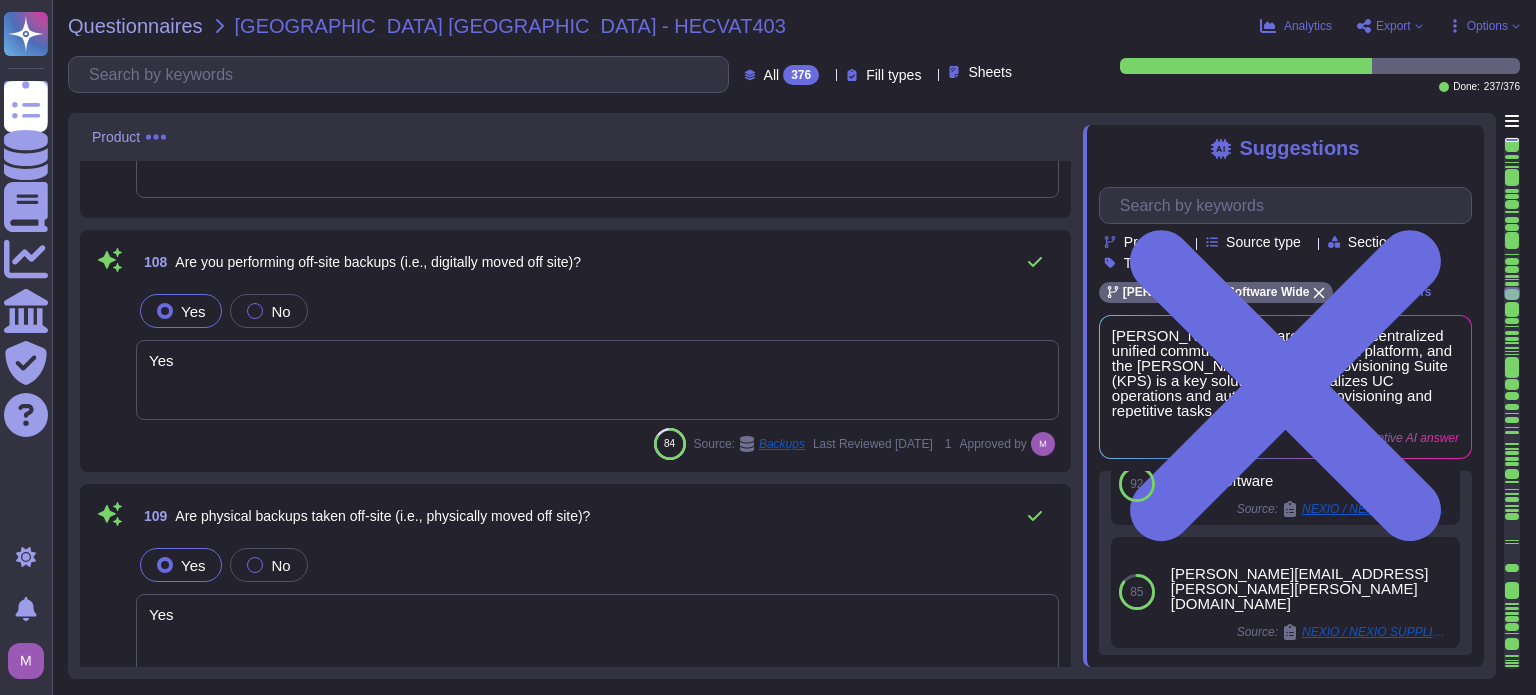 click on "All 376 Fill types Sheets" at bounding box center (544, 74) 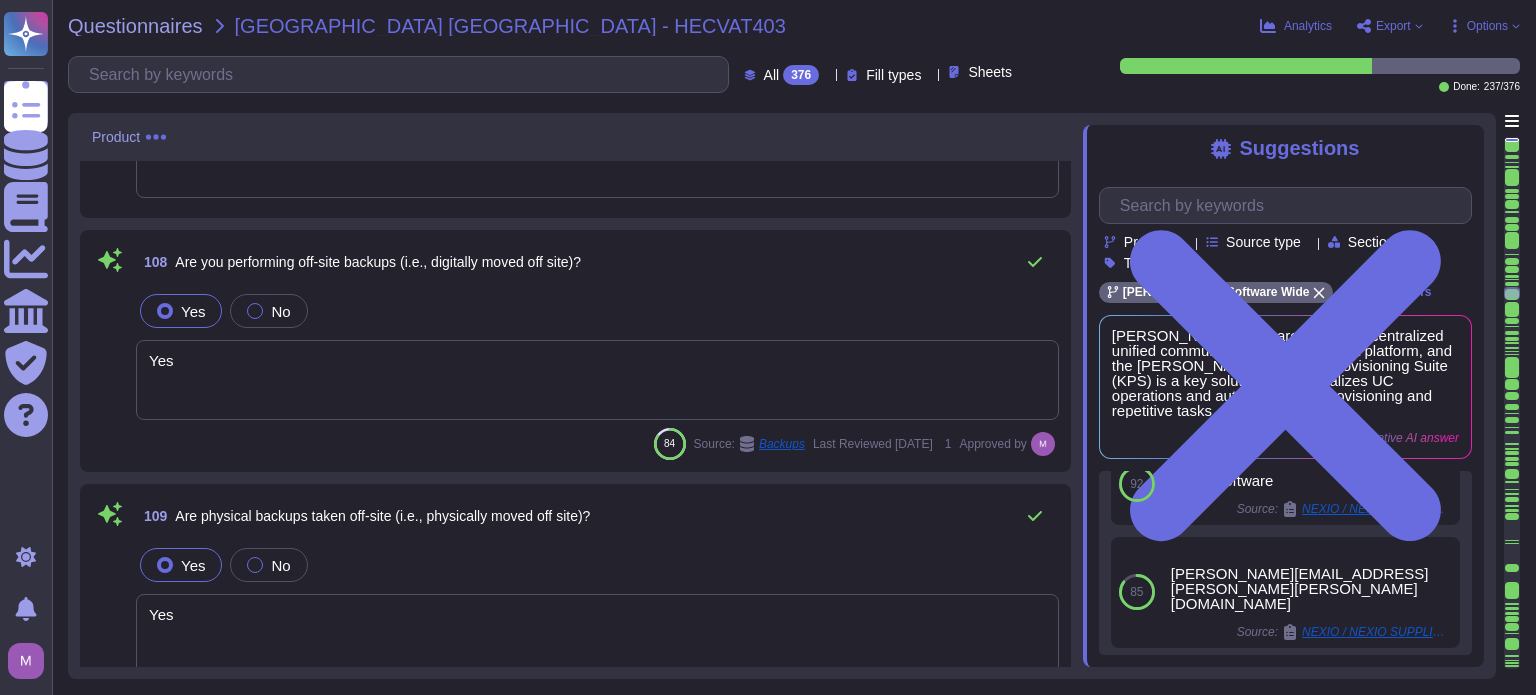 click on "Questionnaires [GEOGRAPHIC_DATA] [GEOGRAPHIC_DATA] - HECVAT403" at bounding box center (606, 26) 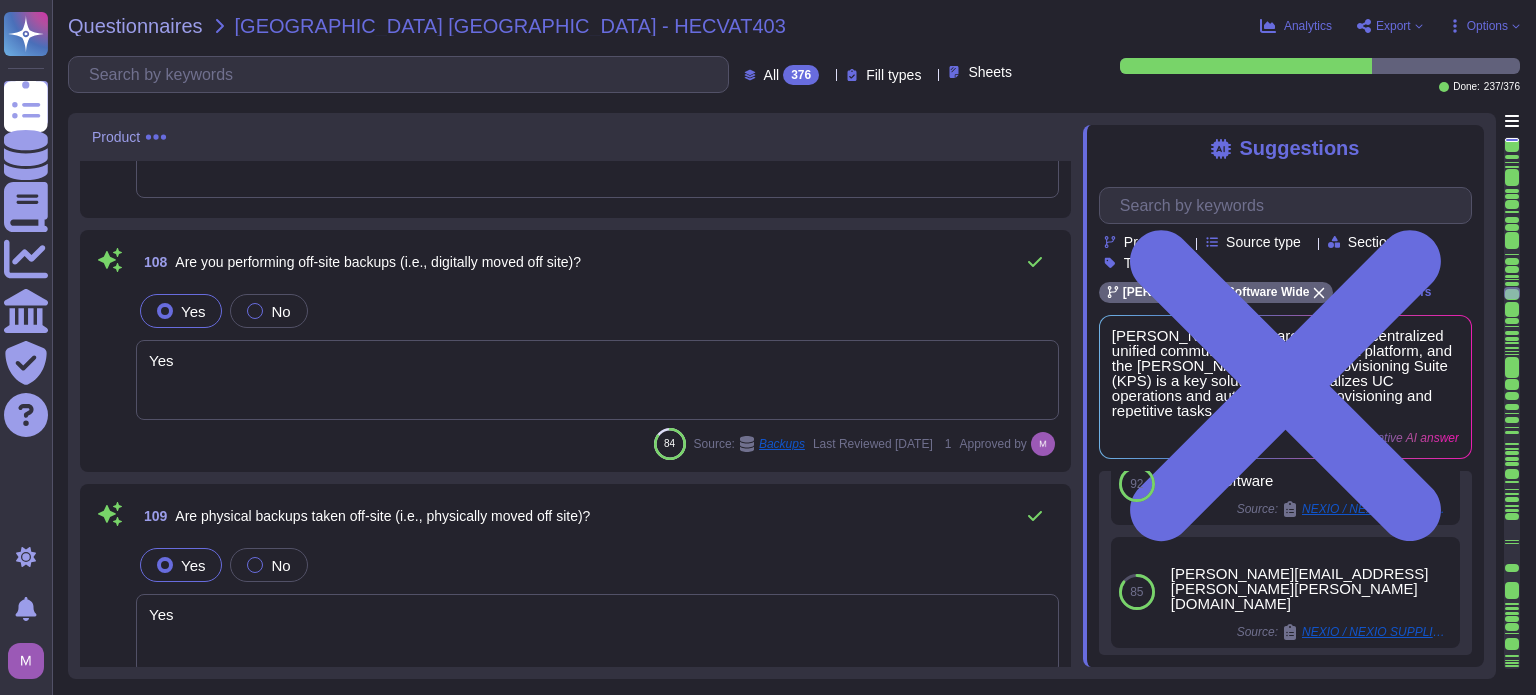 click on "Options" at bounding box center (1487, 26) 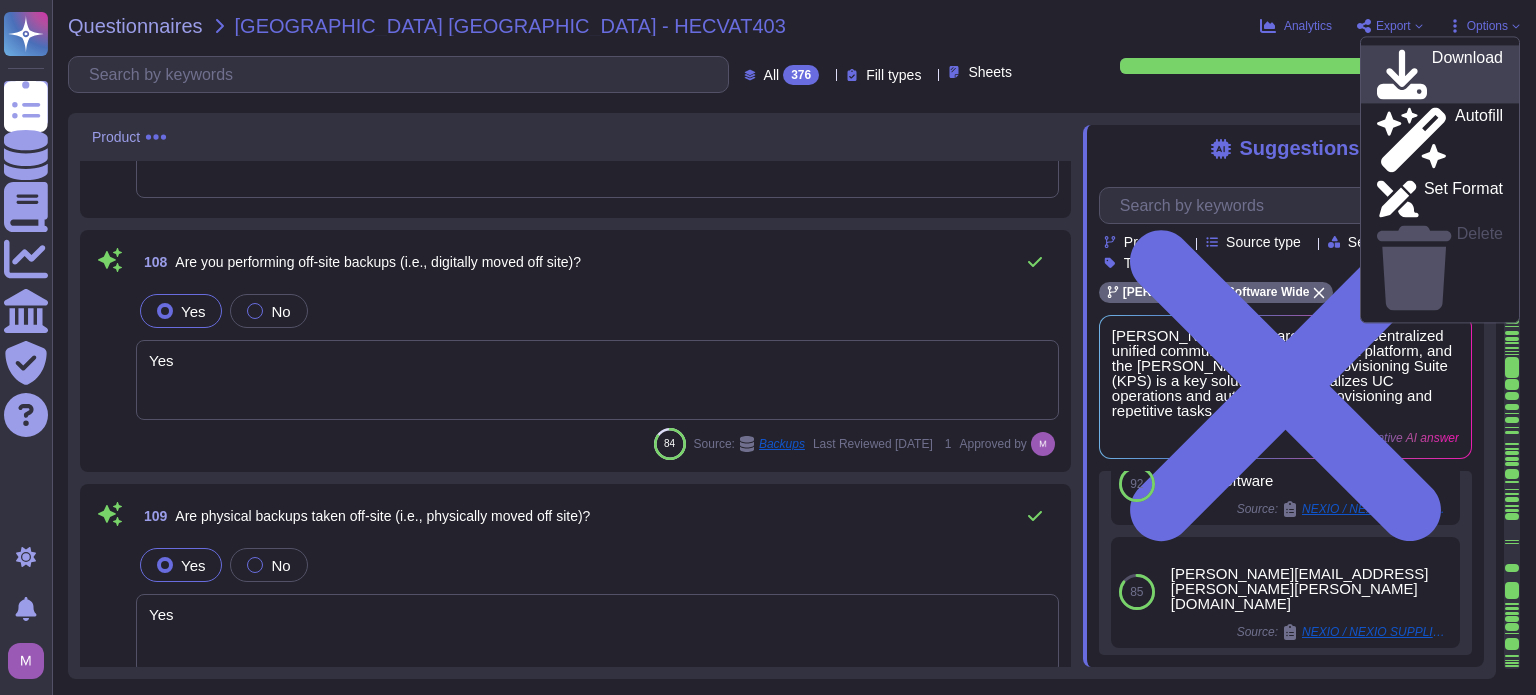 click on "Download" at bounding box center [1440, 74] 